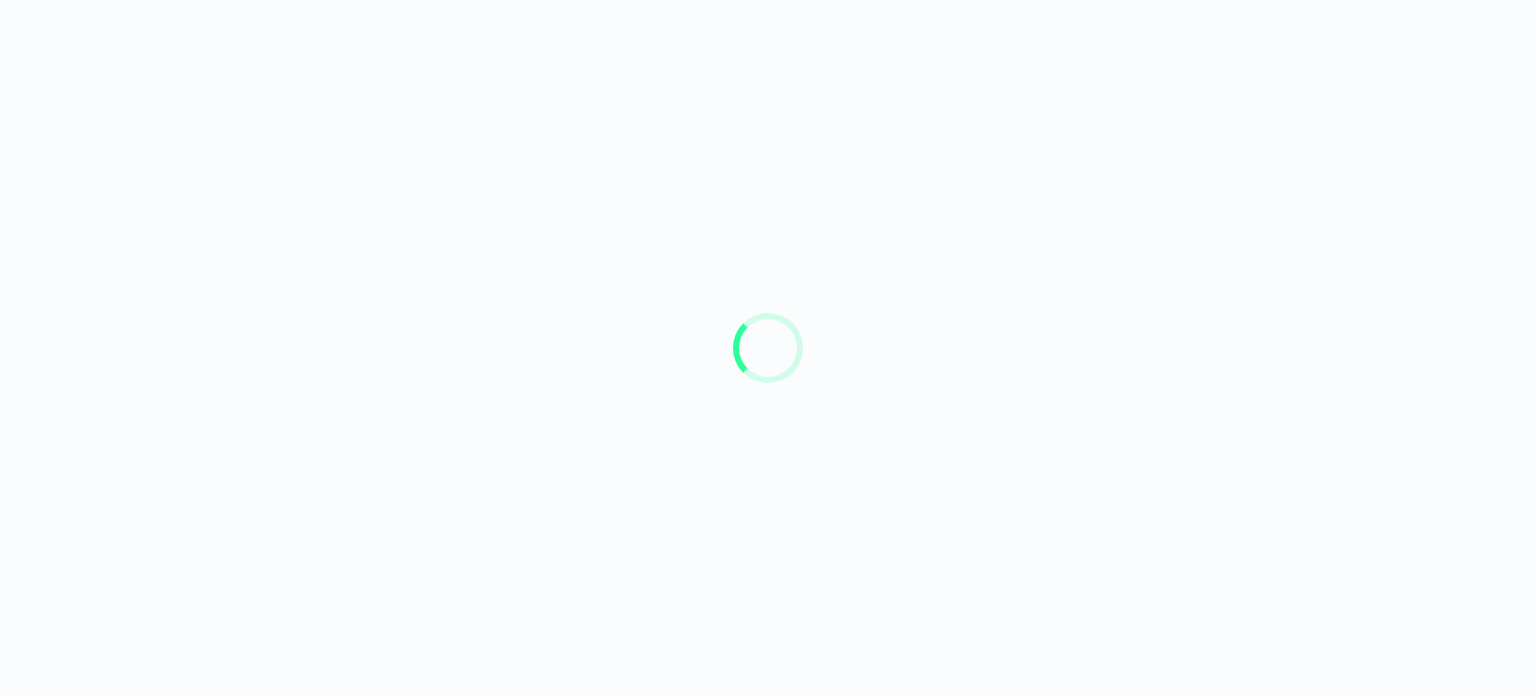 scroll, scrollTop: 0, scrollLeft: 0, axis: both 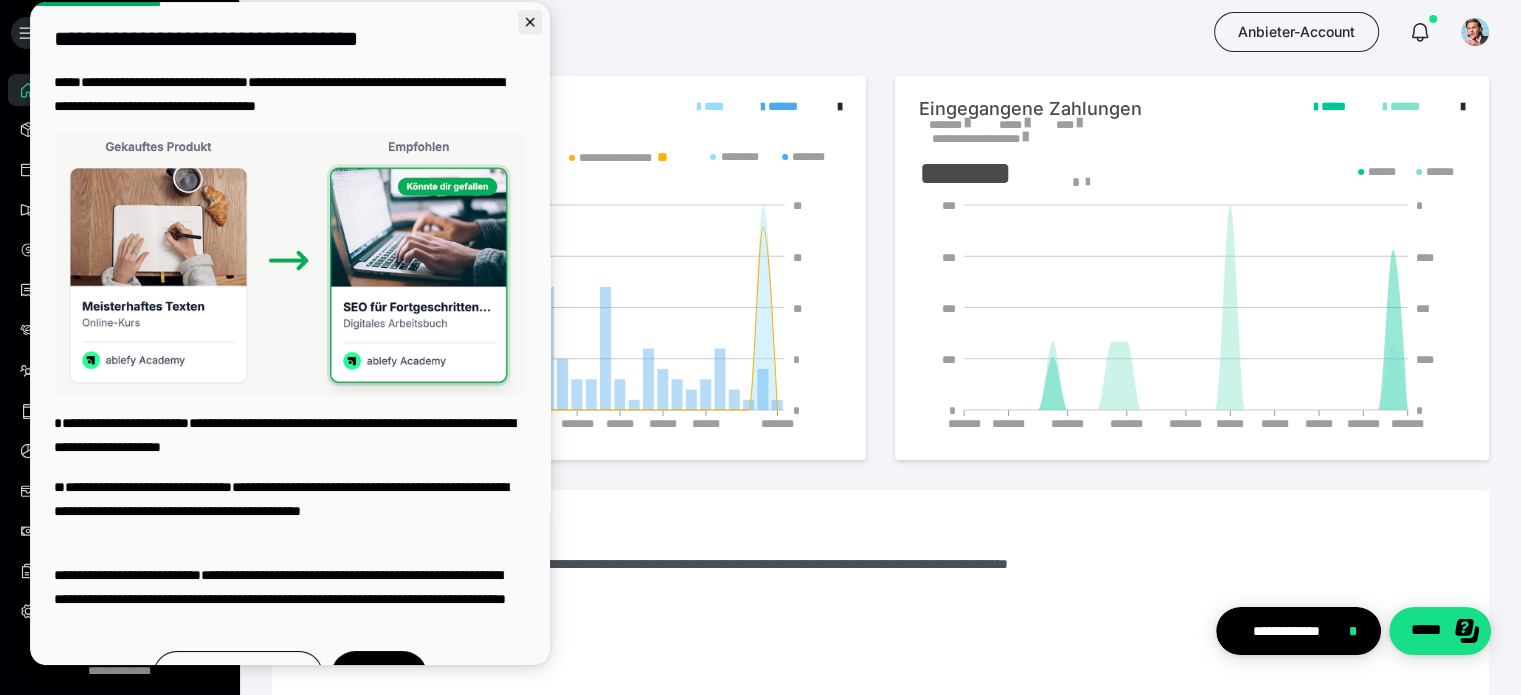click 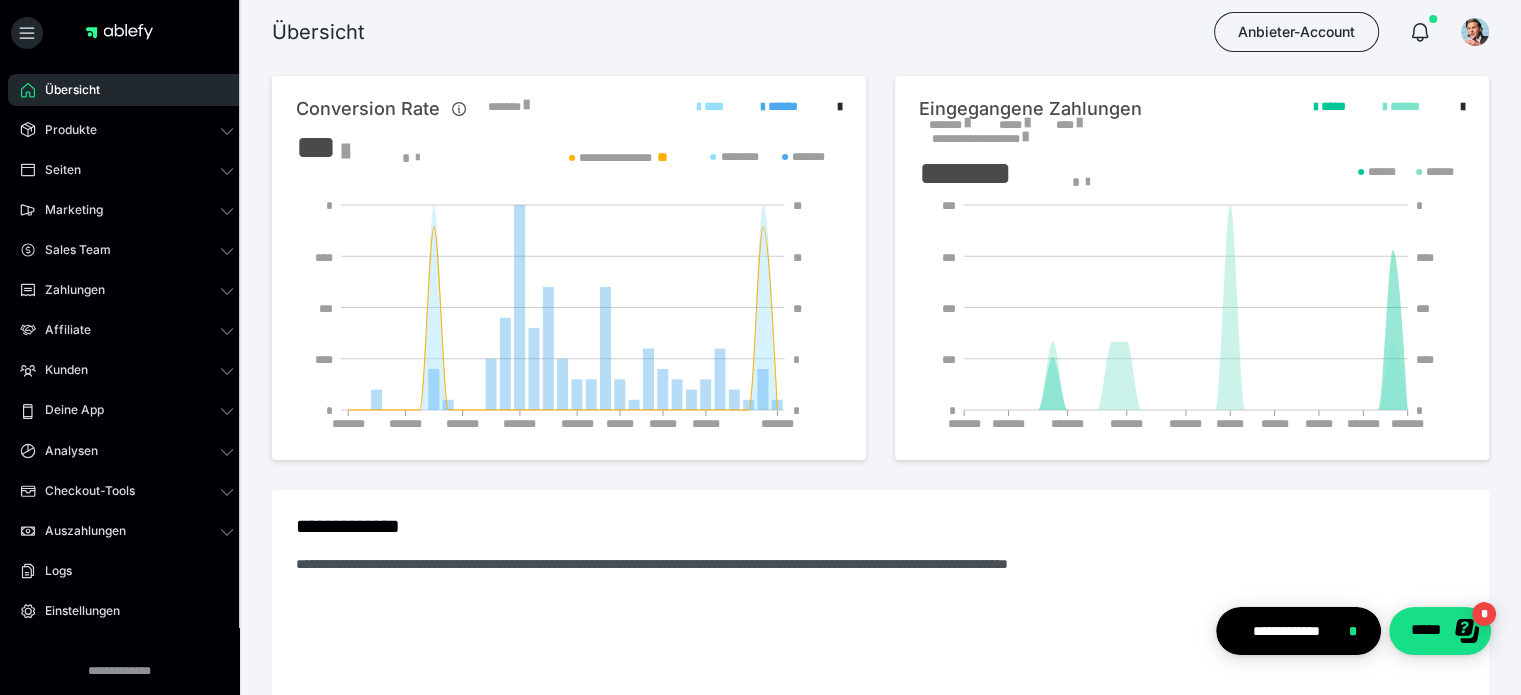 scroll, scrollTop: 0, scrollLeft: 0, axis: both 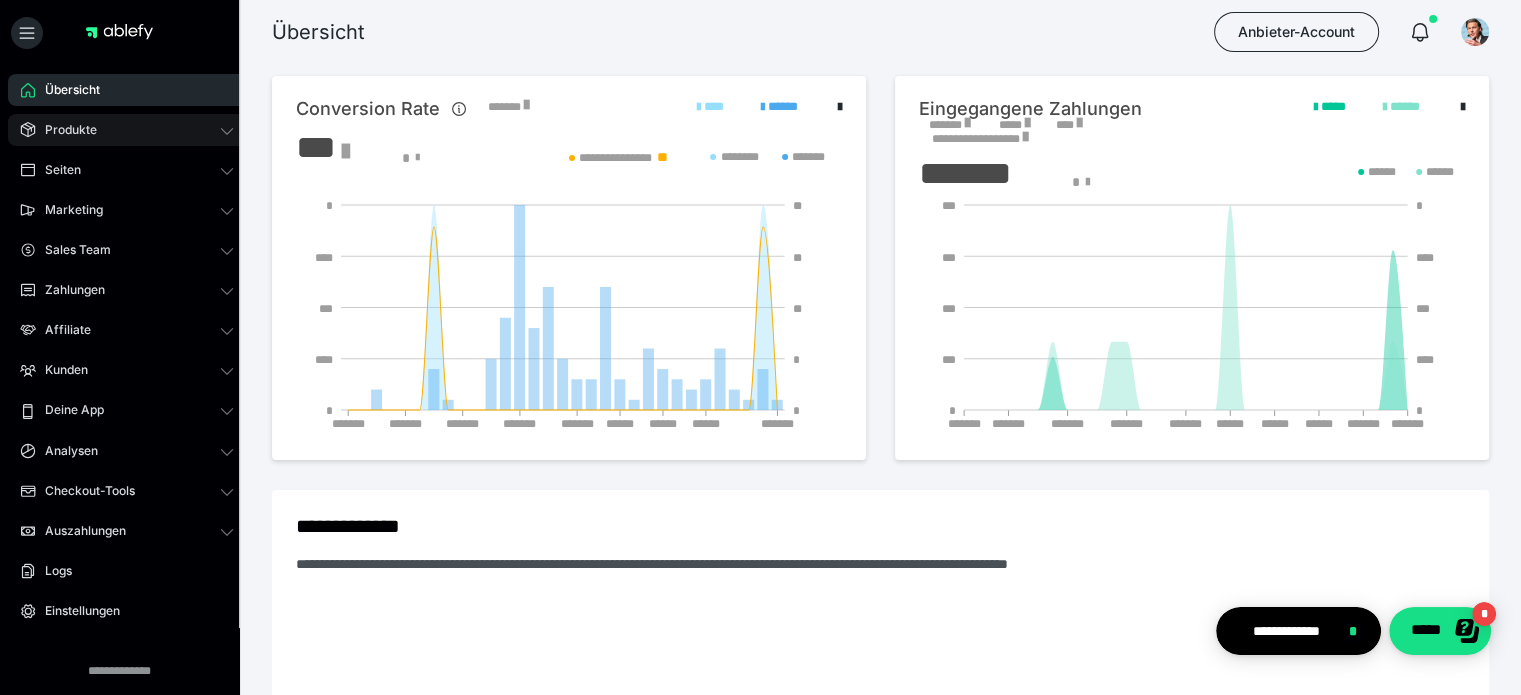 click on "Produkte" at bounding box center (64, 130) 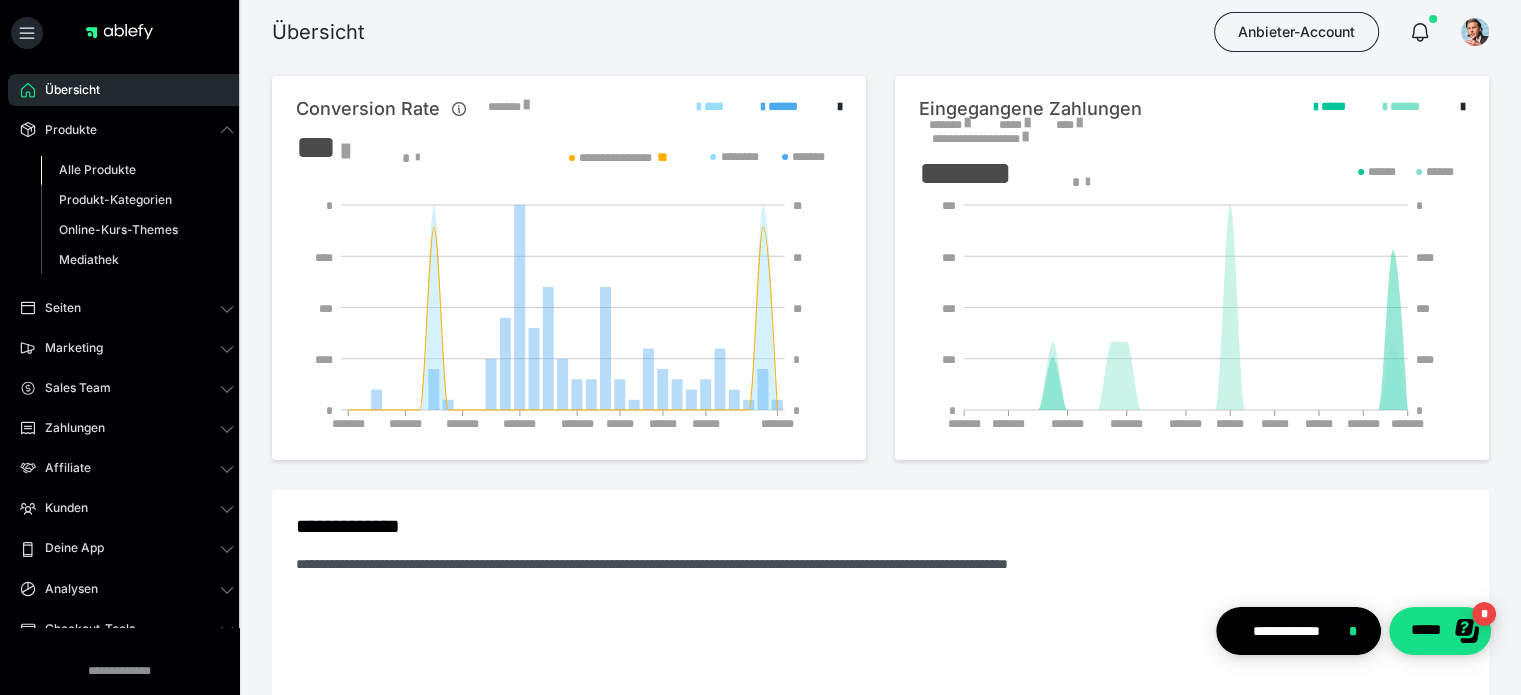 click on "Alle Produkte" at bounding box center (97, 169) 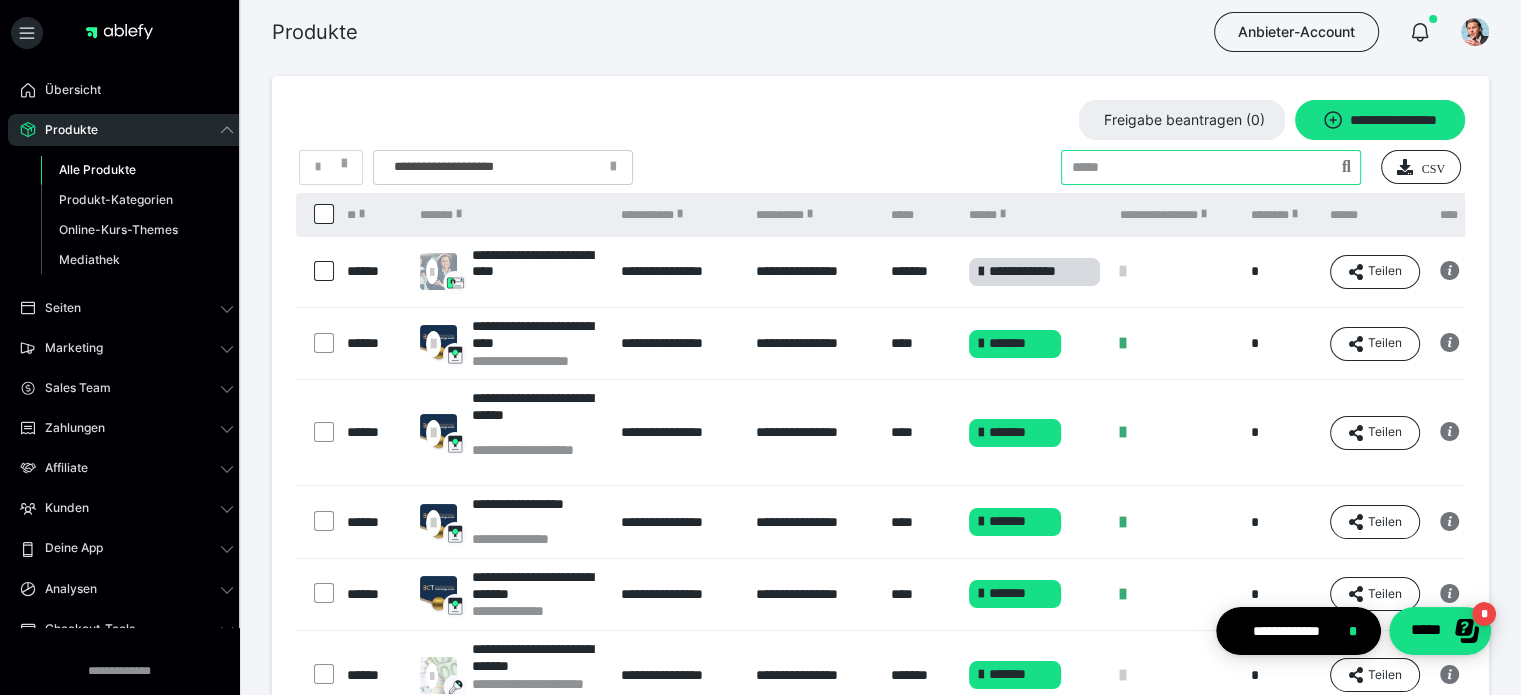 click at bounding box center (1211, 167) 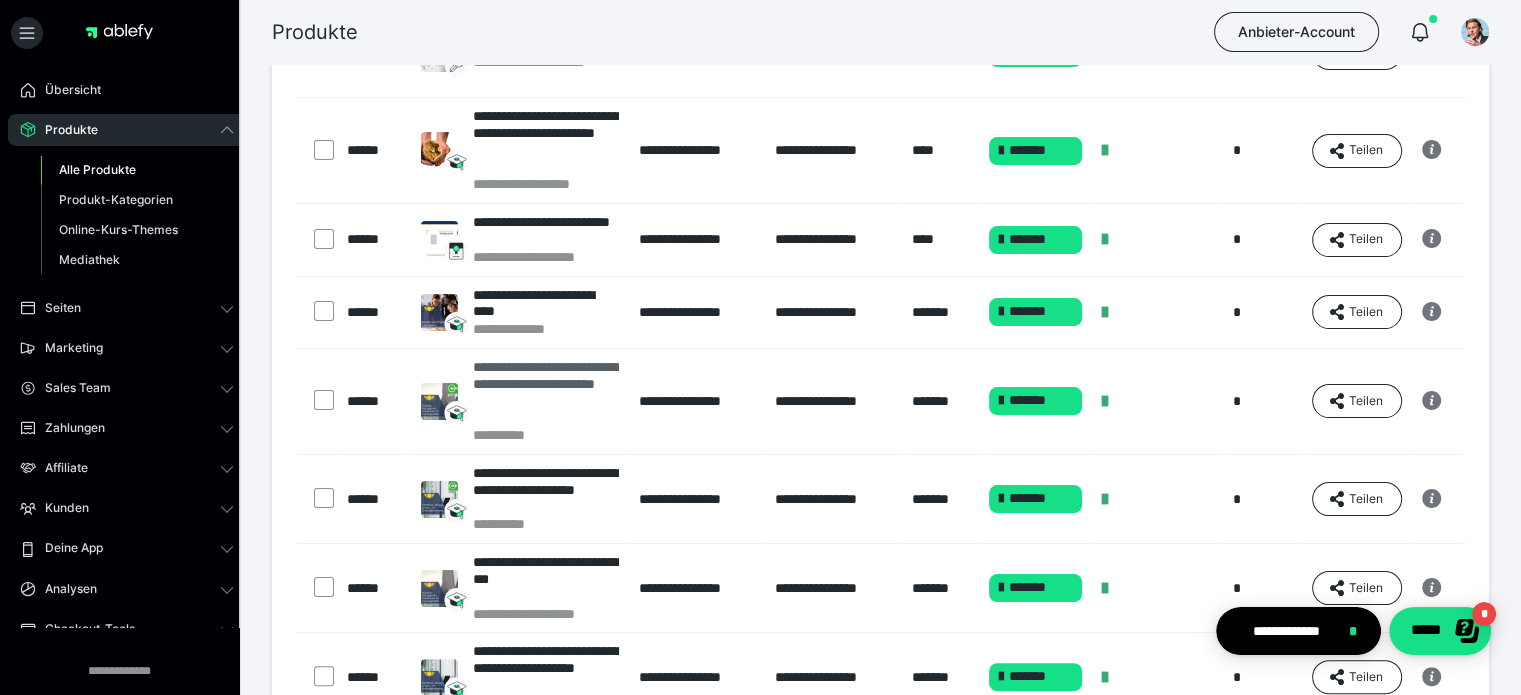 scroll, scrollTop: 400, scrollLeft: 0, axis: vertical 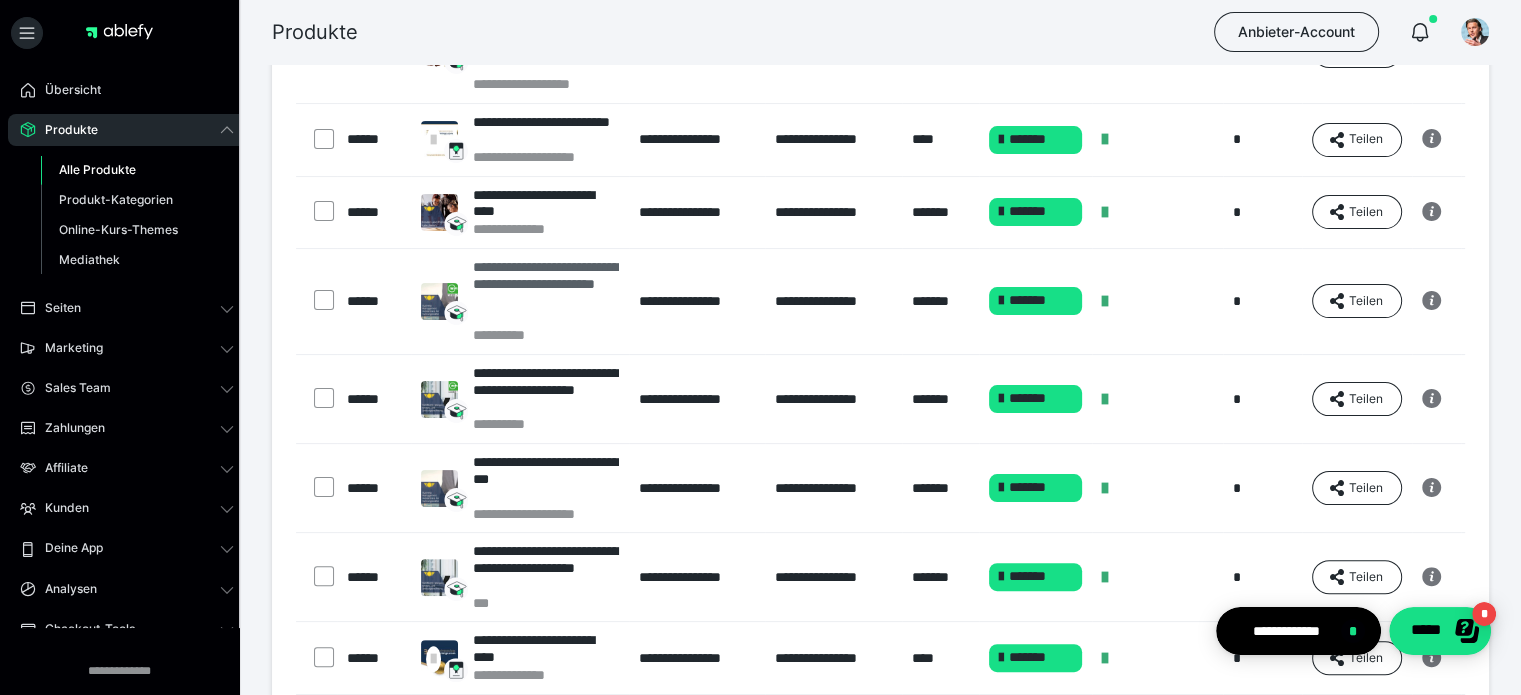 click on "**********" at bounding box center (546, 390) 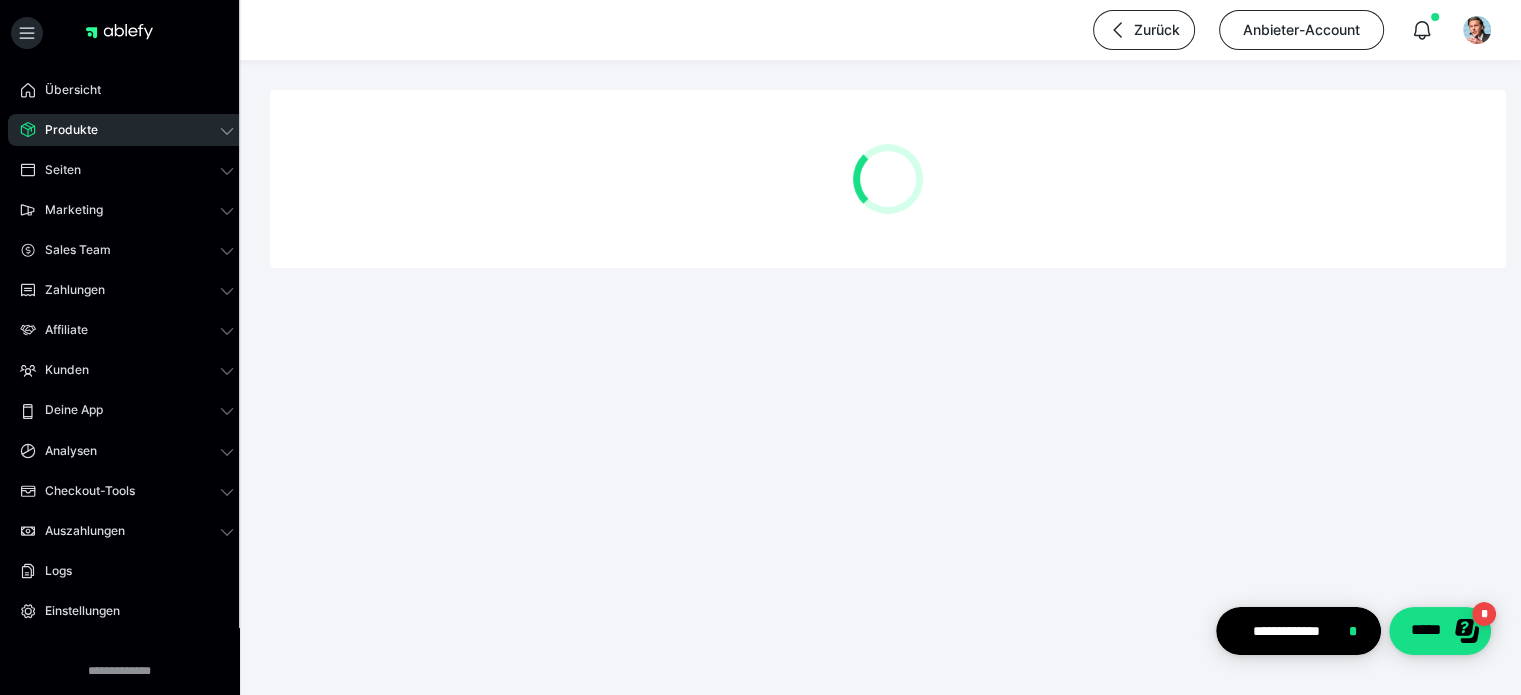 scroll, scrollTop: 0, scrollLeft: 0, axis: both 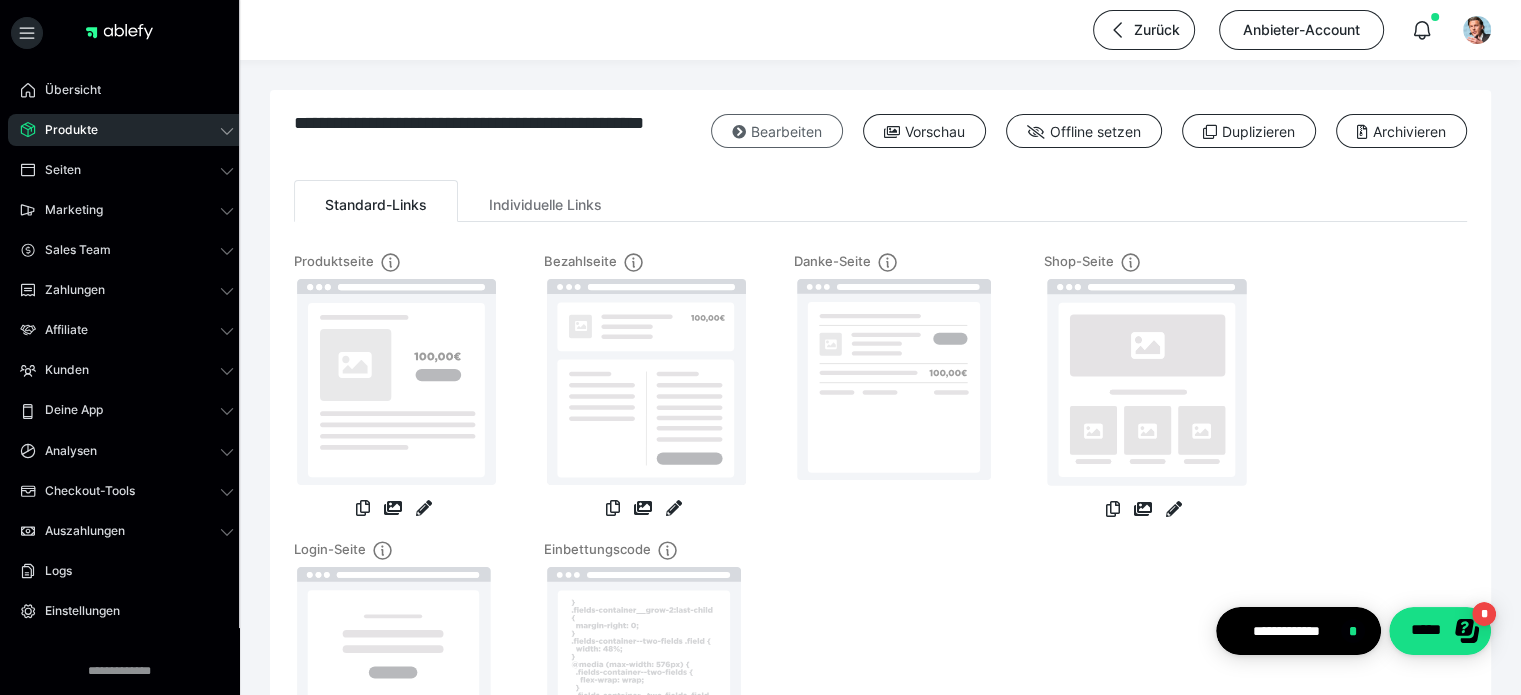 click on "Bearbeiten" at bounding box center (777, 131) 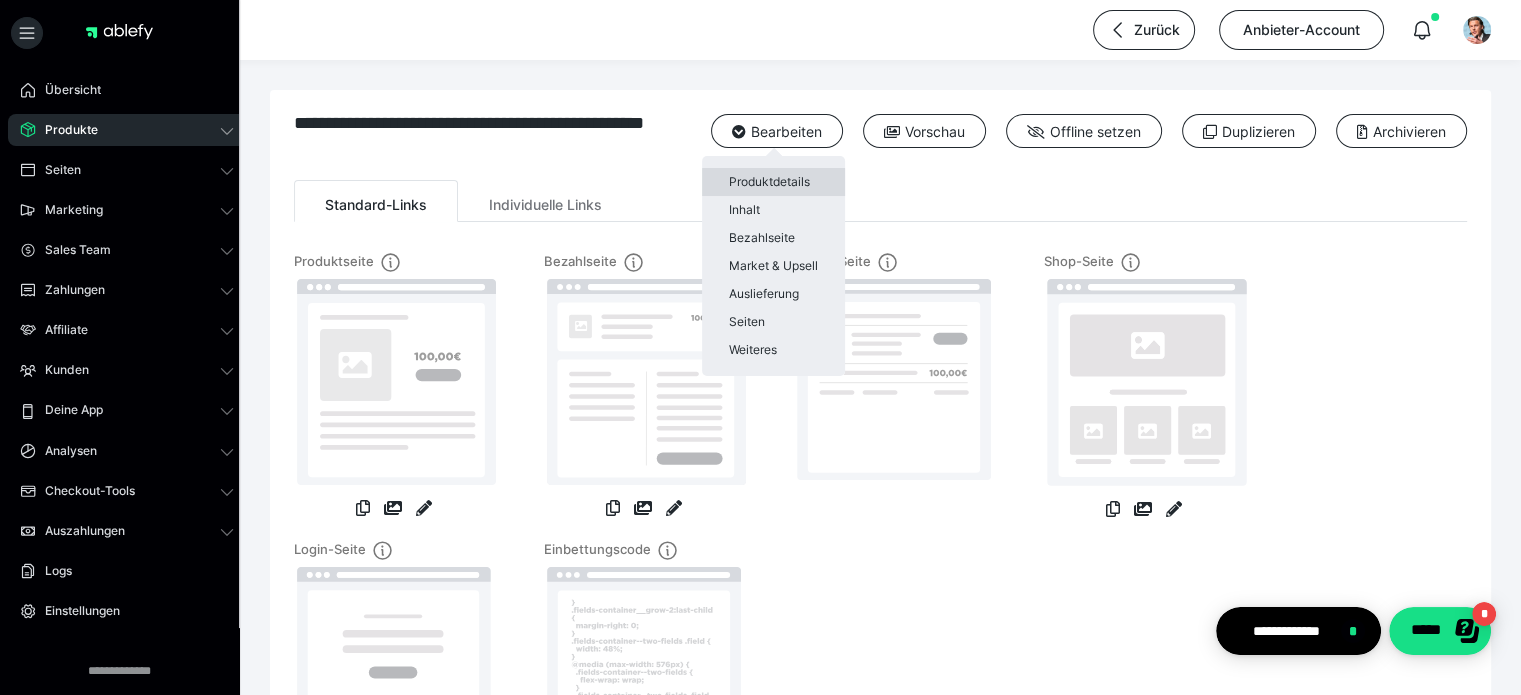click on "Produktdetails" at bounding box center [773, 182] 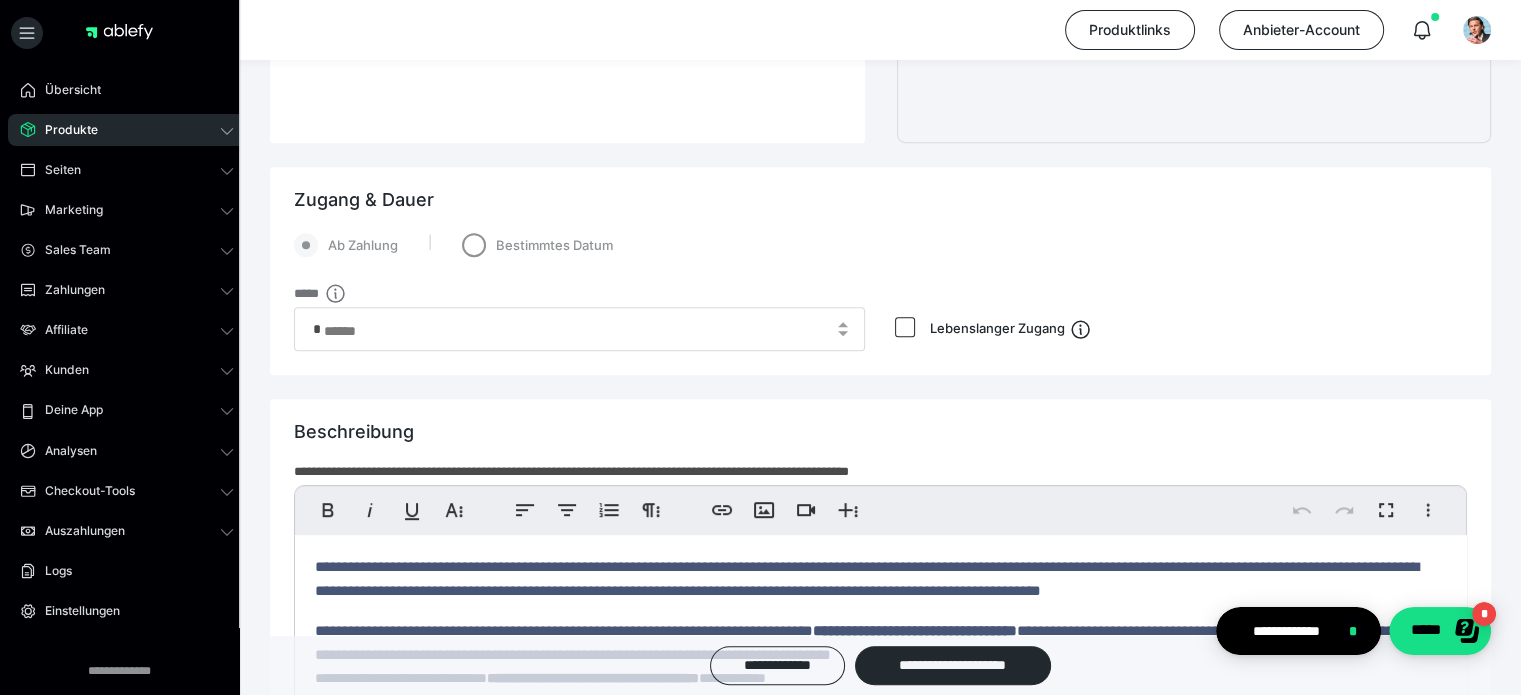 scroll, scrollTop: 1100, scrollLeft: 0, axis: vertical 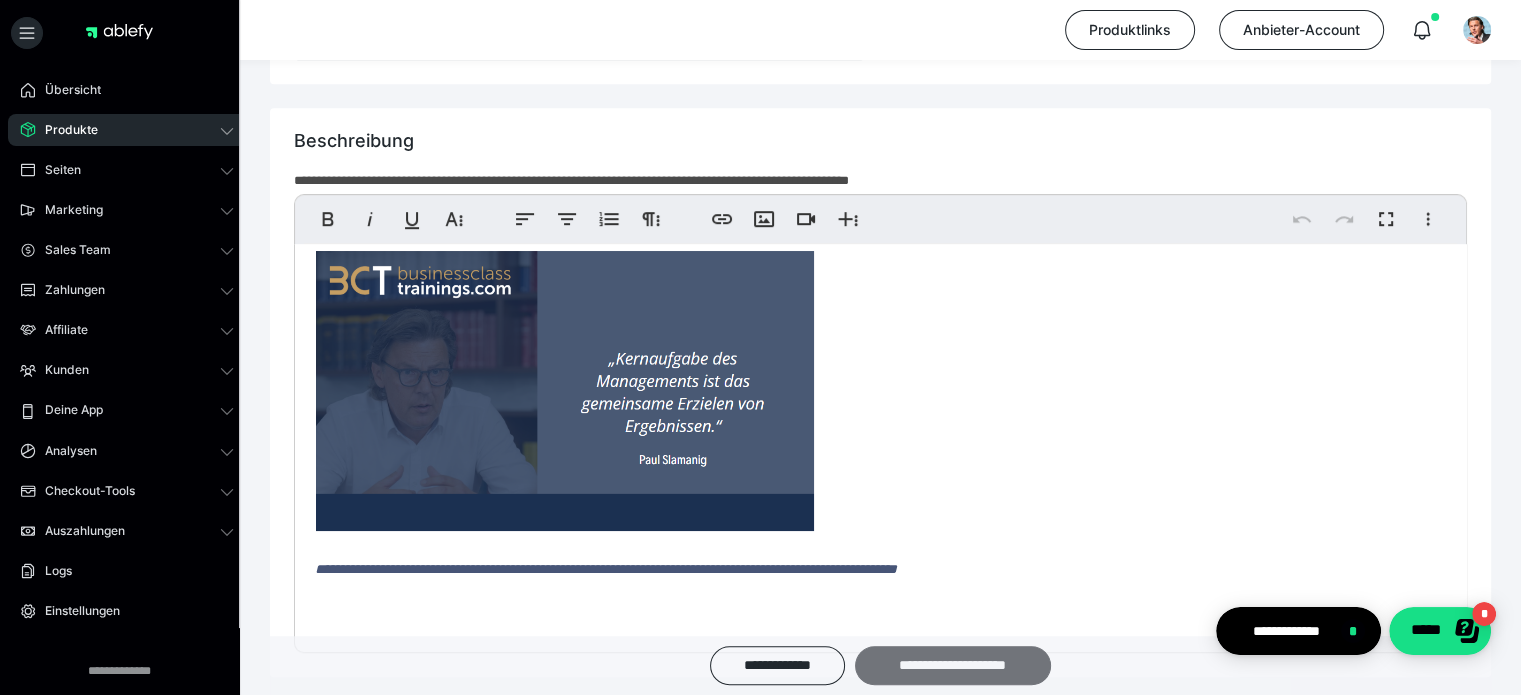 click on "**********" at bounding box center [953, 665] 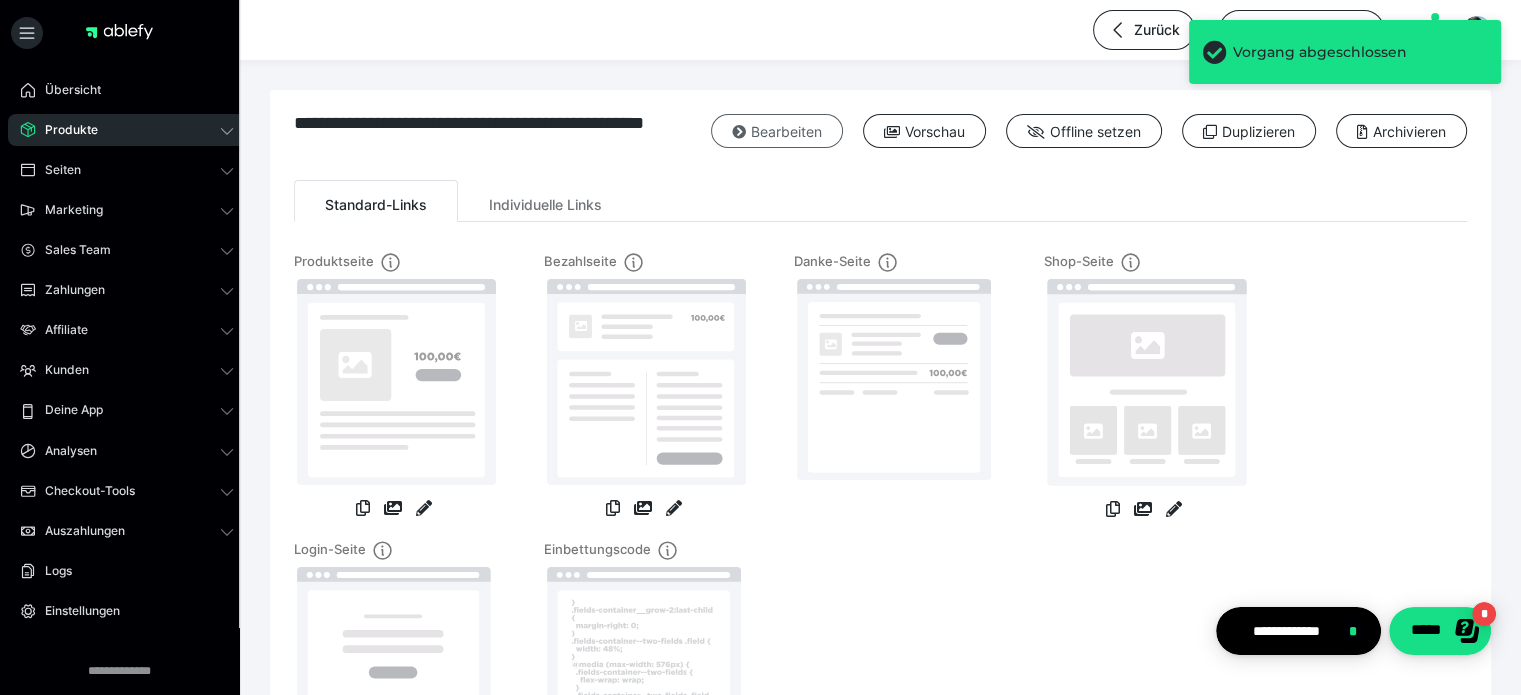 click on "Bearbeiten" at bounding box center (777, 131) 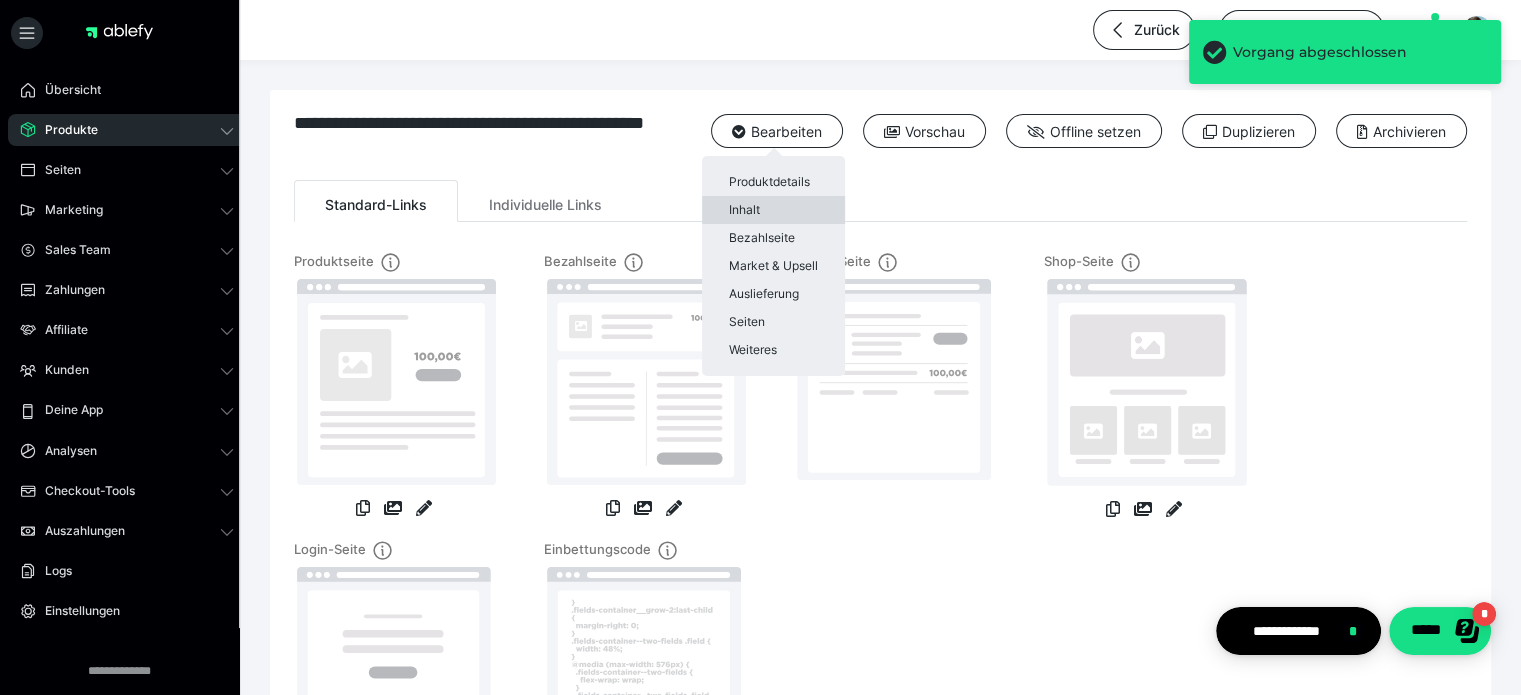click on "Inhalt" at bounding box center (773, 210) 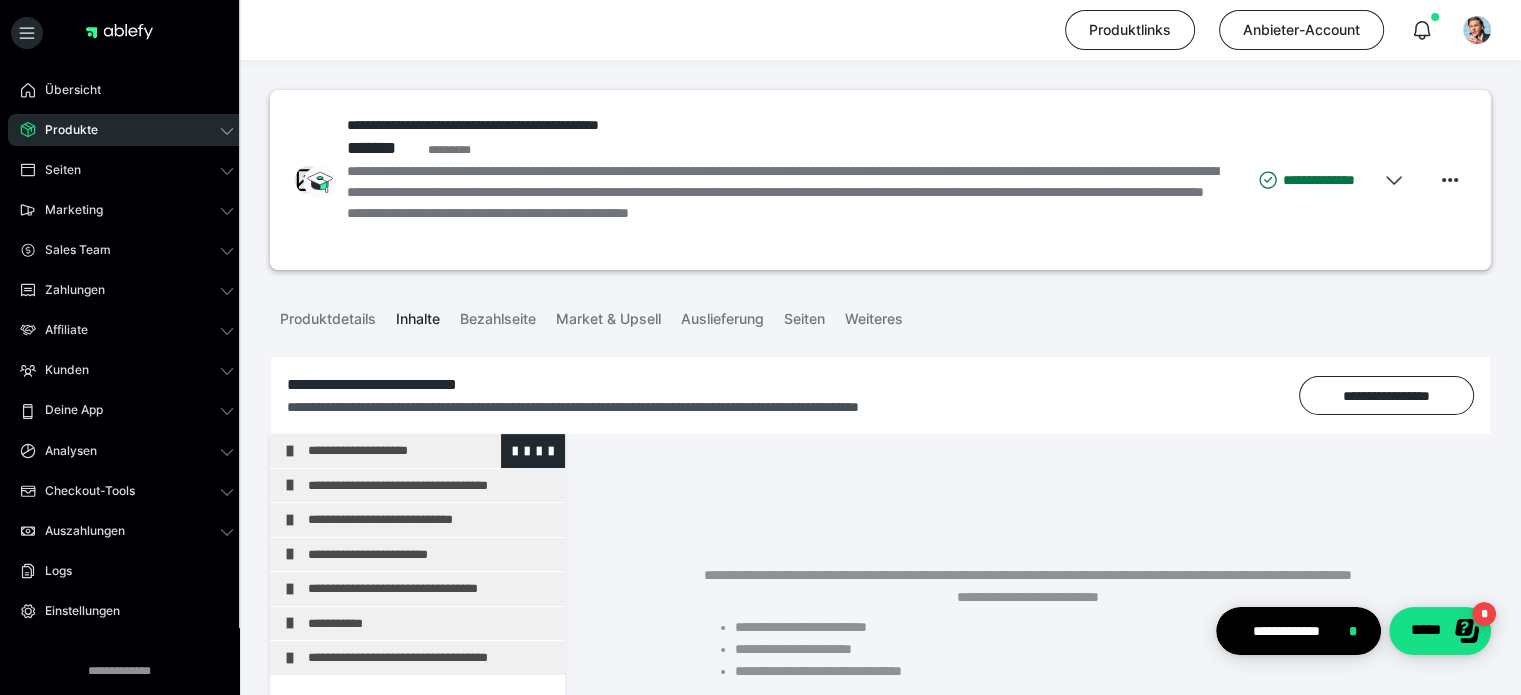 click on "**********" at bounding box center [431, 451] 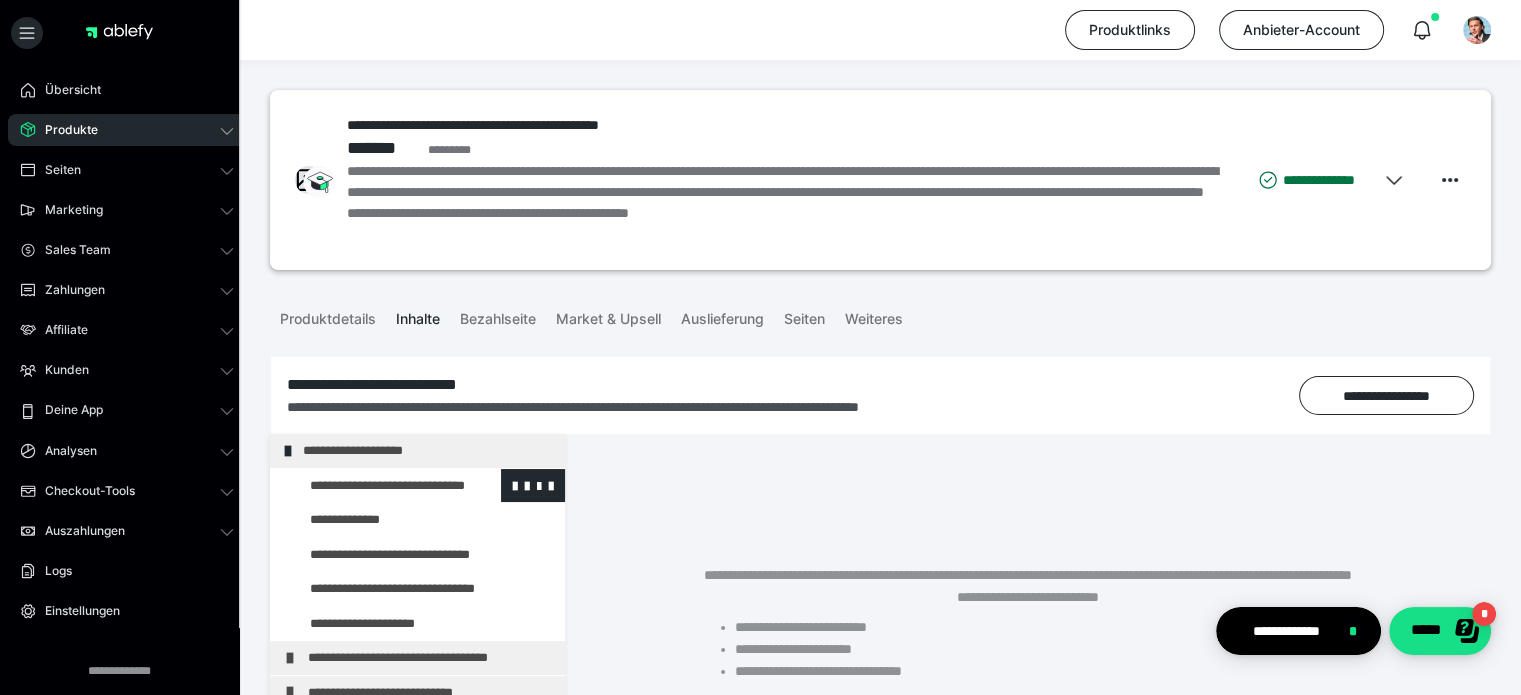click at bounding box center (375, 486) 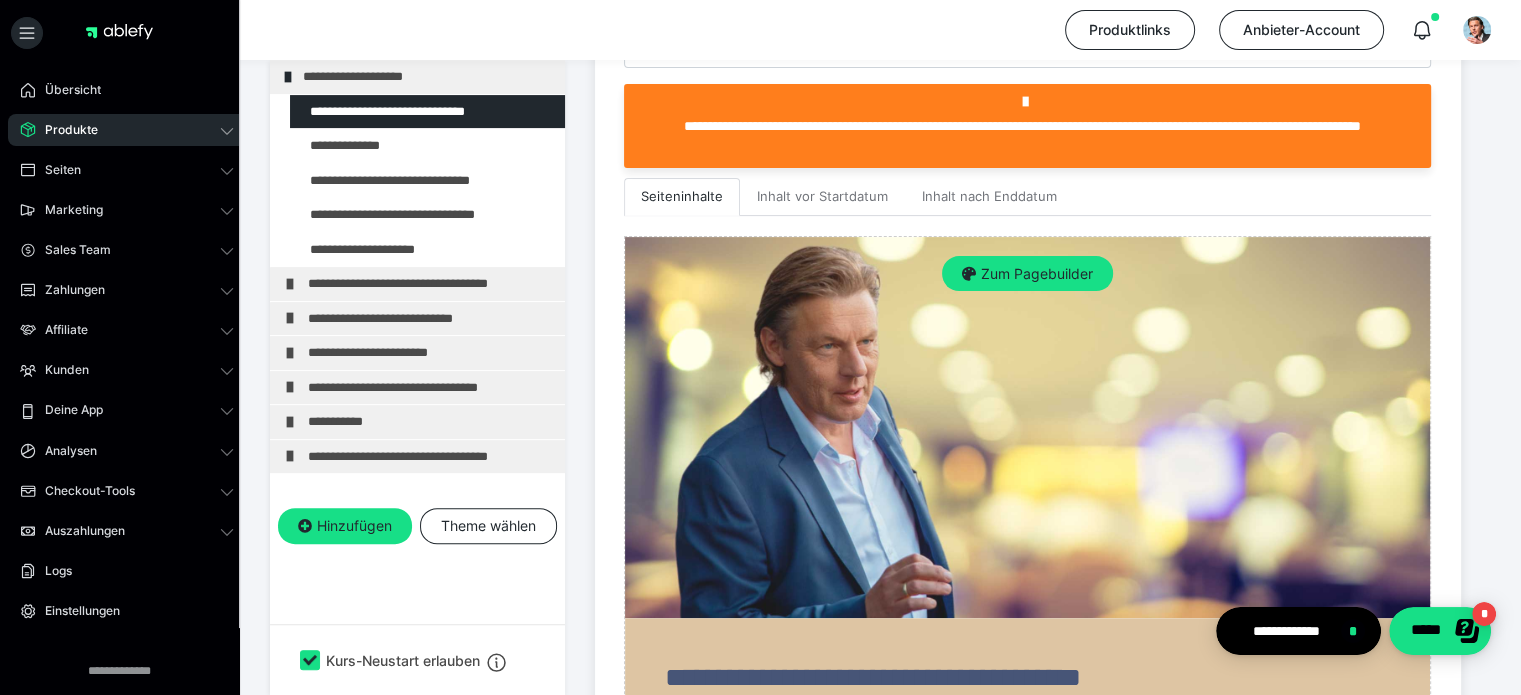 scroll, scrollTop: 600, scrollLeft: 0, axis: vertical 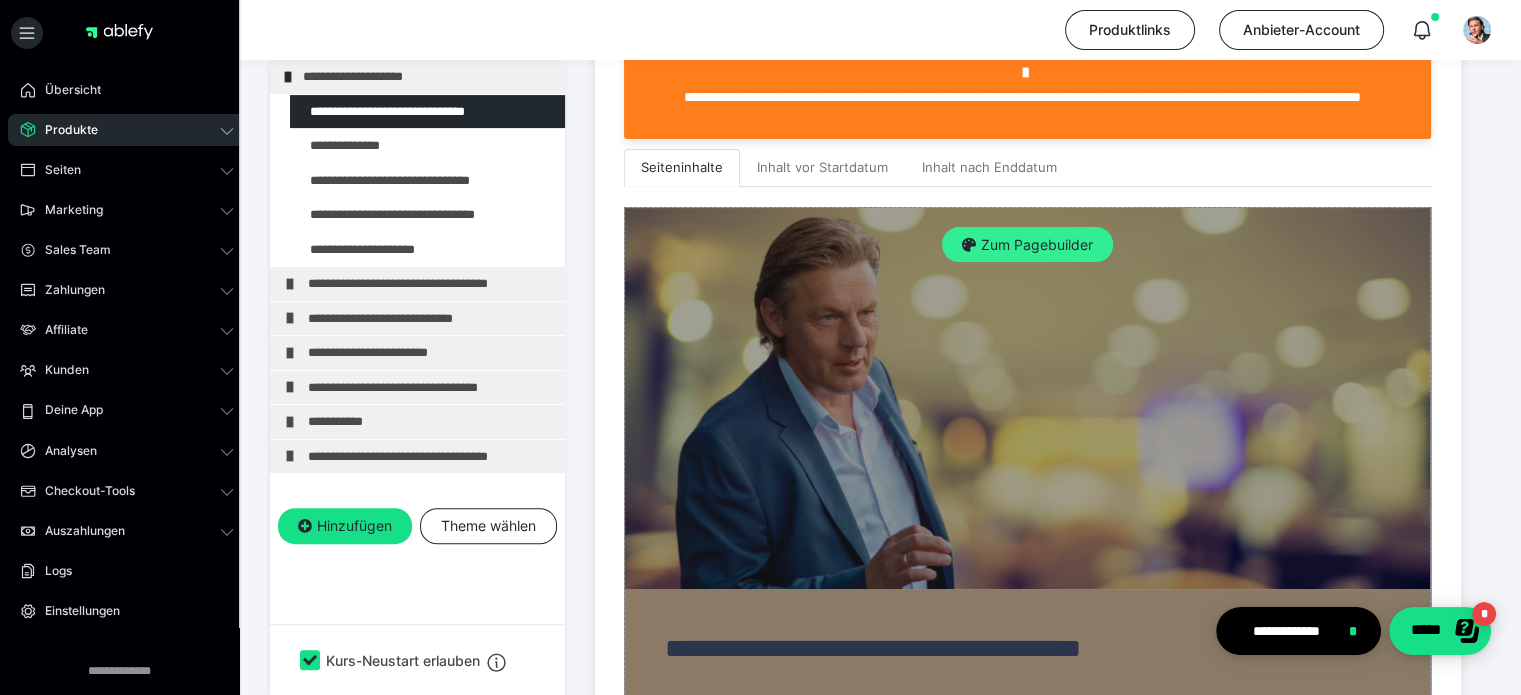 click on "Zum Pagebuilder" at bounding box center (1027, 245) 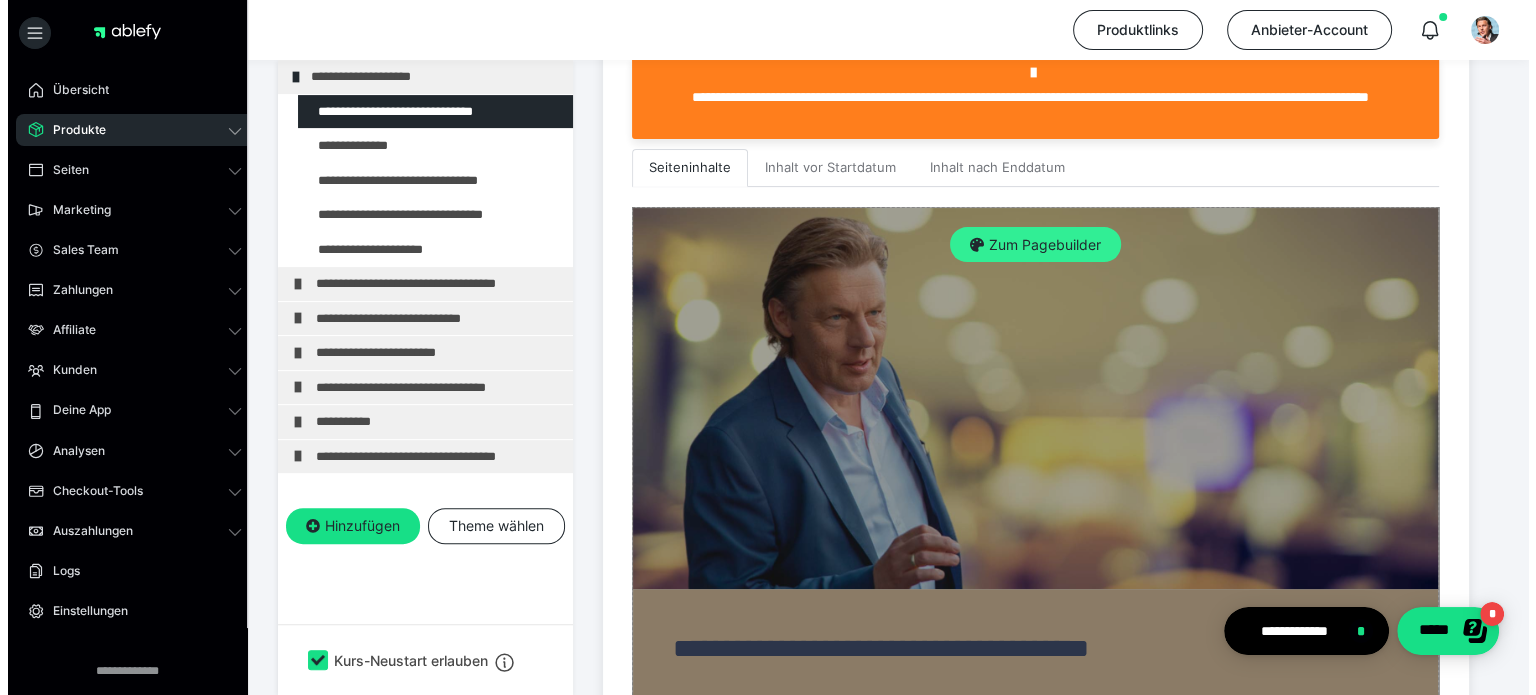 scroll, scrollTop: 373, scrollLeft: 0, axis: vertical 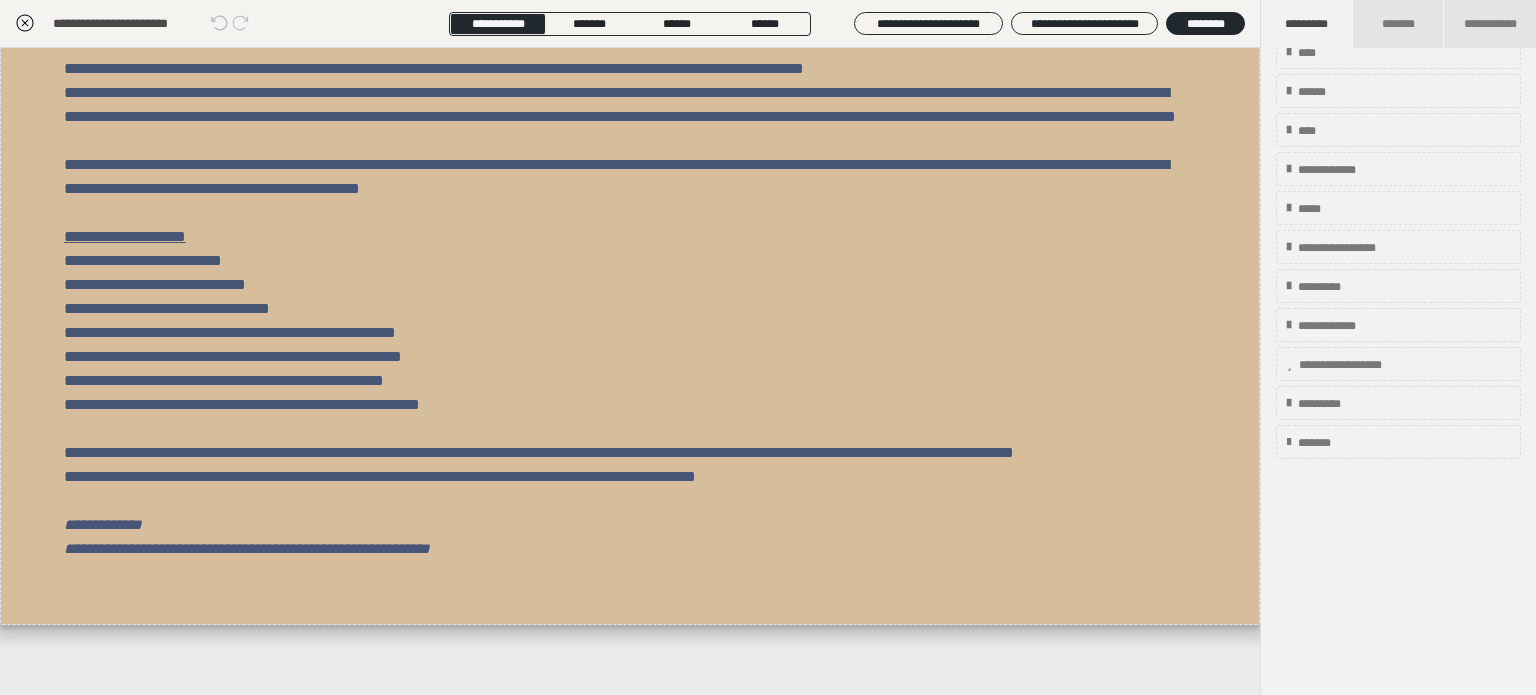 click 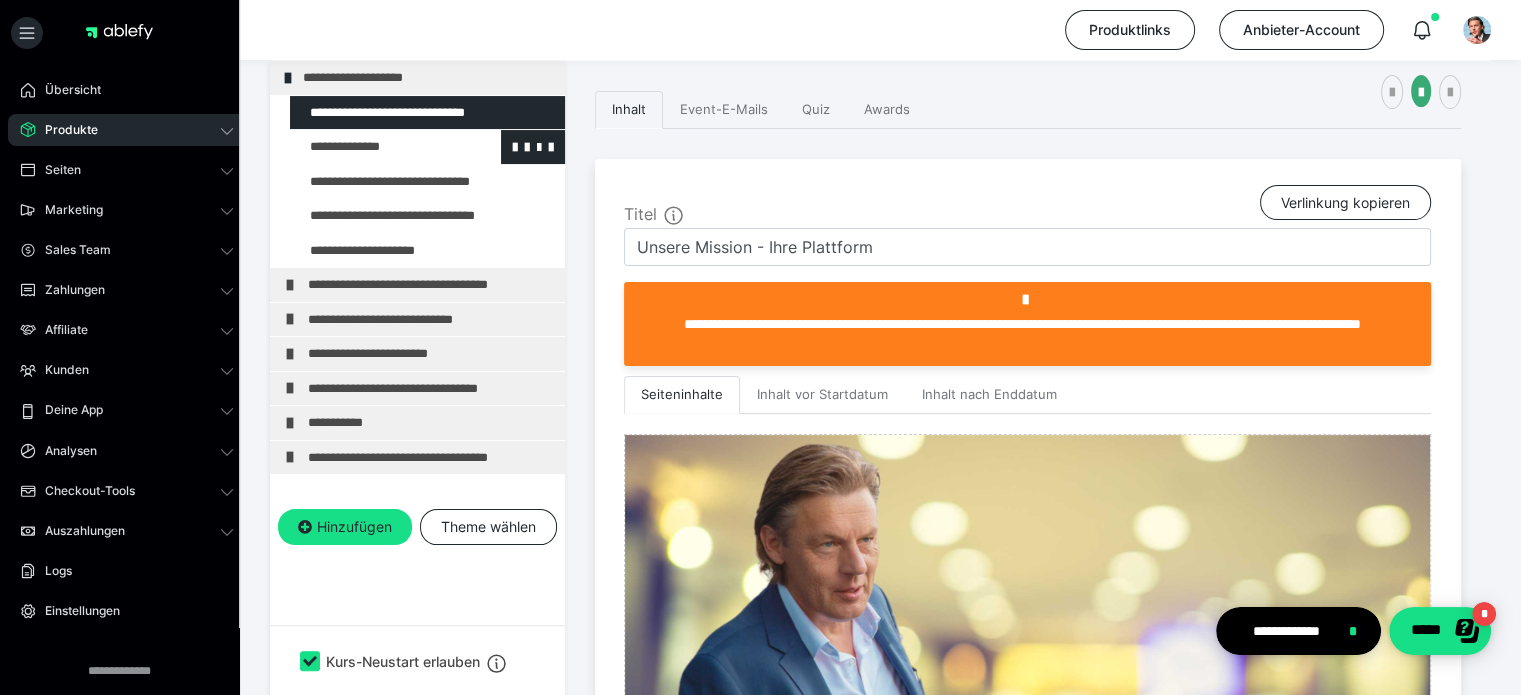 click at bounding box center (375, 147) 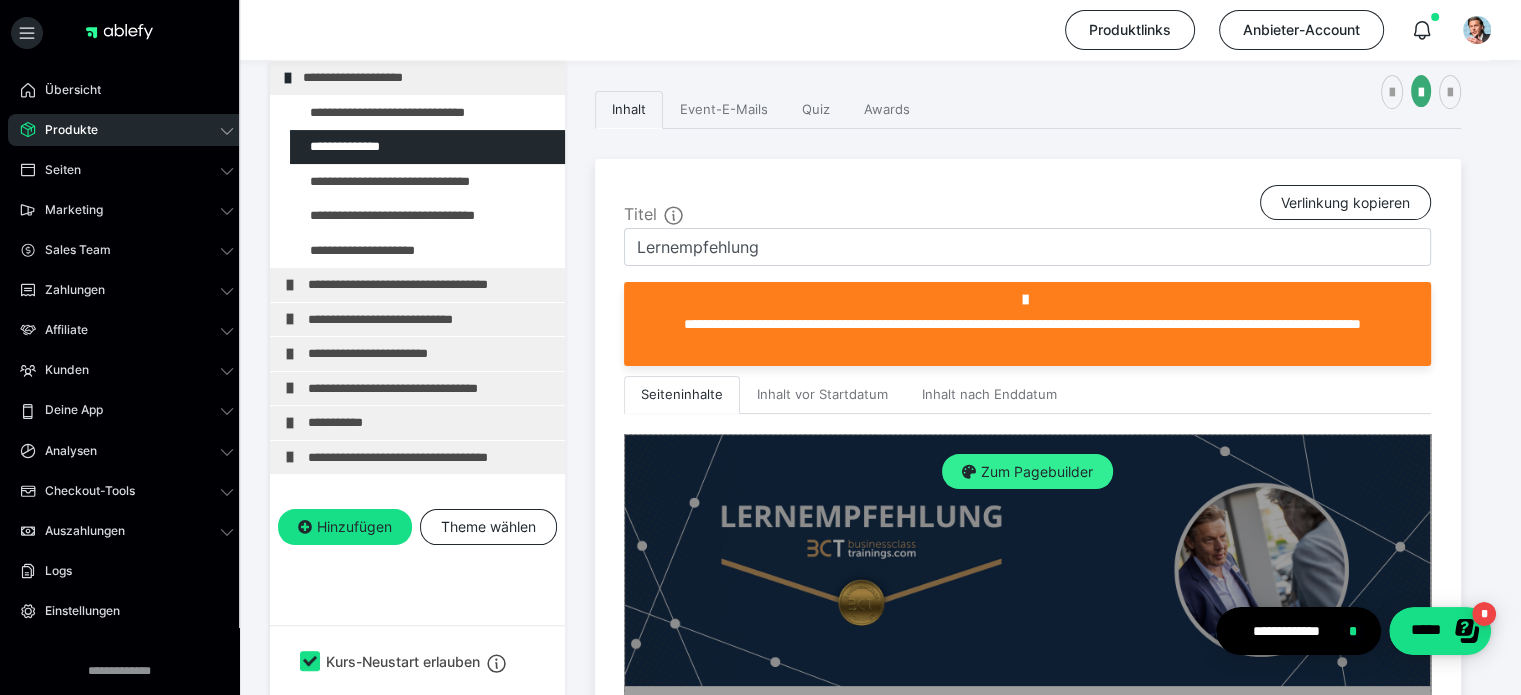 click on "Zum Pagebuilder" at bounding box center [1027, 472] 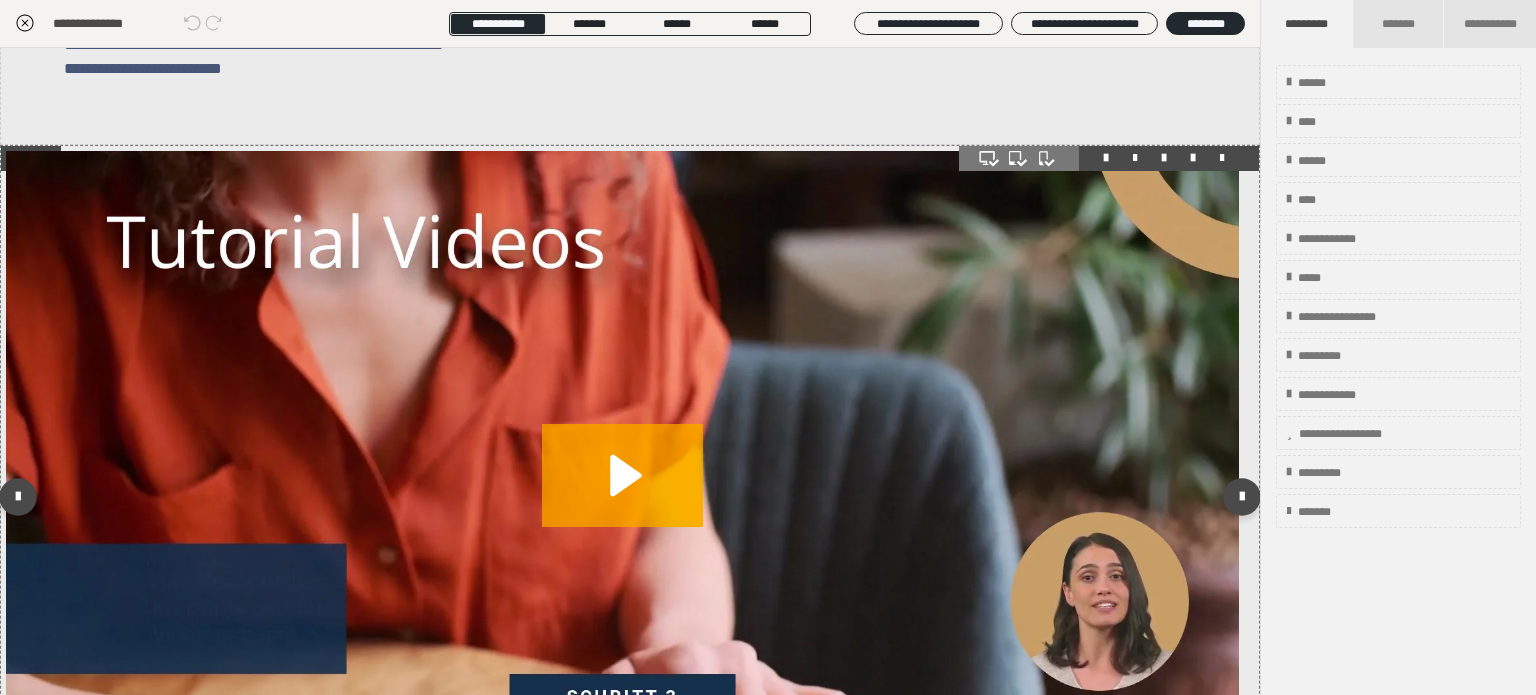 scroll, scrollTop: 600, scrollLeft: 0, axis: vertical 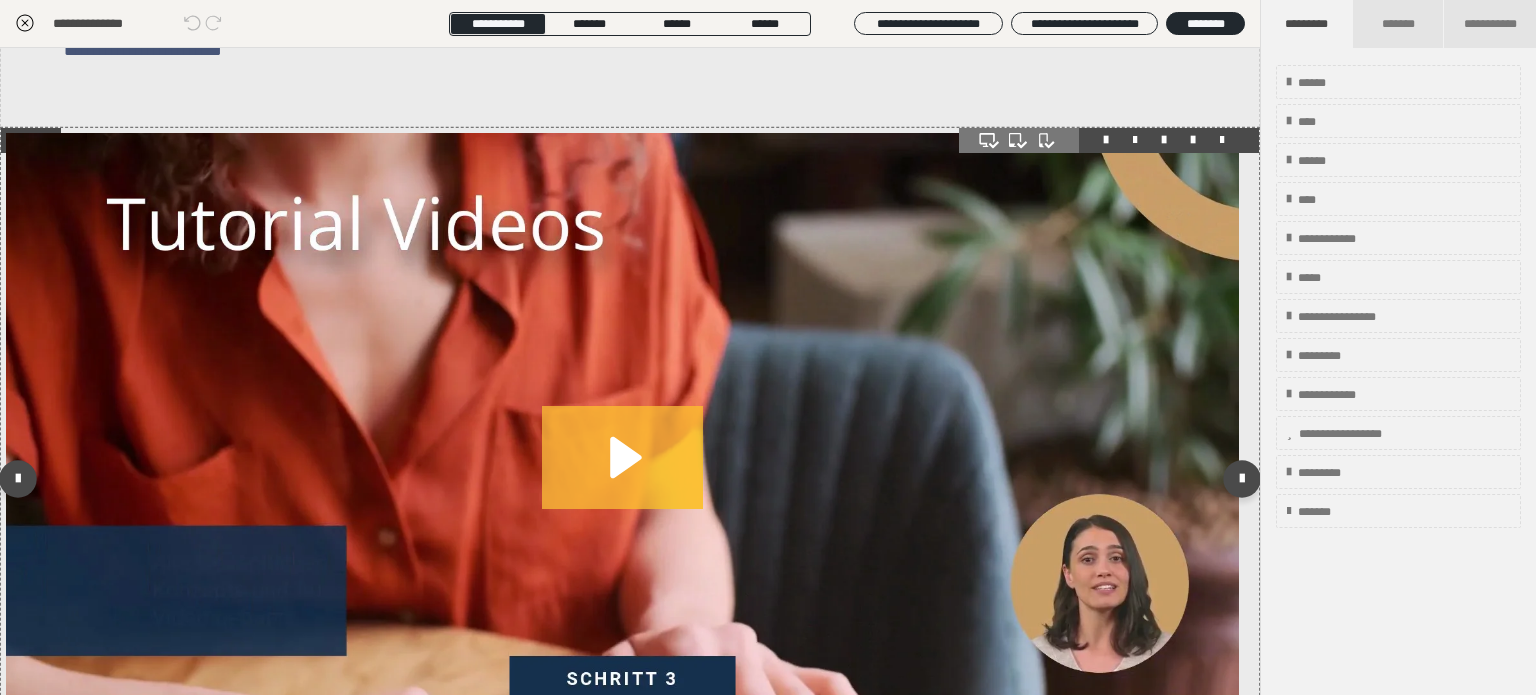 click 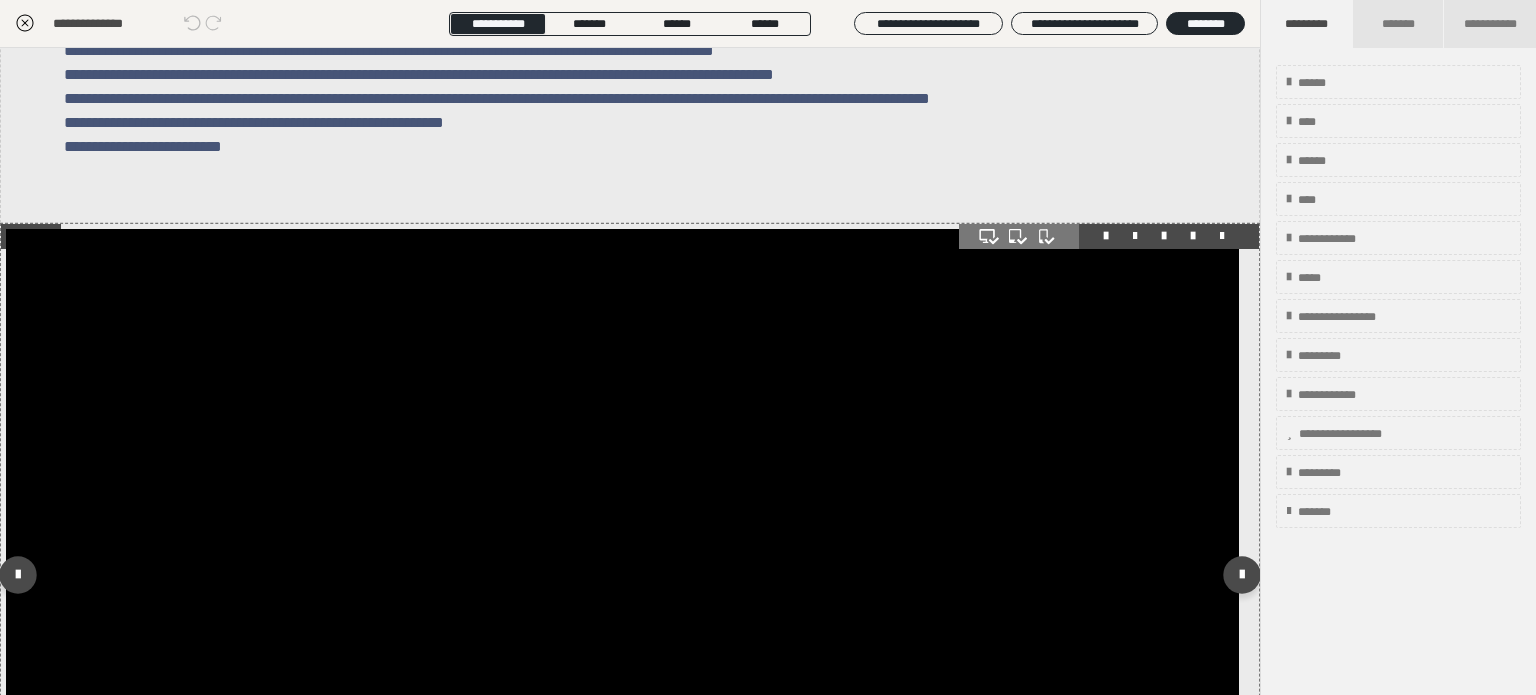 scroll, scrollTop: 604, scrollLeft: 0, axis: vertical 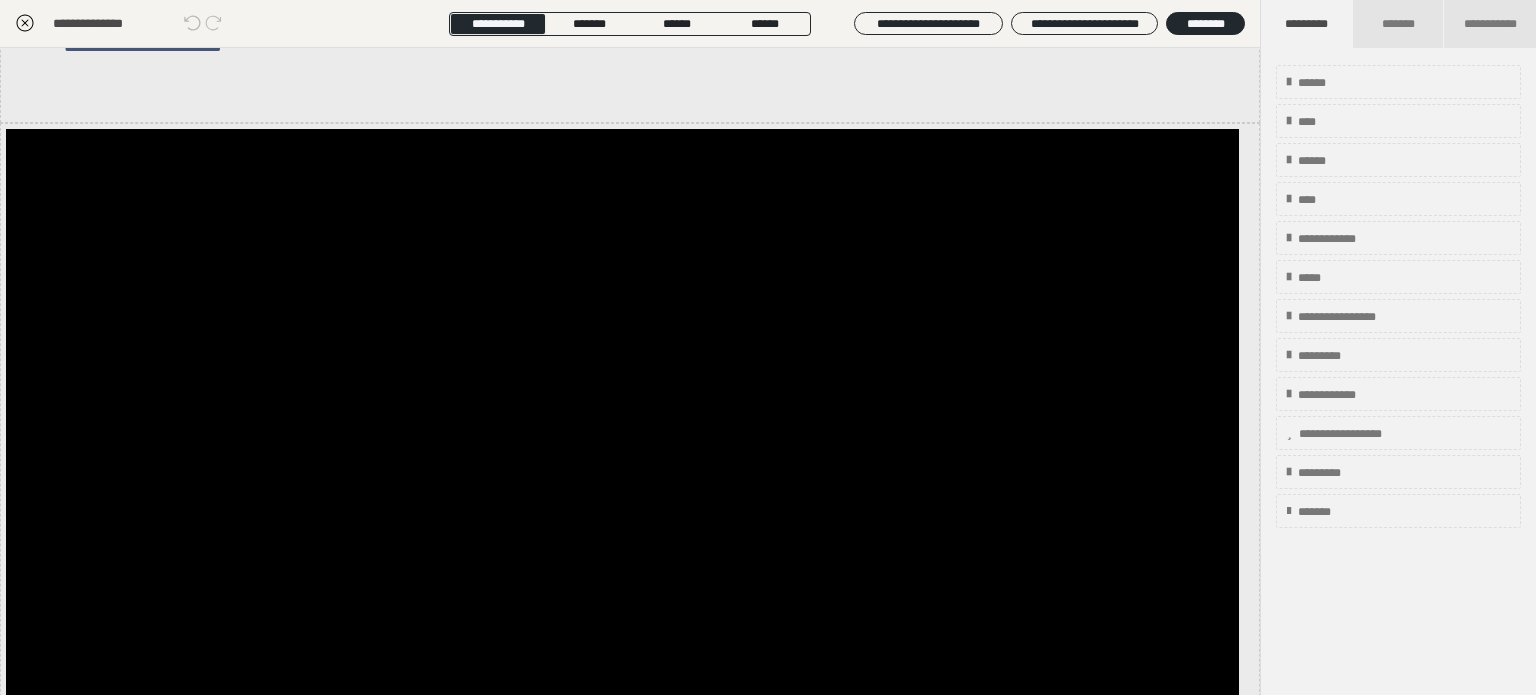 click 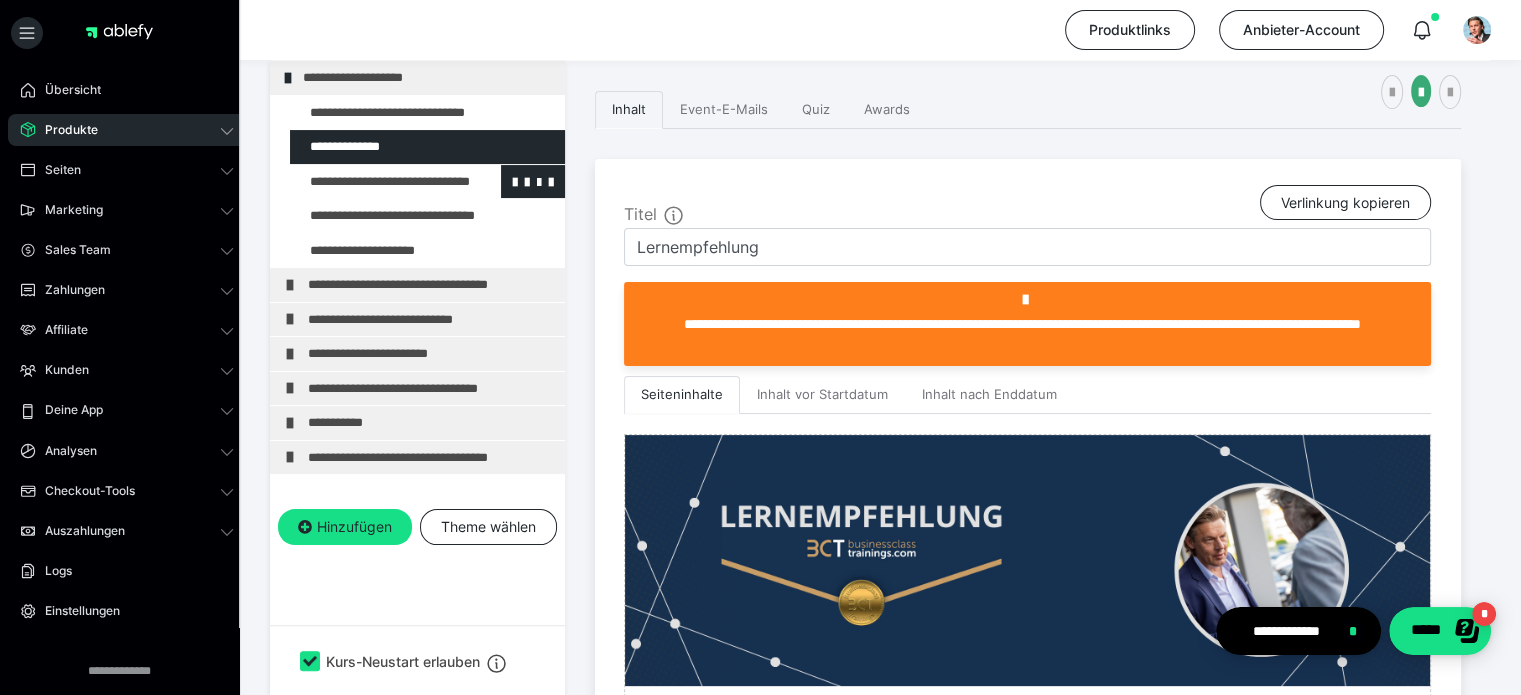 click at bounding box center [375, 182] 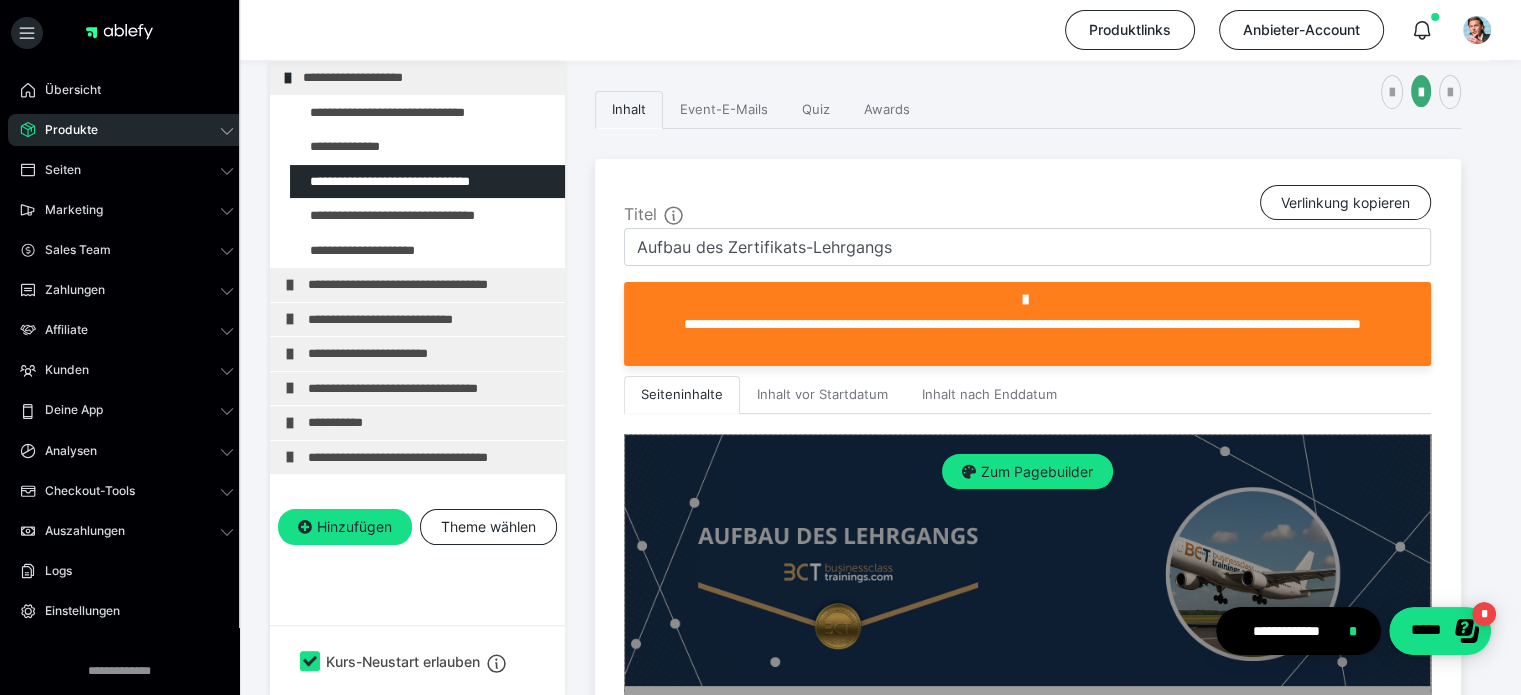 click on "Zum Pagebuilder" at bounding box center [1027, 472] 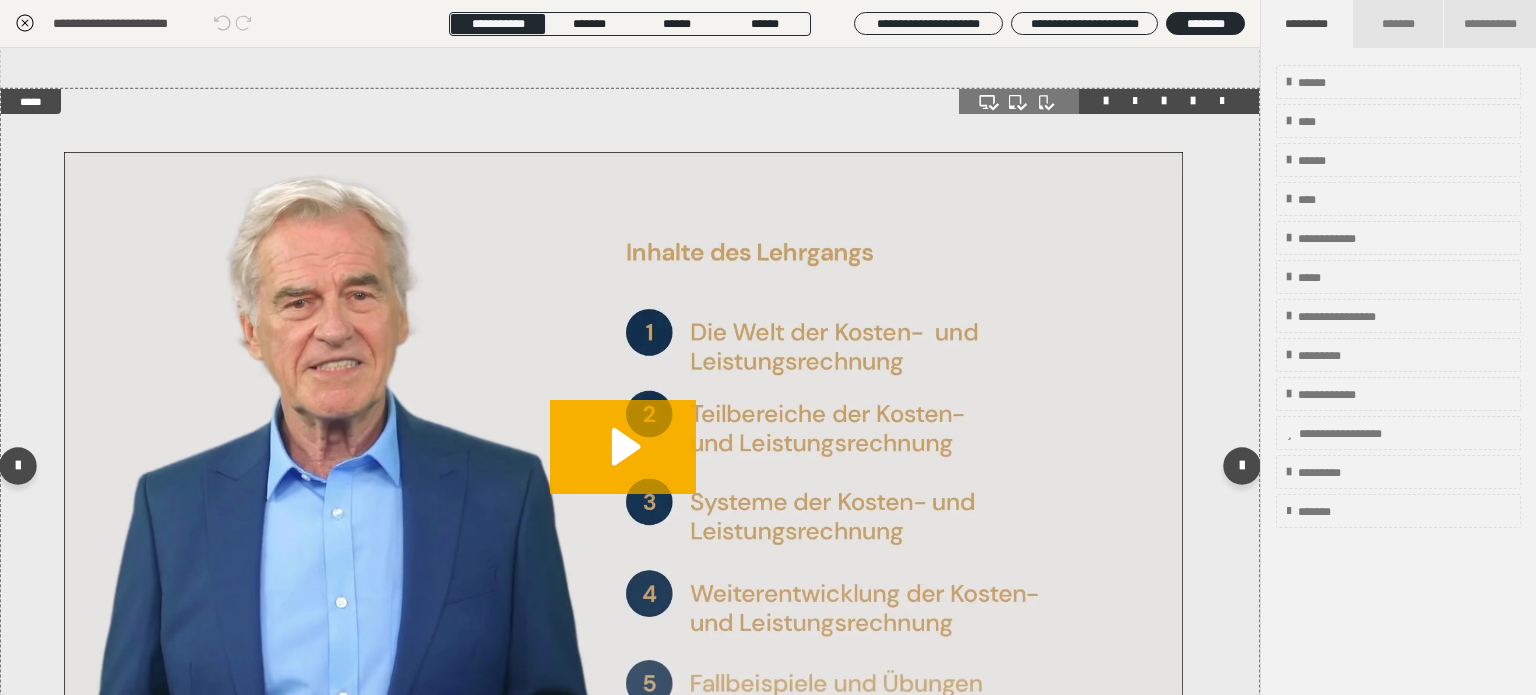 scroll, scrollTop: 900, scrollLeft: 0, axis: vertical 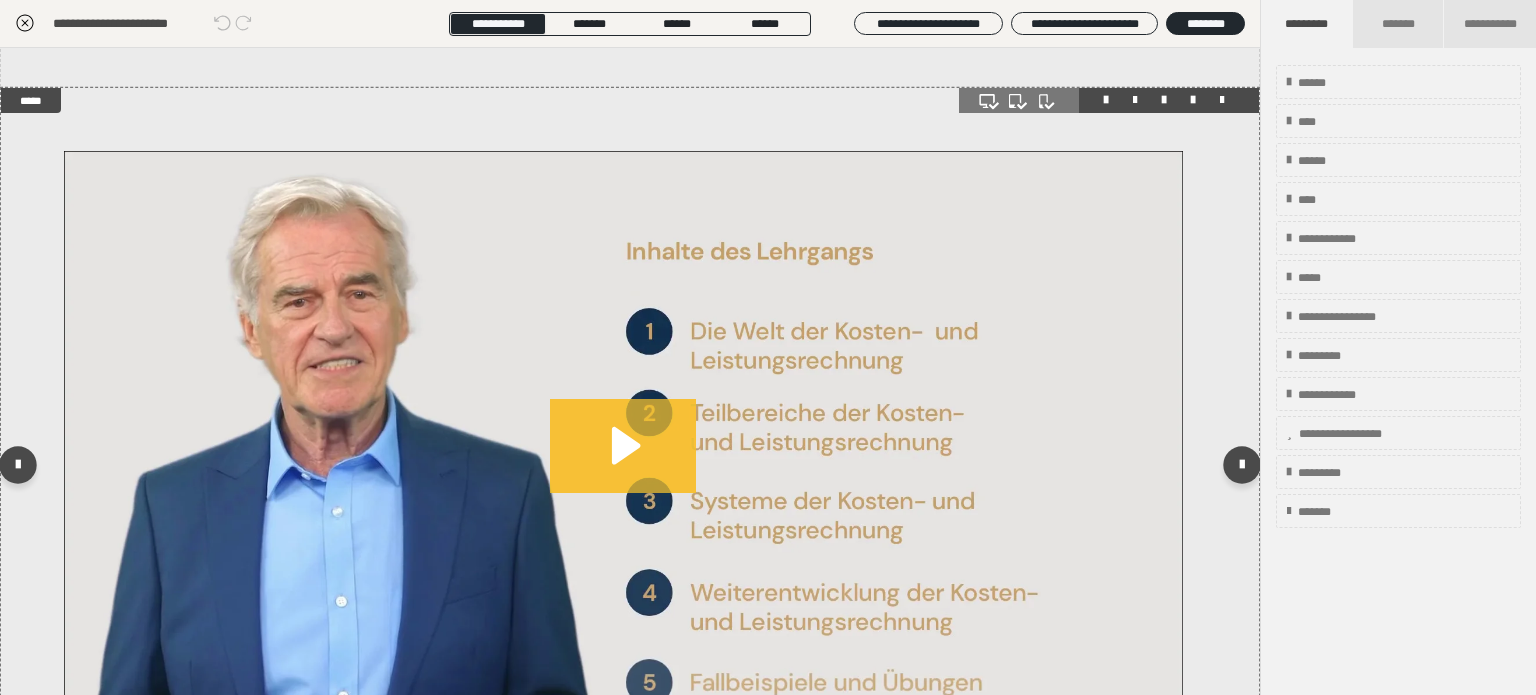 click 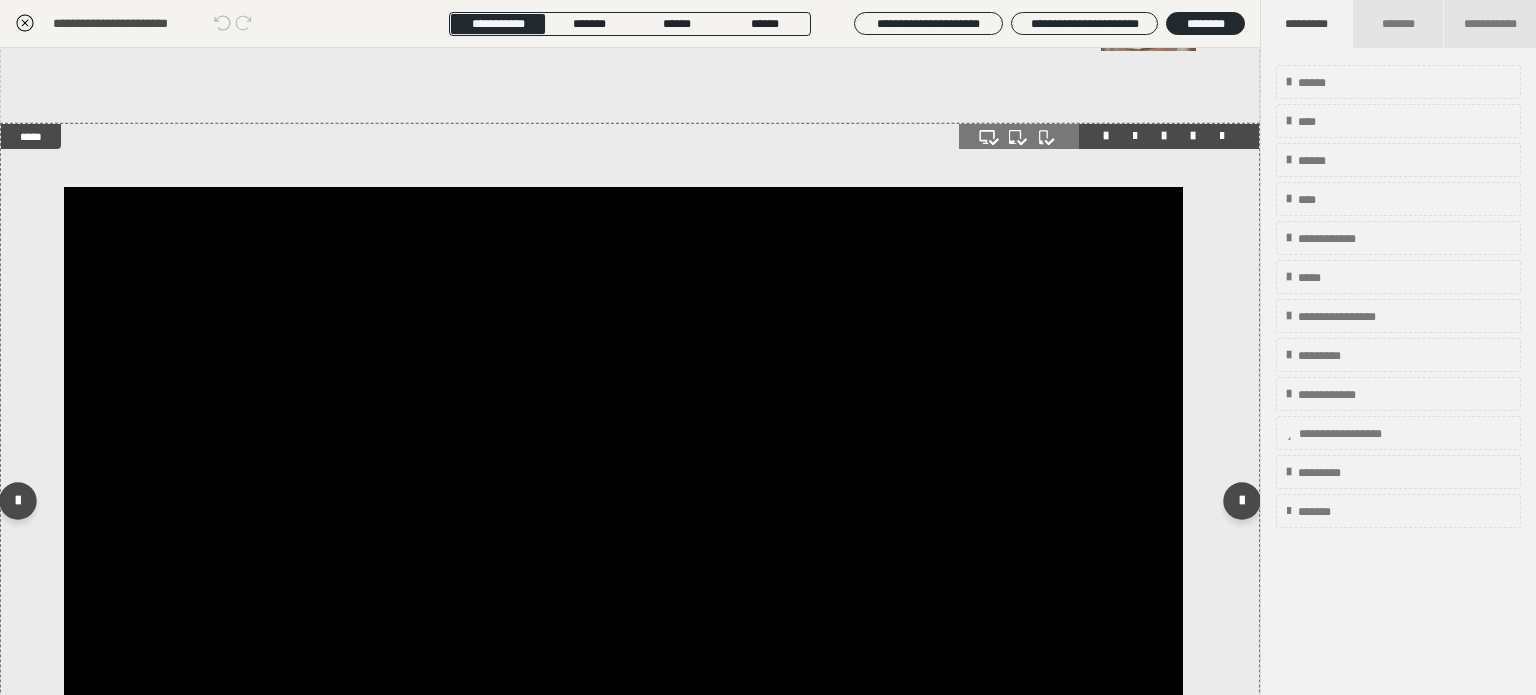 scroll, scrollTop: 900, scrollLeft: 0, axis: vertical 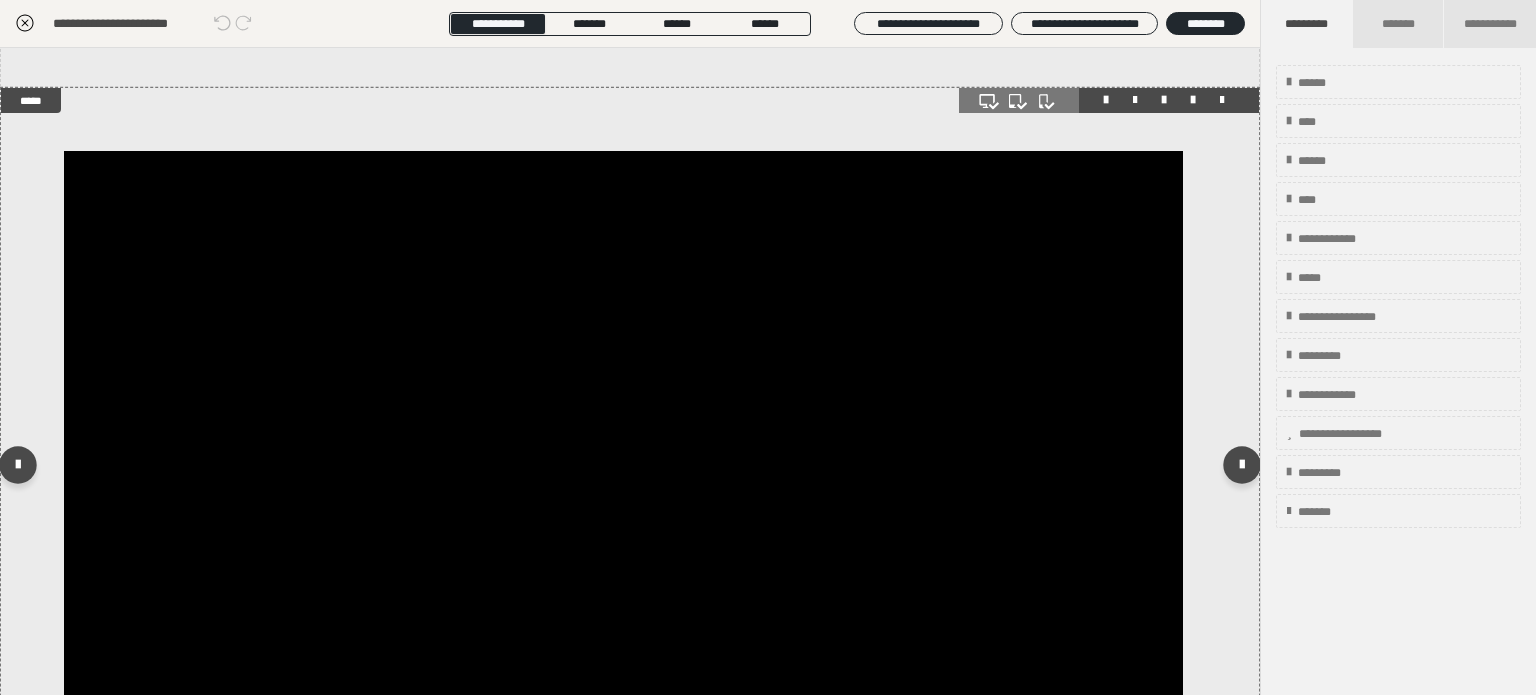 click at bounding box center (623, 465) 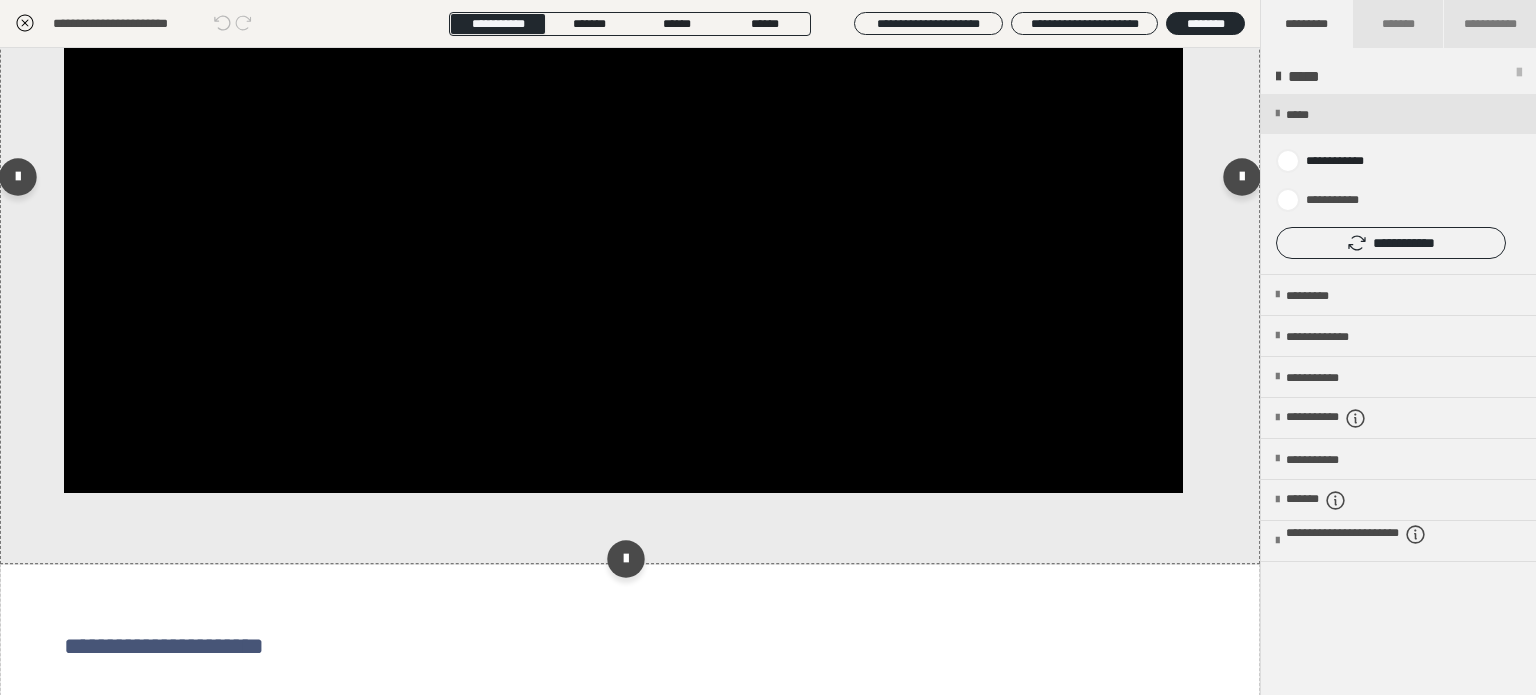 scroll, scrollTop: 1200, scrollLeft: 0, axis: vertical 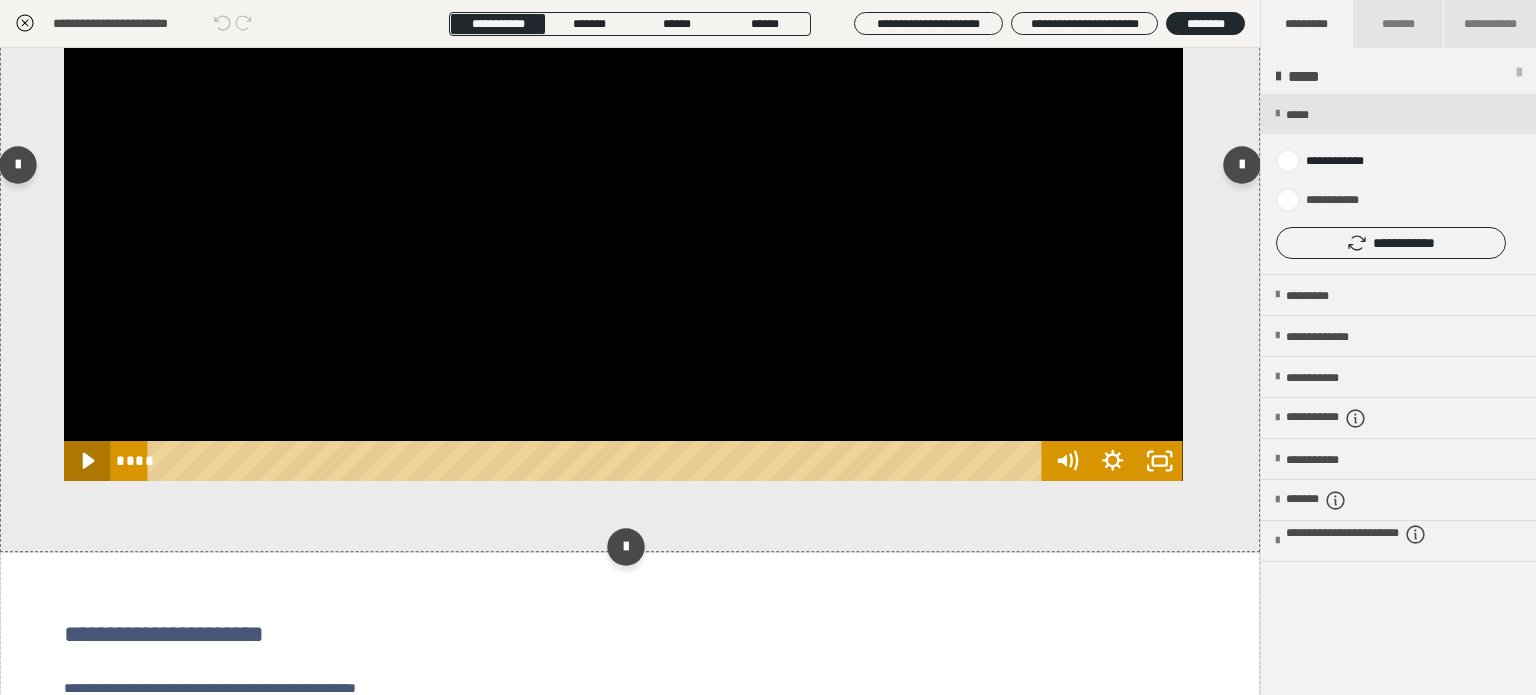 click 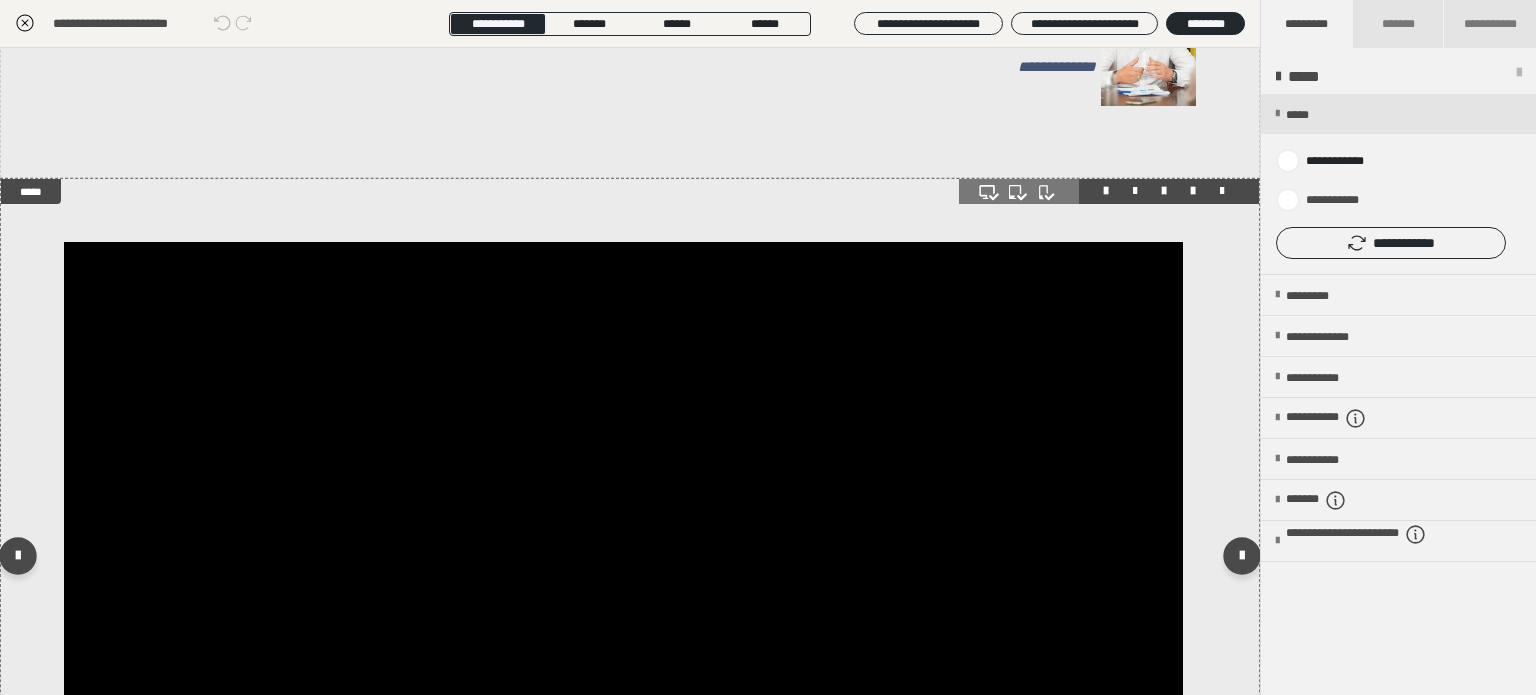 scroll, scrollTop: 800, scrollLeft: 0, axis: vertical 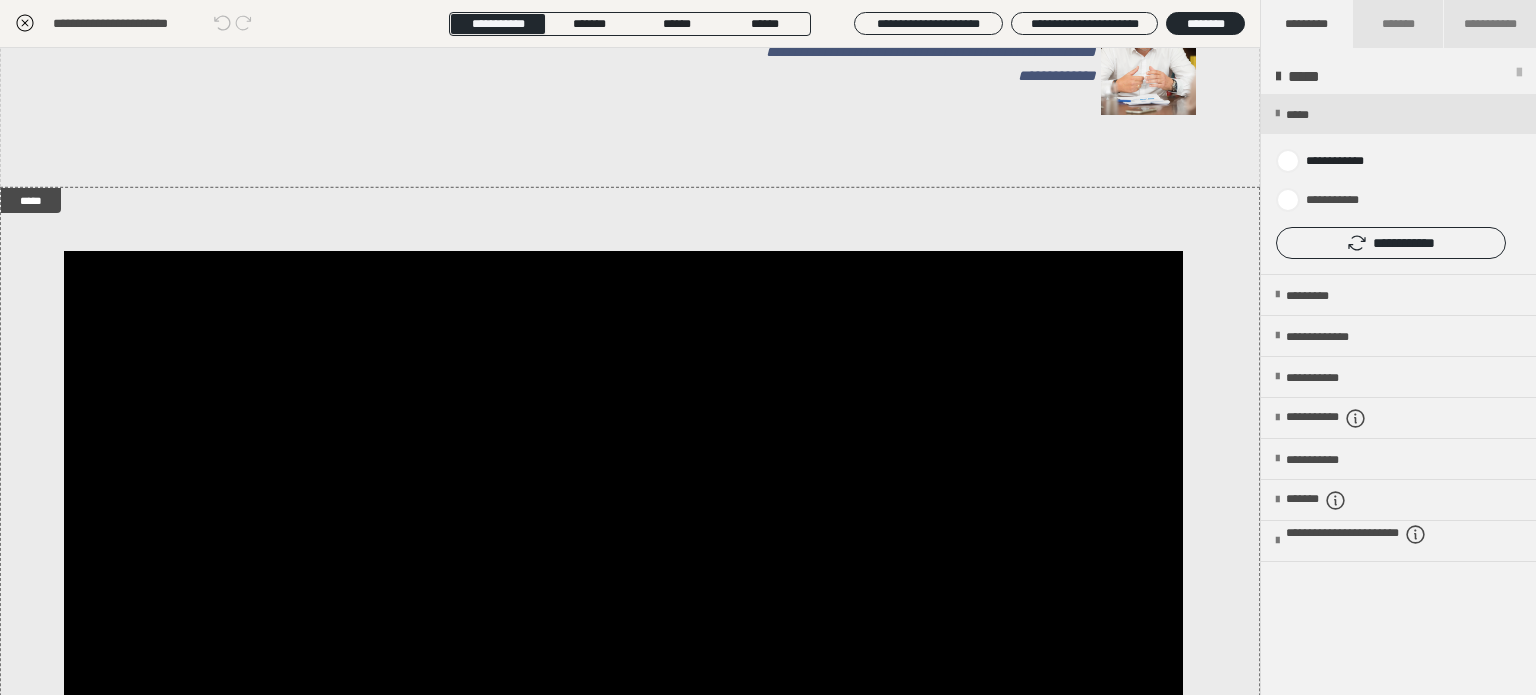 click 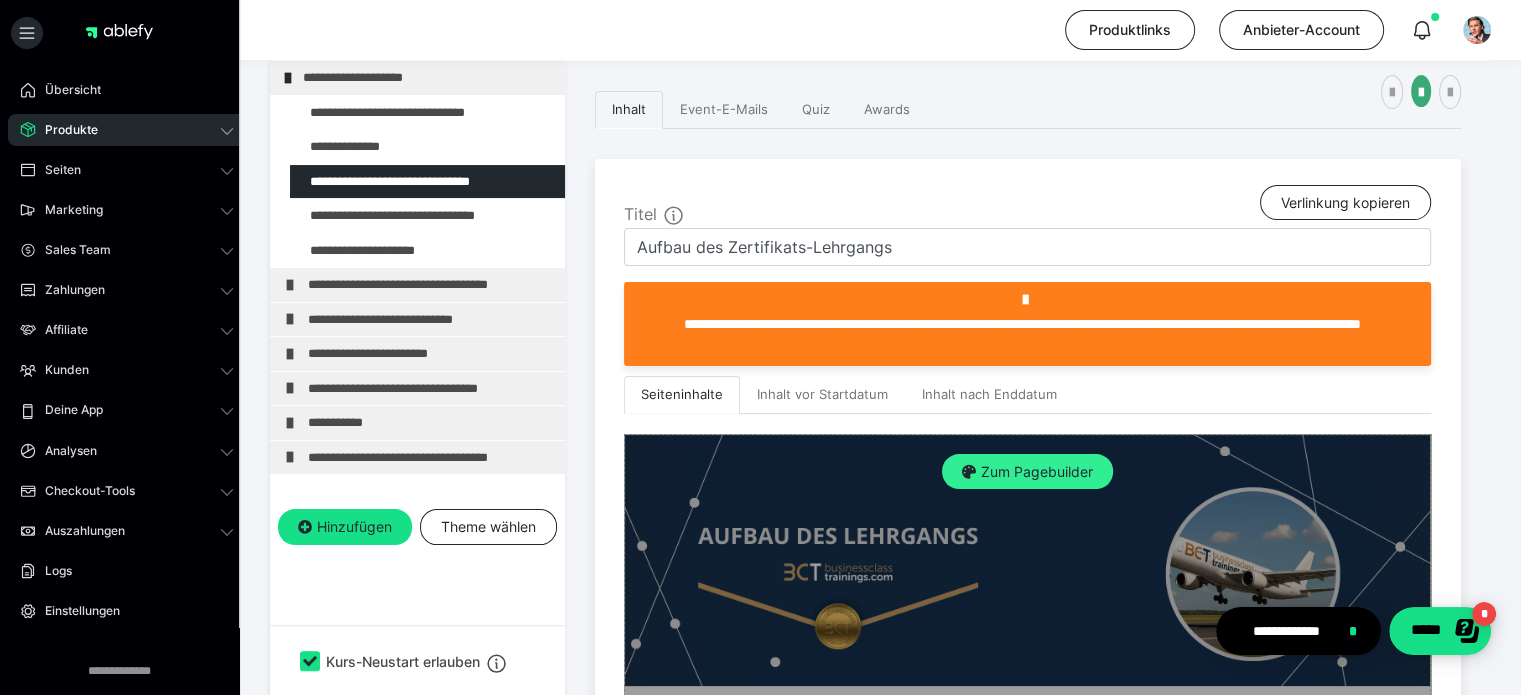 click on "Zum Pagebuilder" at bounding box center (1027, 472) 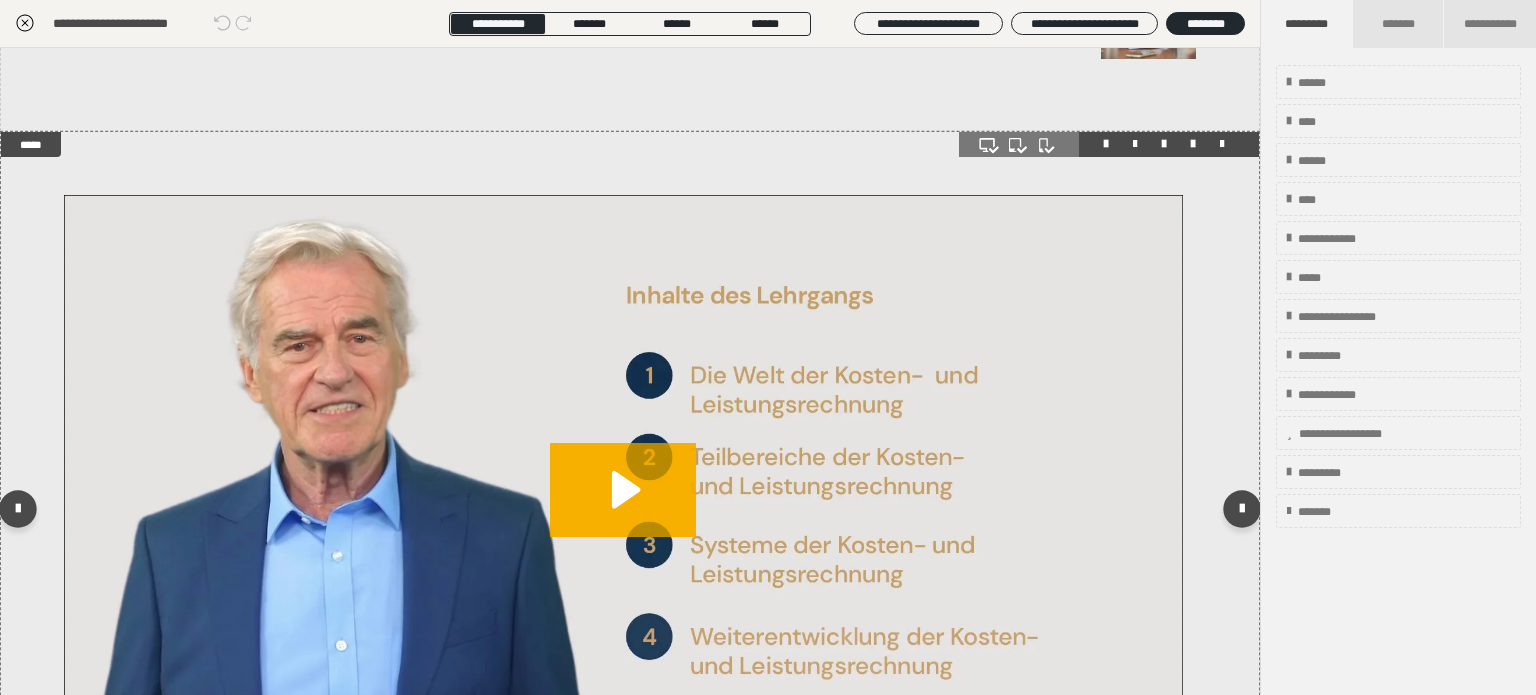 scroll, scrollTop: 900, scrollLeft: 0, axis: vertical 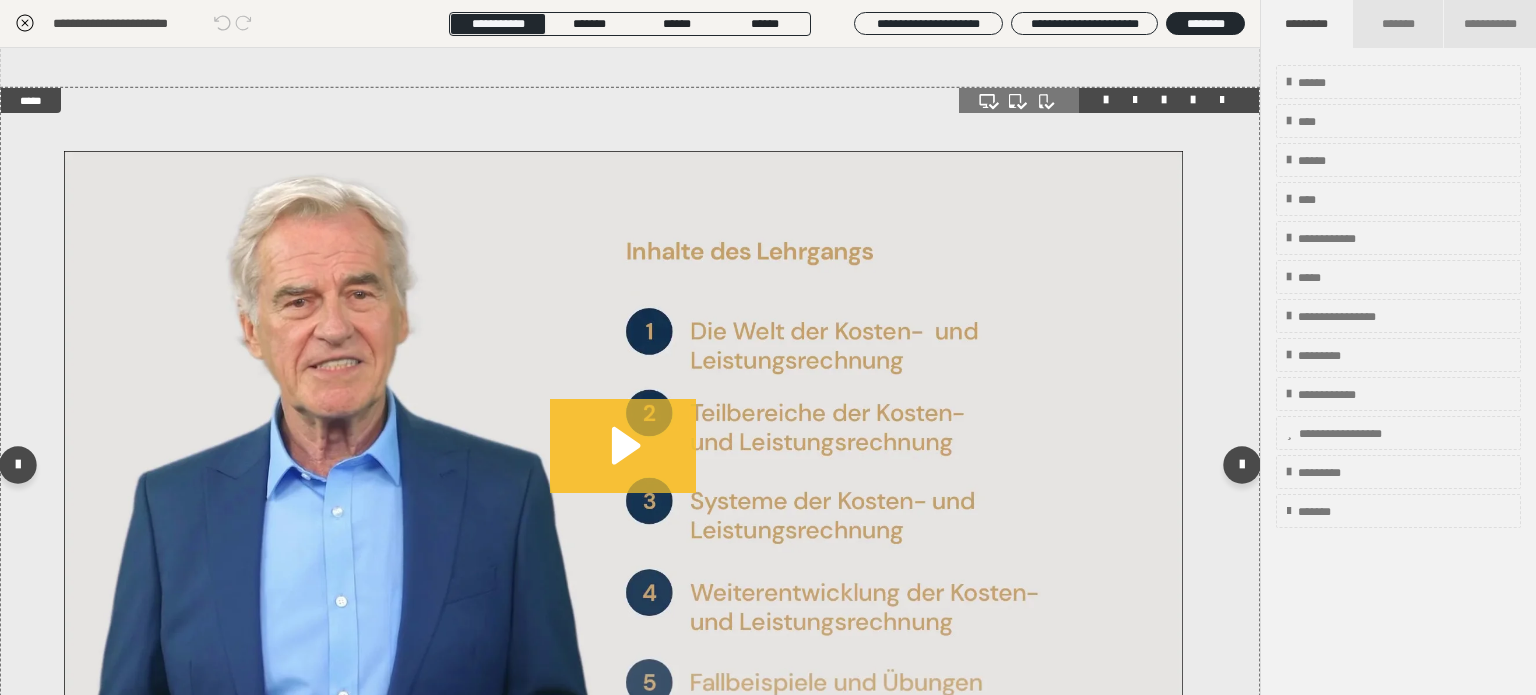click 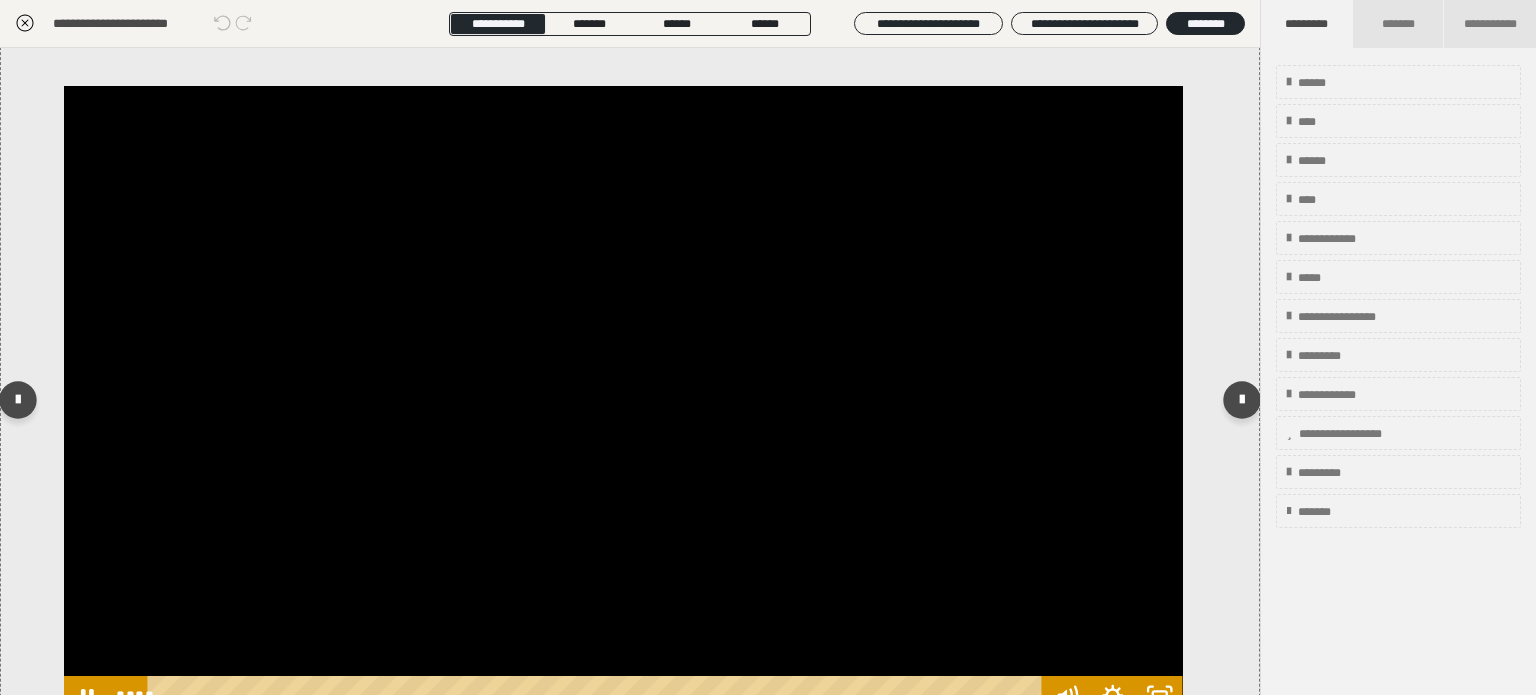 scroll, scrollTop: 1000, scrollLeft: 0, axis: vertical 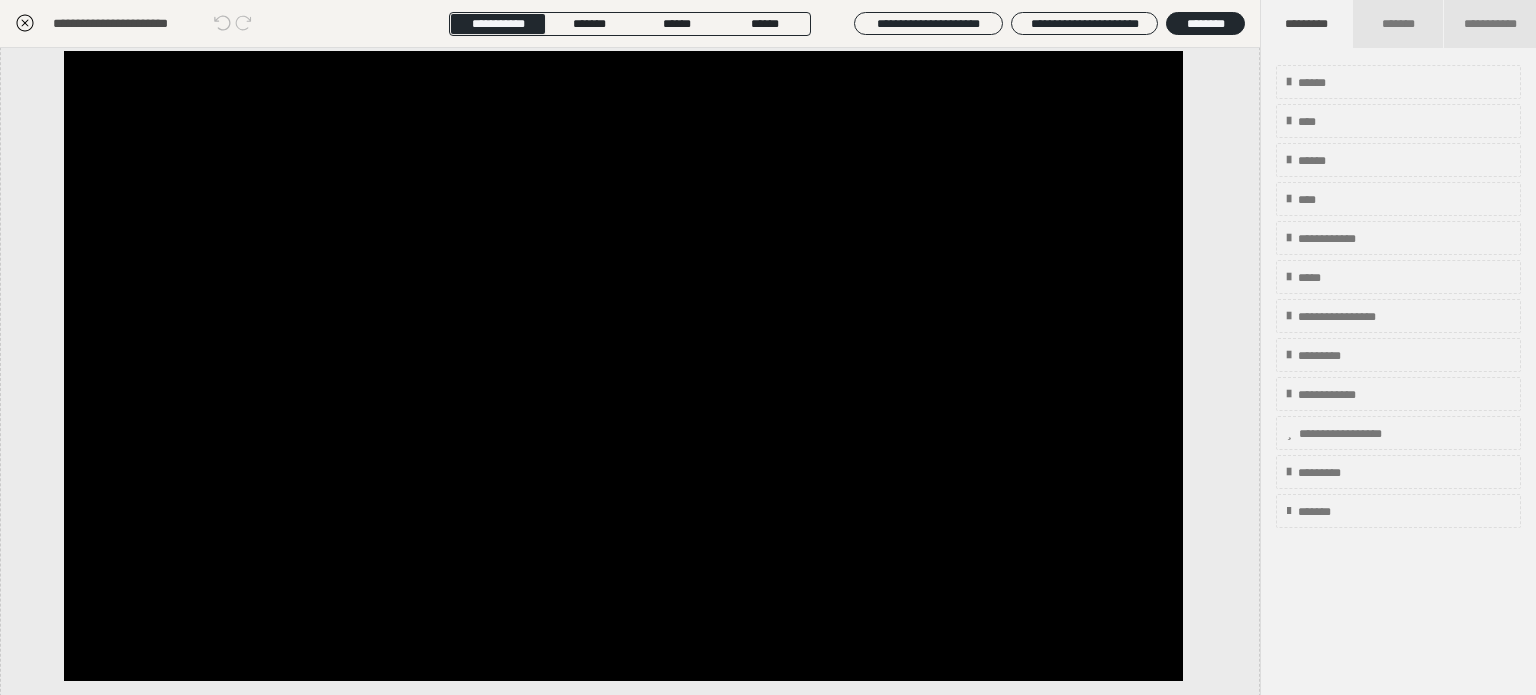 click 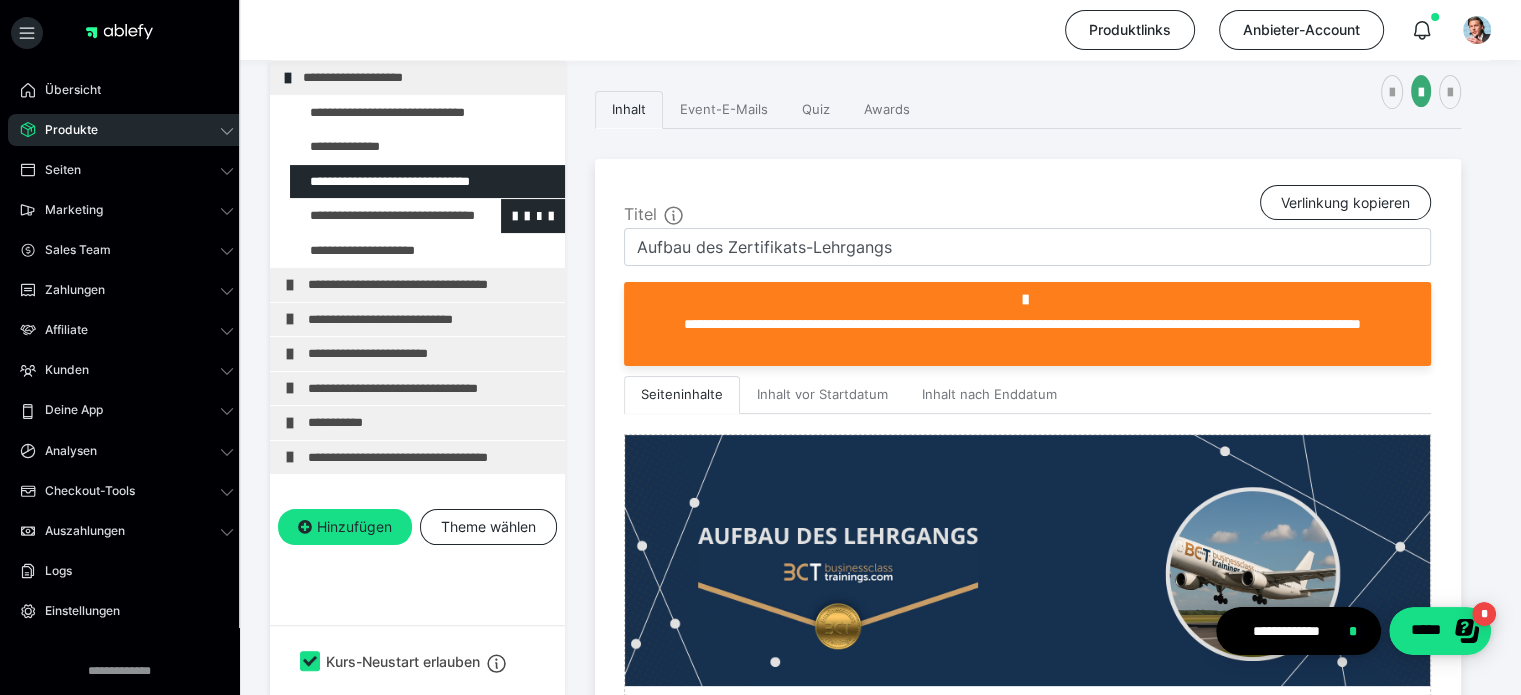 click at bounding box center [375, 216] 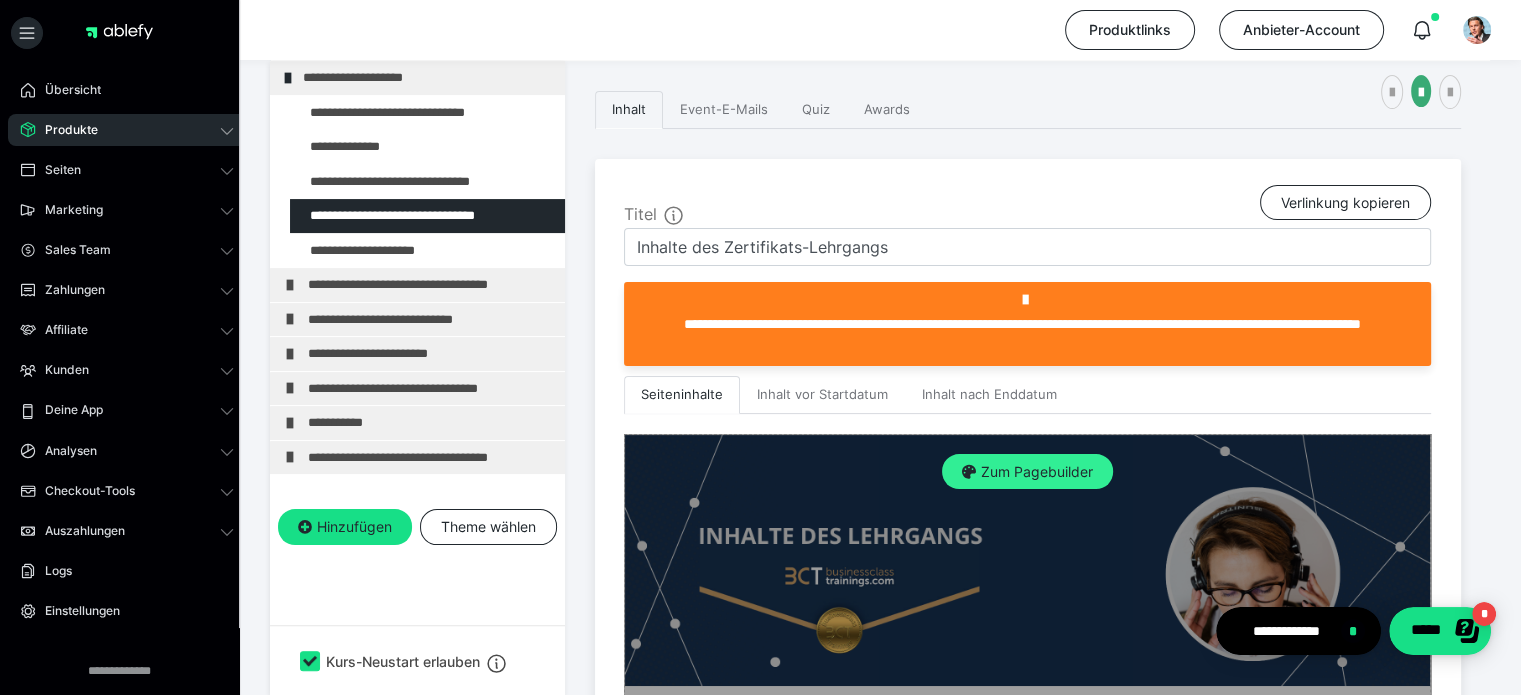 click on "Zum Pagebuilder" at bounding box center [1027, 472] 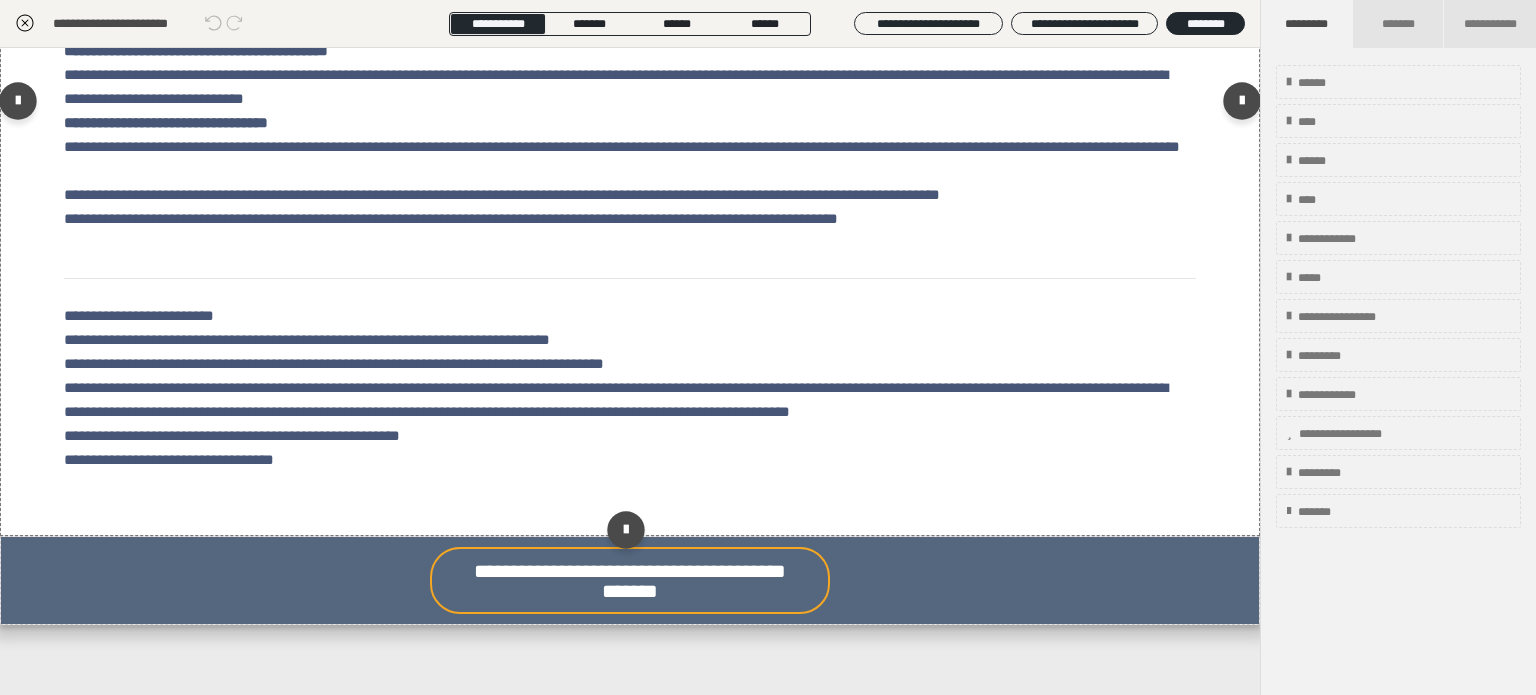 scroll, scrollTop: 724, scrollLeft: 0, axis: vertical 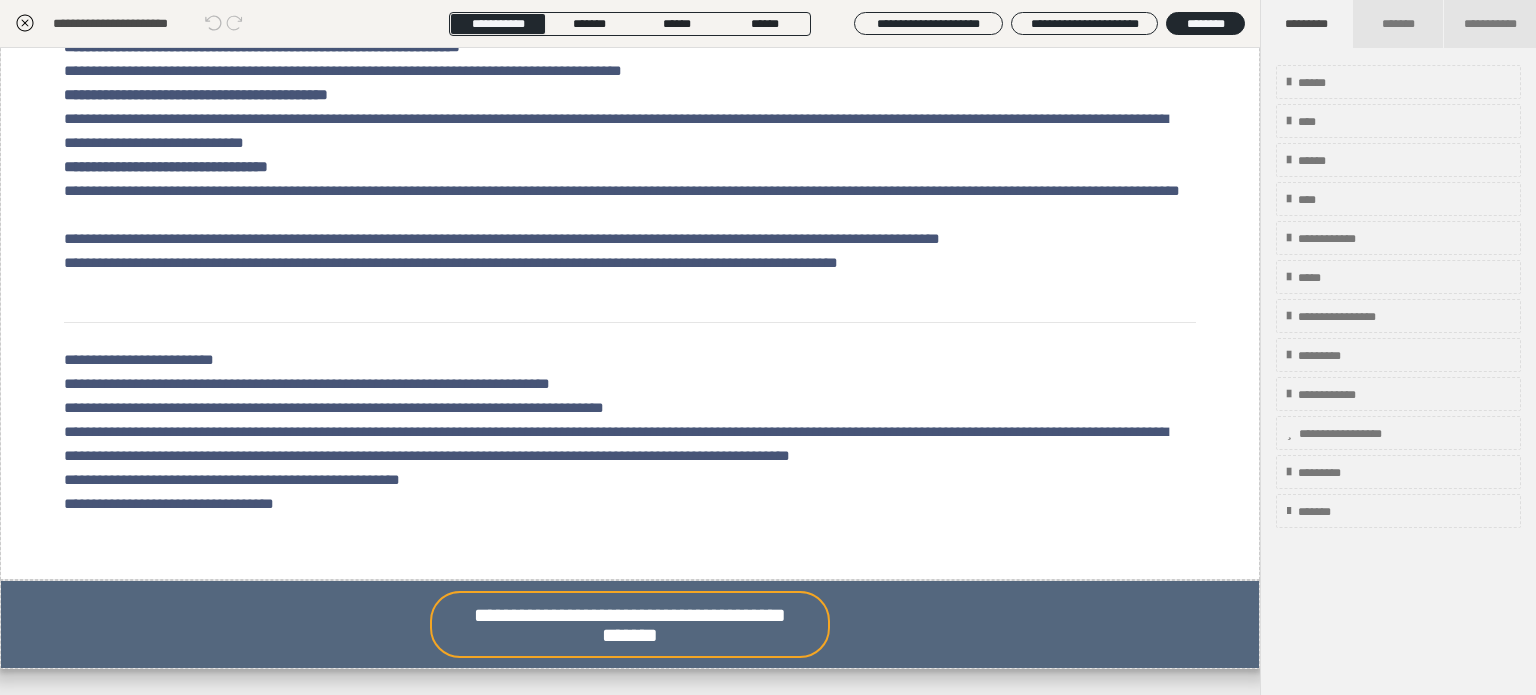 click 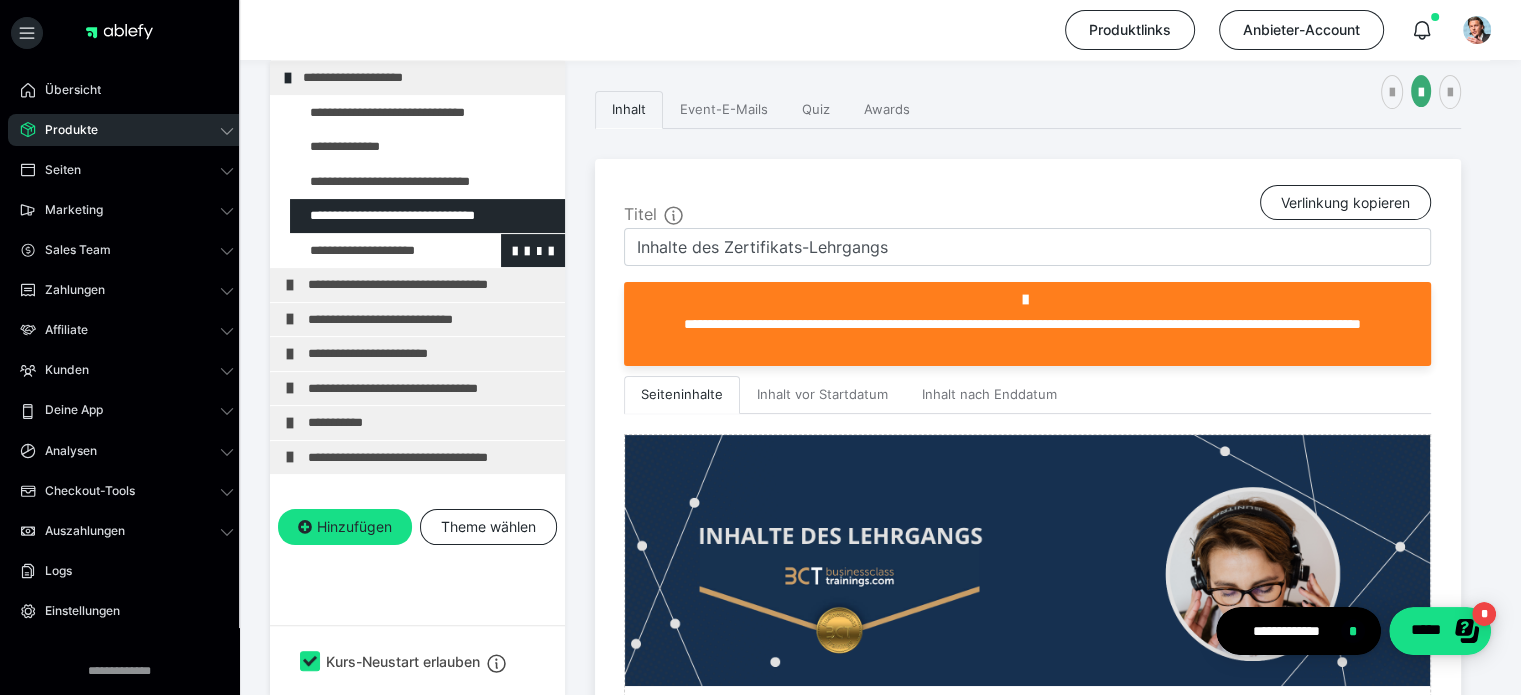 click at bounding box center (375, 251) 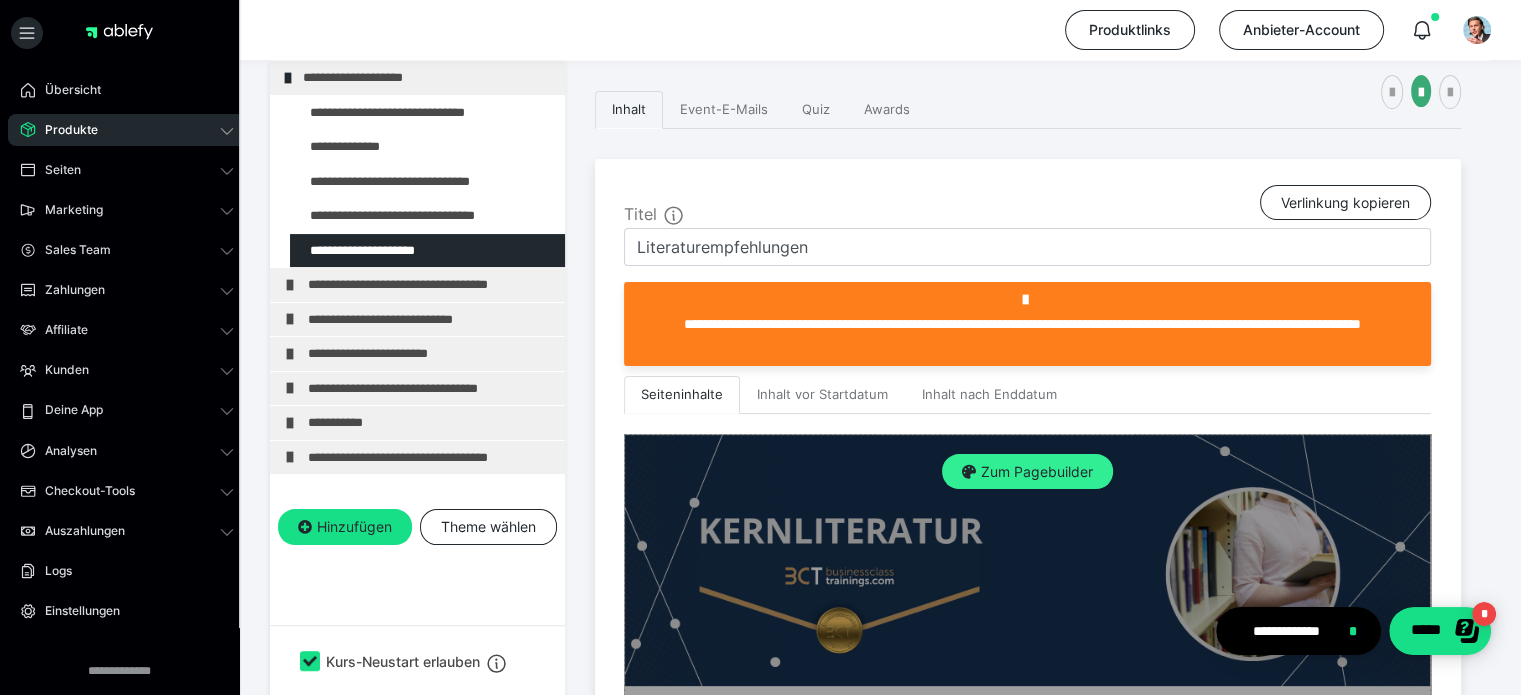 click on "Zum Pagebuilder" at bounding box center (1027, 472) 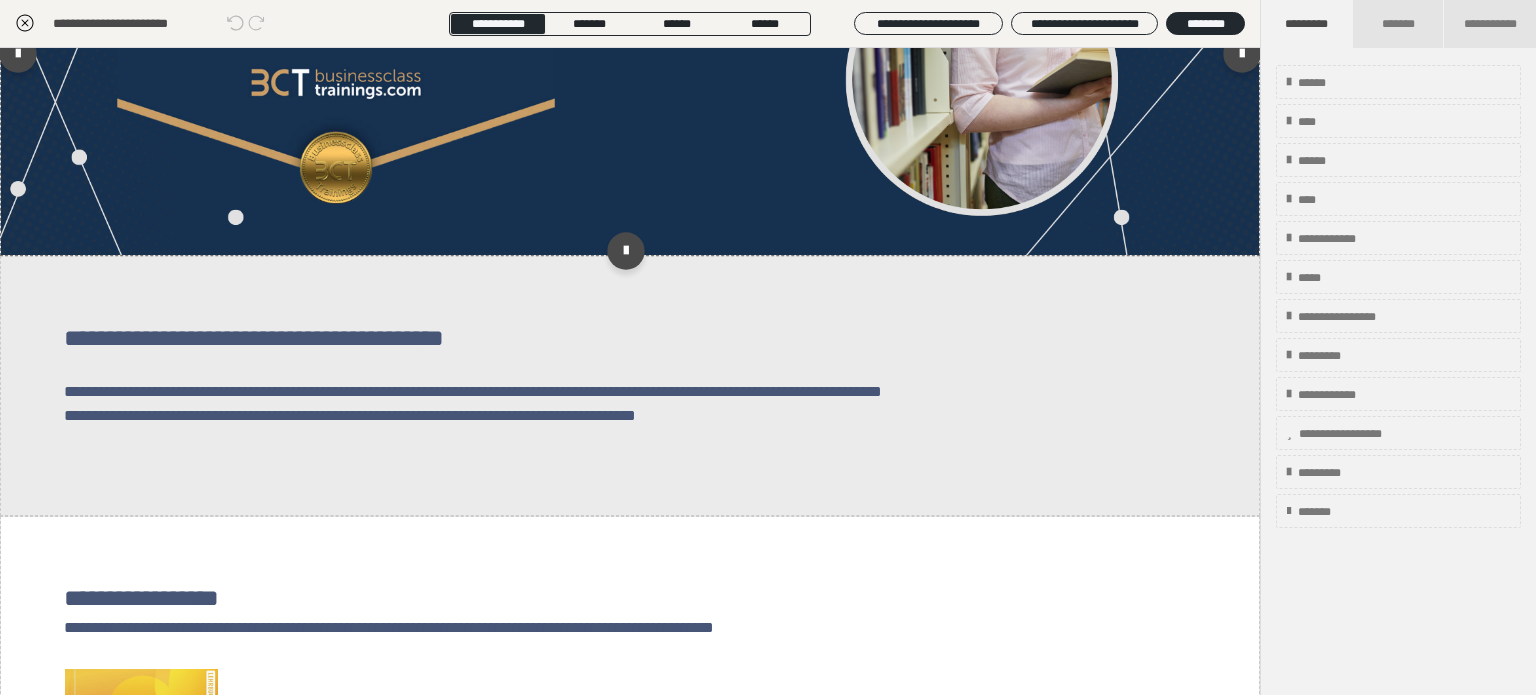 scroll, scrollTop: 147, scrollLeft: 0, axis: vertical 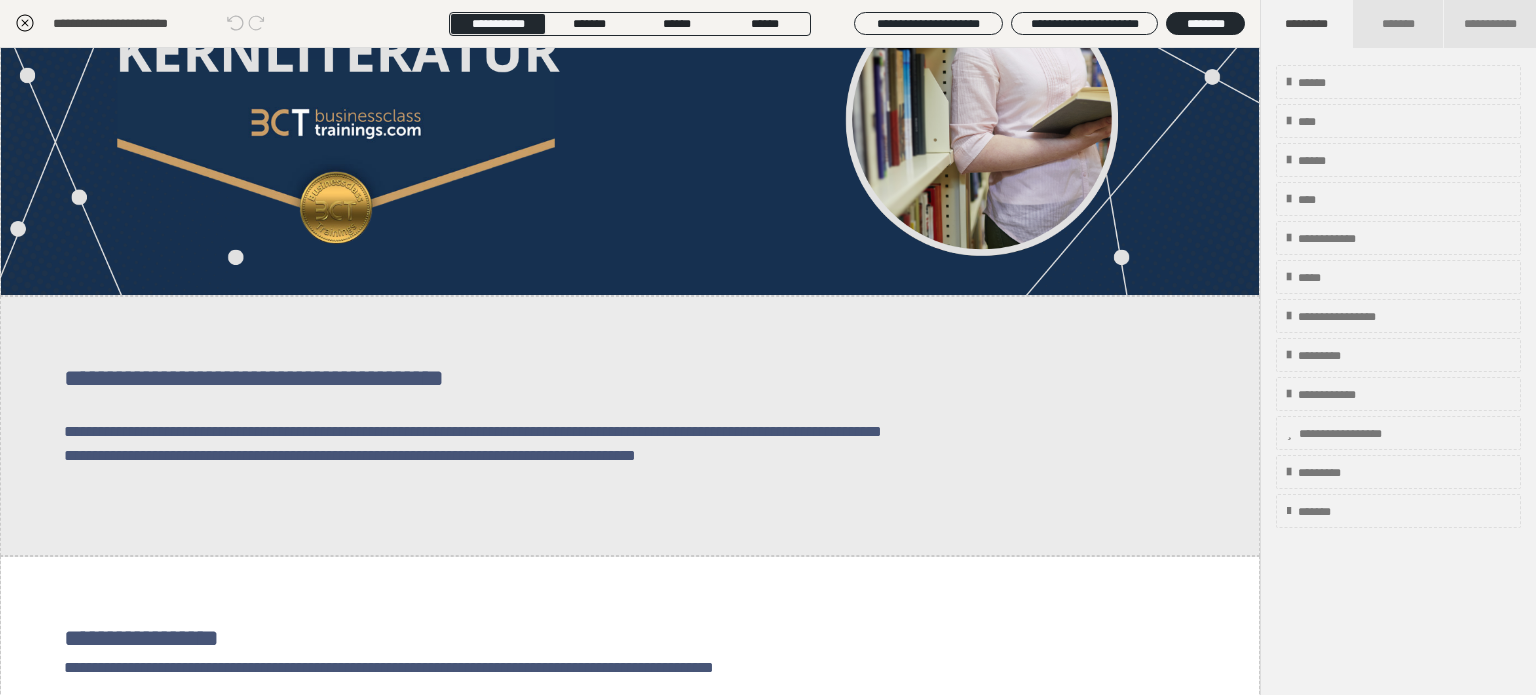 click 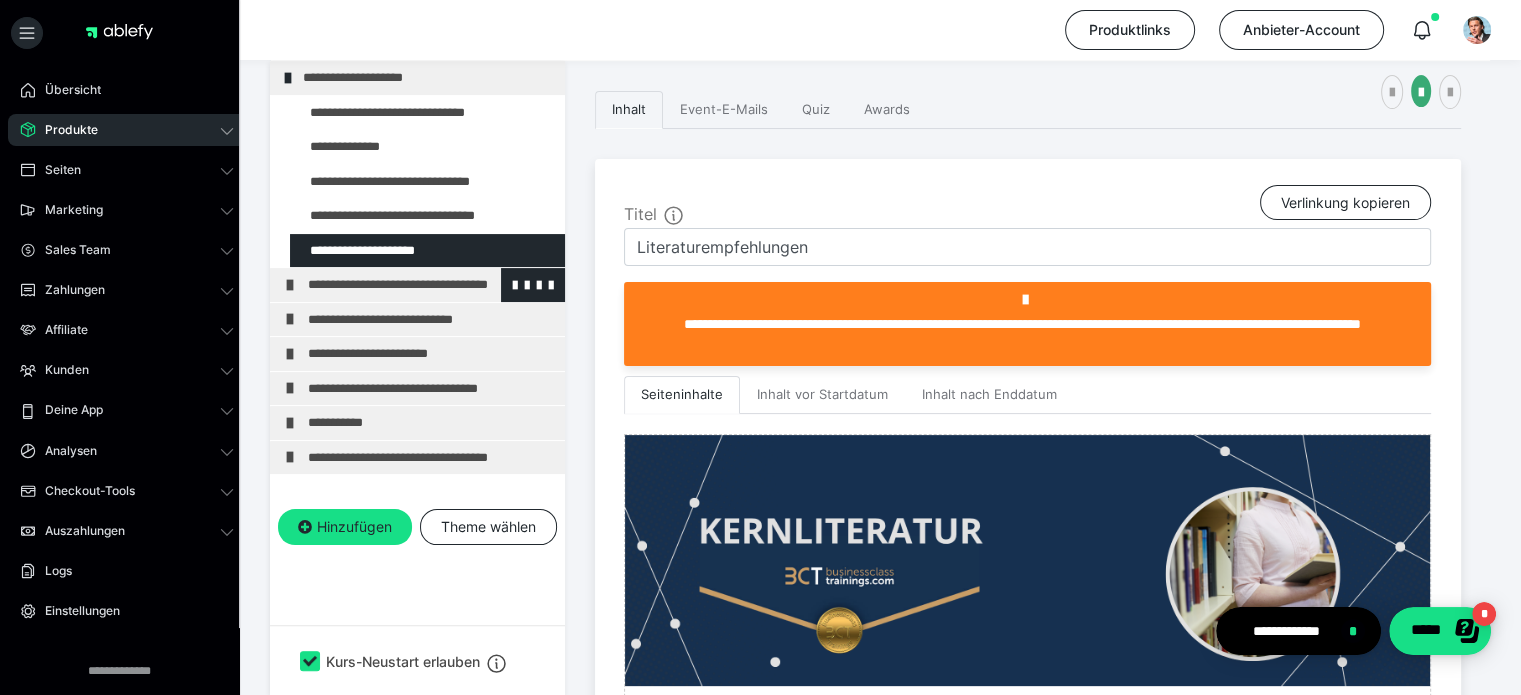 click on "**********" at bounding box center (431, 285) 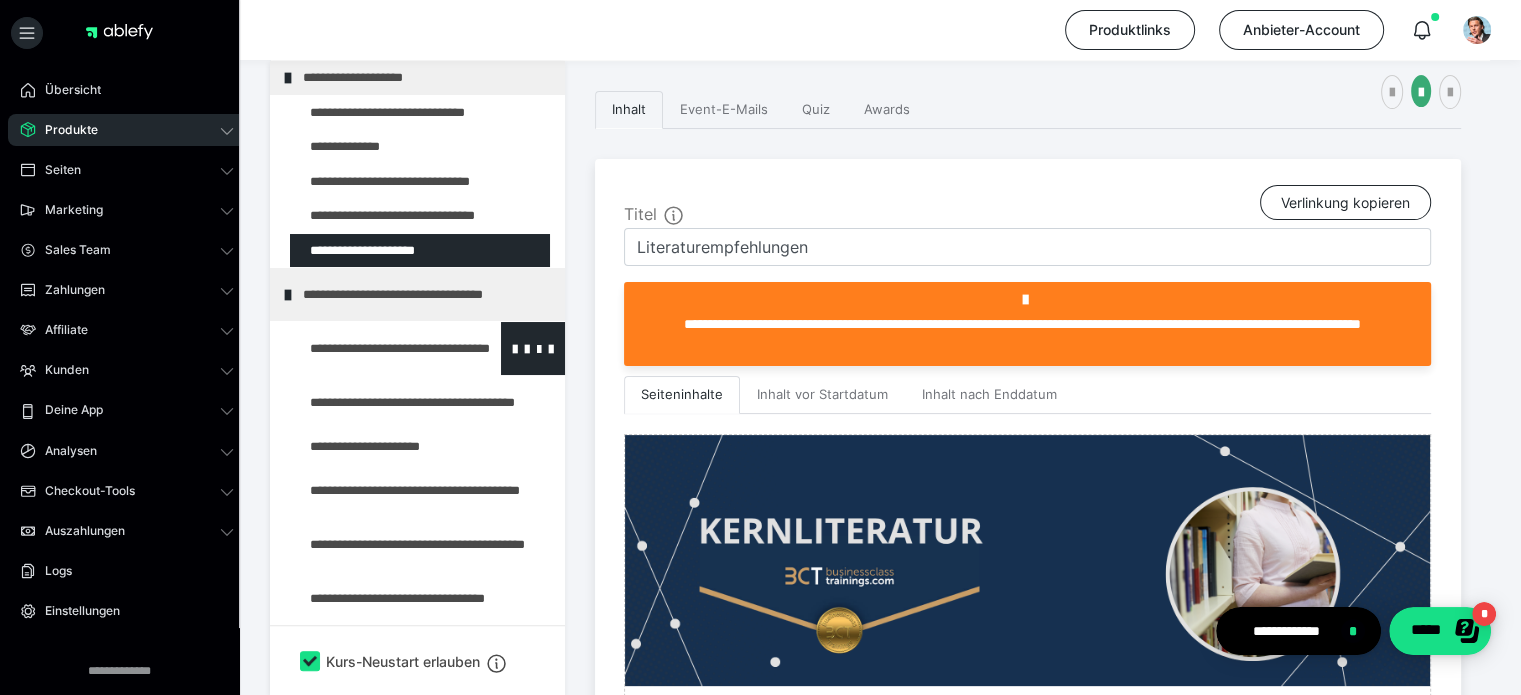 click at bounding box center [375, 348] 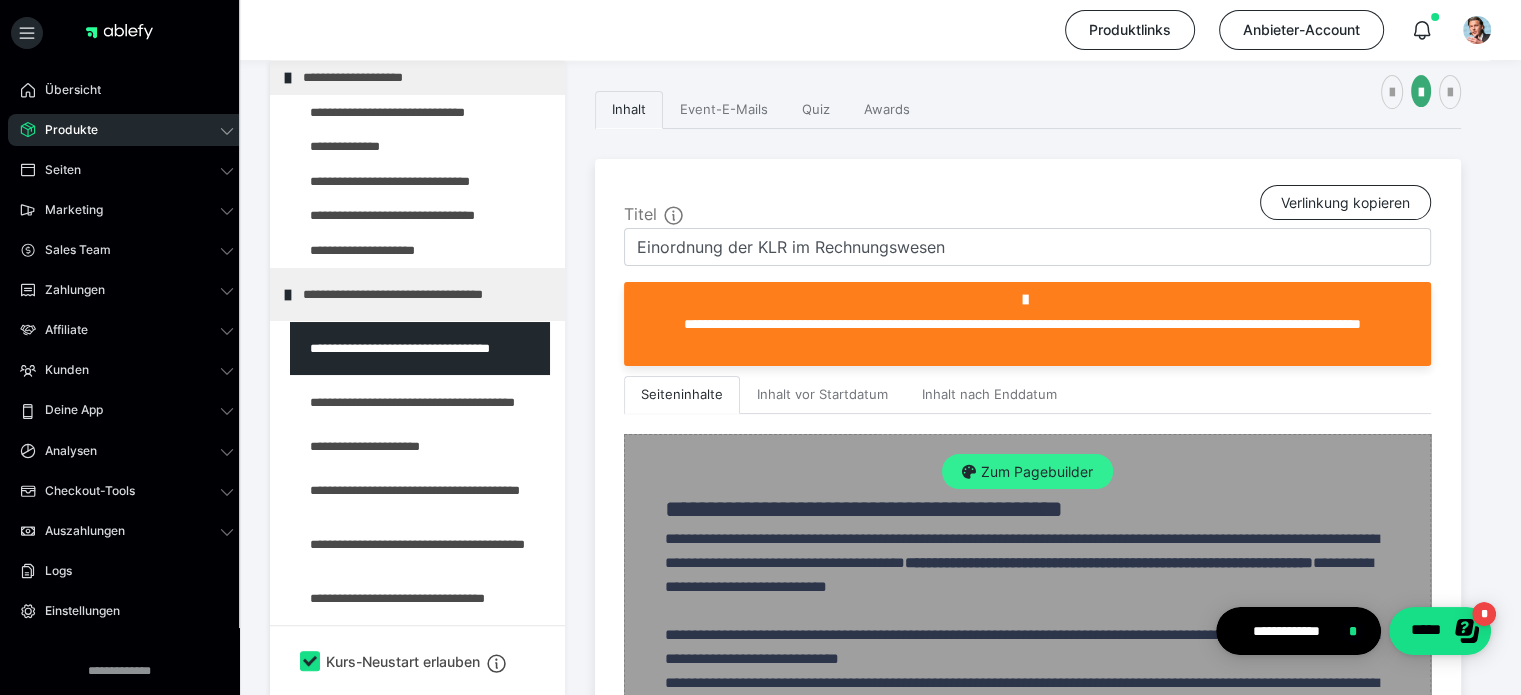 click on "Zum Pagebuilder" at bounding box center [1027, 472] 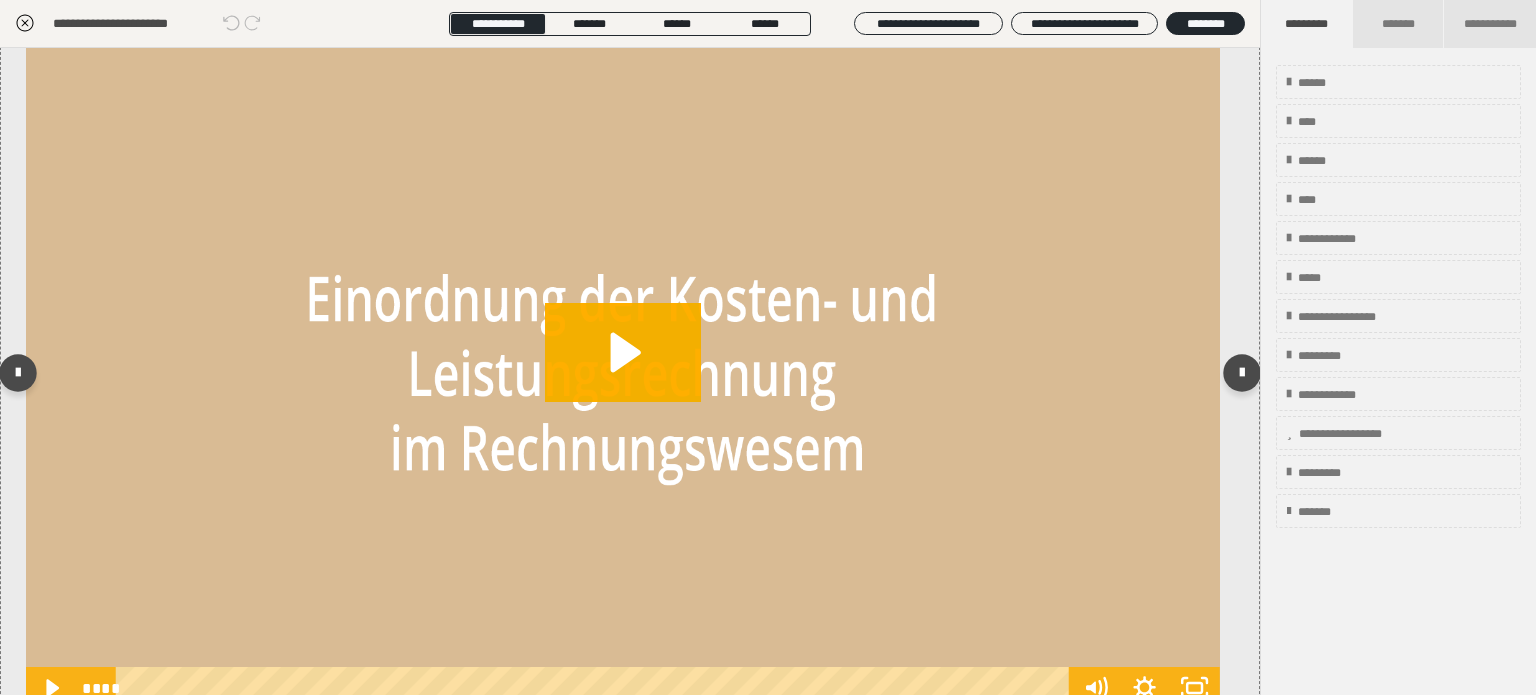 scroll, scrollTop: 500, scrollLeft: 0, axis: vertical 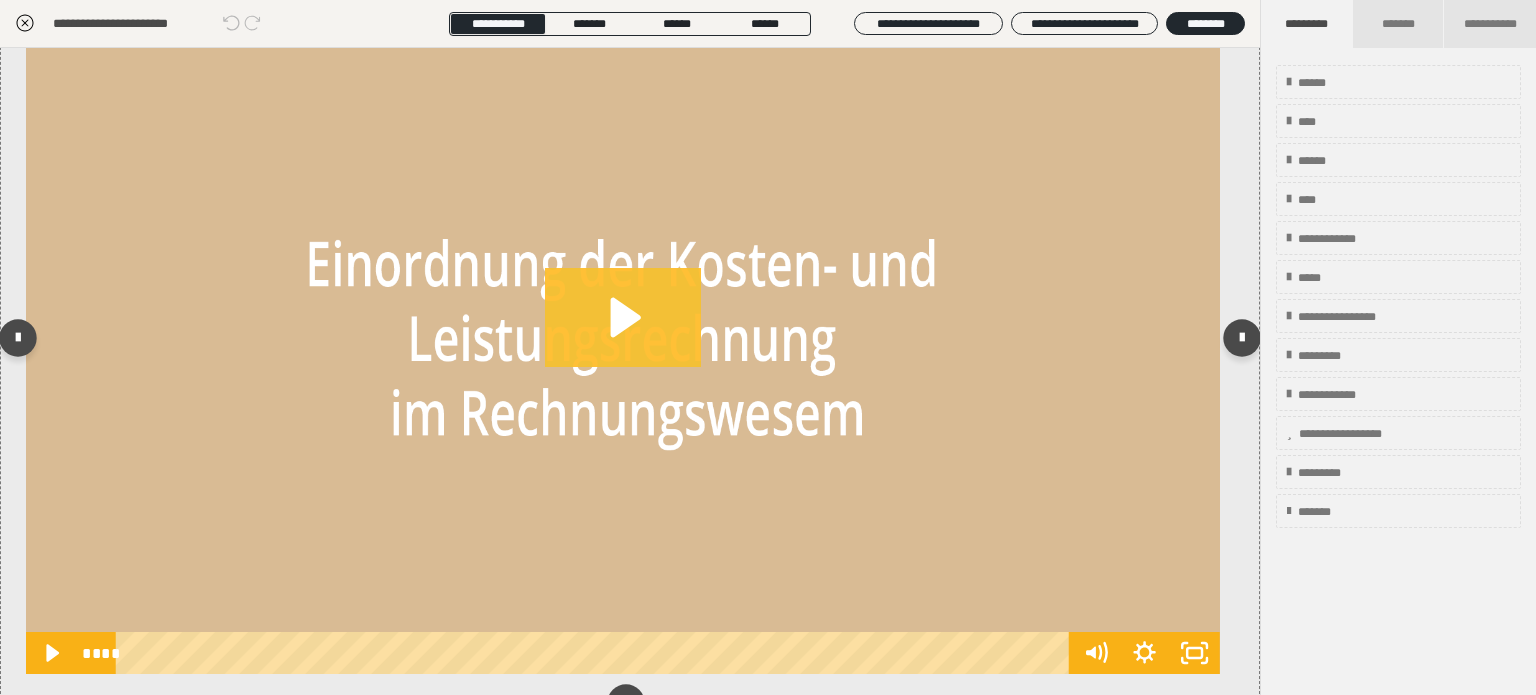 click 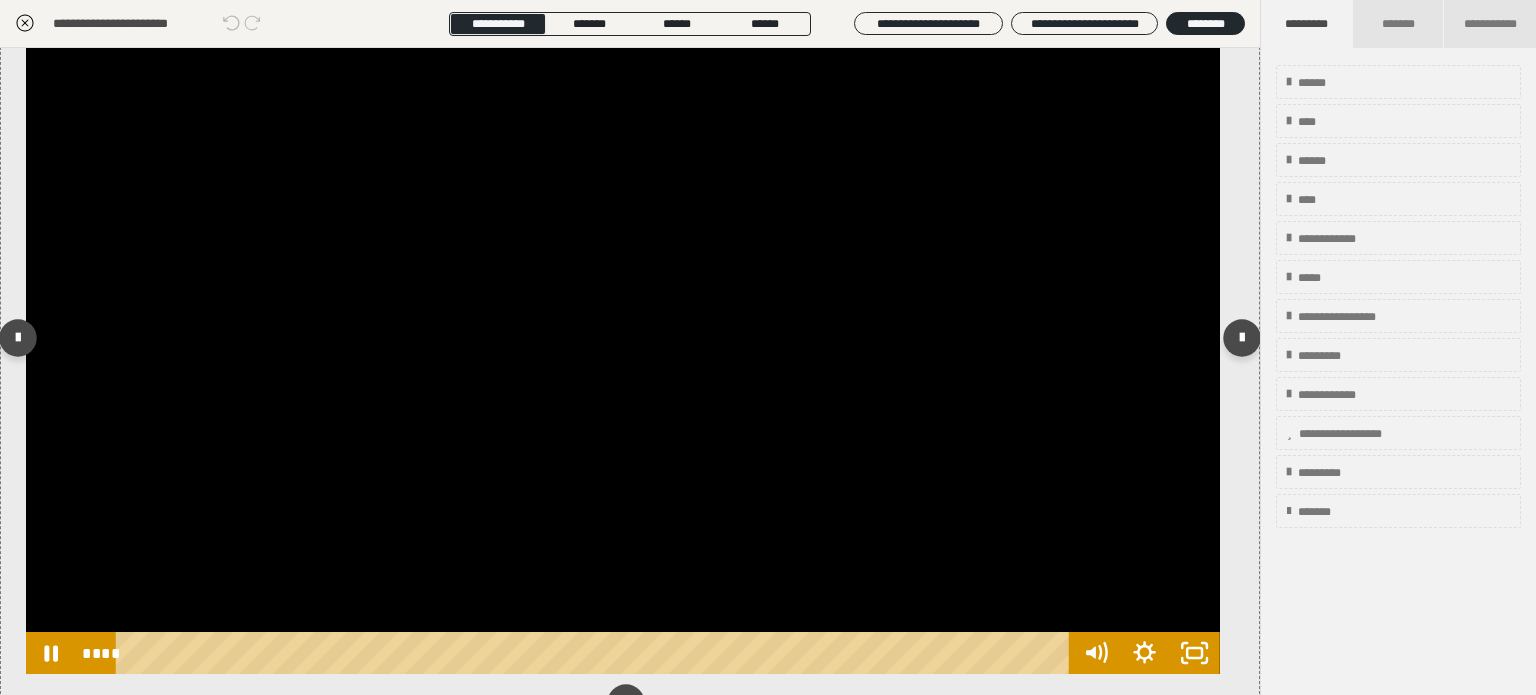 click at bounding box center [622, 338] 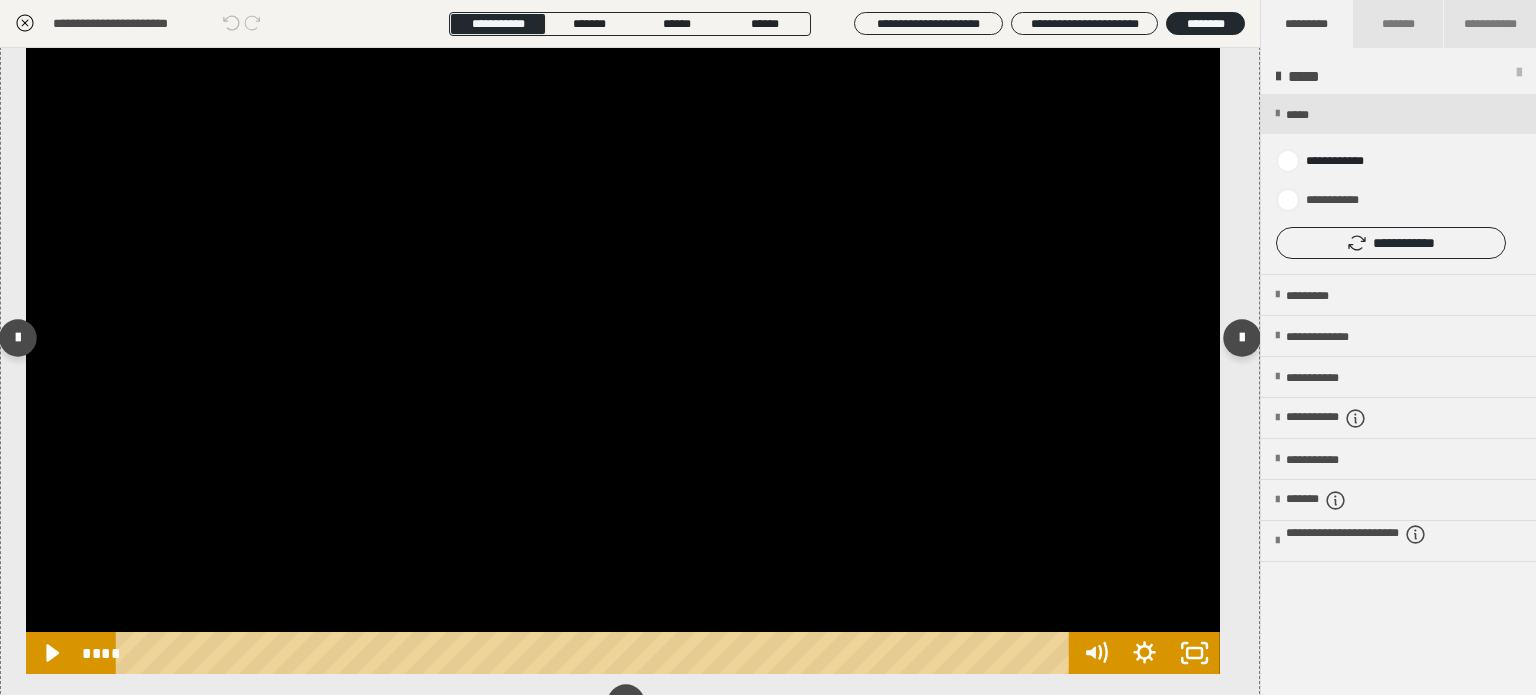 click at bounding box center (622, 338) 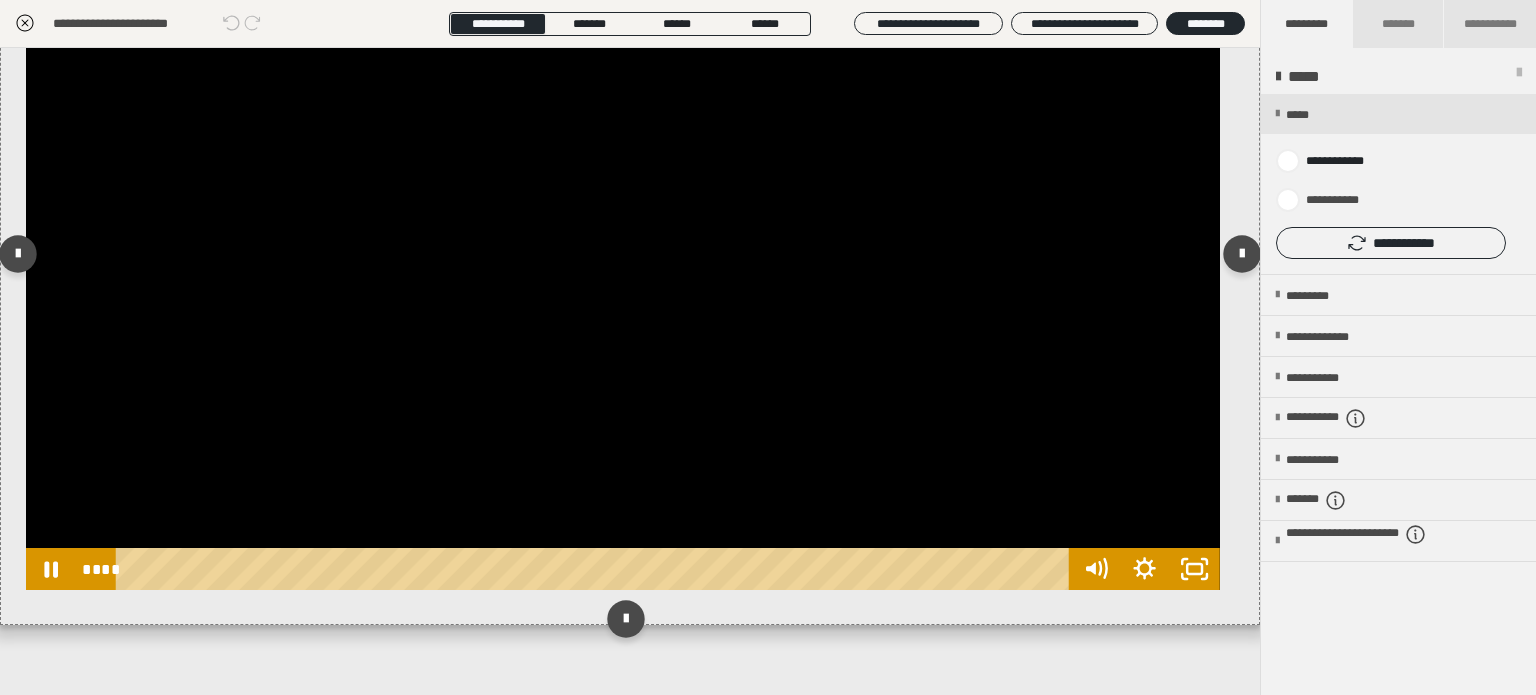 scroll, scrollTop: 487, scrollLeft: 0, axis: vertical 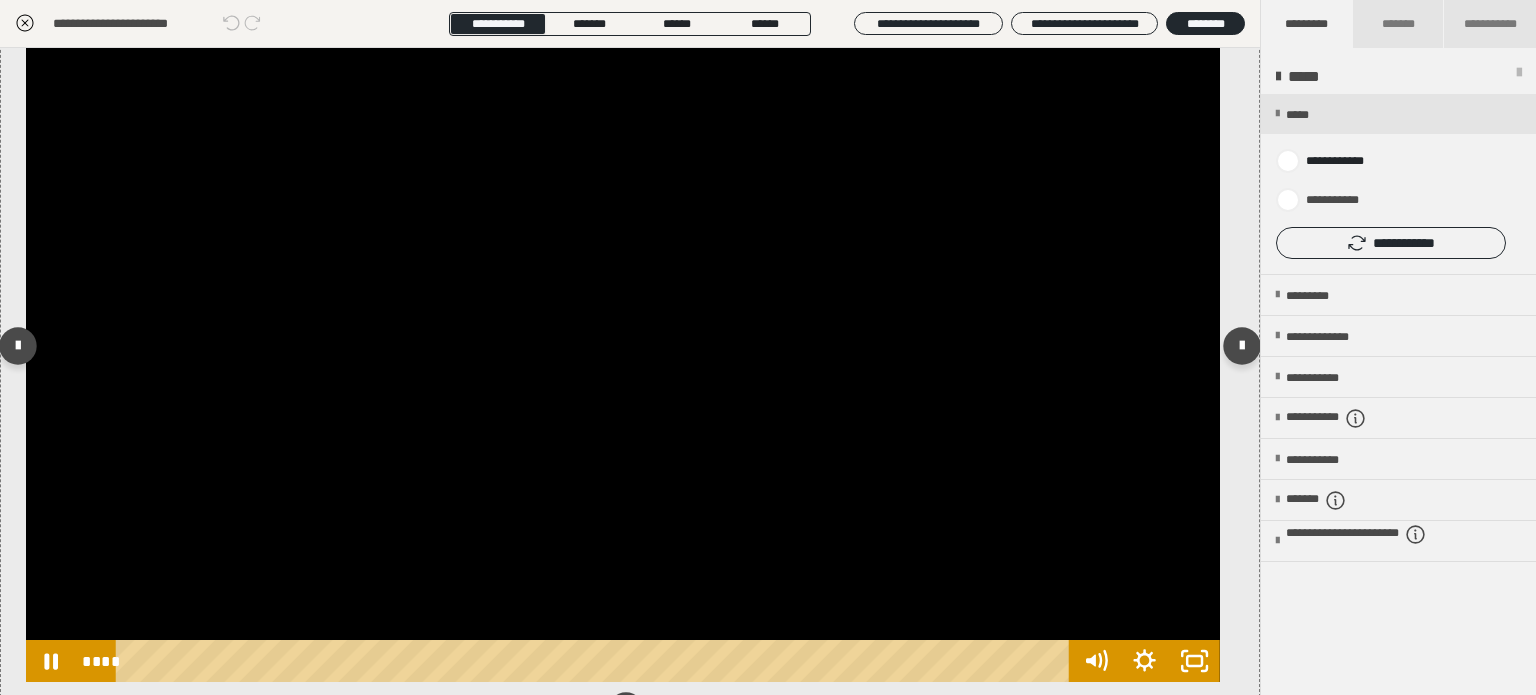 drag, startPoint x: 552, startPoint y: 663, endPoint x: 647, endPoint y: 662, distance: 95.005264 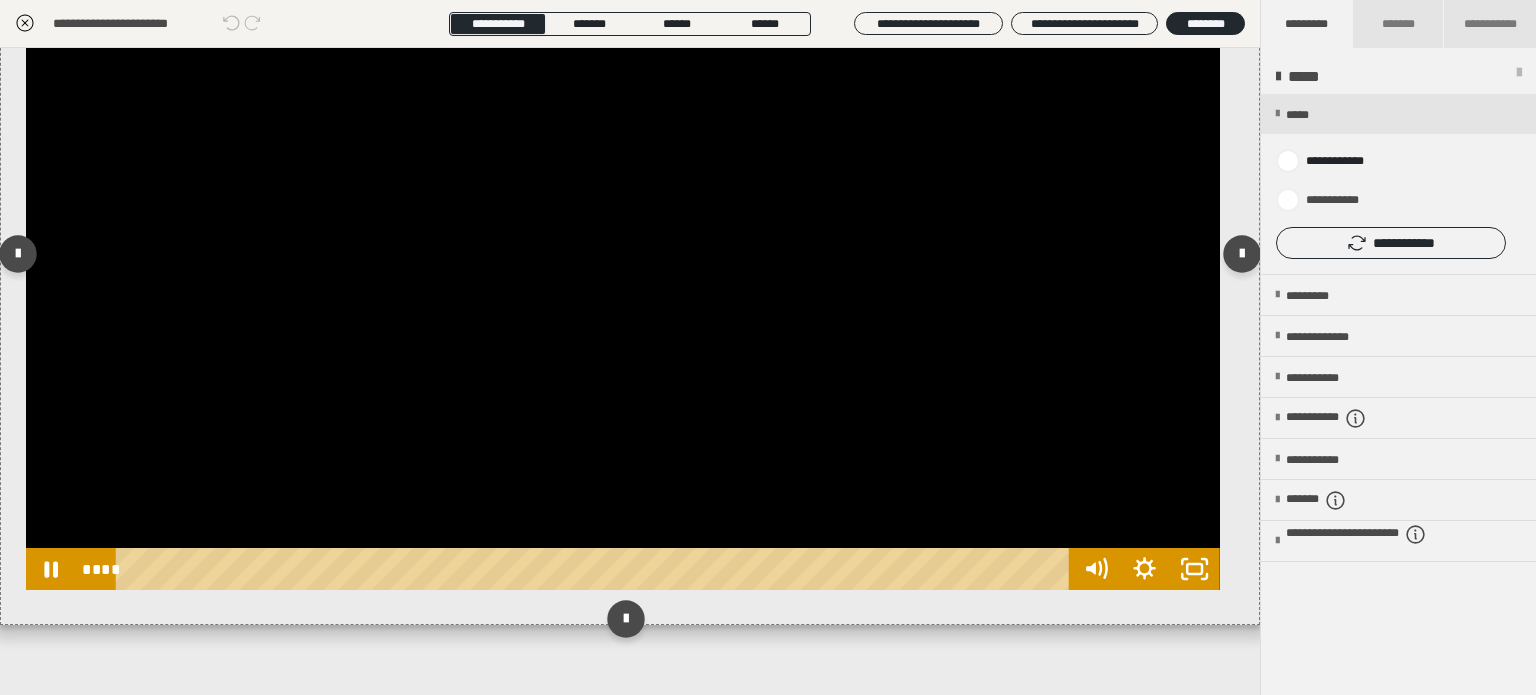 click at bounding box center [596, 569] 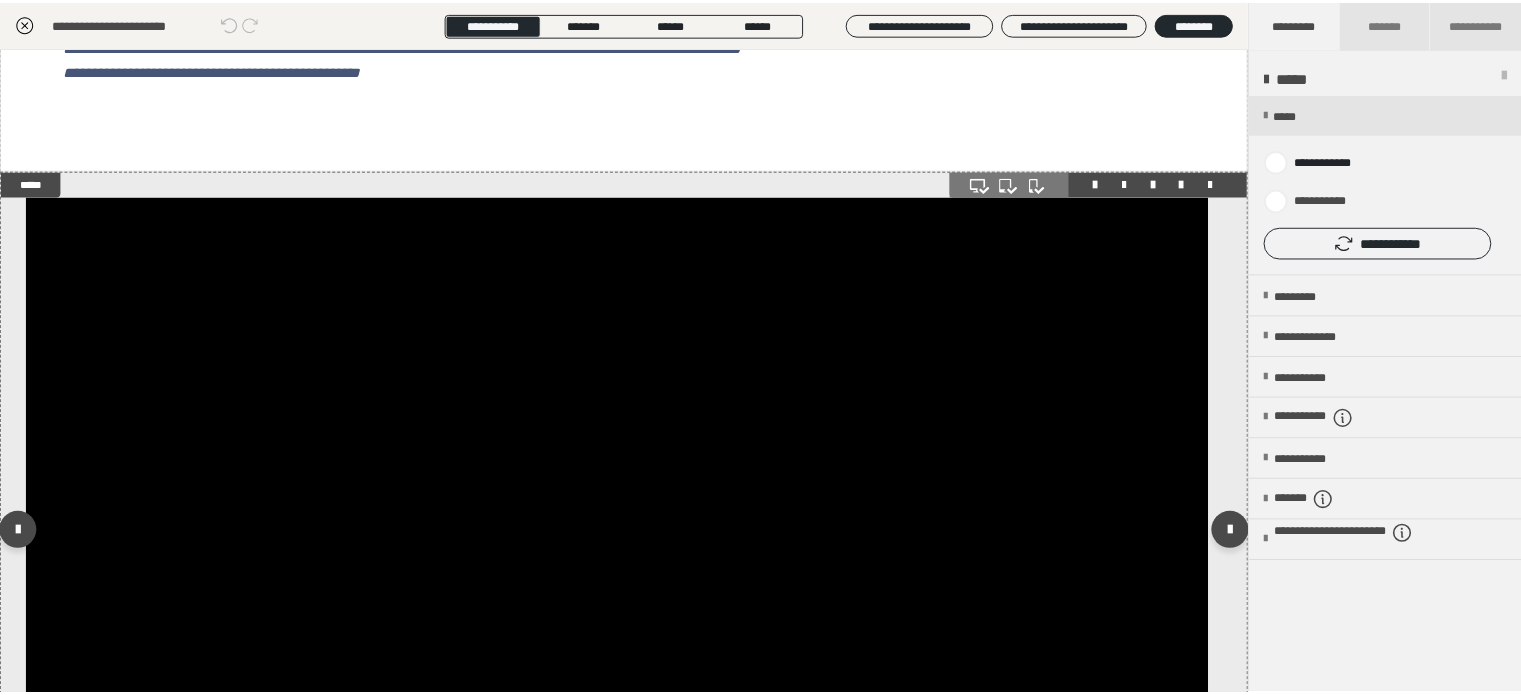 scroll, scrollTop: 287, scrollLeft: 0, axis: vertical 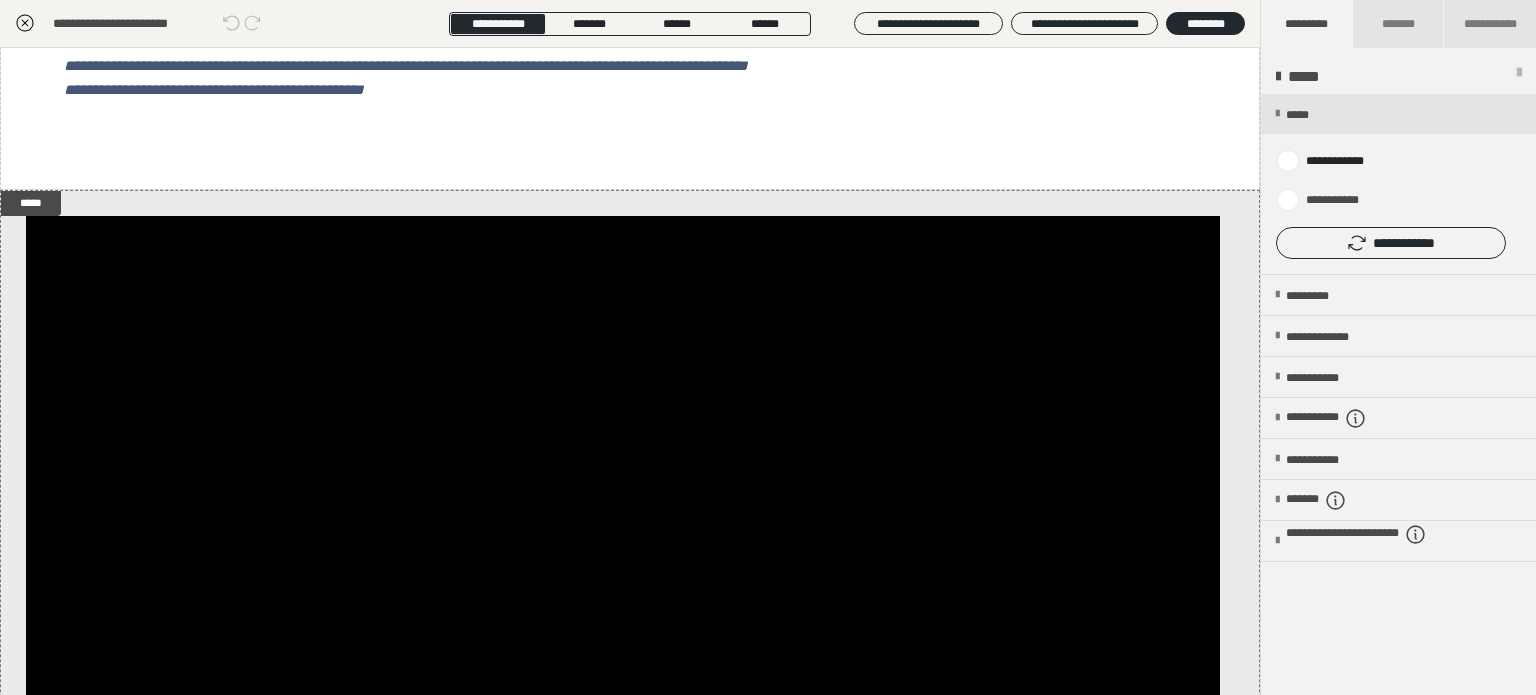 click 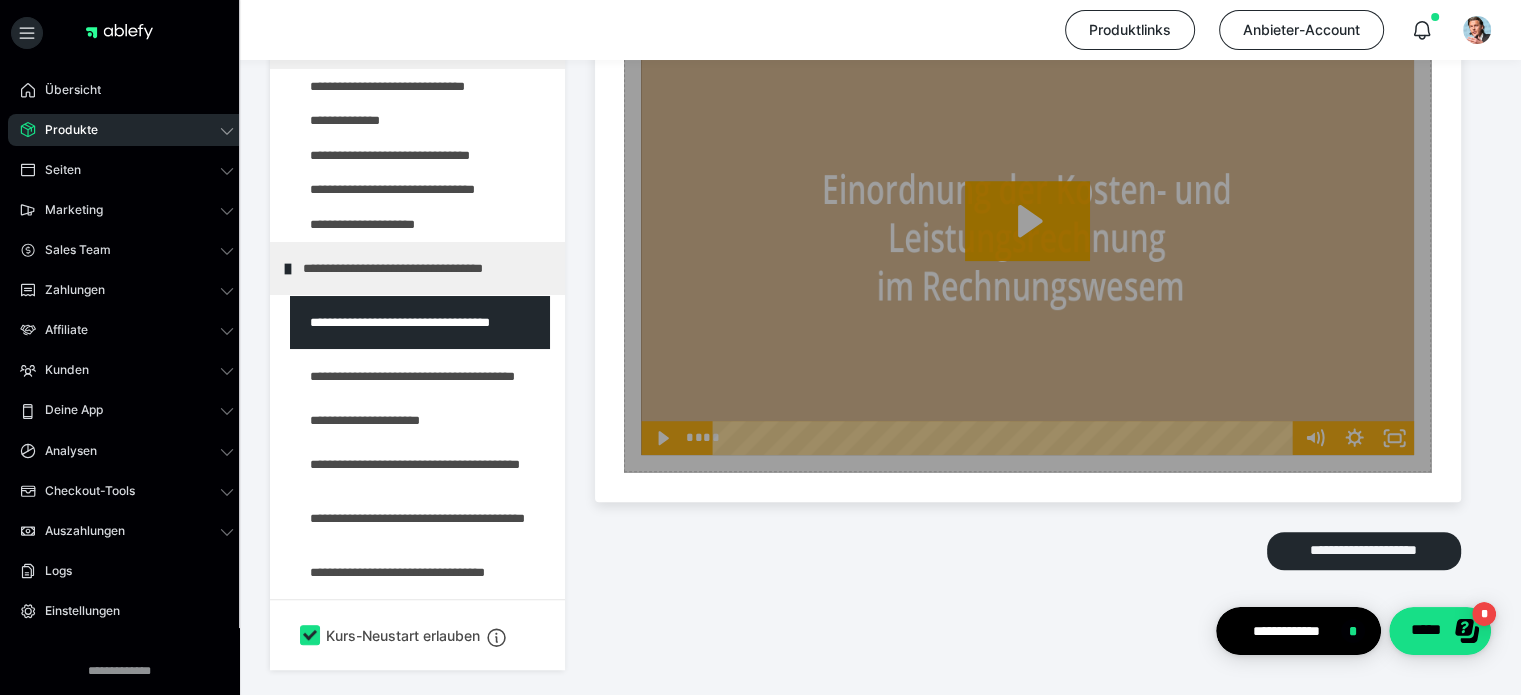 scroll, scrollTop: 1268, scrollLeft: 0, axis: vertical 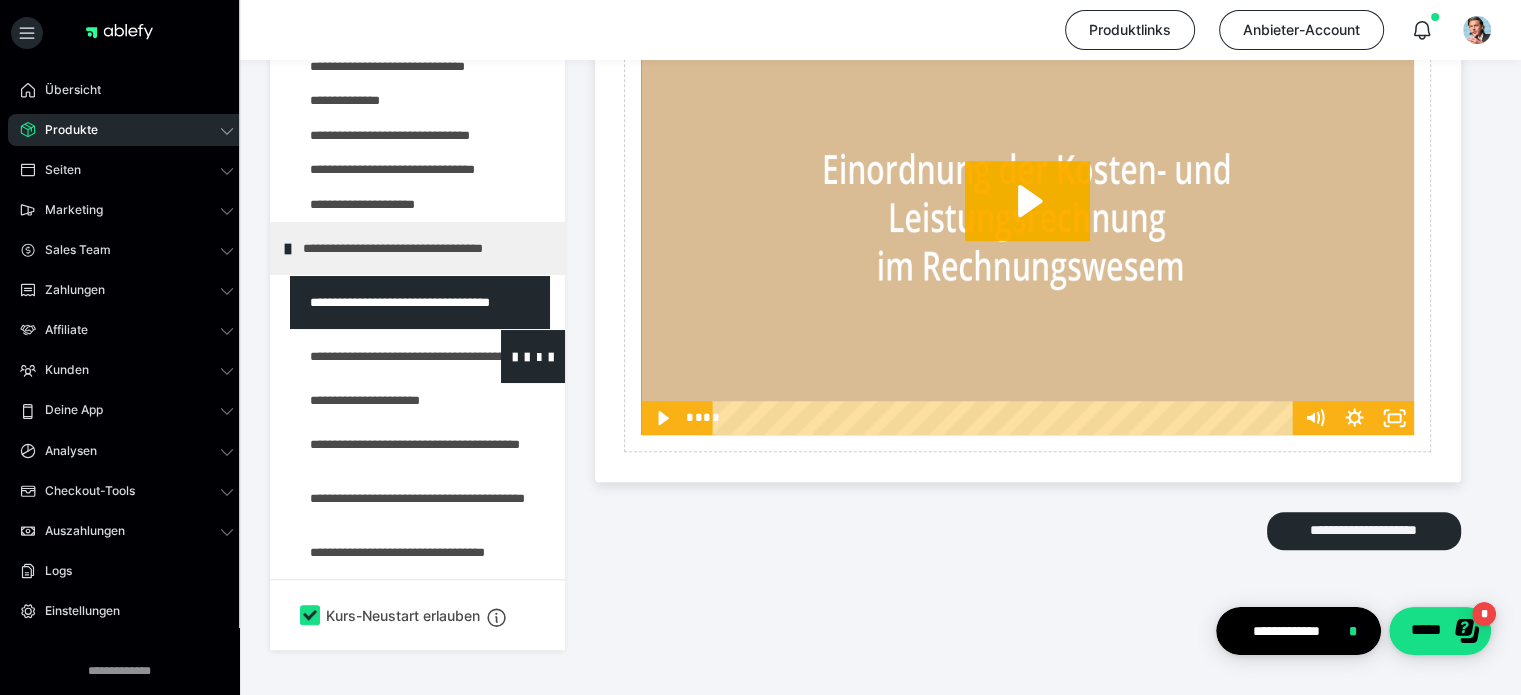 click at bounding box center [375, 356] 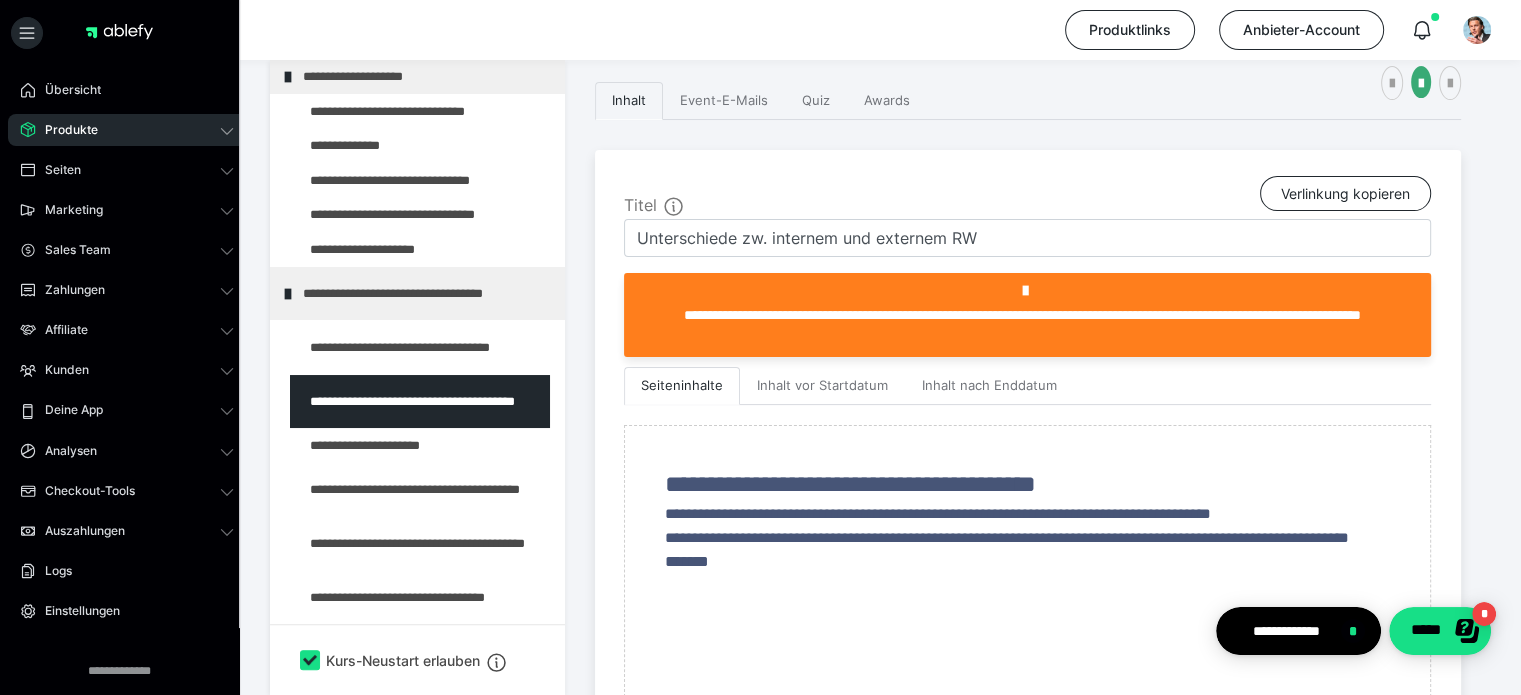 scroll, scrollTop: 822, scrollLeft: 0, axis: vertical 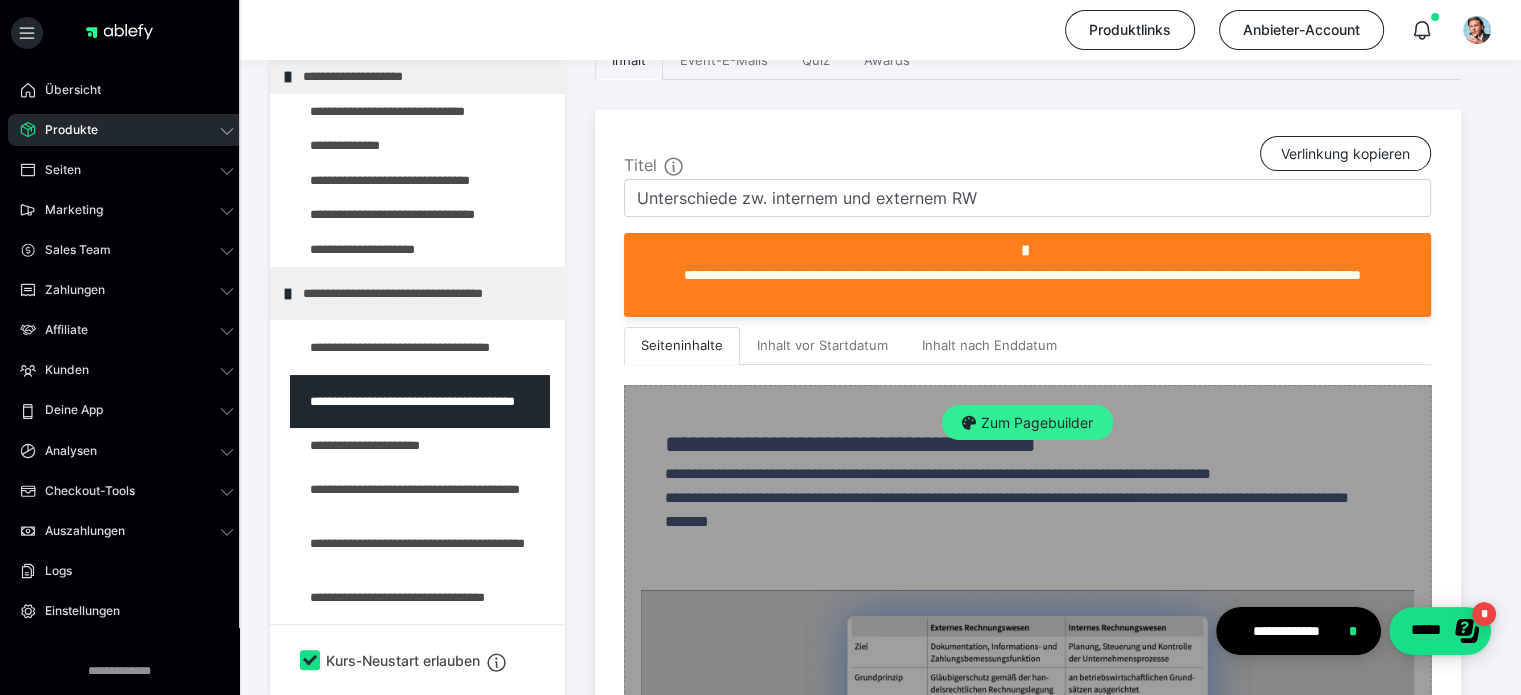 click on "Zum Pagebuilder" at bounding box center (1027, 423) 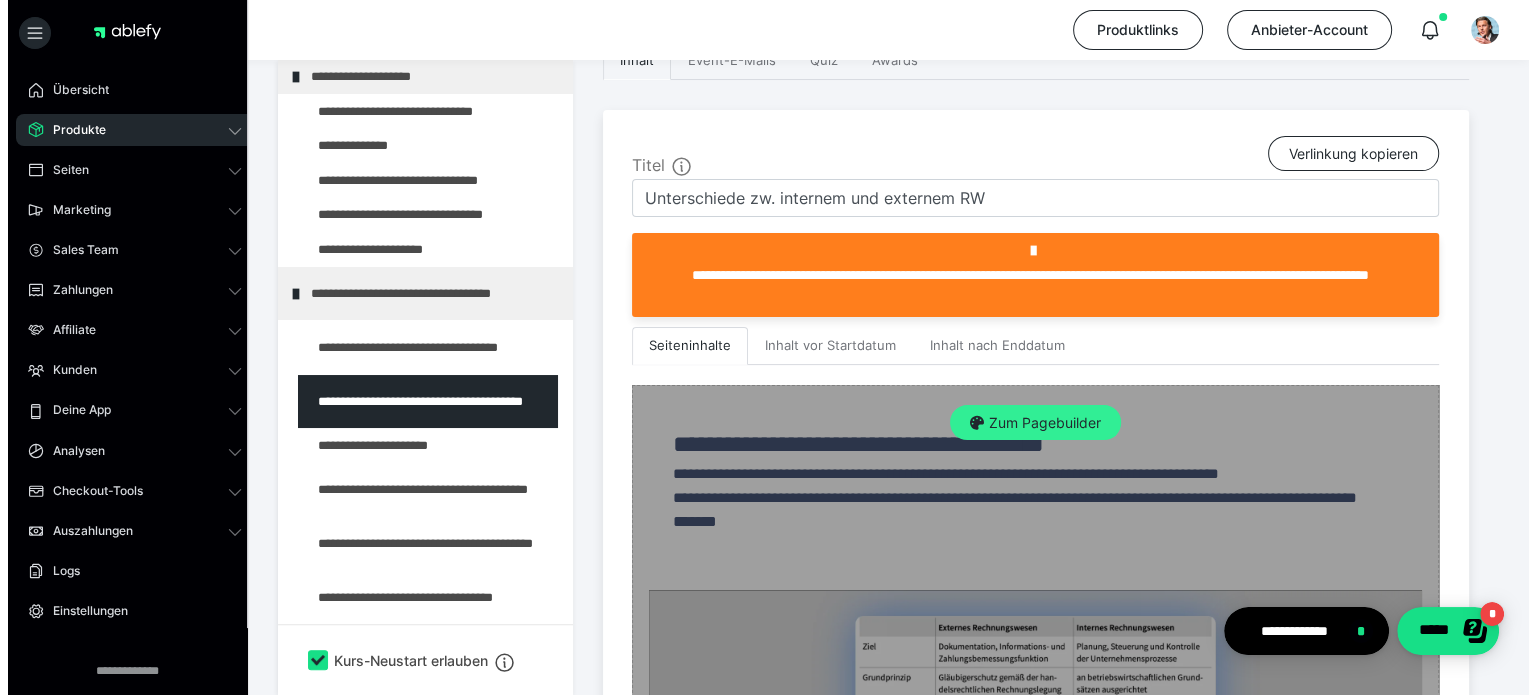 scroll, scrollTop: 373, scrollLeft: 0, axis: vertical 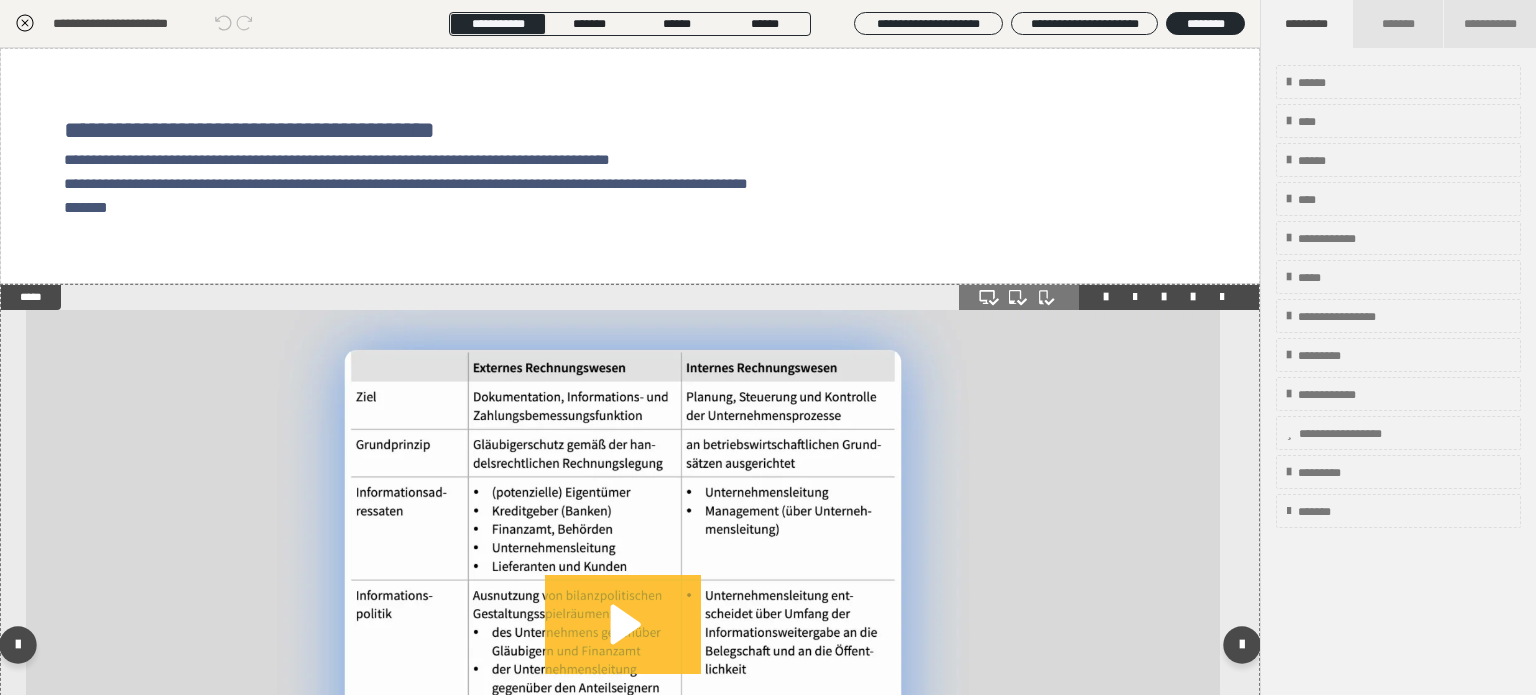 click 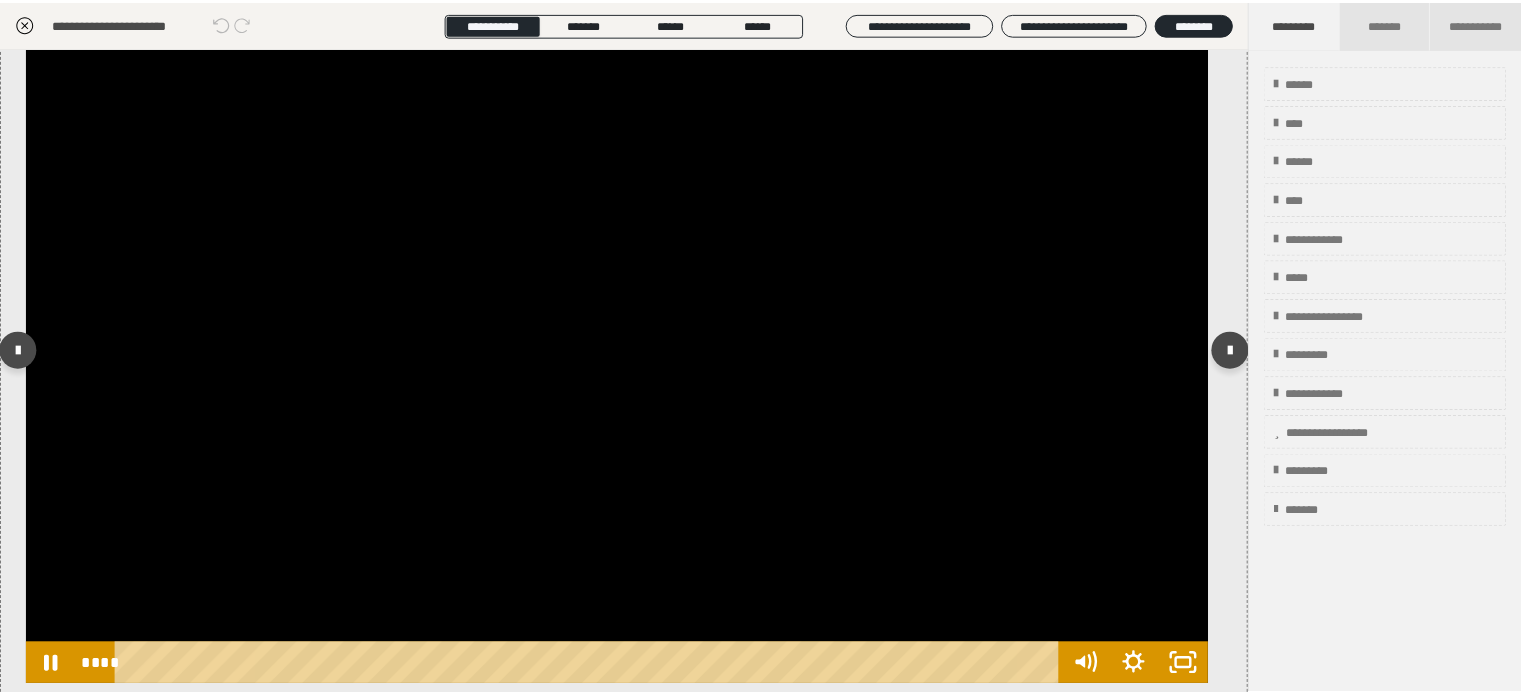 scroll, scrollTop: 300, scrollLeft: 0, axis: vertical 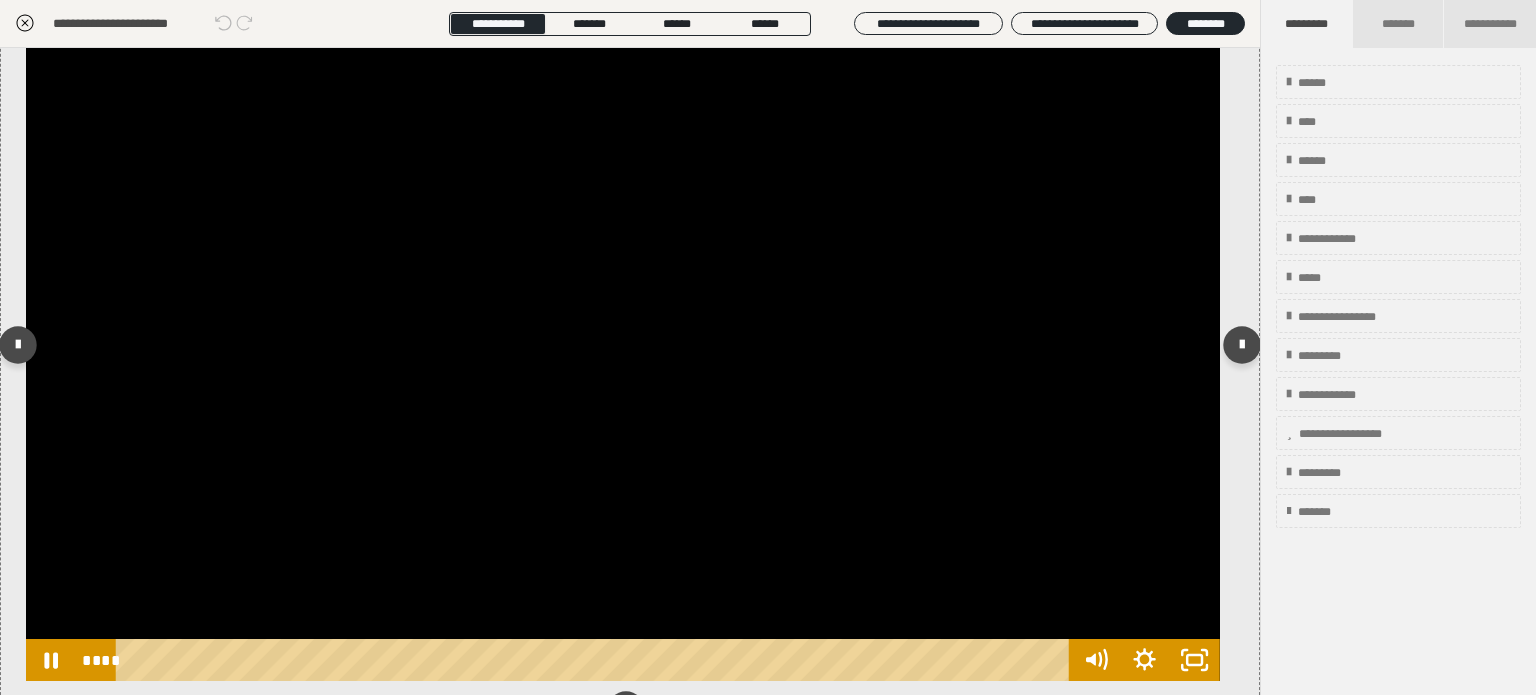 drag, startPoint x: 286, startPoint y: 654, endPoint x: 778, endPoint y: 658, distance: 492.01627 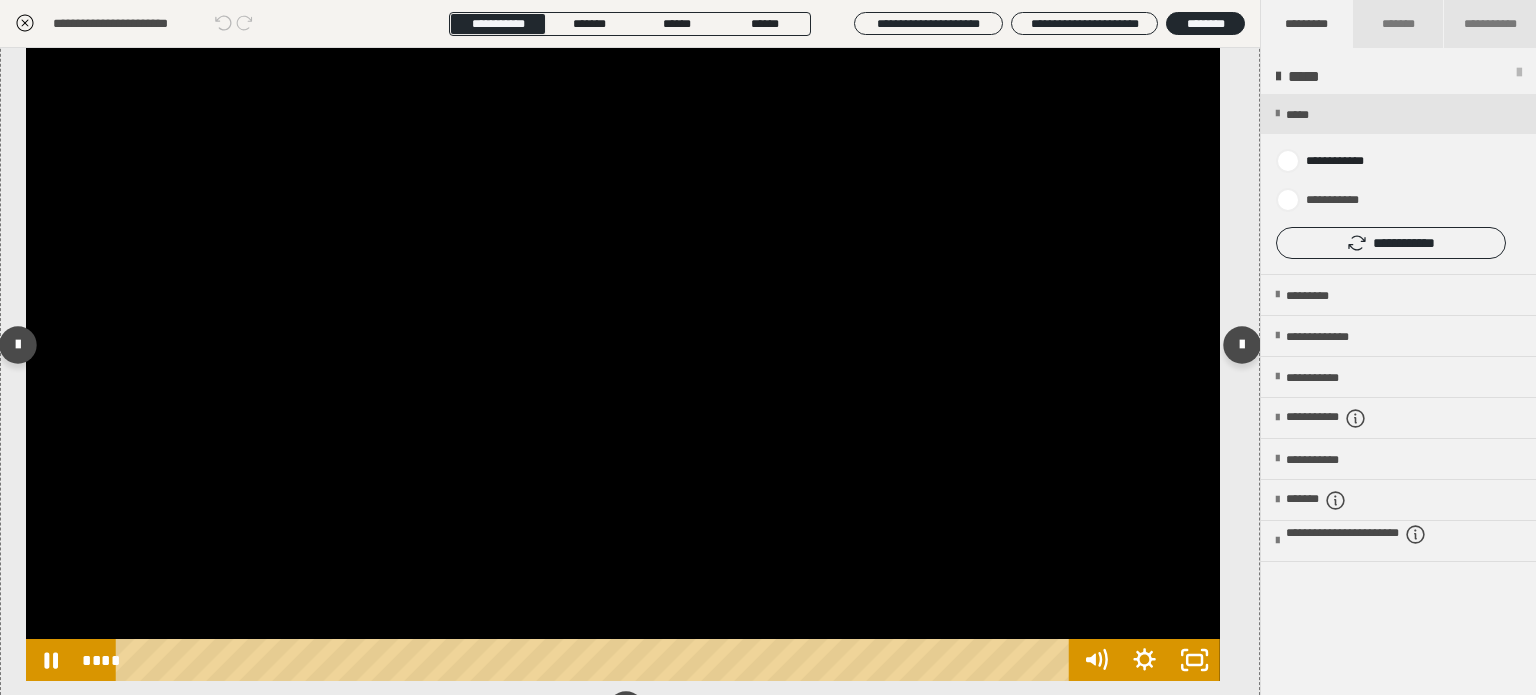 click at bounding box center (596, 660) 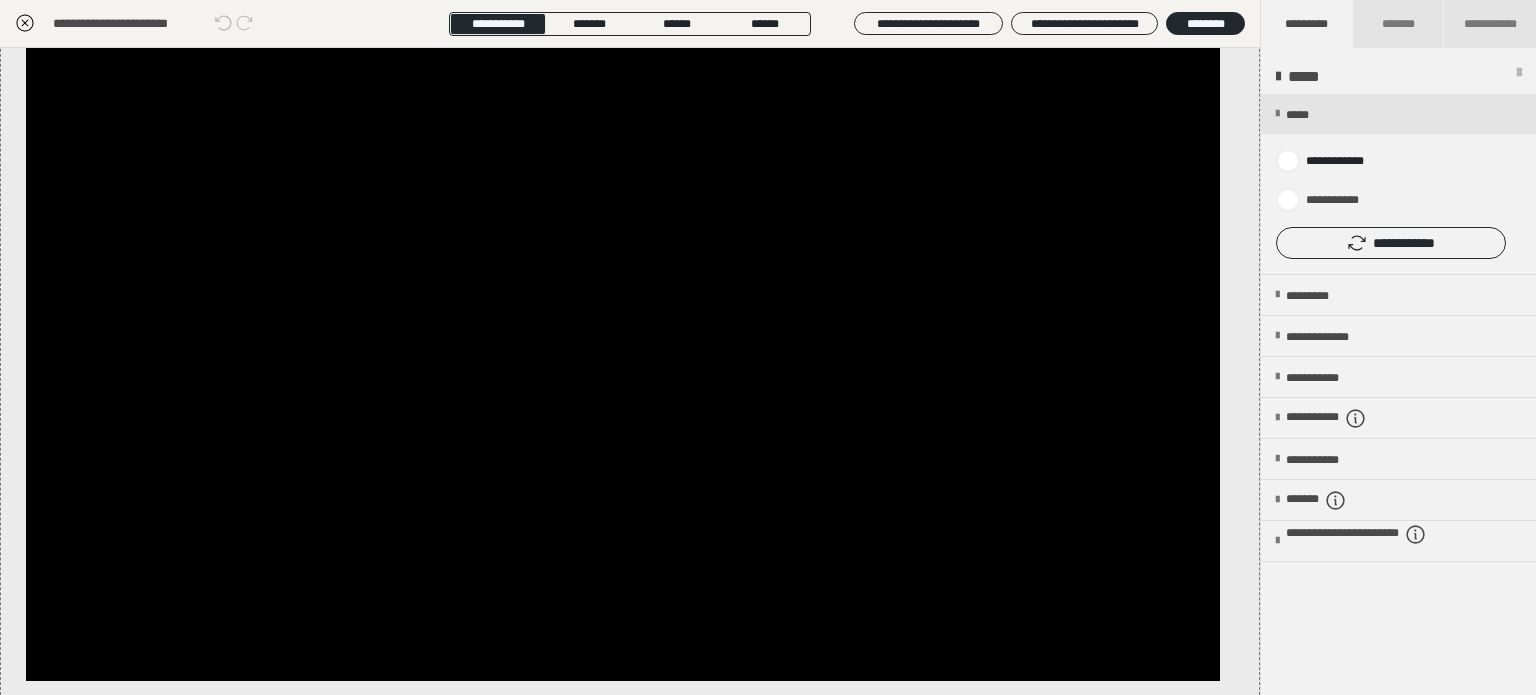 click 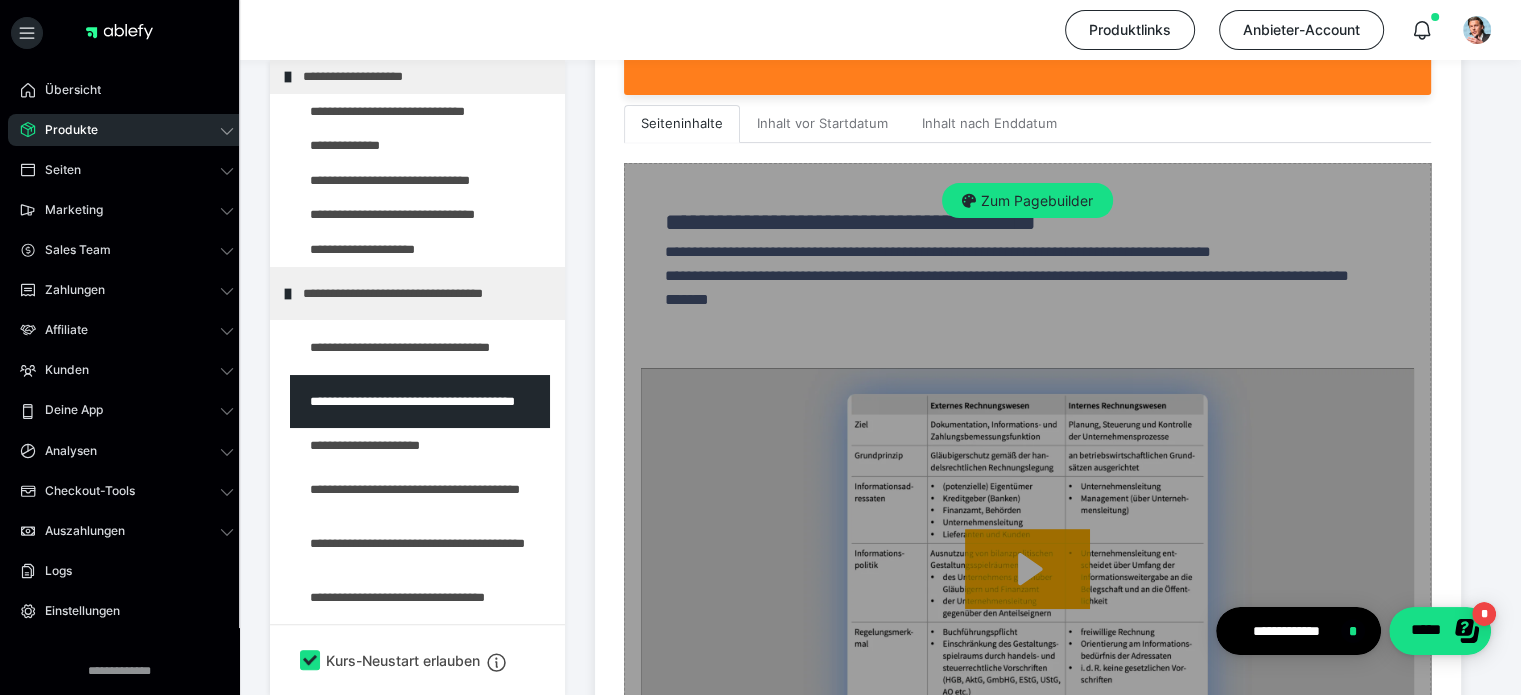 scroll, scrollTop: 673, scrollLeft: 0, axis: vertical 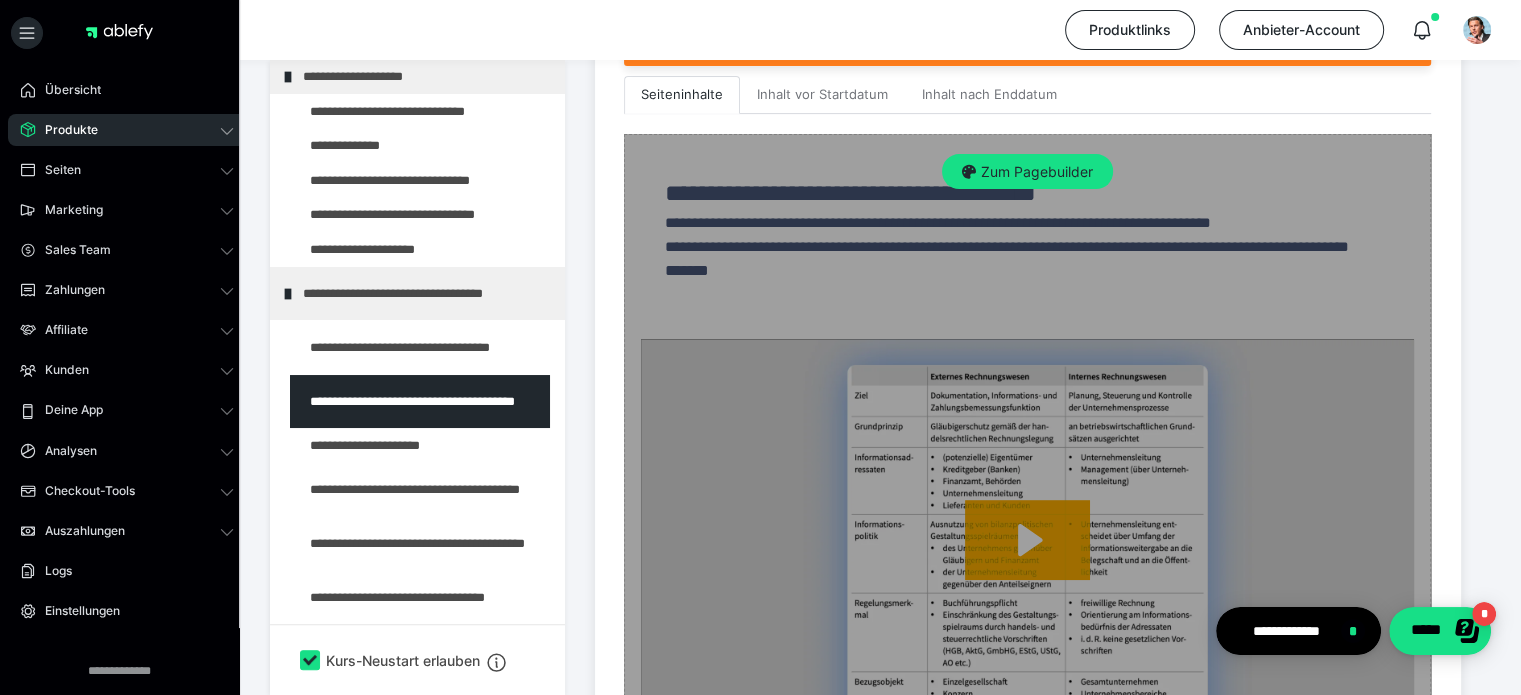 click on "Zum Pagebuilder" at bounding box center (1027, 790) 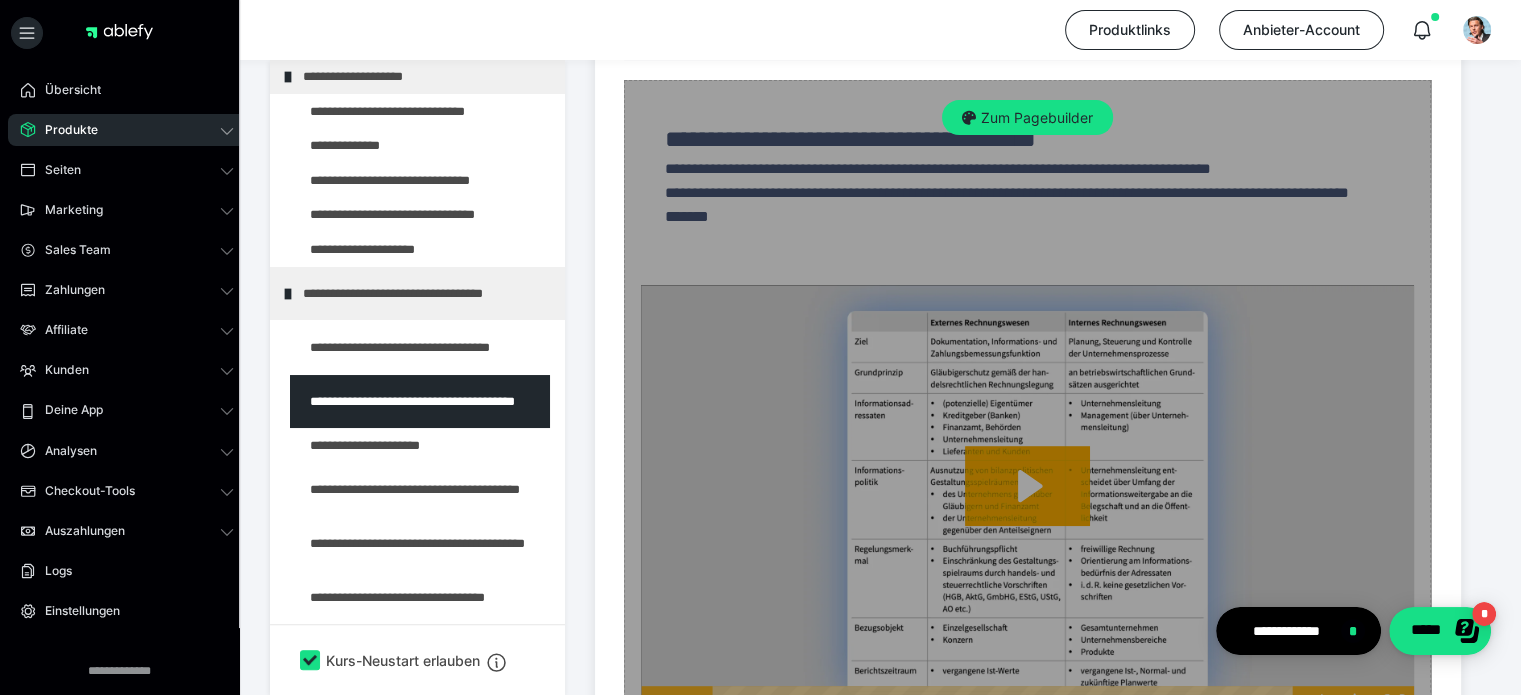 scroll, scrollTop: 773, scrollLeft: 0, axis: vertical 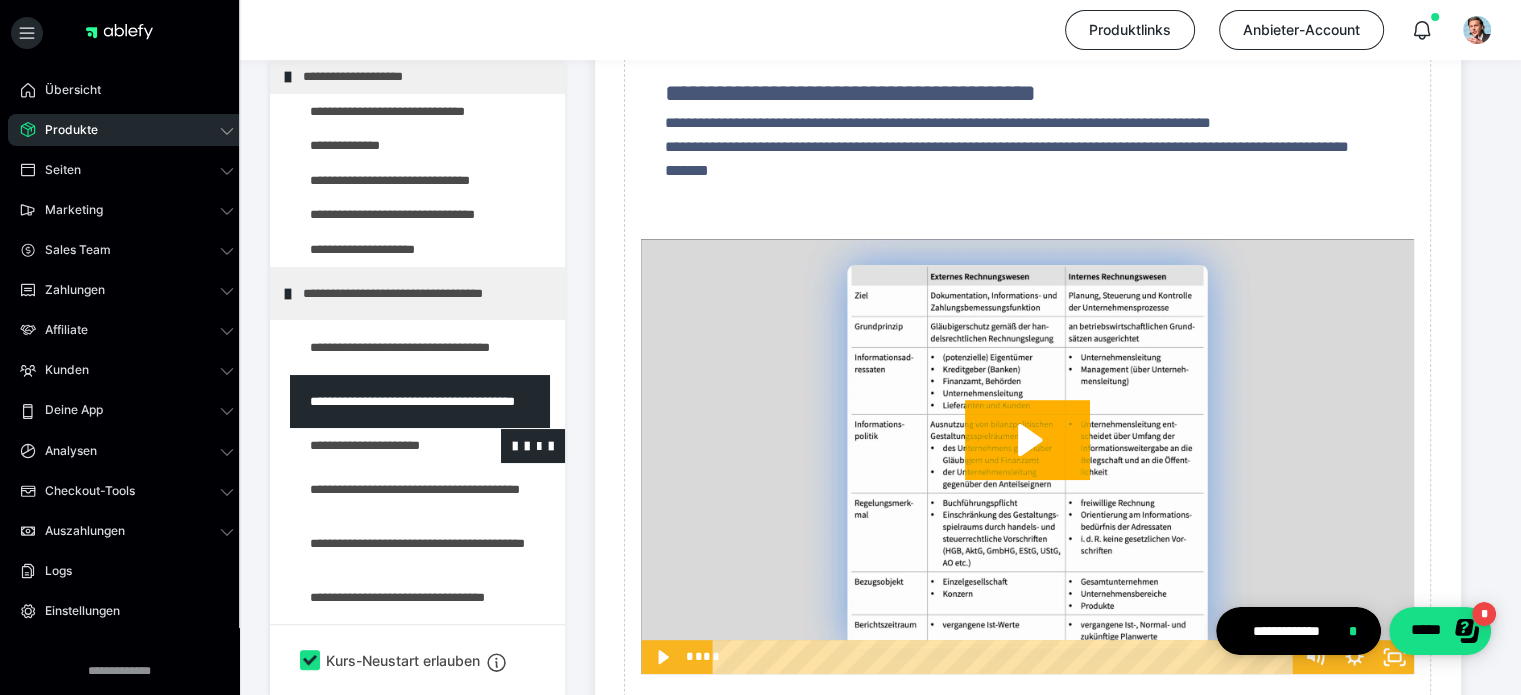 click at bounding box center (375, 446) 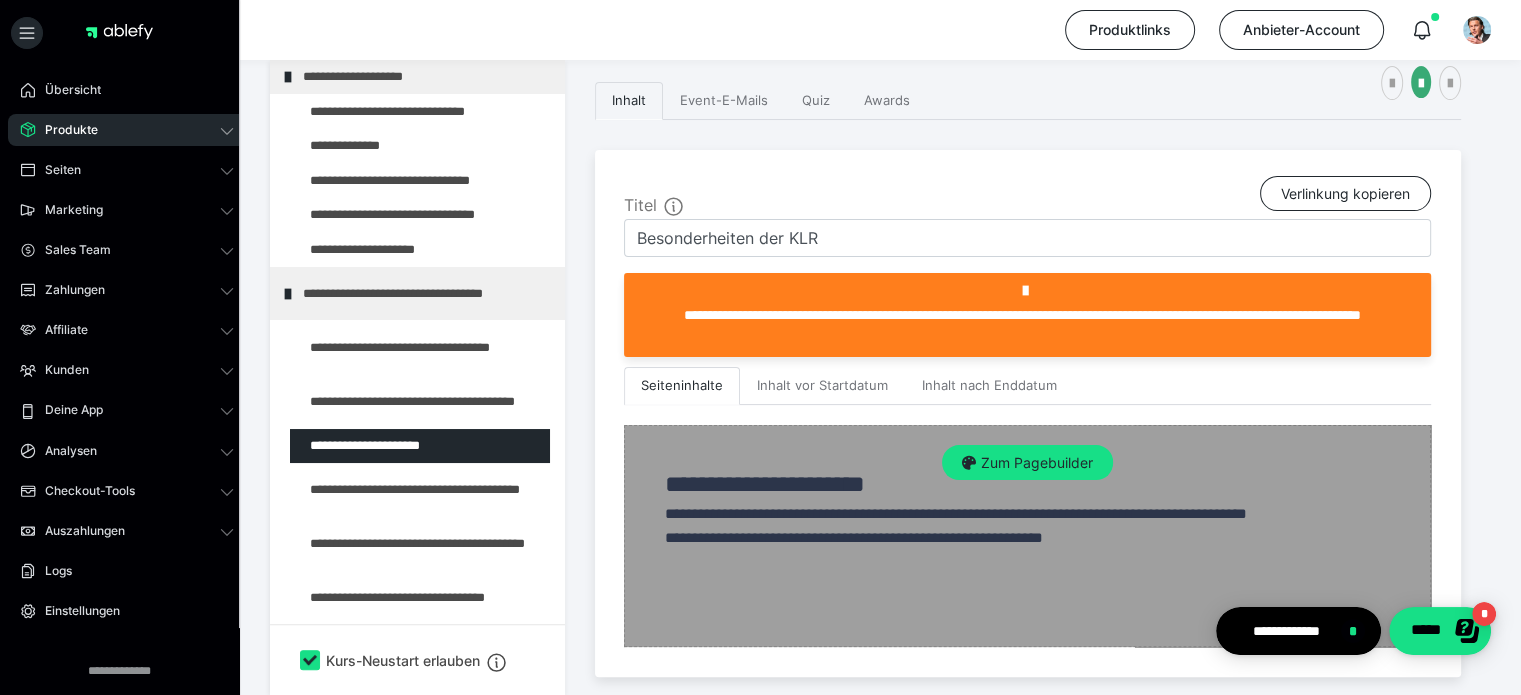 scroll, scrollTop: 529, scrollLeft: 0, axis: vertical 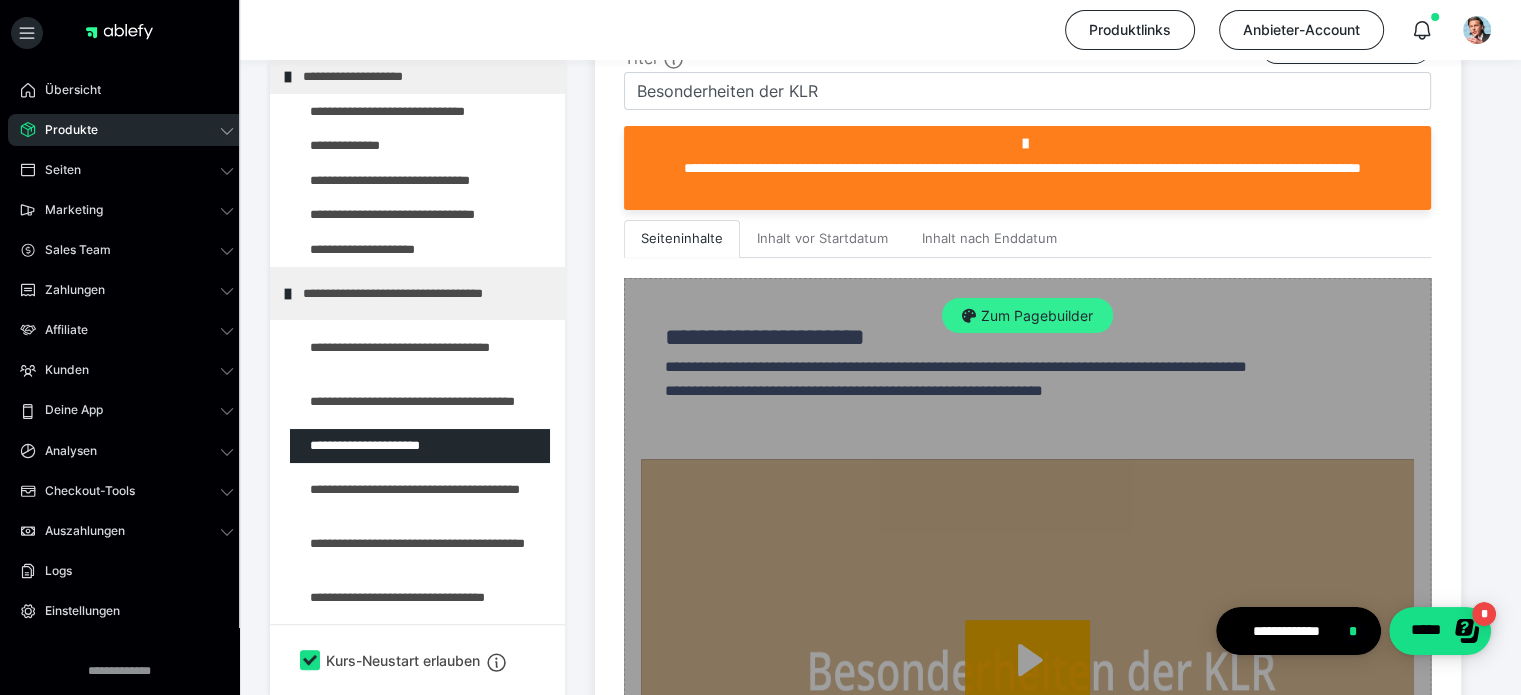 click on "Zum Pagebuilder" at bounding box center (1027, 316) 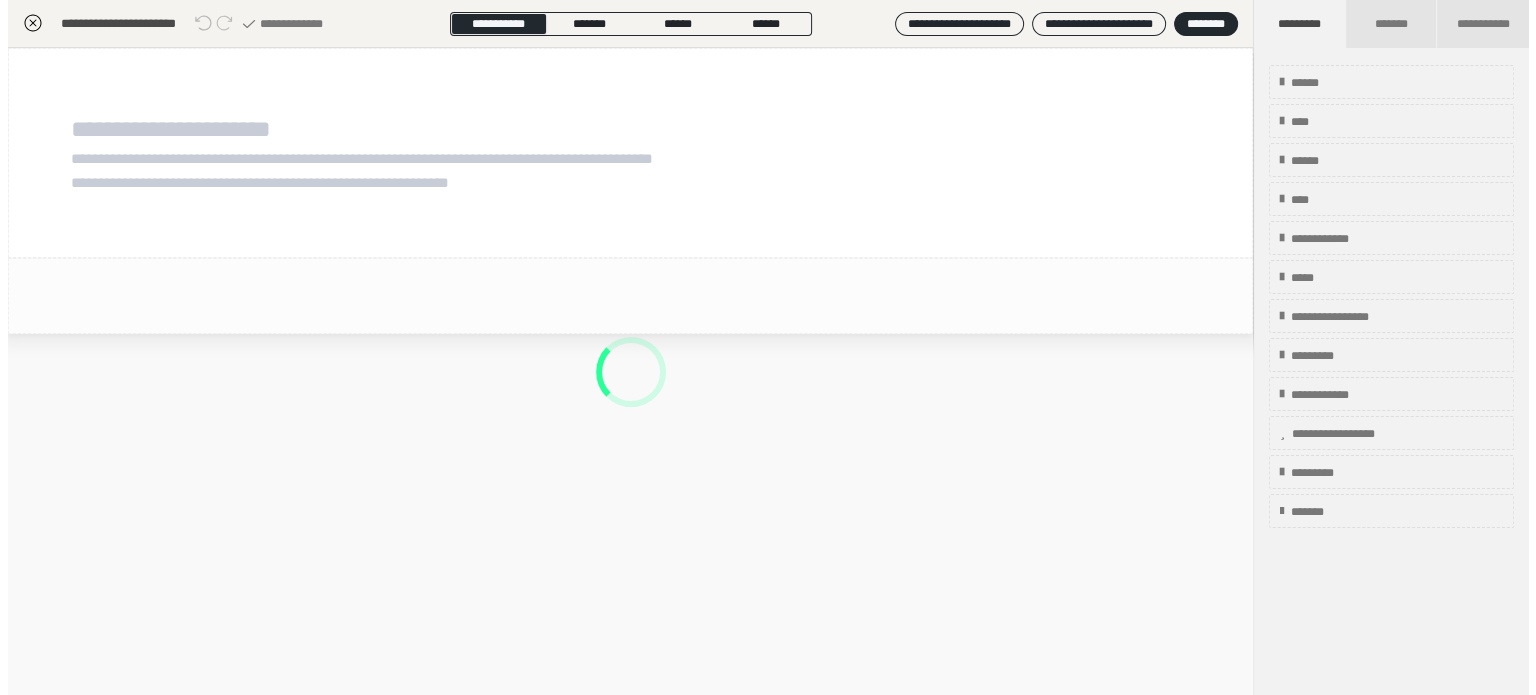 scroll, scrollTop: 373, scrollLeft: 0, axis: vertical 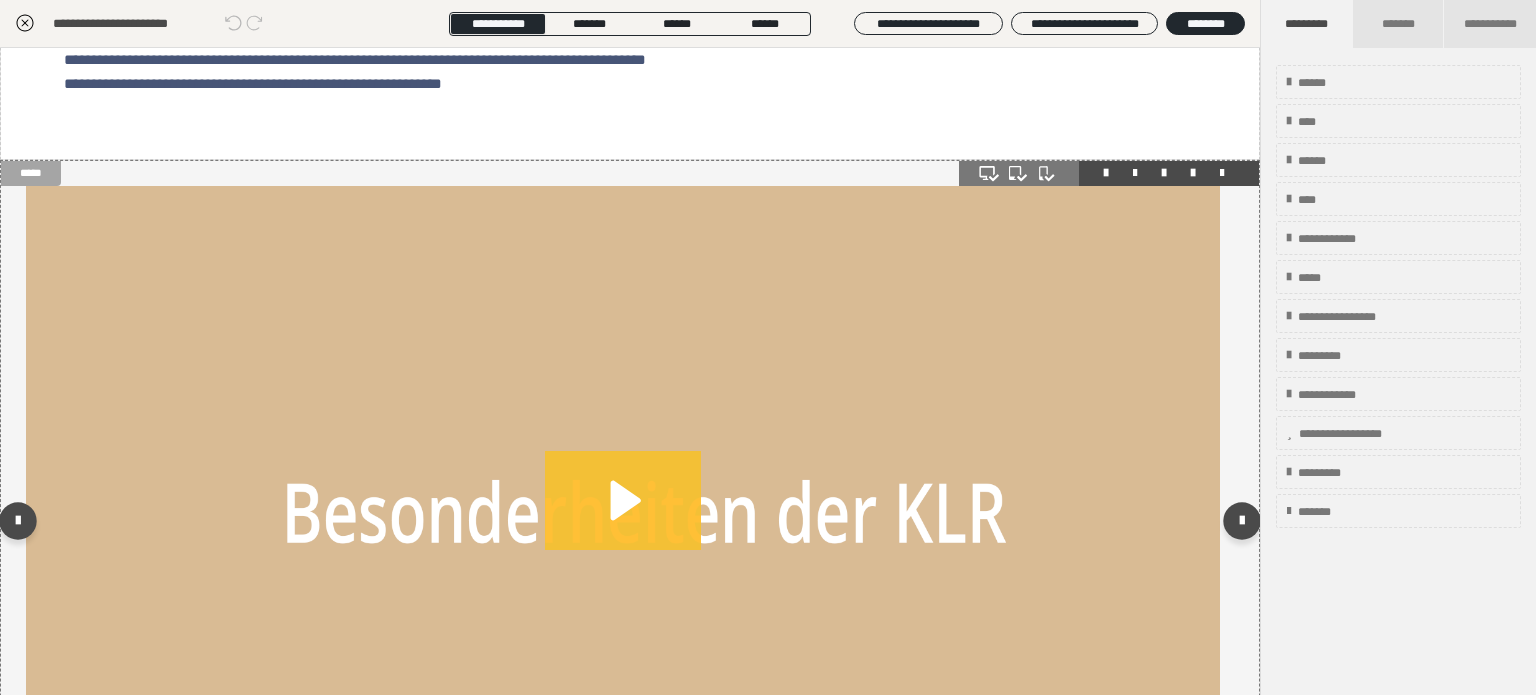 click 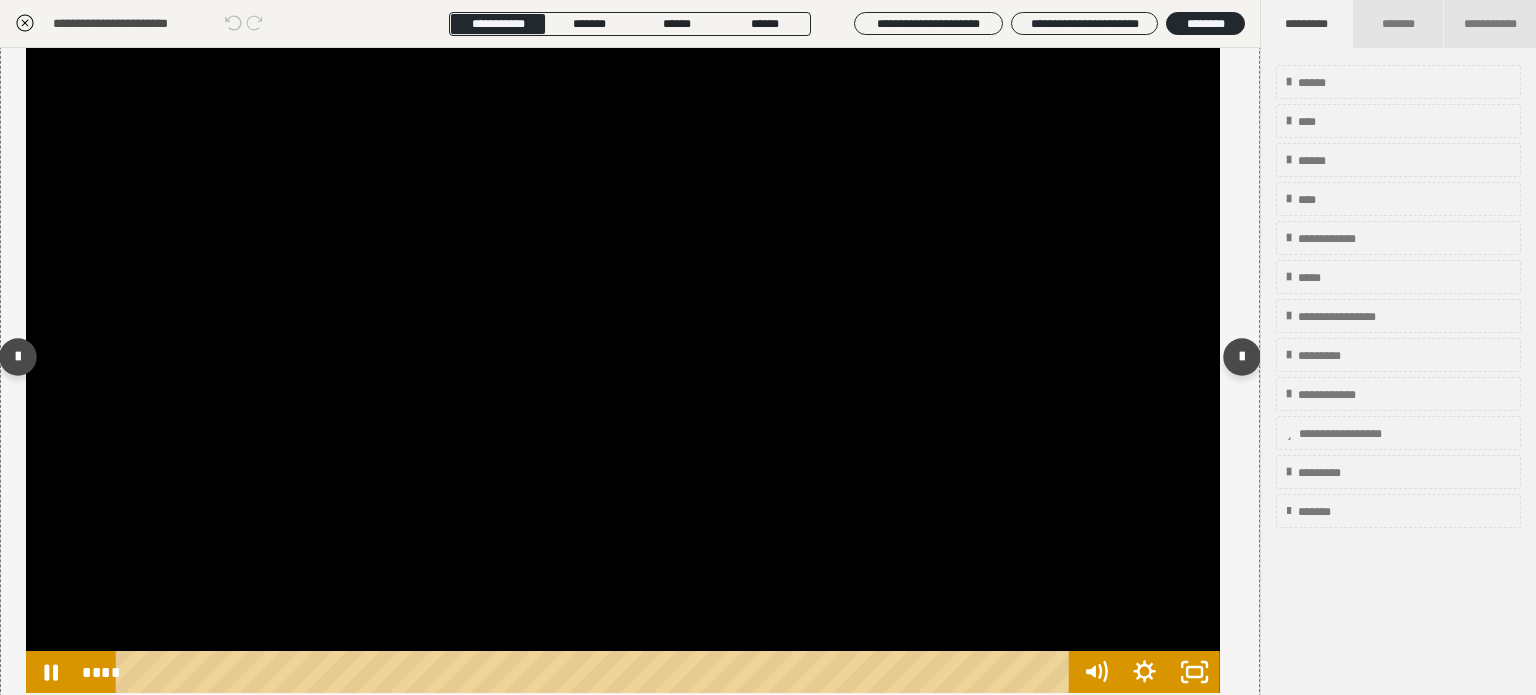 scroll, scrollTop: 300, scrollLeft: 0, axis: vertical 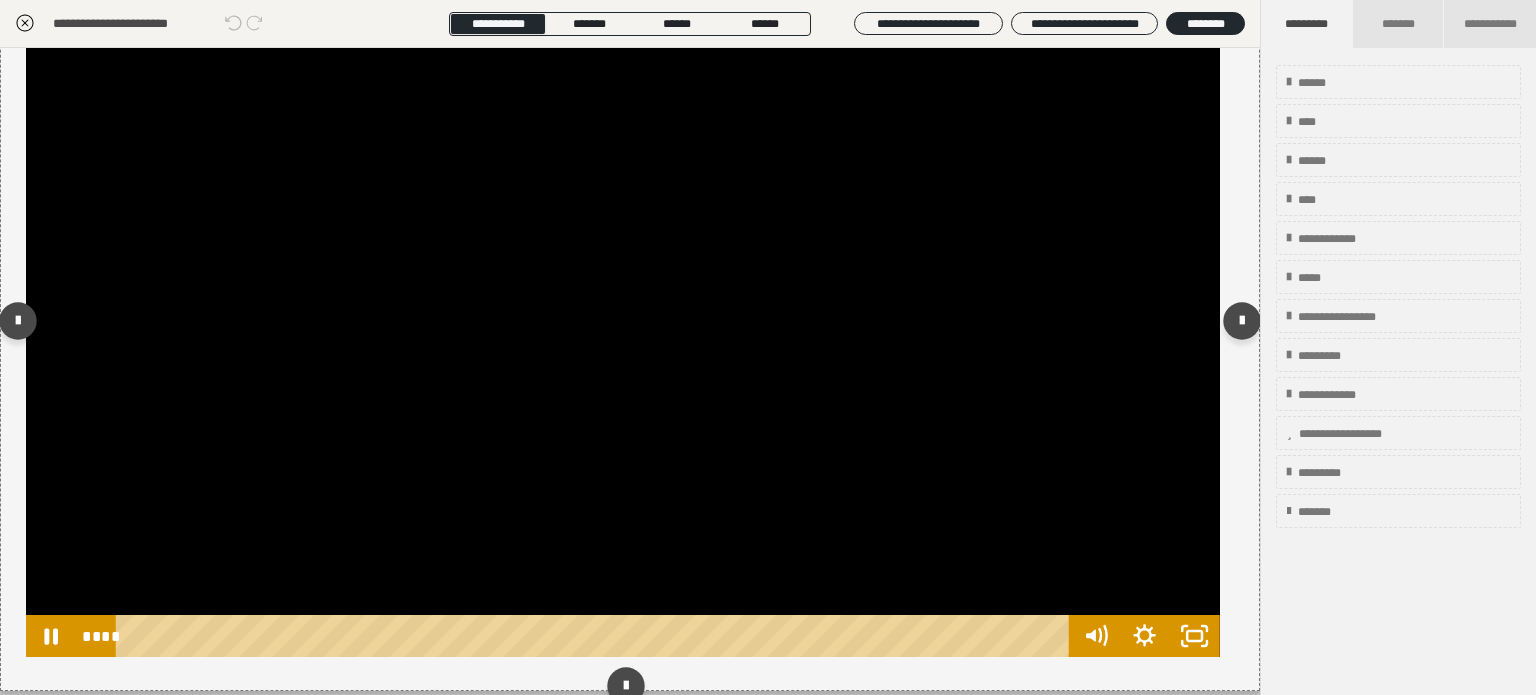 click at bounding box center [596, 636] 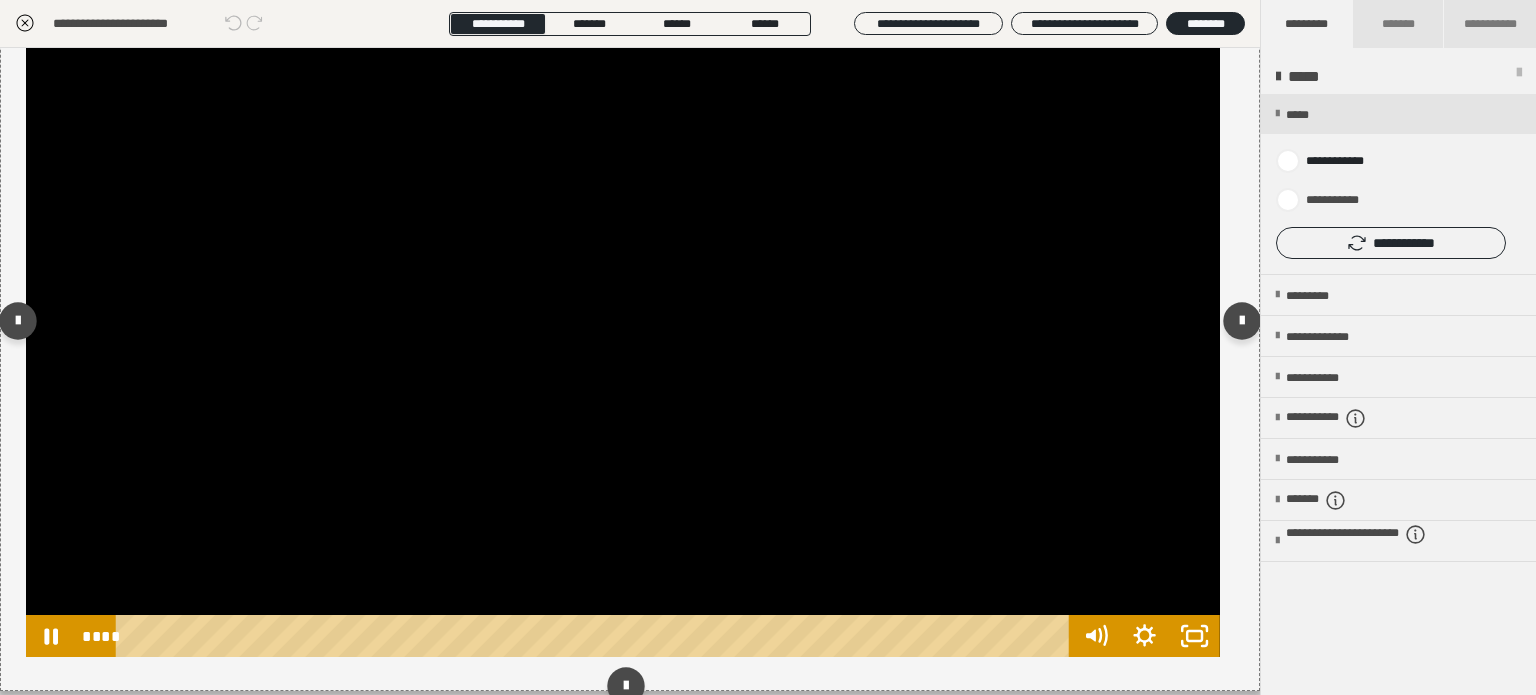 click at bounding box center (596, 636) 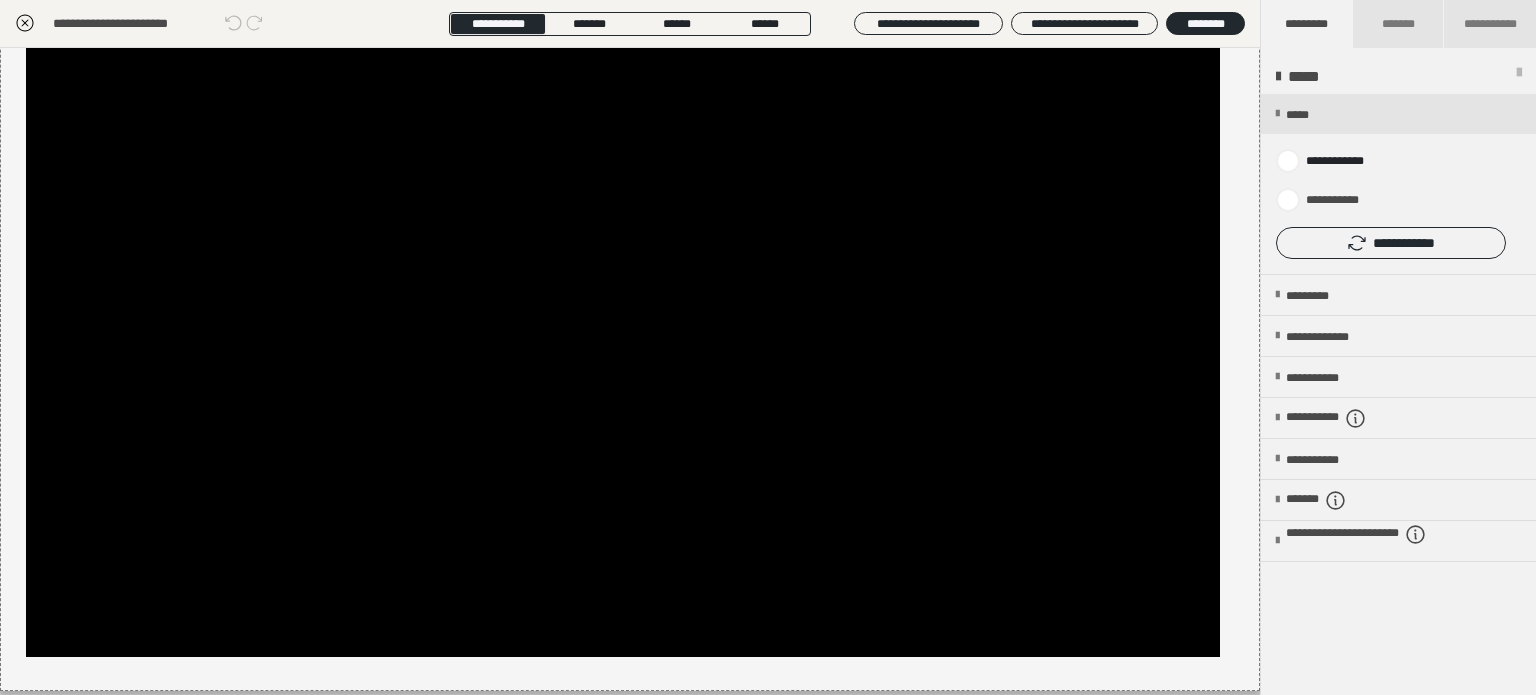 click 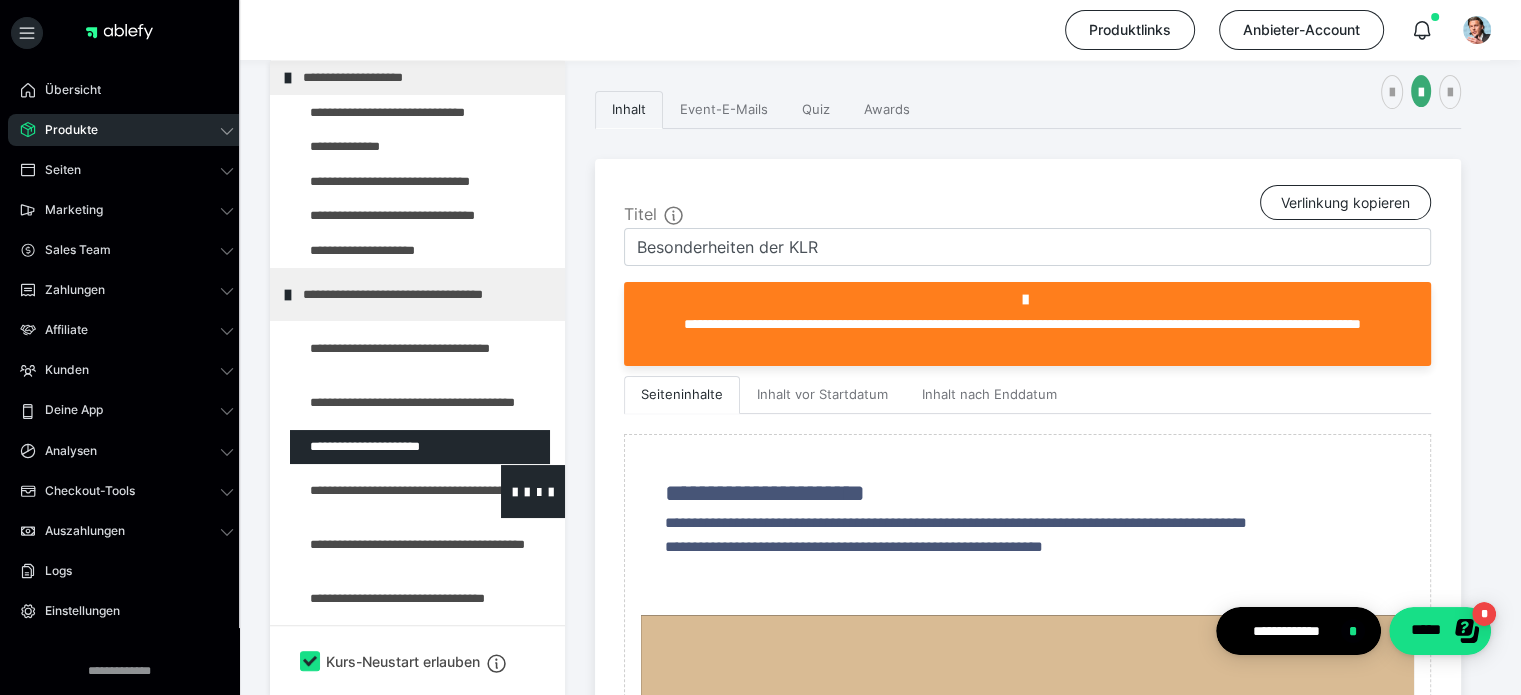 click at bounding box center [375, 491] 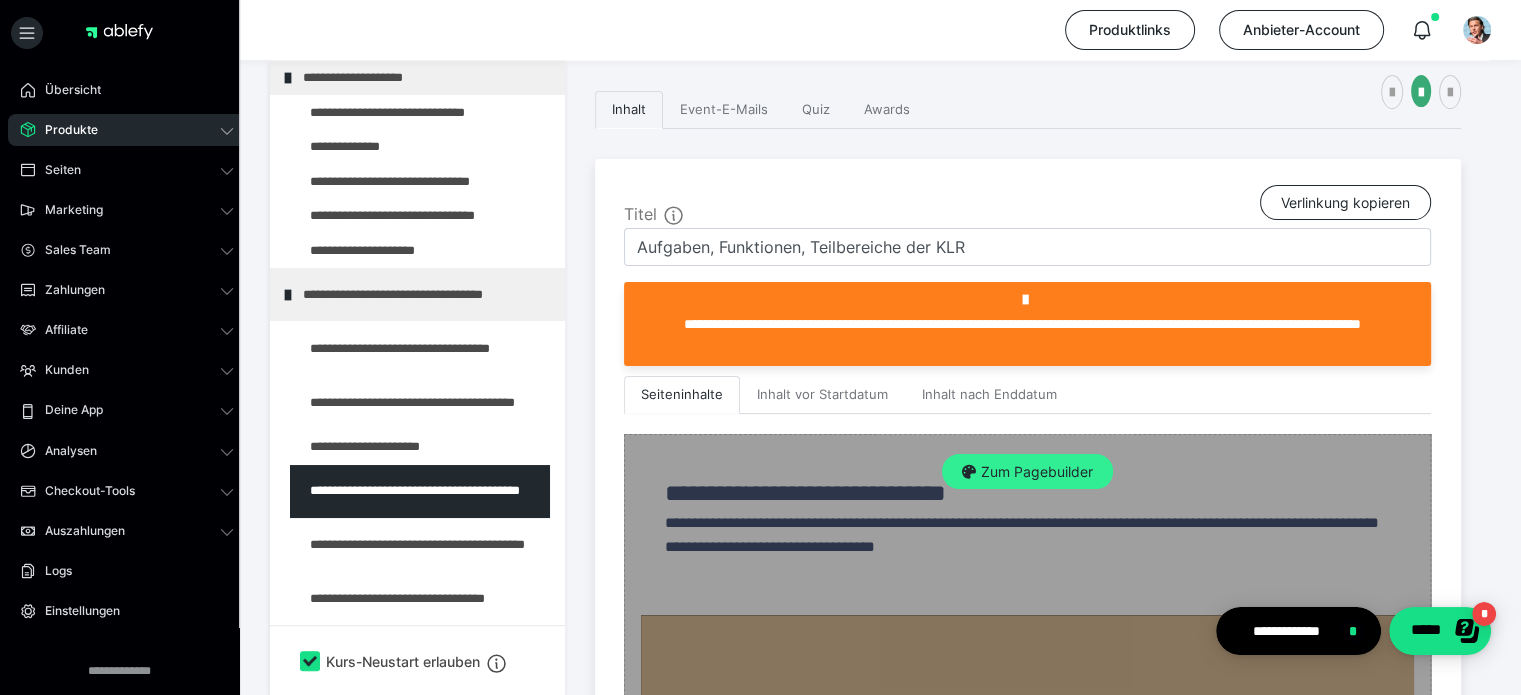 click on "Zum Pagebuilder" at bounding box center [1027, 472] 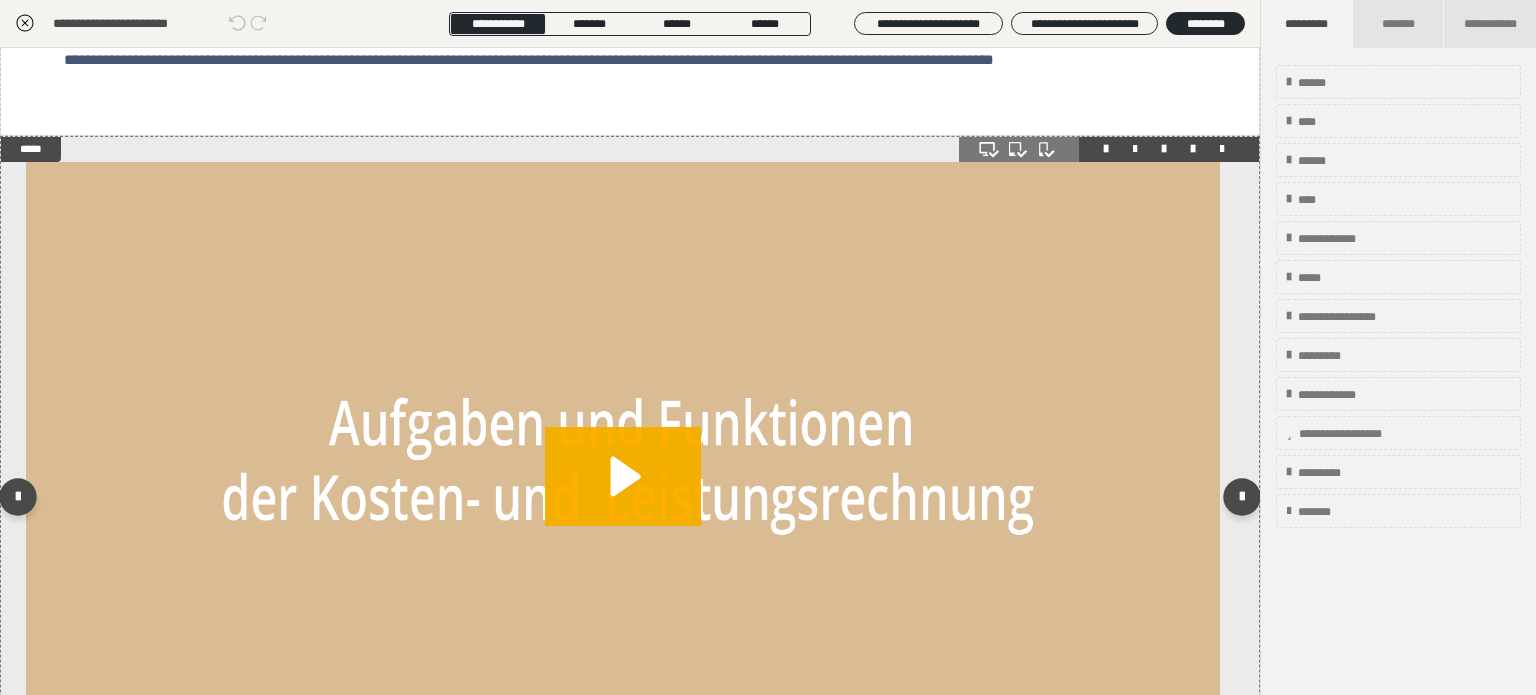 scroll, scrollTop: 0, scrollLeft: 0, axis: both 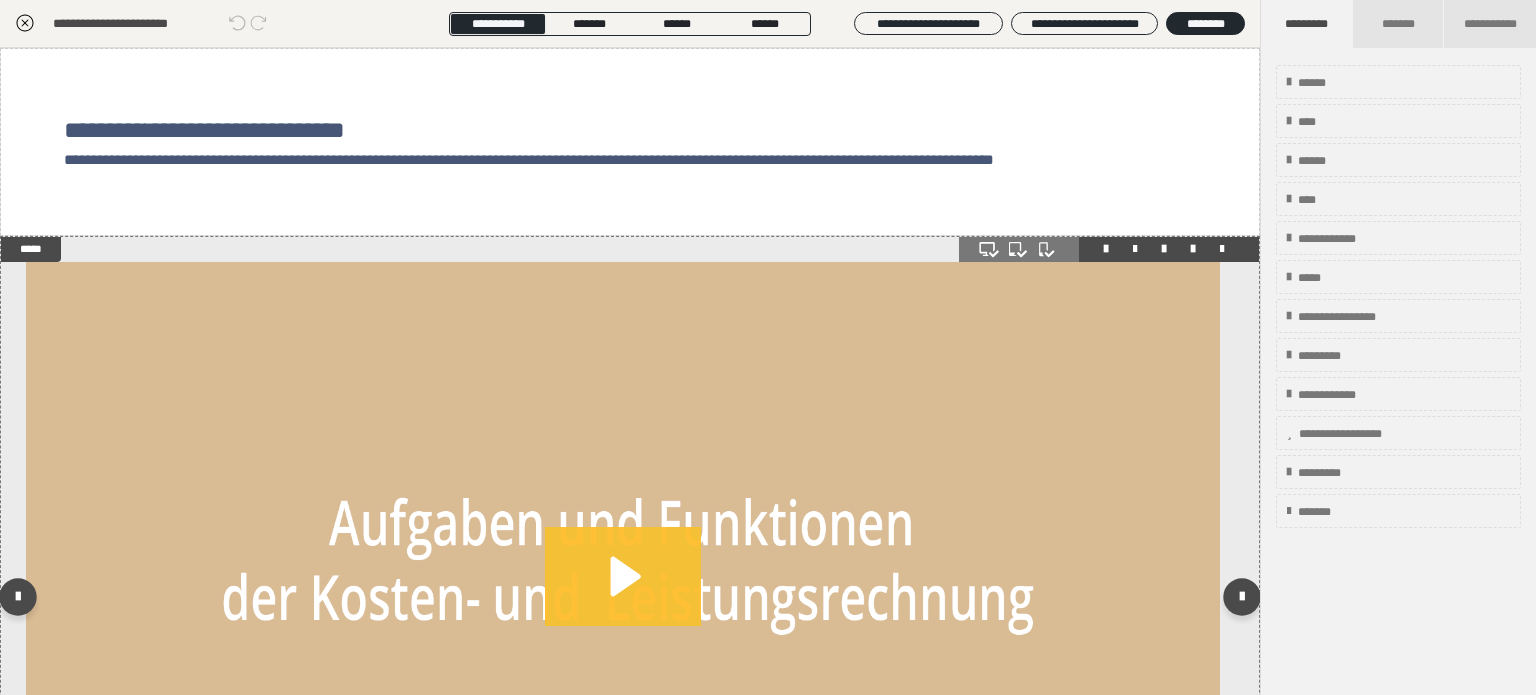 click 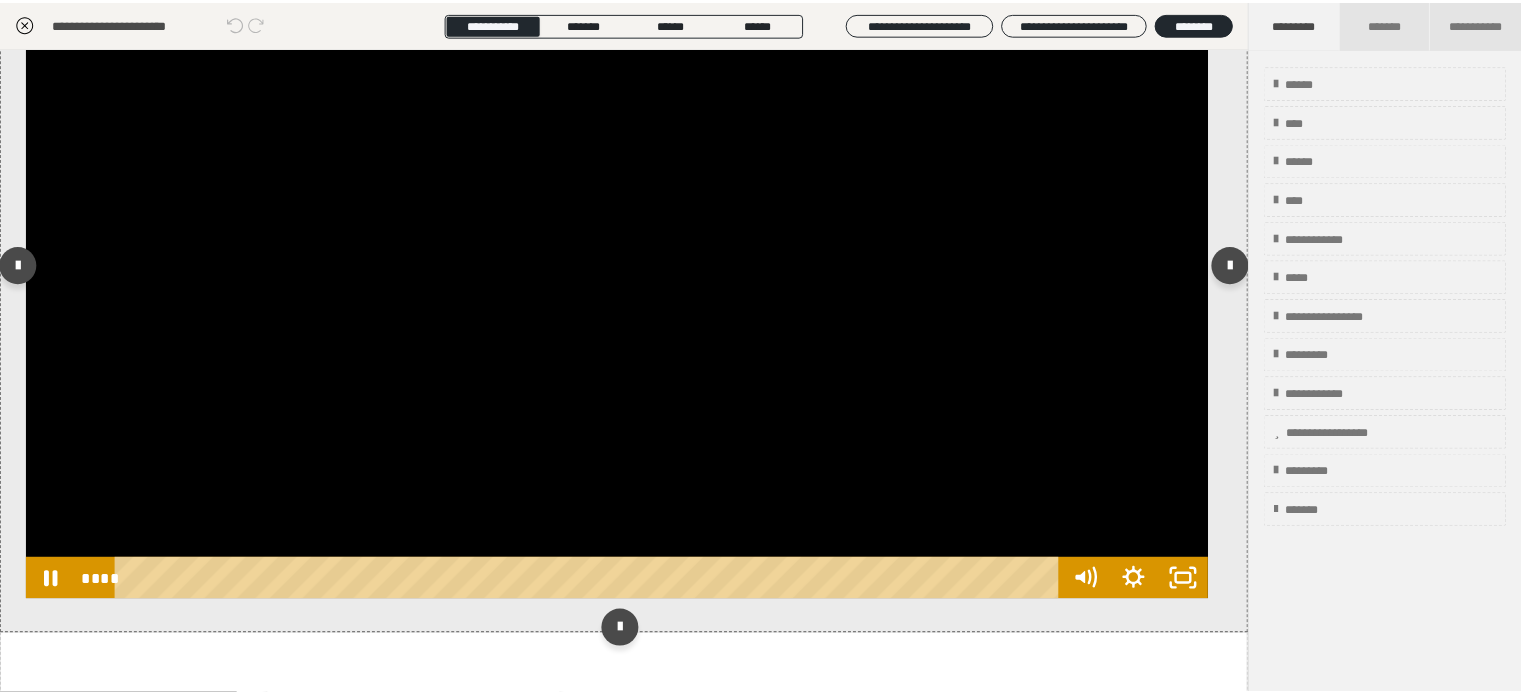 scroll, scrollTop: 300, scrollLeft: 0, axis: vertical 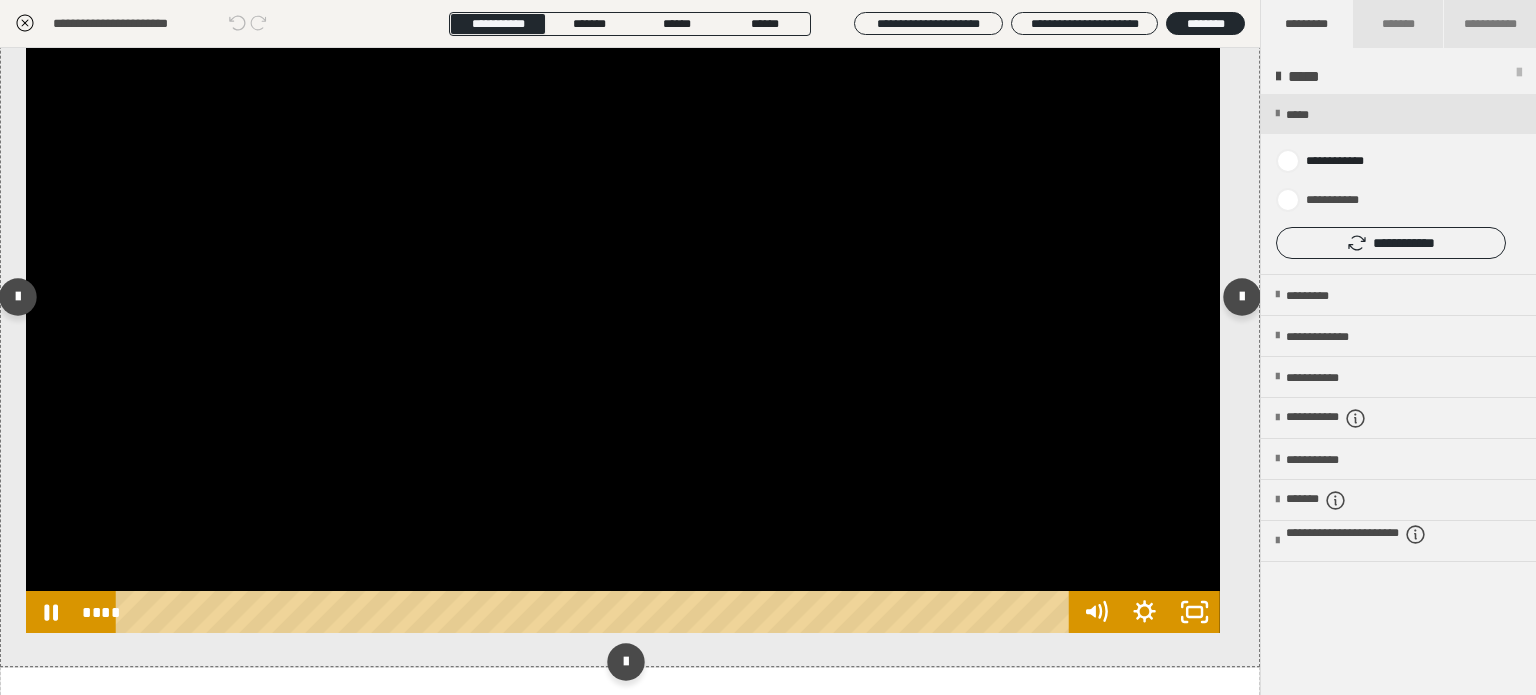 click at bounding box center (596, 612) 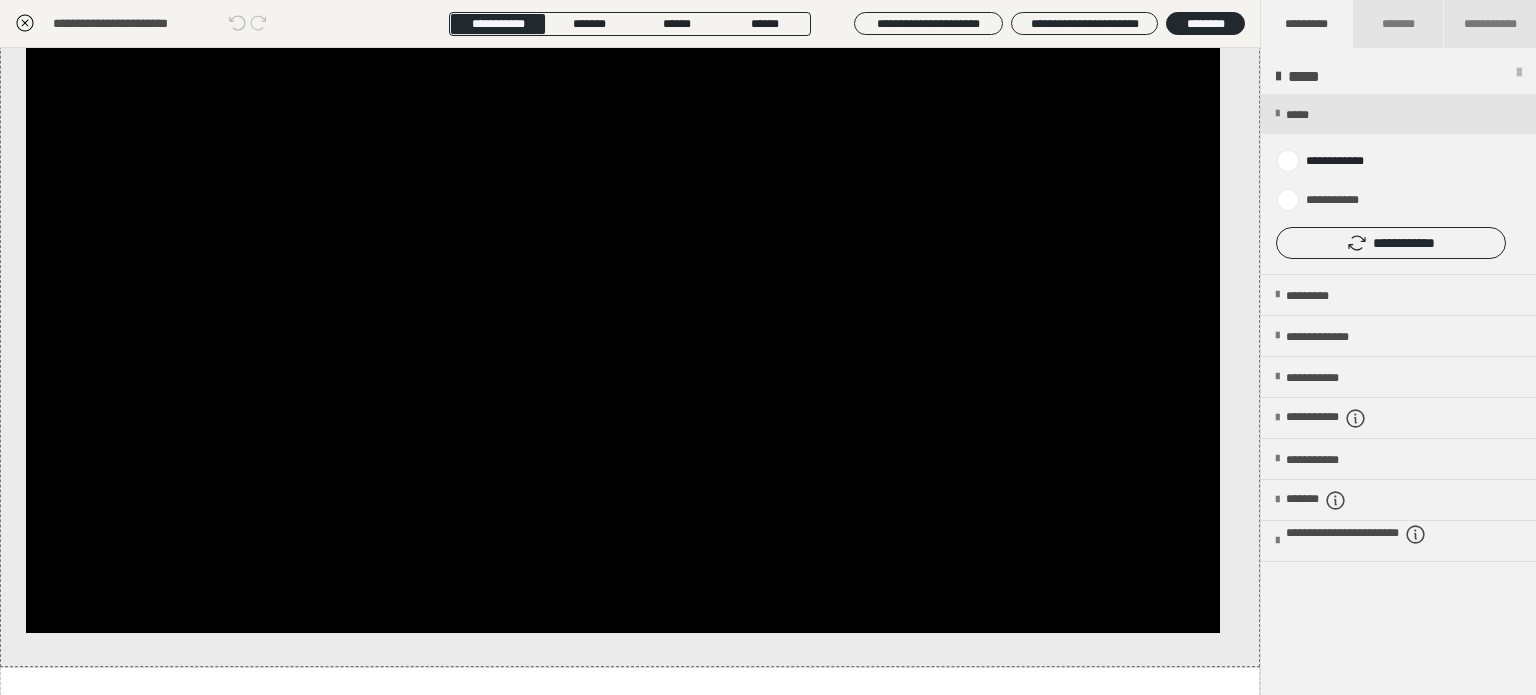 click 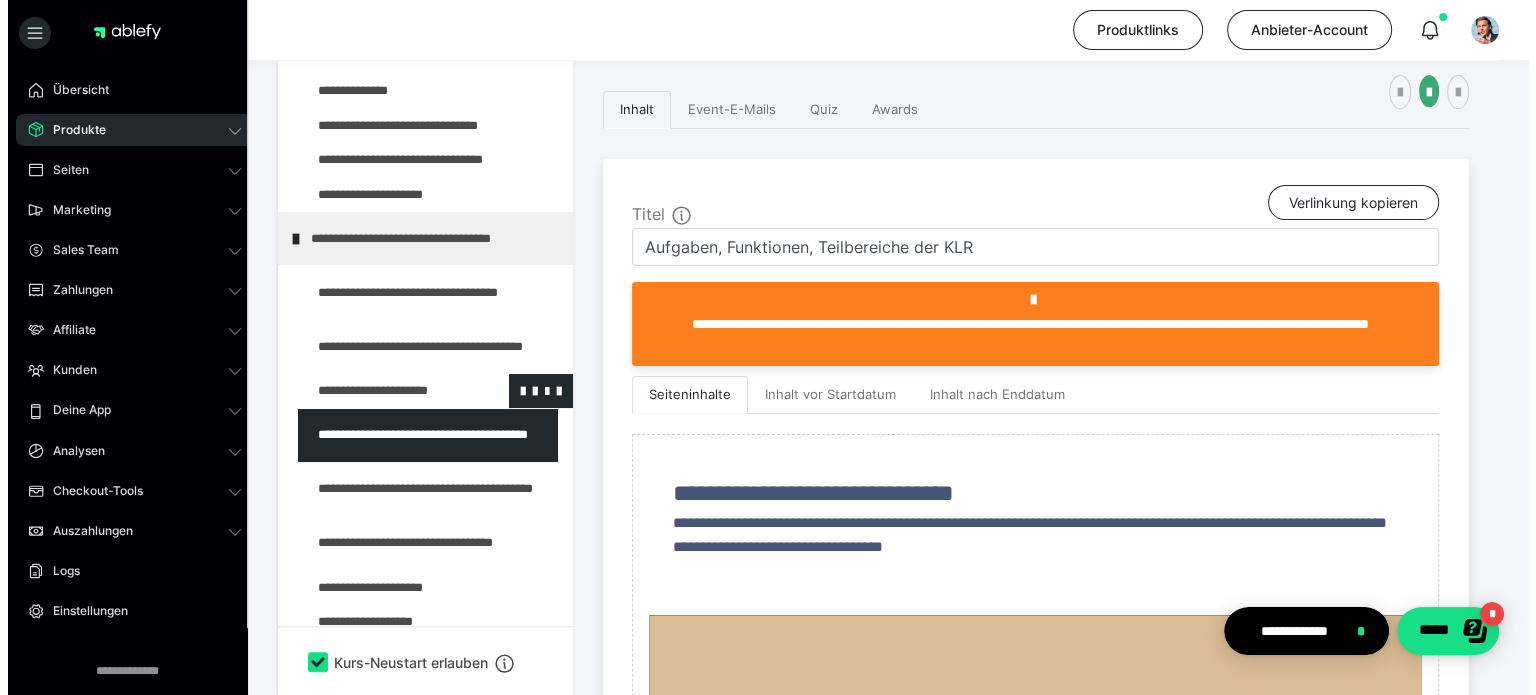 scroll, scrollTop: 100, scrollLeft: 0, axis: vertical 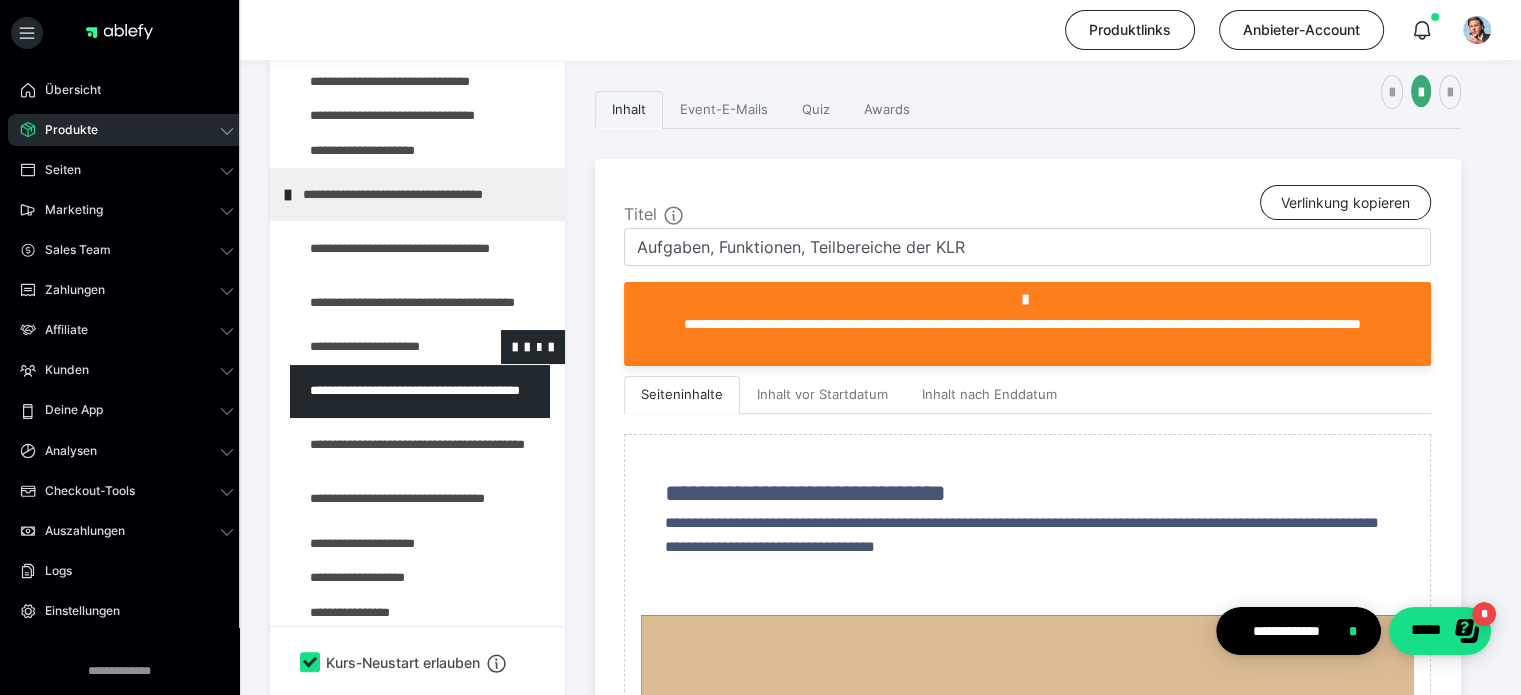 click at bounding box center (375, 445) 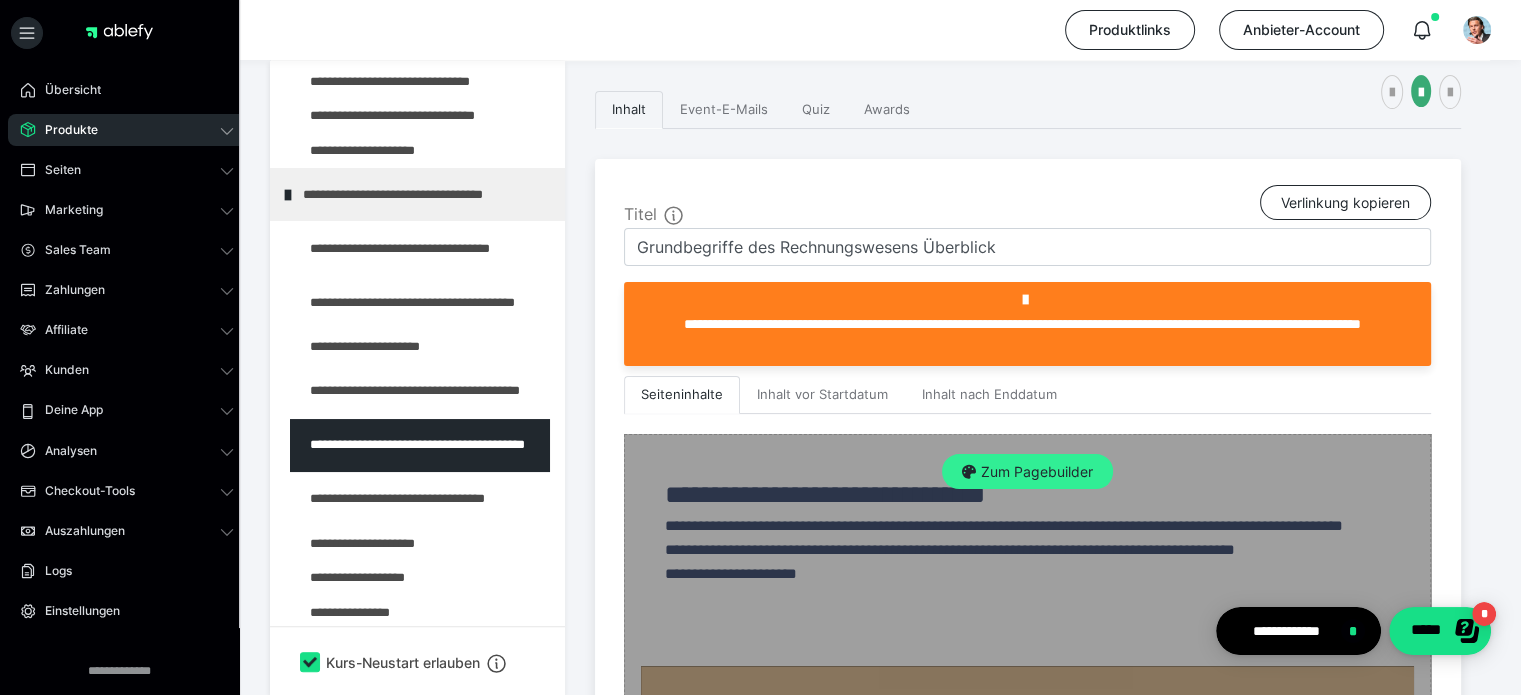 click on "Zum Pagebuilder" at bounding box center (1027, 472) 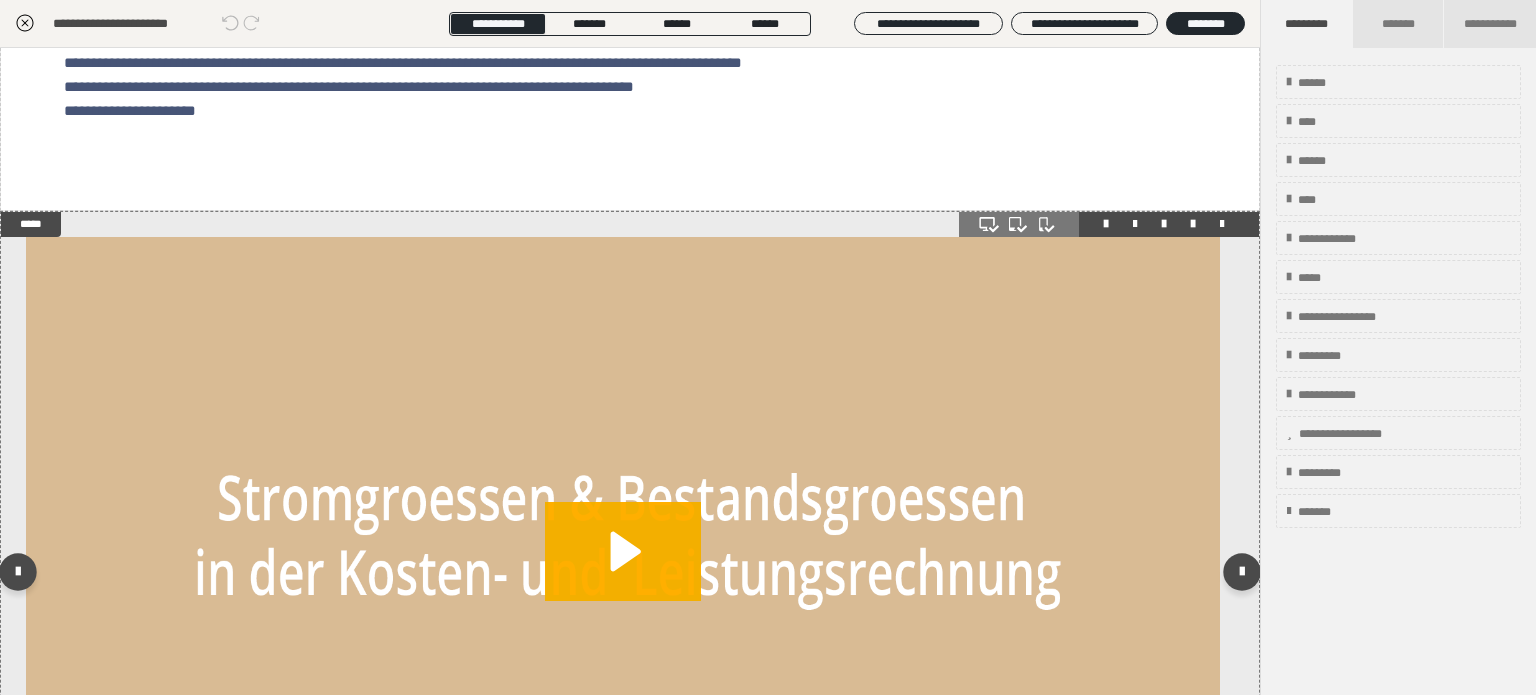 scroll, scrollTop: 200, scrollLeft: 0, axis: vertical 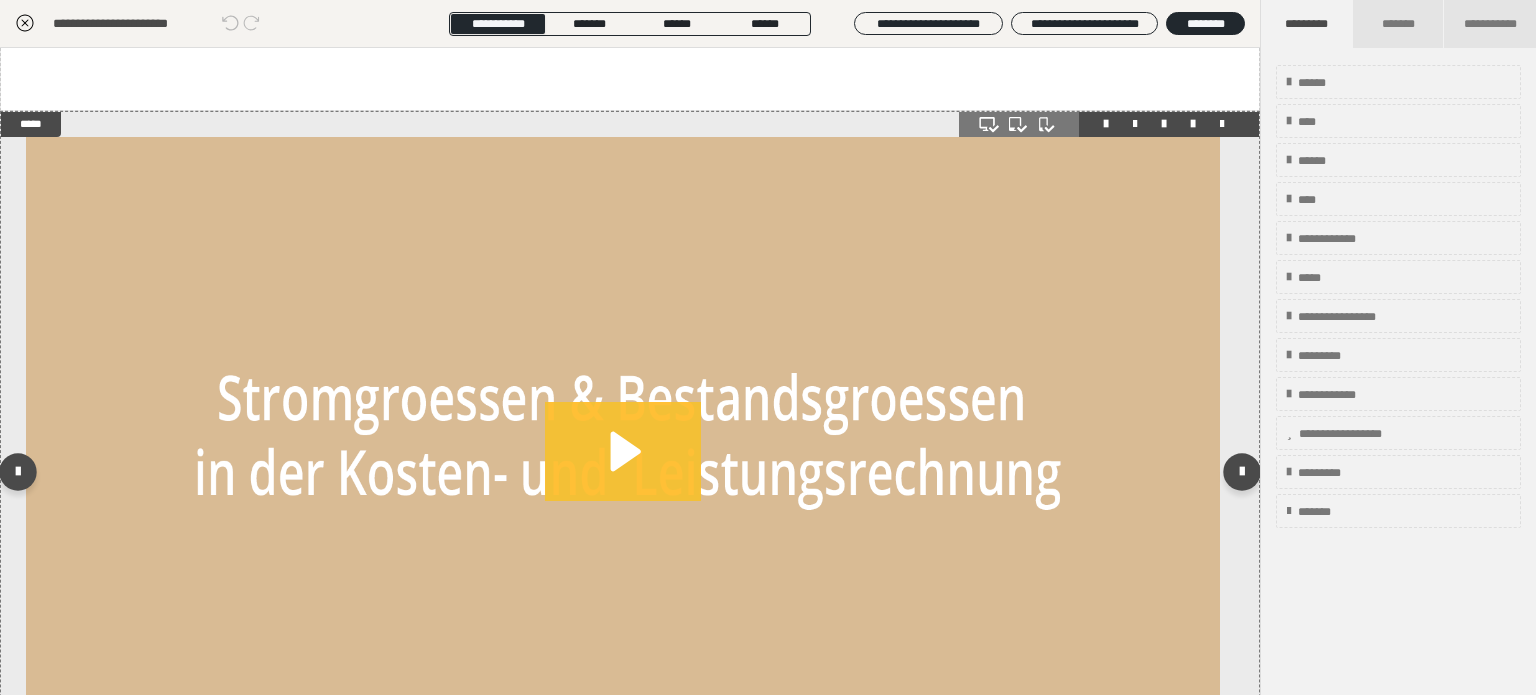 click 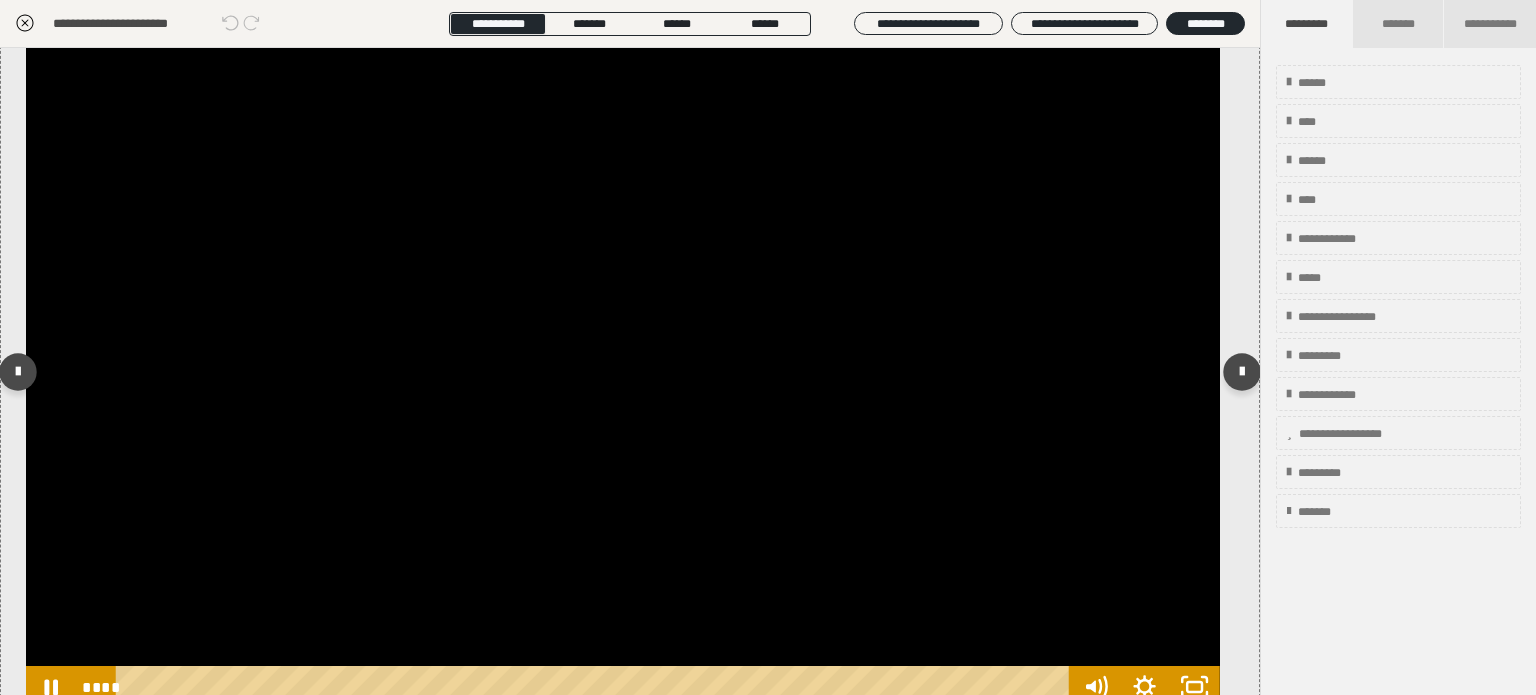 scroll, scrollTop: 400, scrollLeft: 0, axis: vertical 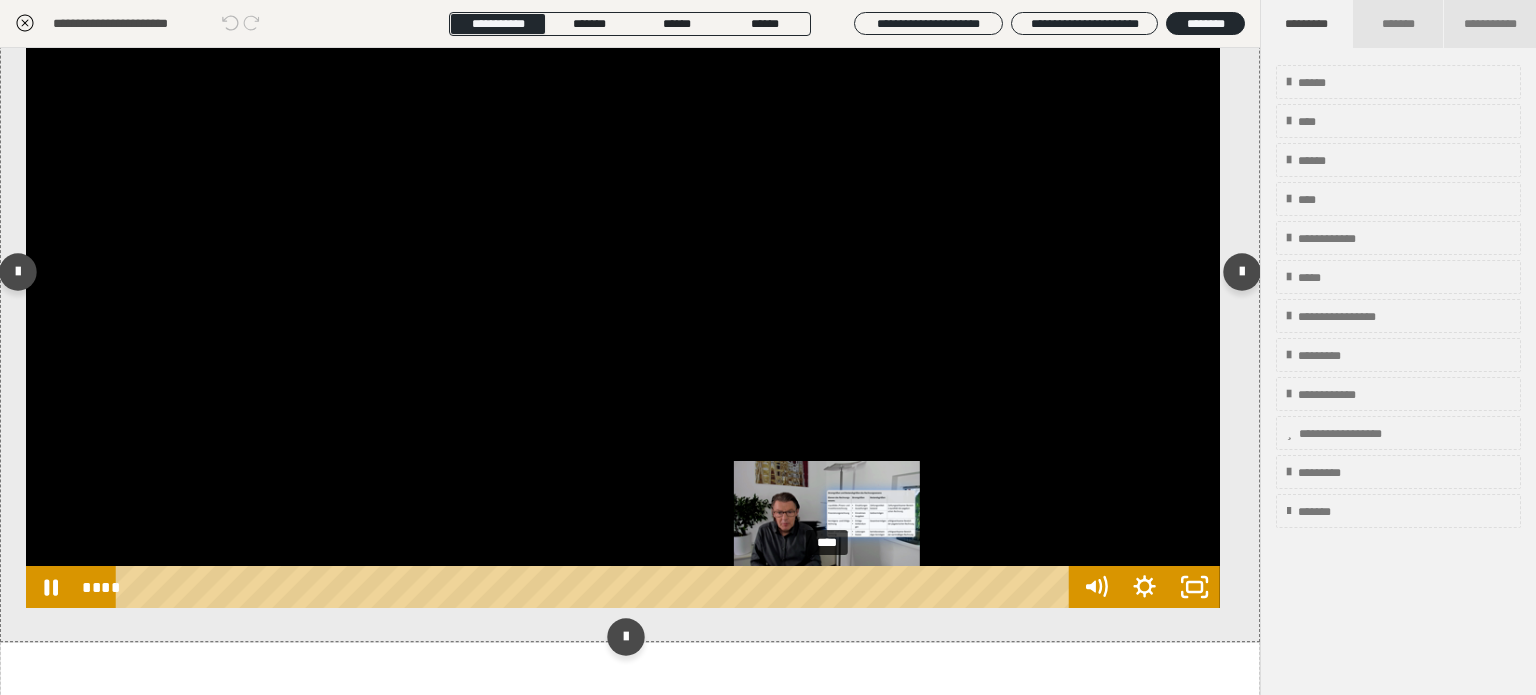 click on "****" at bounding box center [596, 587] 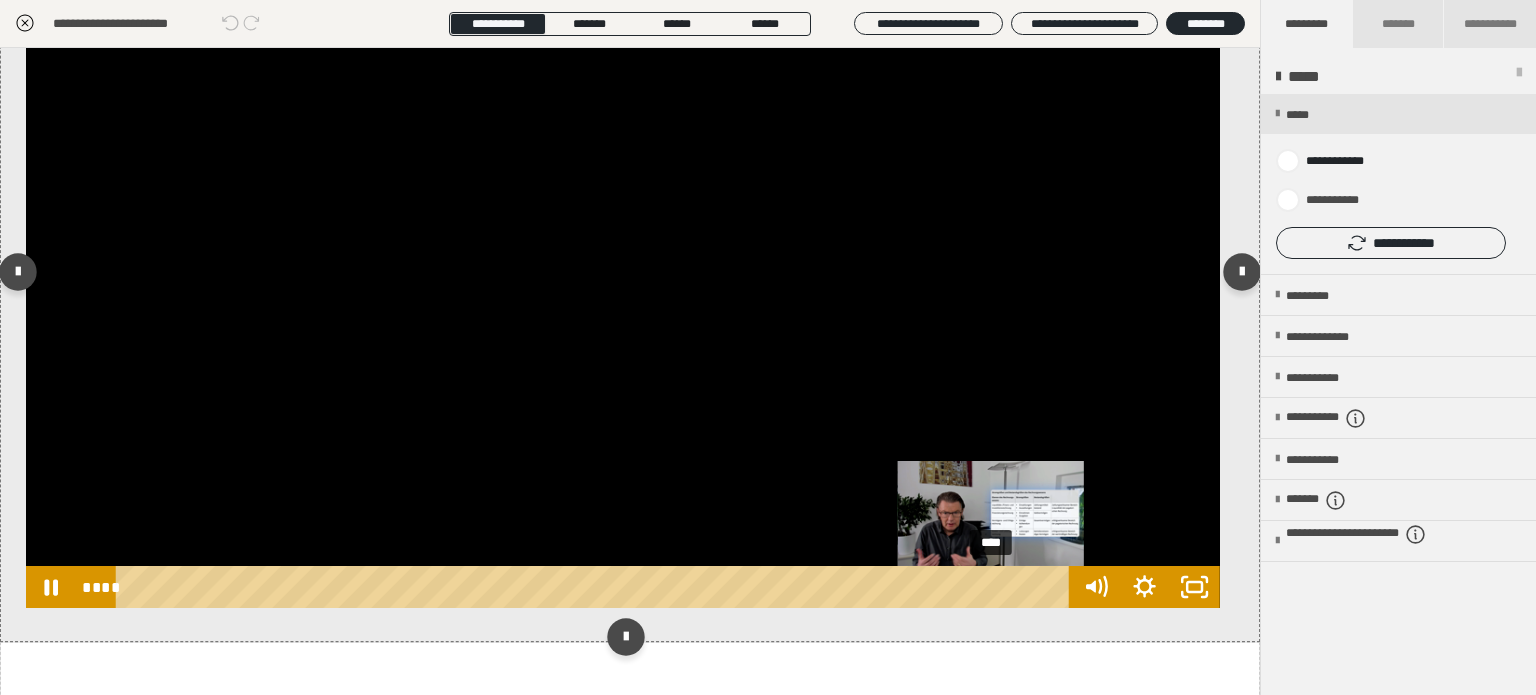 click on "****" at bounding box center [596, 587] 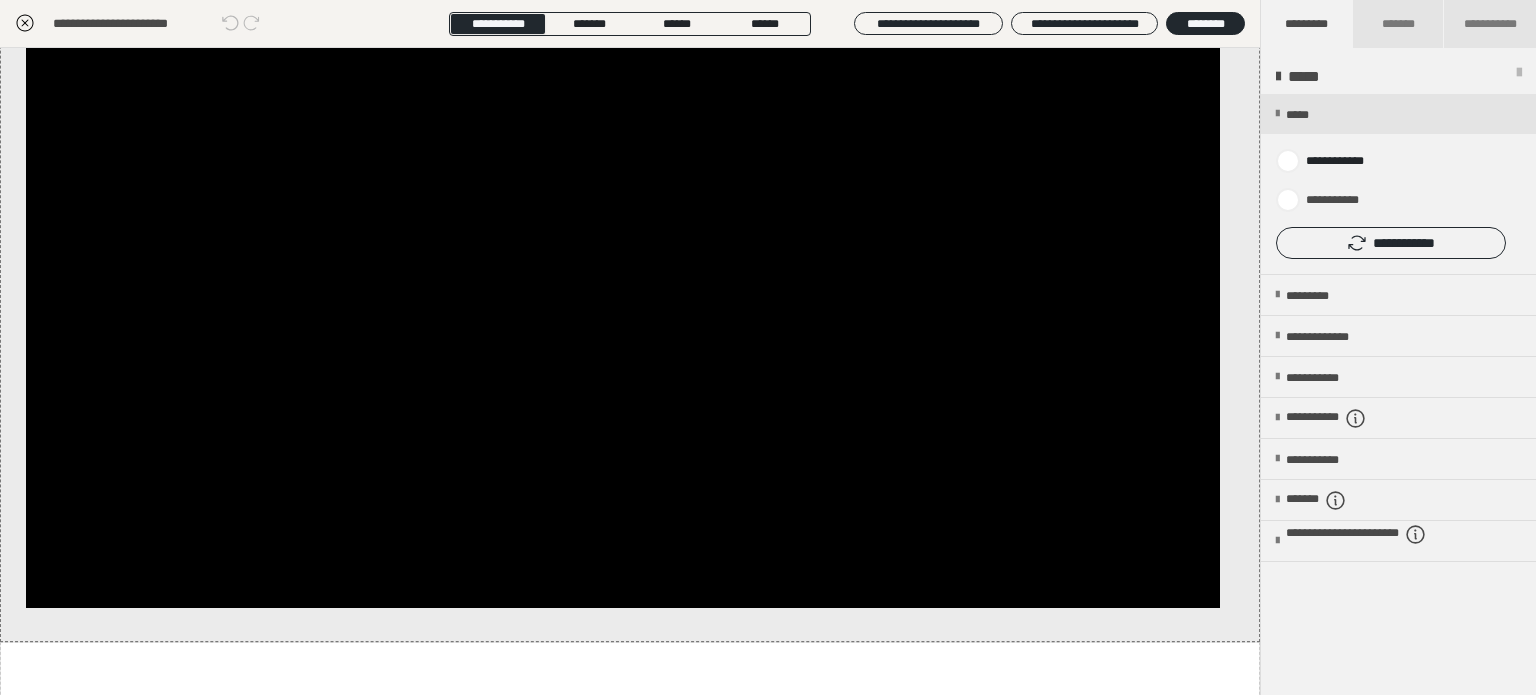 click 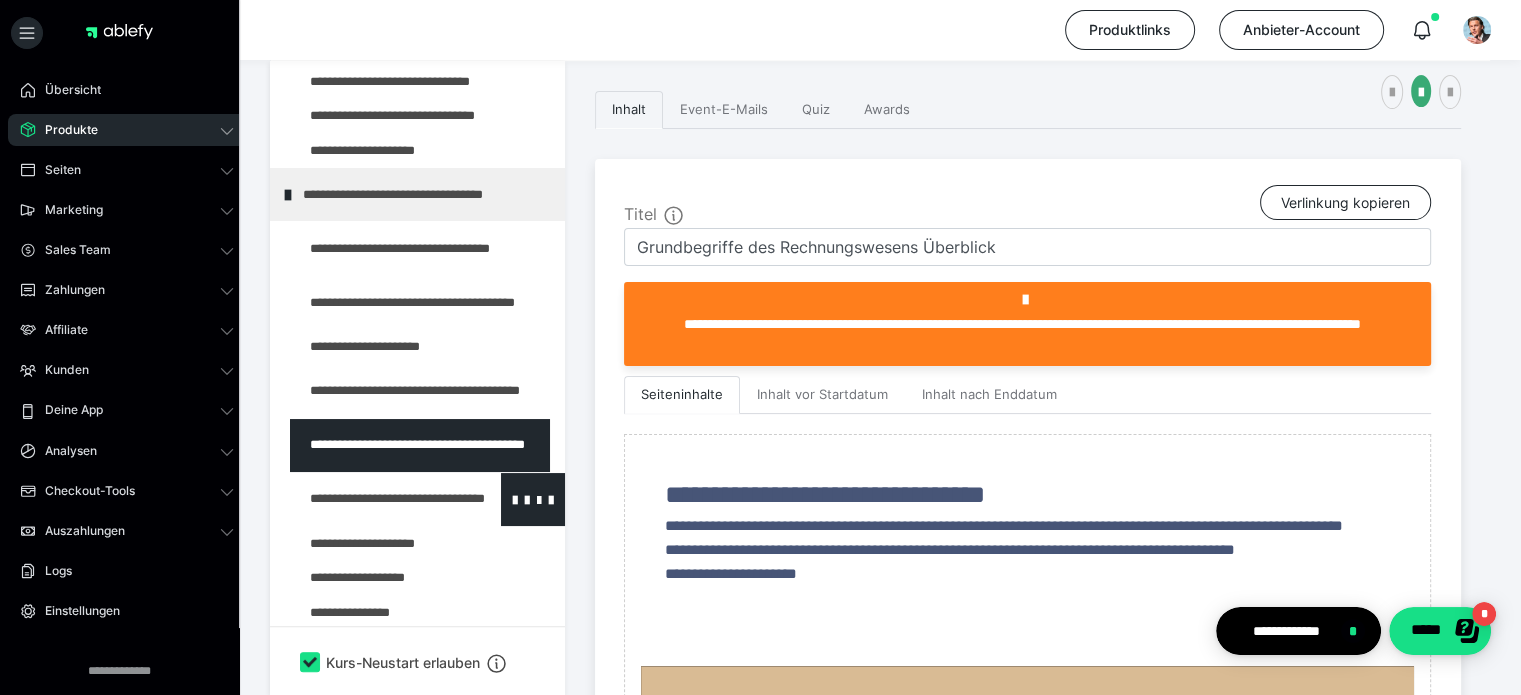 click at bounding box center [375, 499] 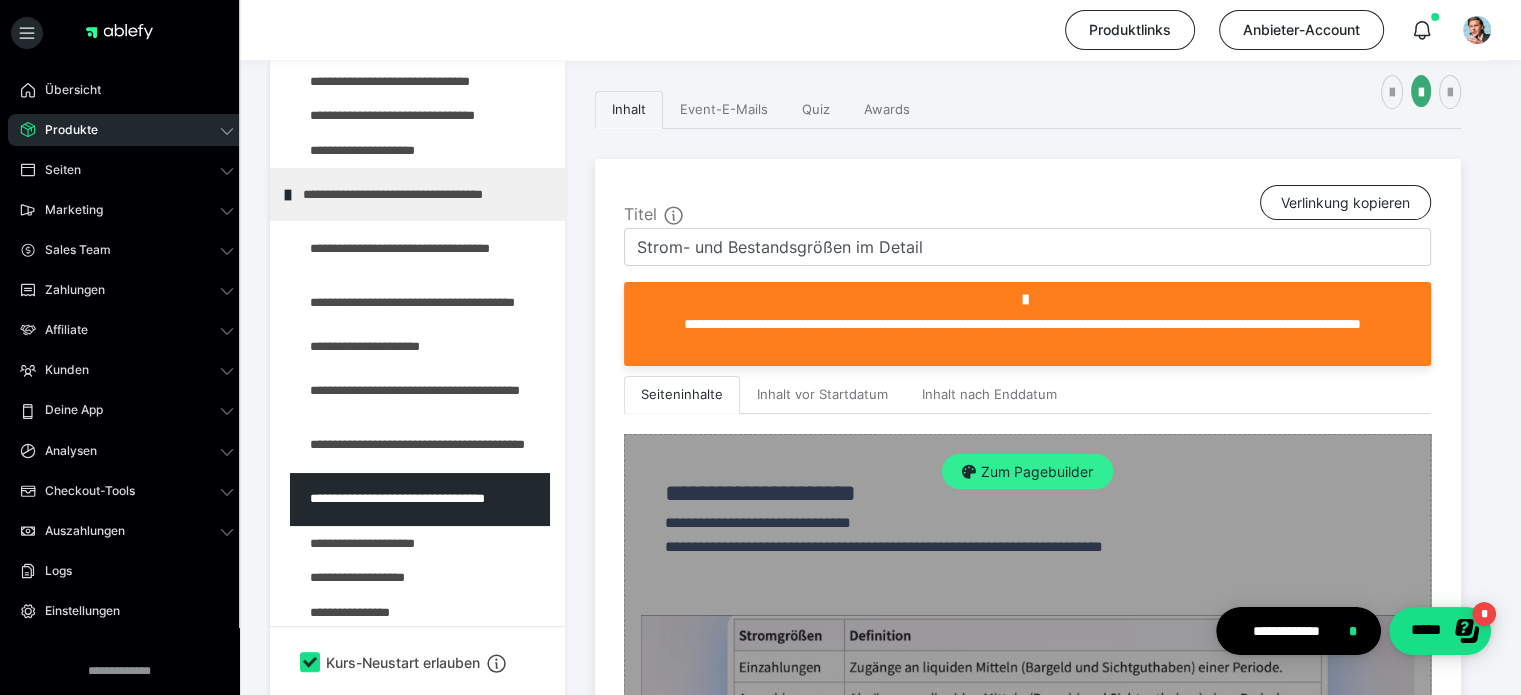 click on "Zum Pagebuilder" at bounding box center [1027, 472] 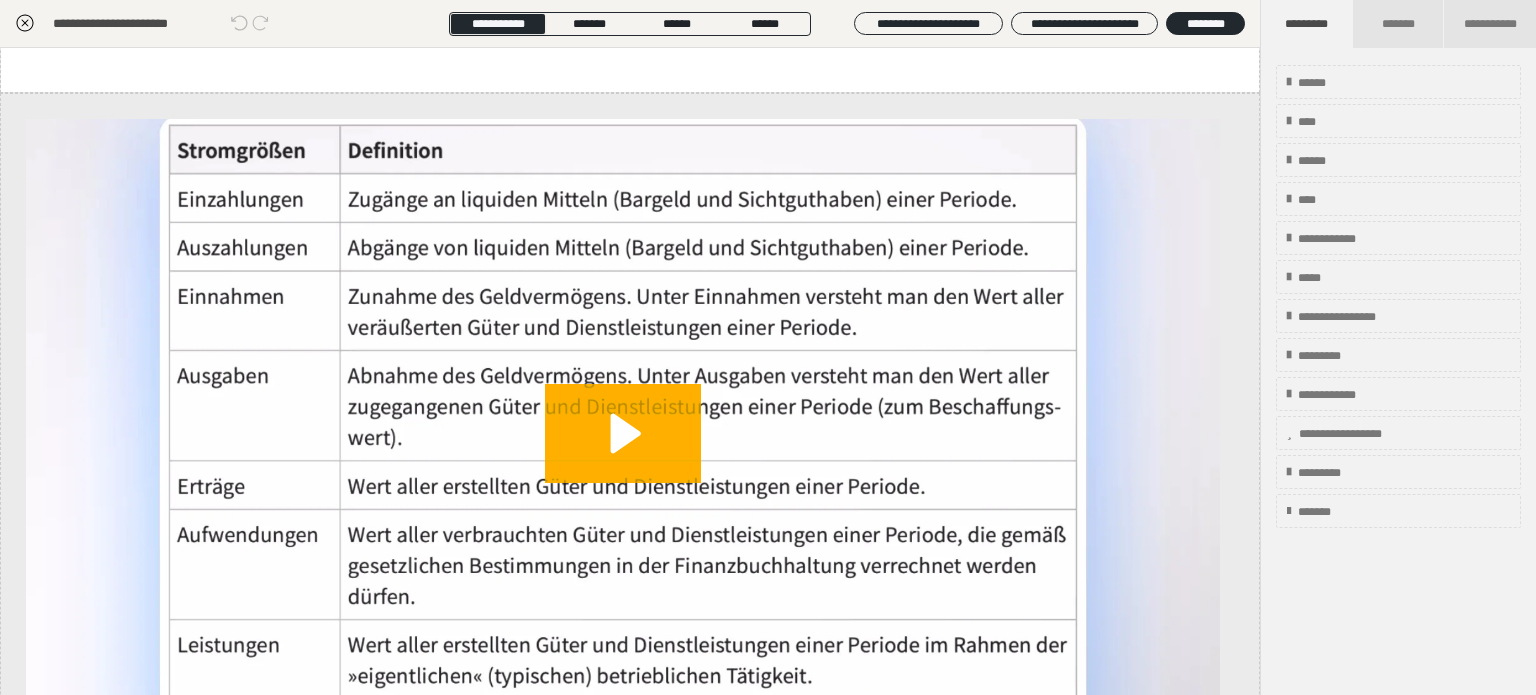 scroll, scrollTop: 200, scrollLeft: 0, axis: vertical 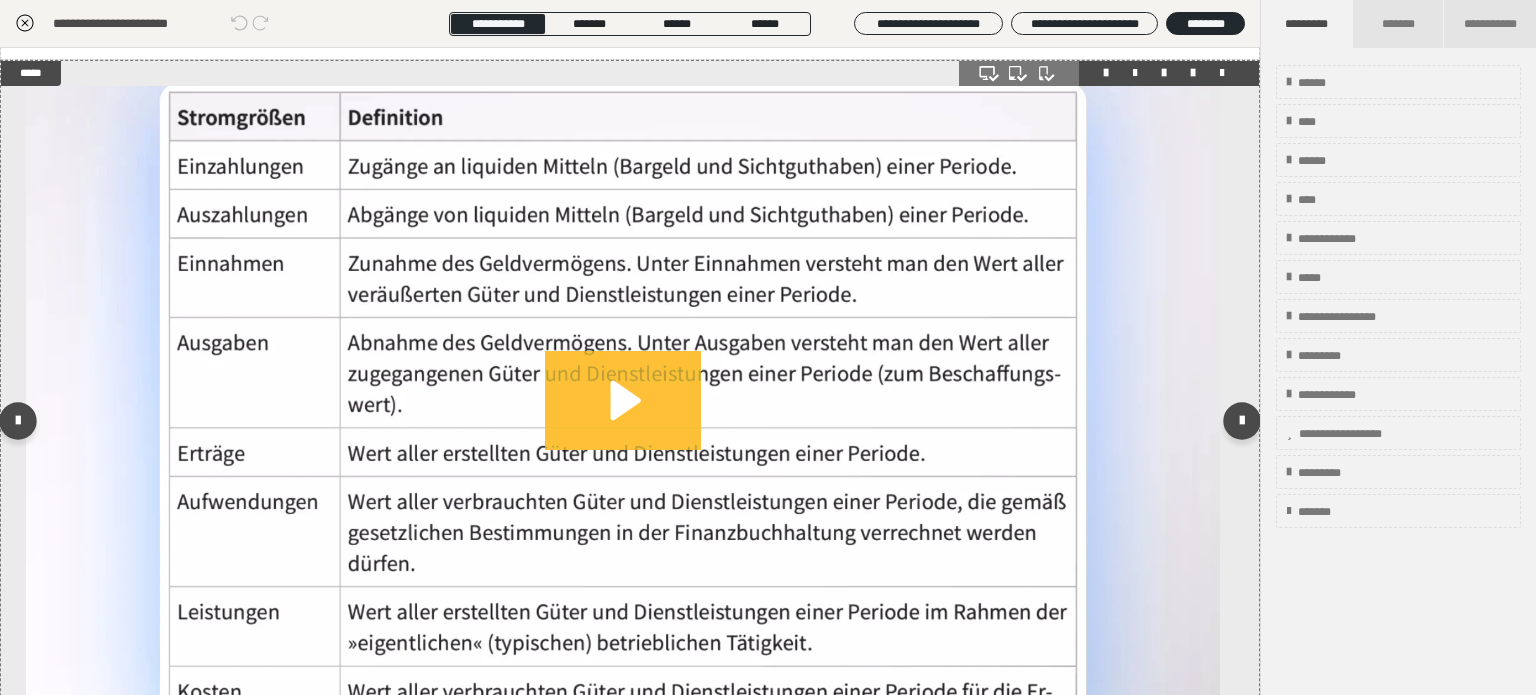 click 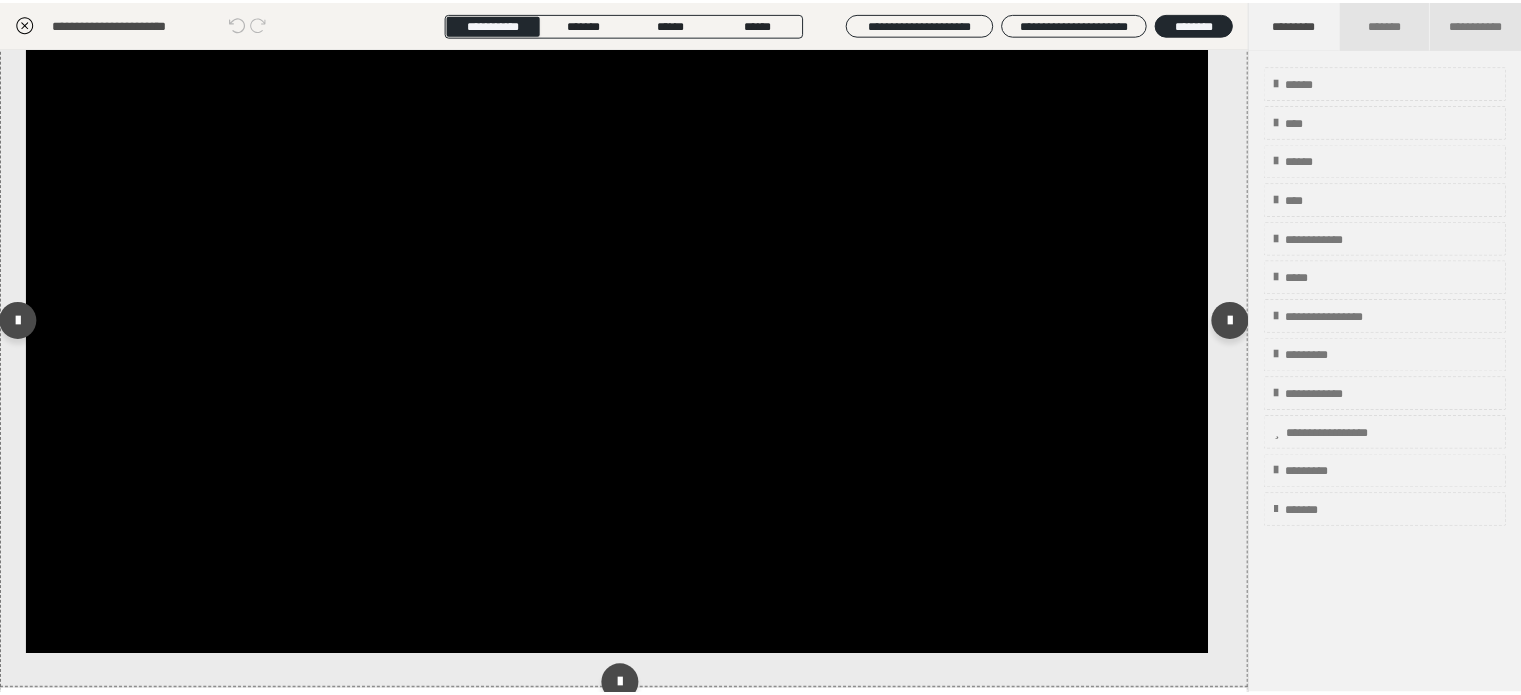 scroll, scrollTop: 400, scrollLeft: 0, axis: vertical 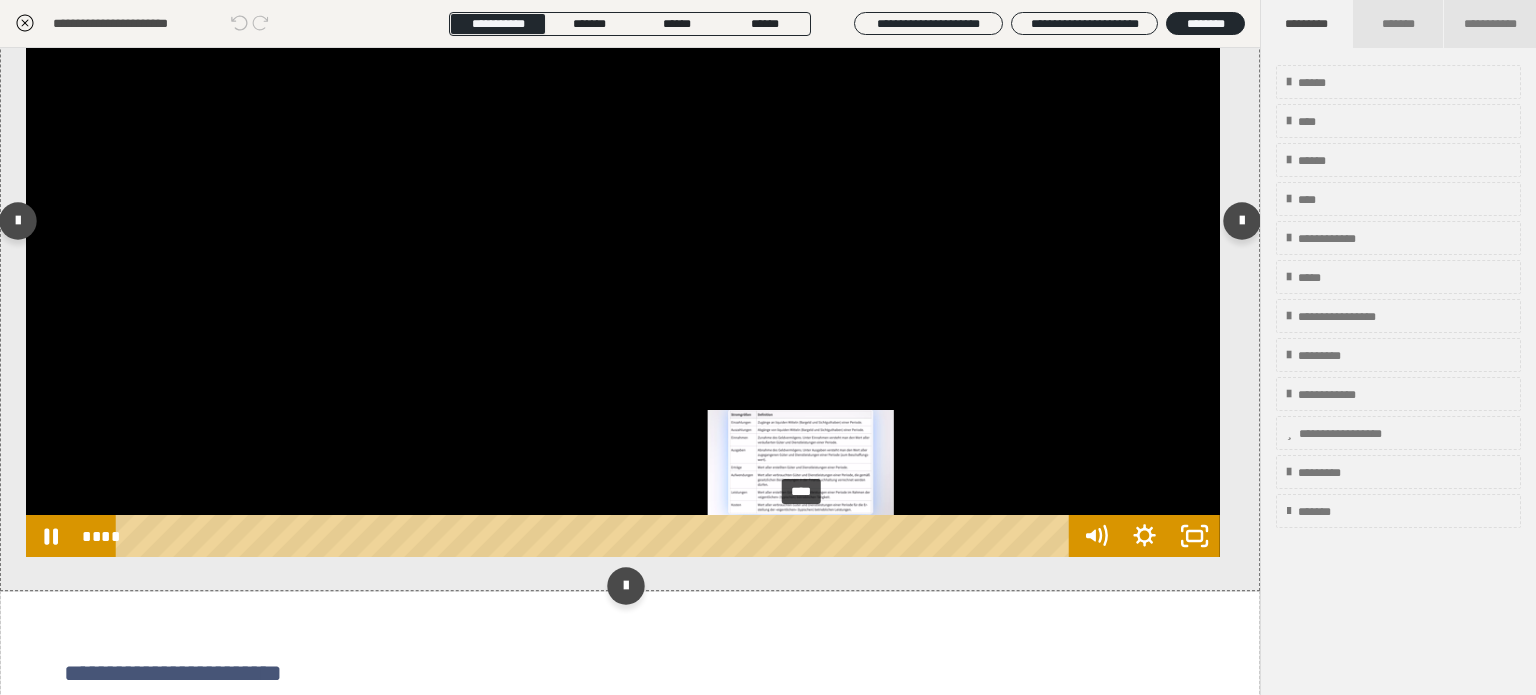click on "****" at bounding box center [596, 536] 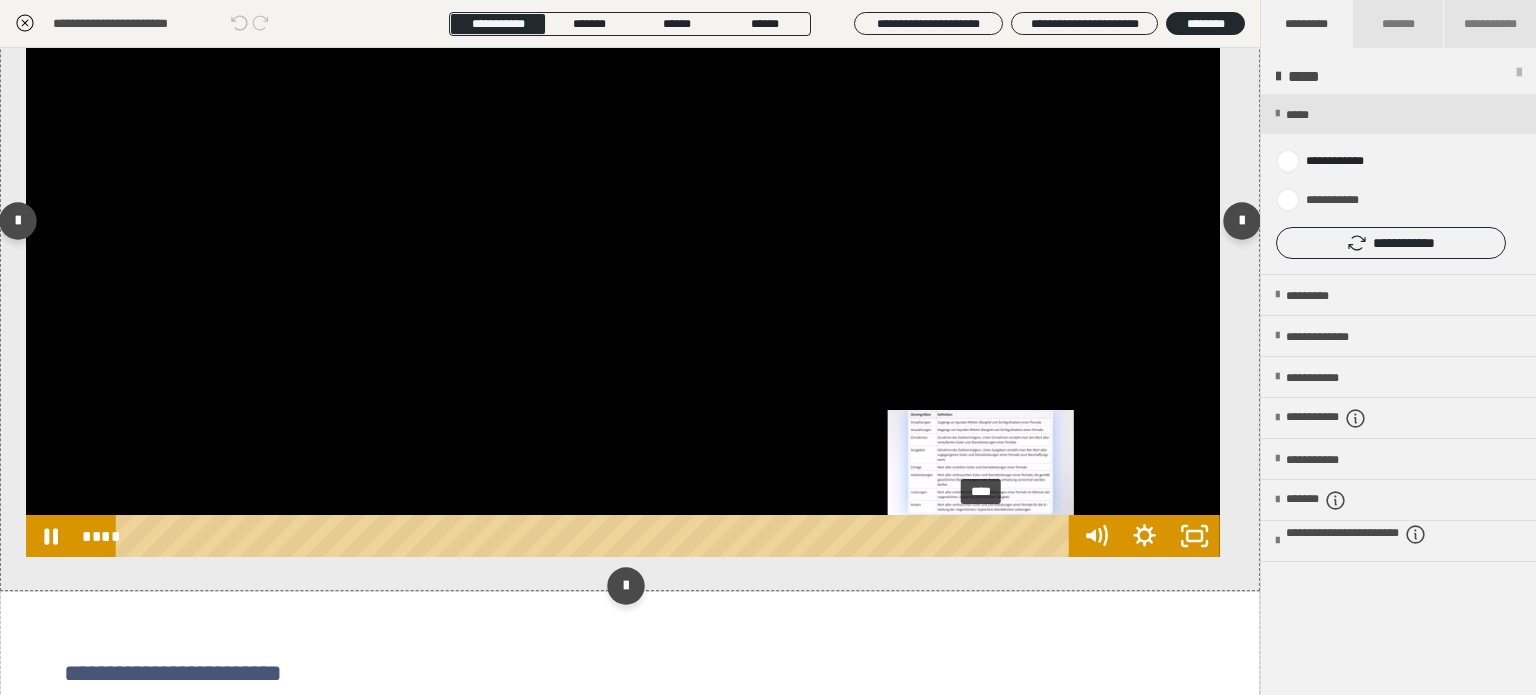 click on "****" at bounding box center (596, 536) 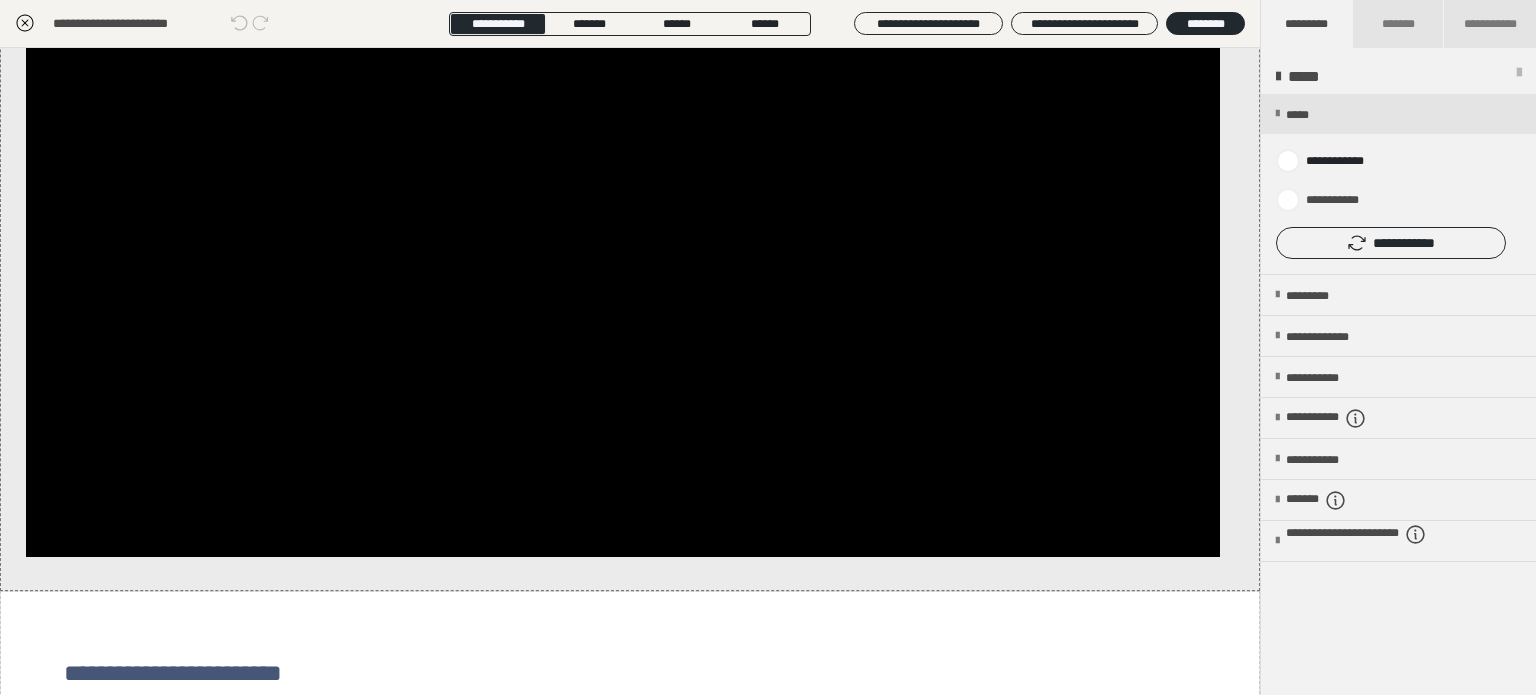 click 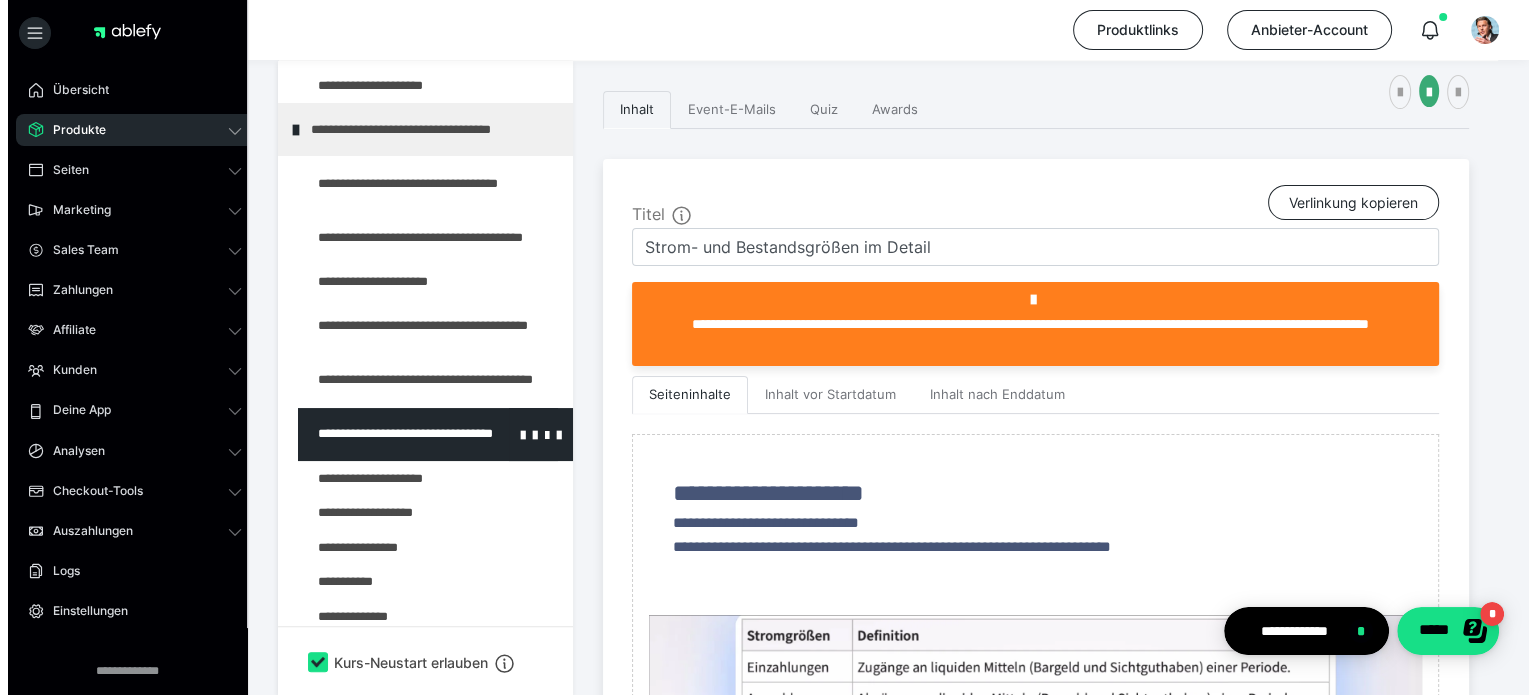 scroll, scrollTop: 200, scrollLeft: 0, axis: vertical 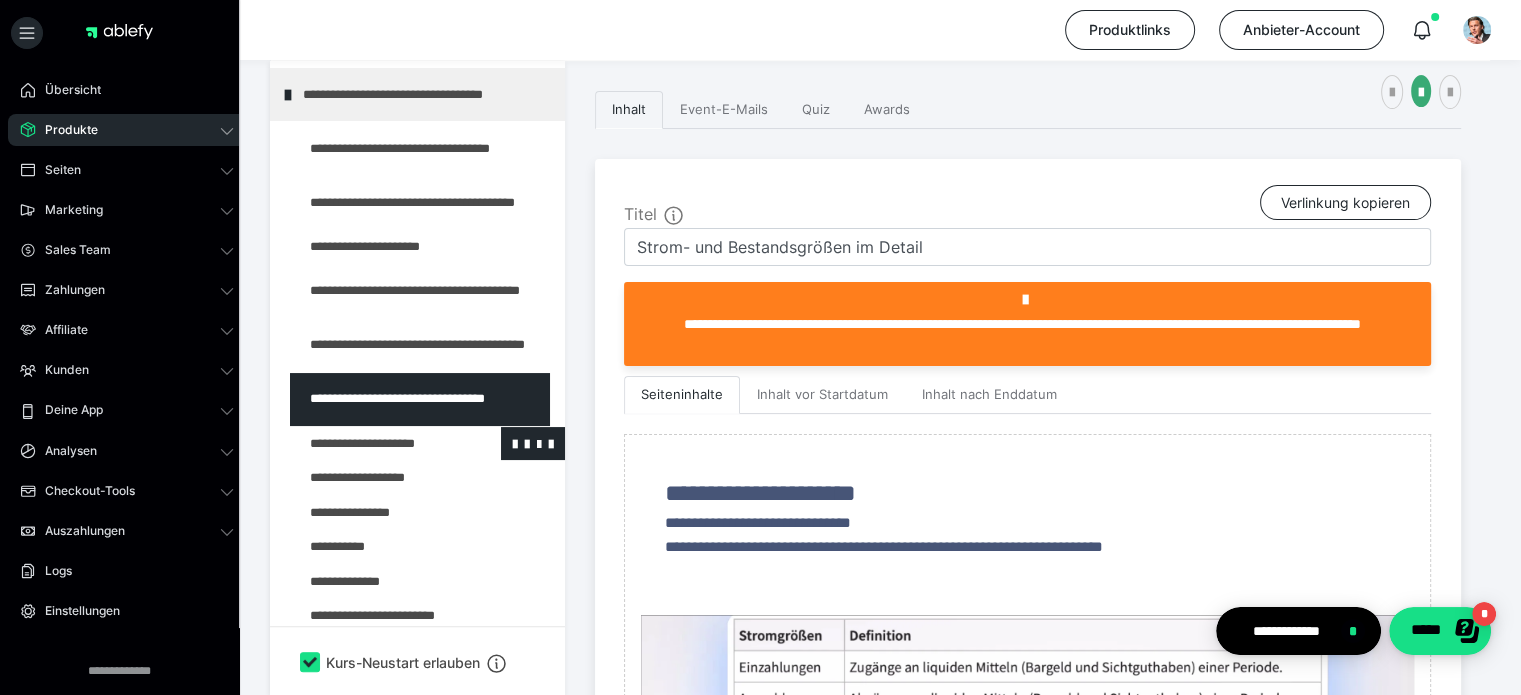 click at bounding box center [375, 444] 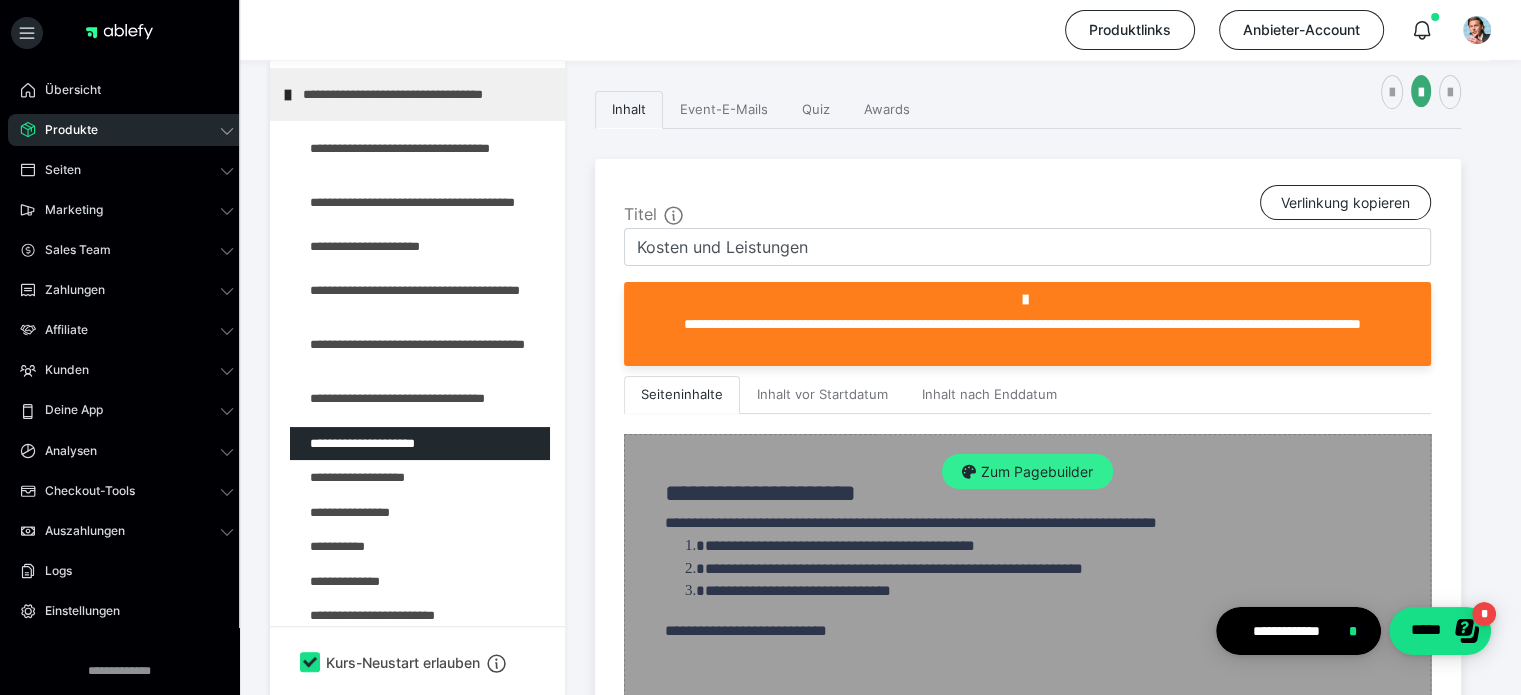 click on "Zum Pagebuilder" at bounding box center [1027, 472] 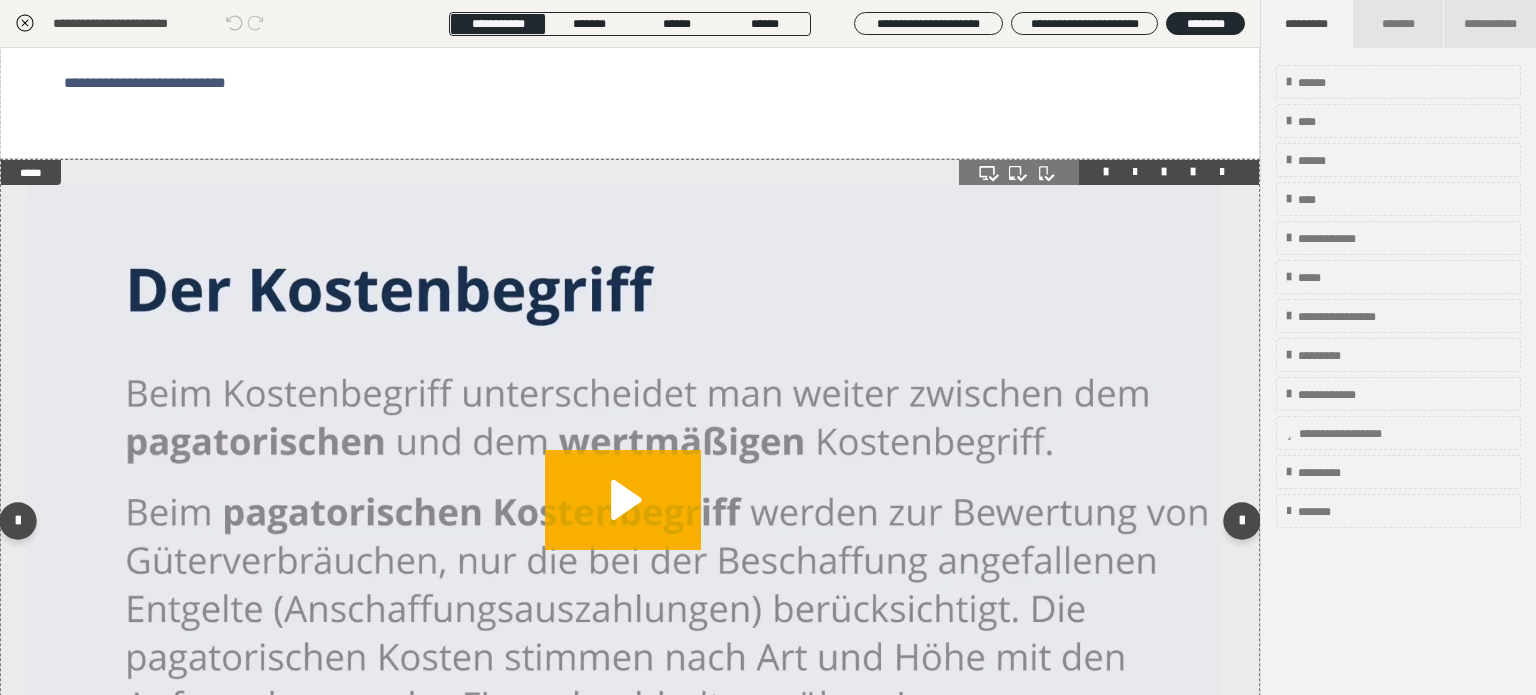 scroll, scrollTop: 300, scrollLeft: 0, axis: vertical 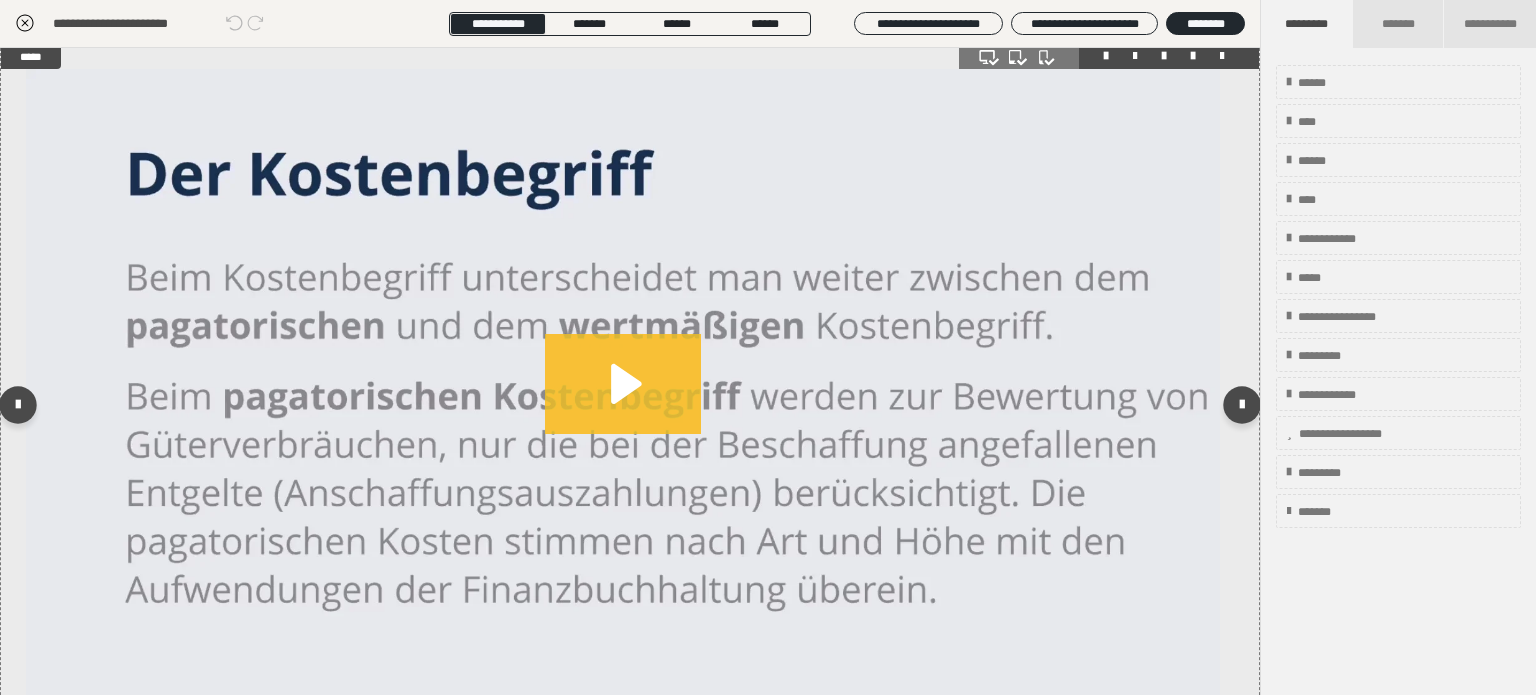 click 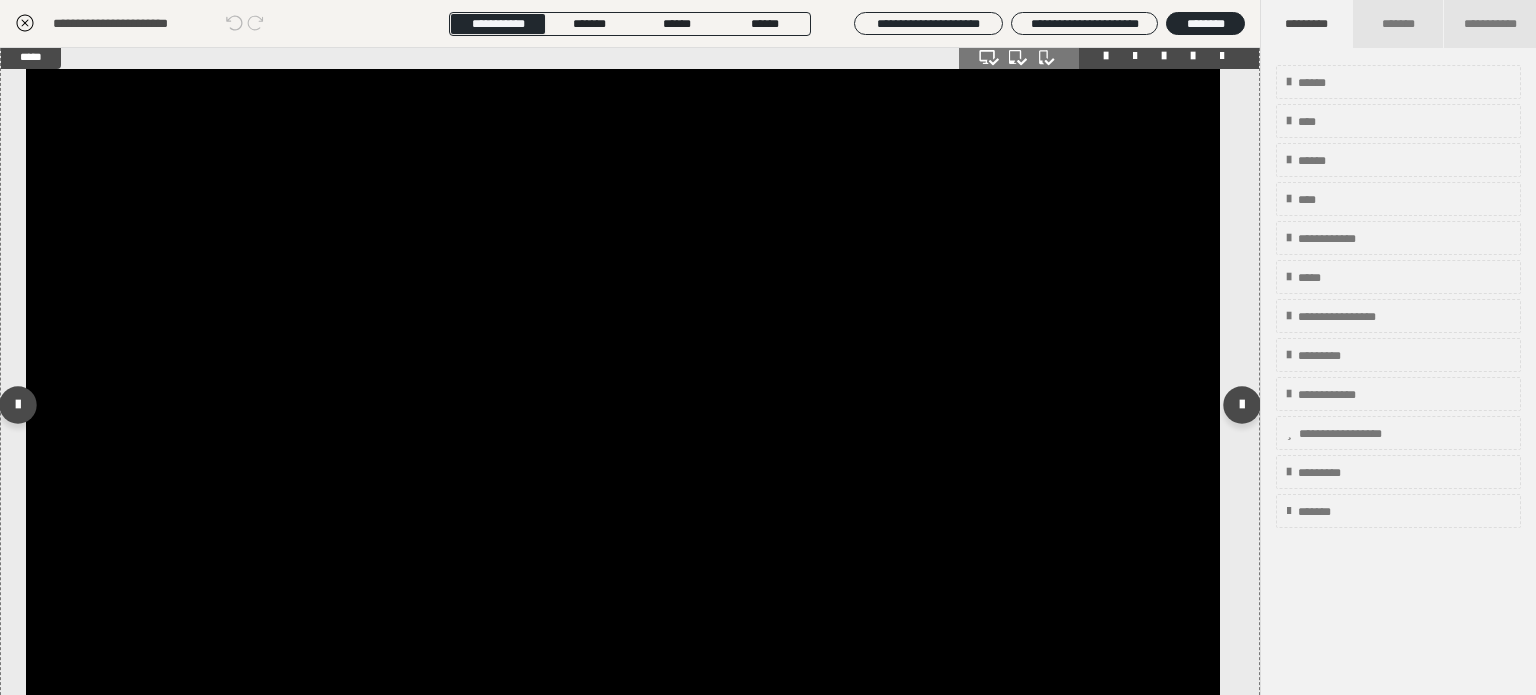 click at bounding box center [622, 404] 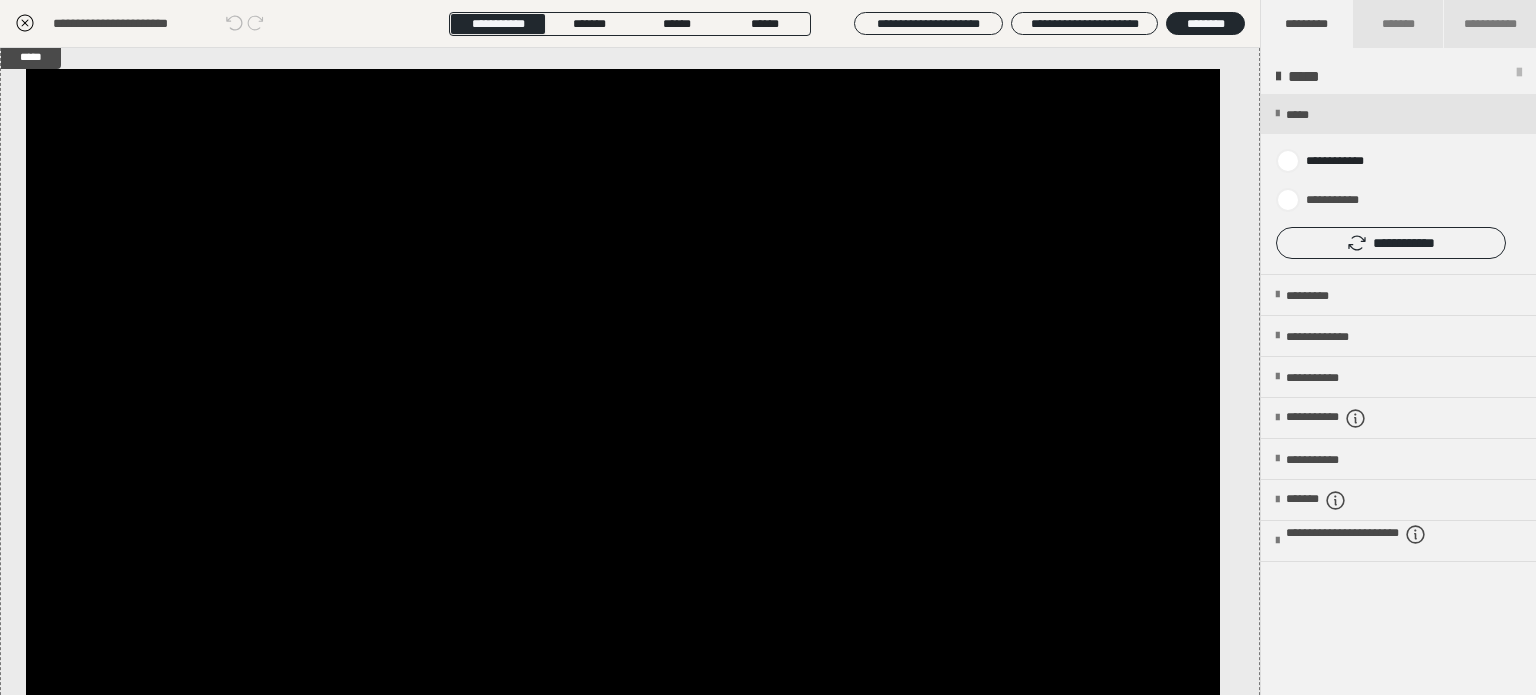 click 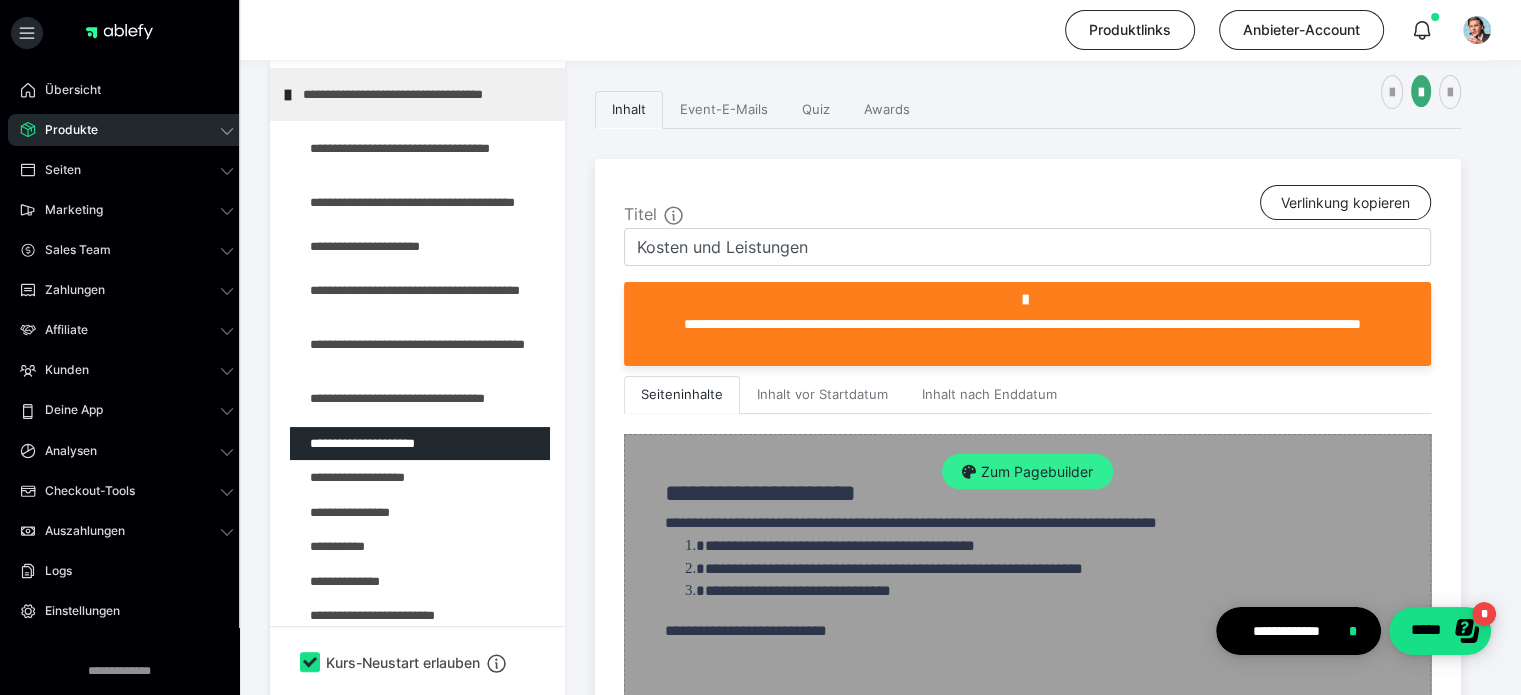 click on "Zum Pagebuilder" at bounding box center [1027, 472] 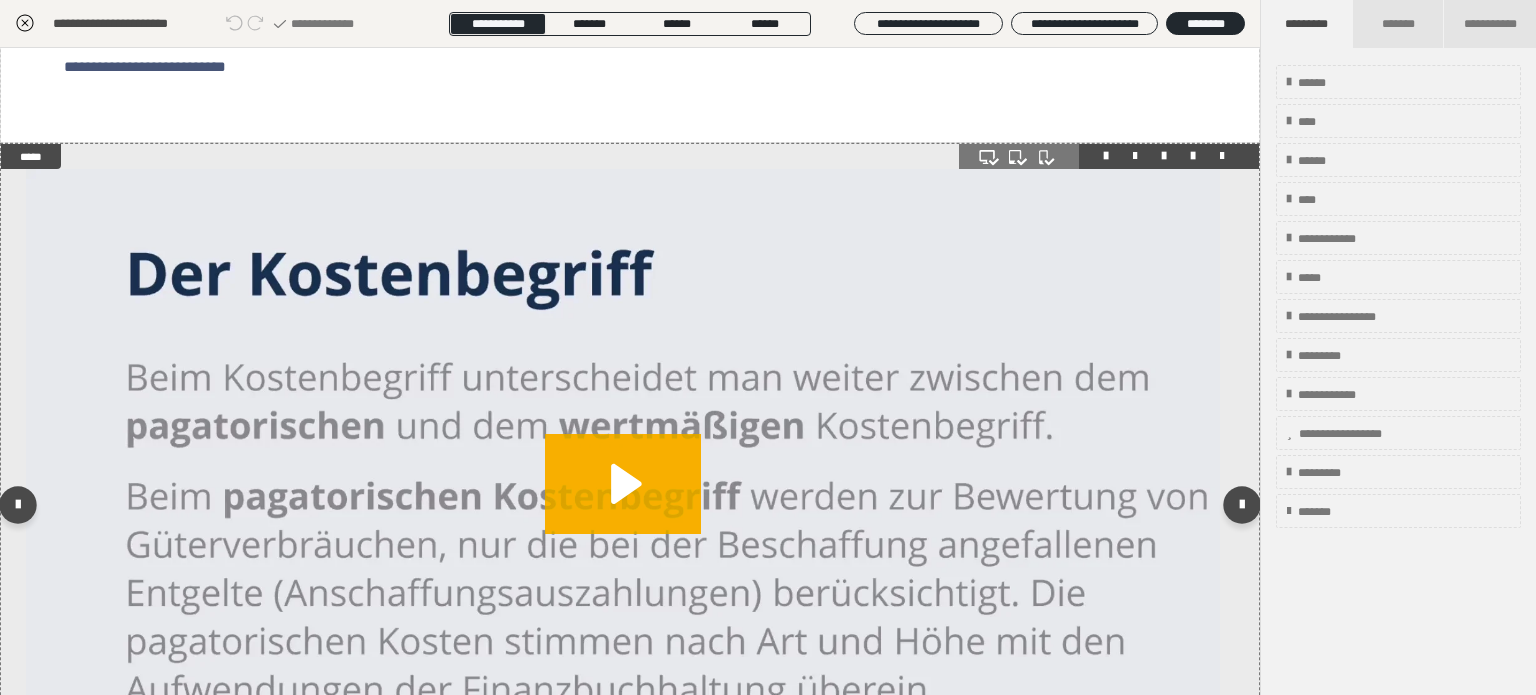 scroll, scrollTop: 0, scrollLeft: 0, axis: both 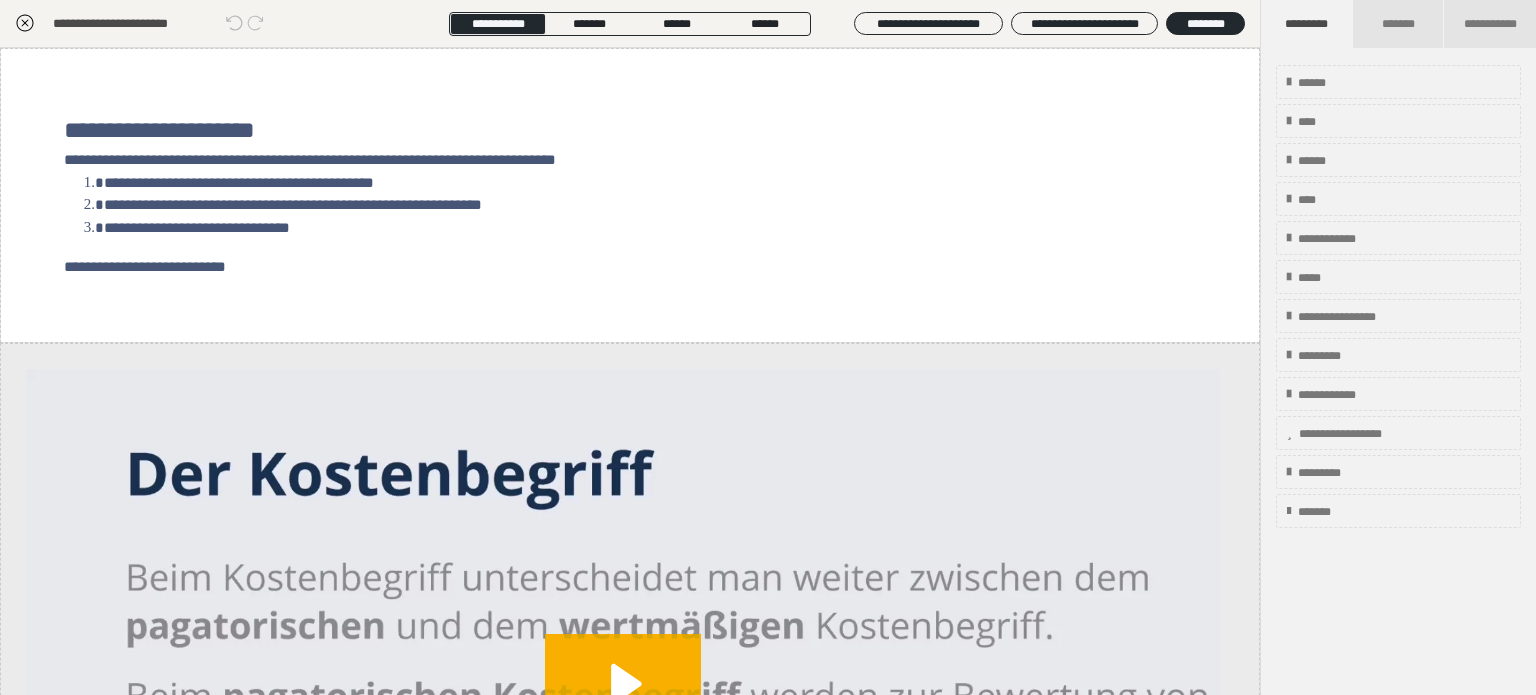 click 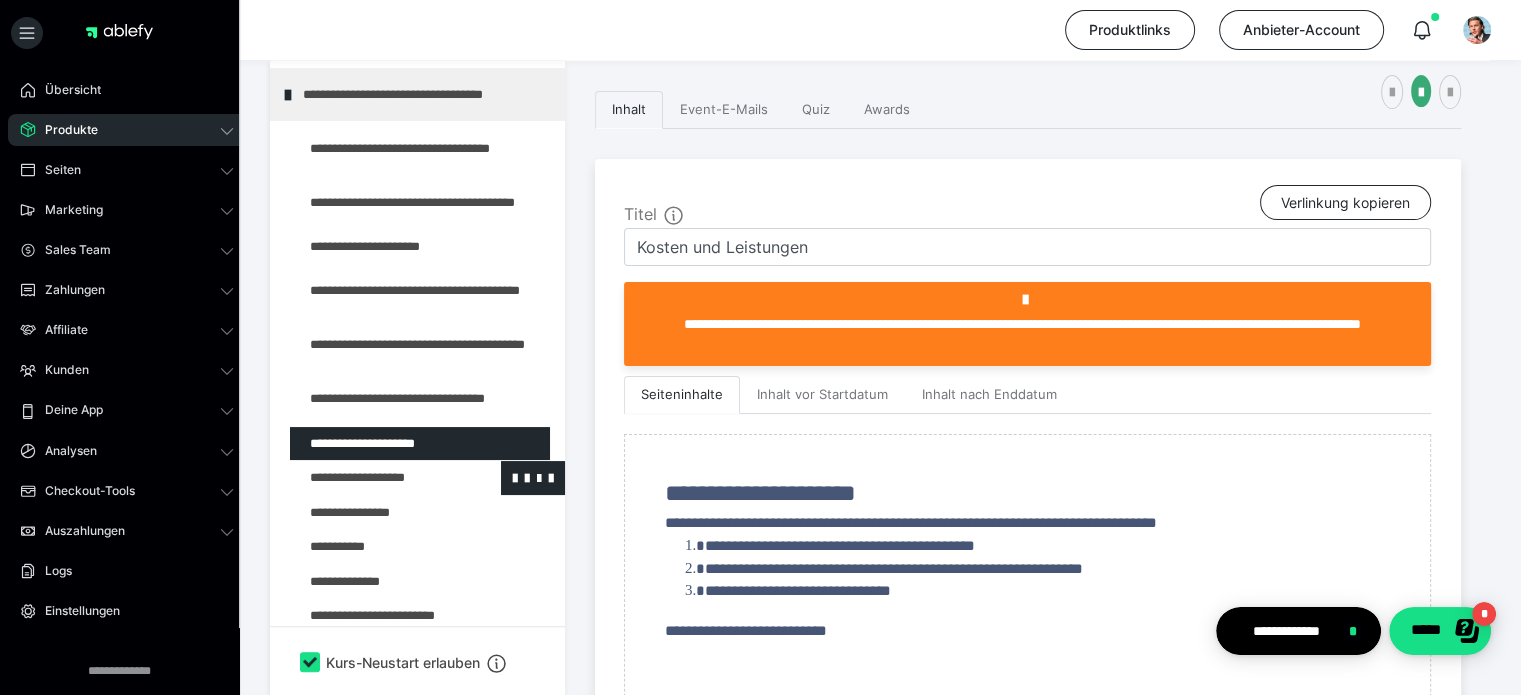click at bounding box center [375, 478] 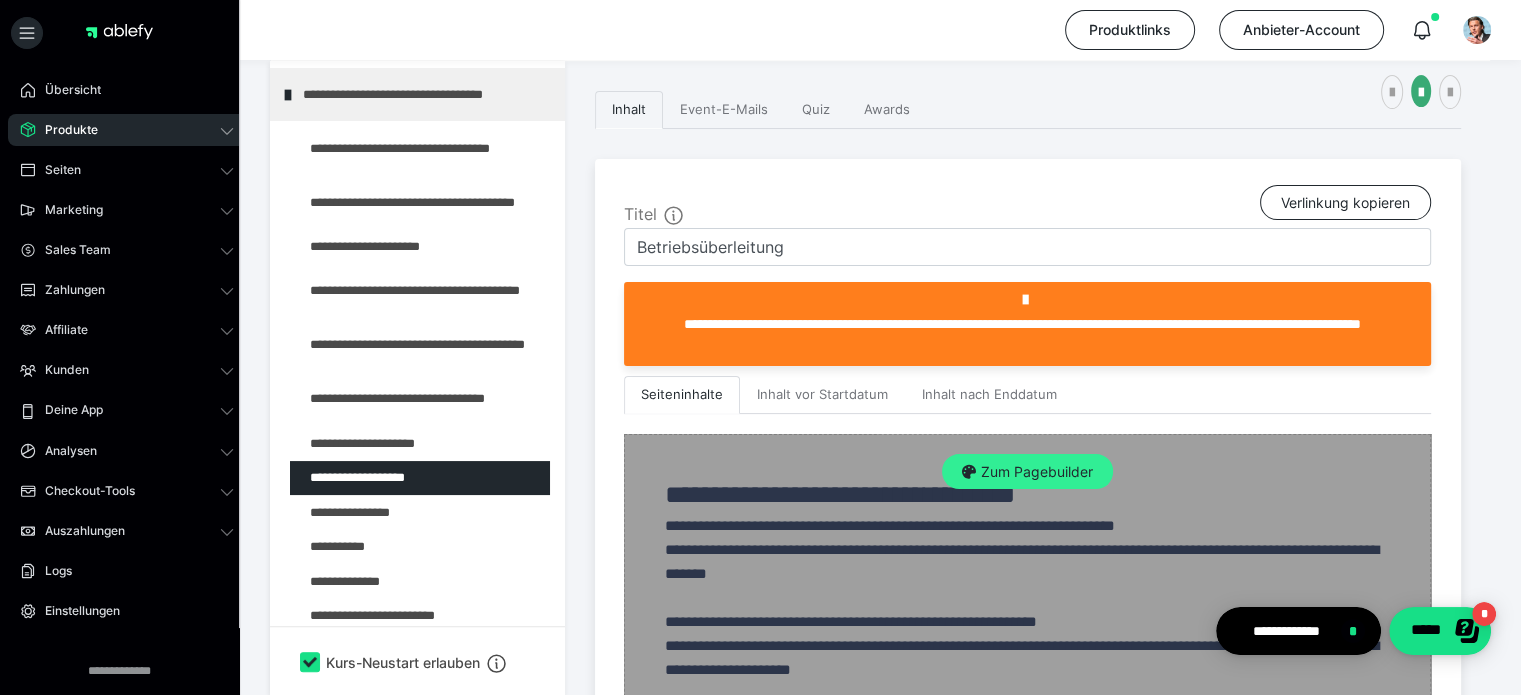 click on "Zum Pagebuilder" at bounding box center (1027, 472) 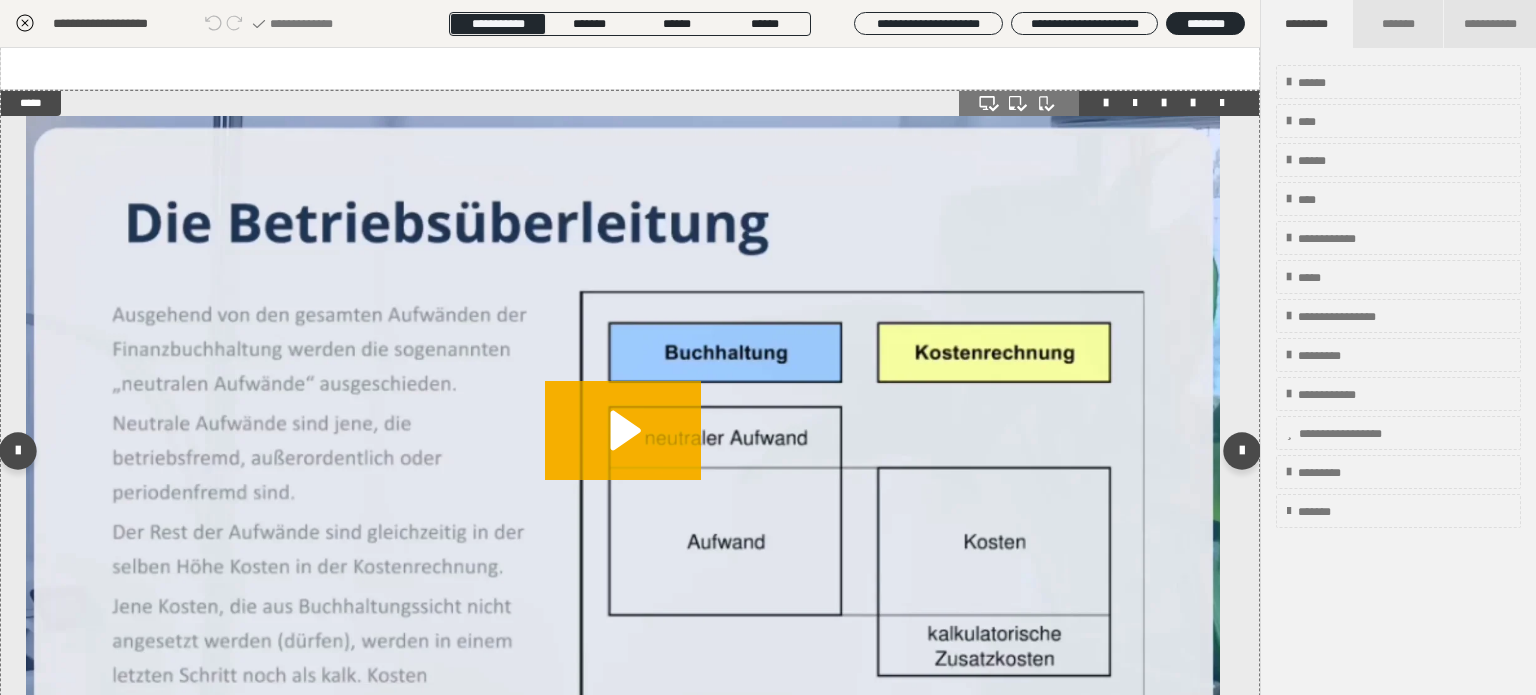 scroll, scrollTop: 300, scrollLeft: 0, axis: vertical 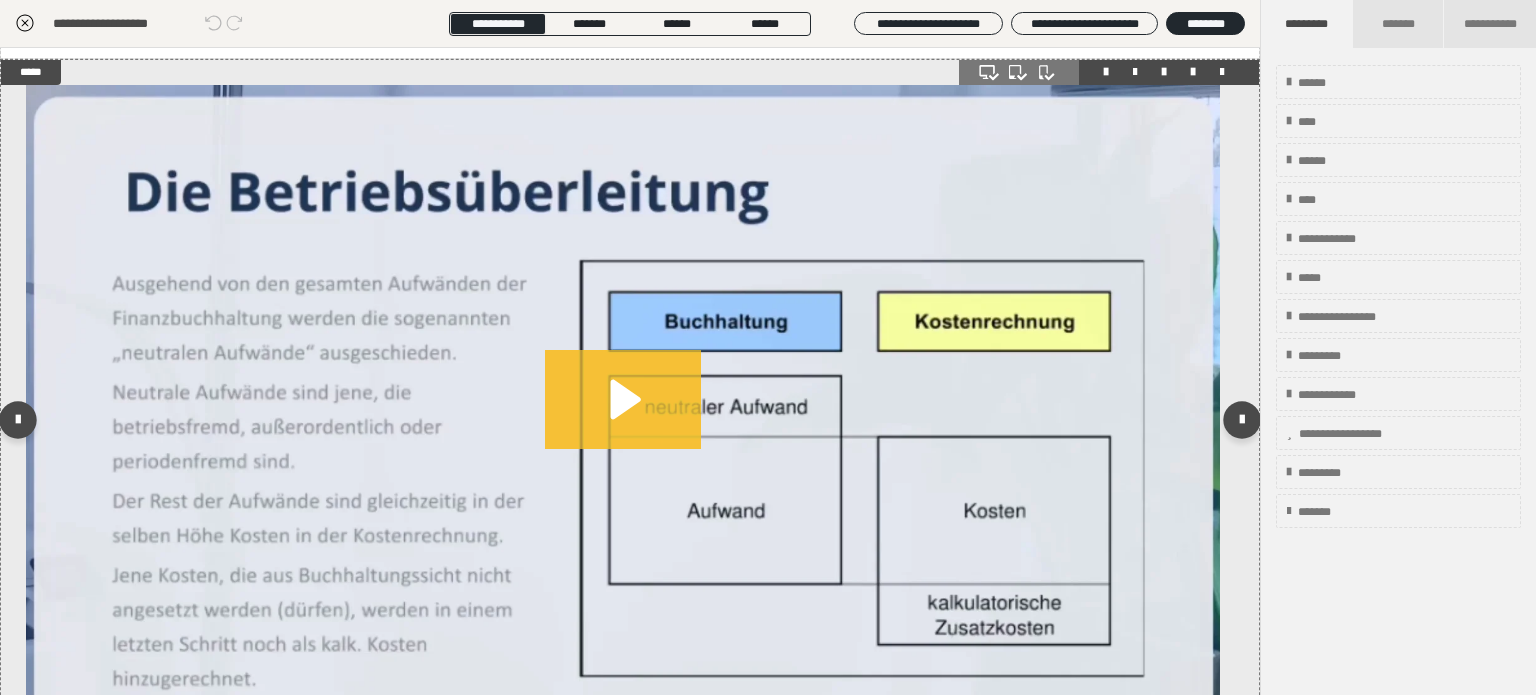 click 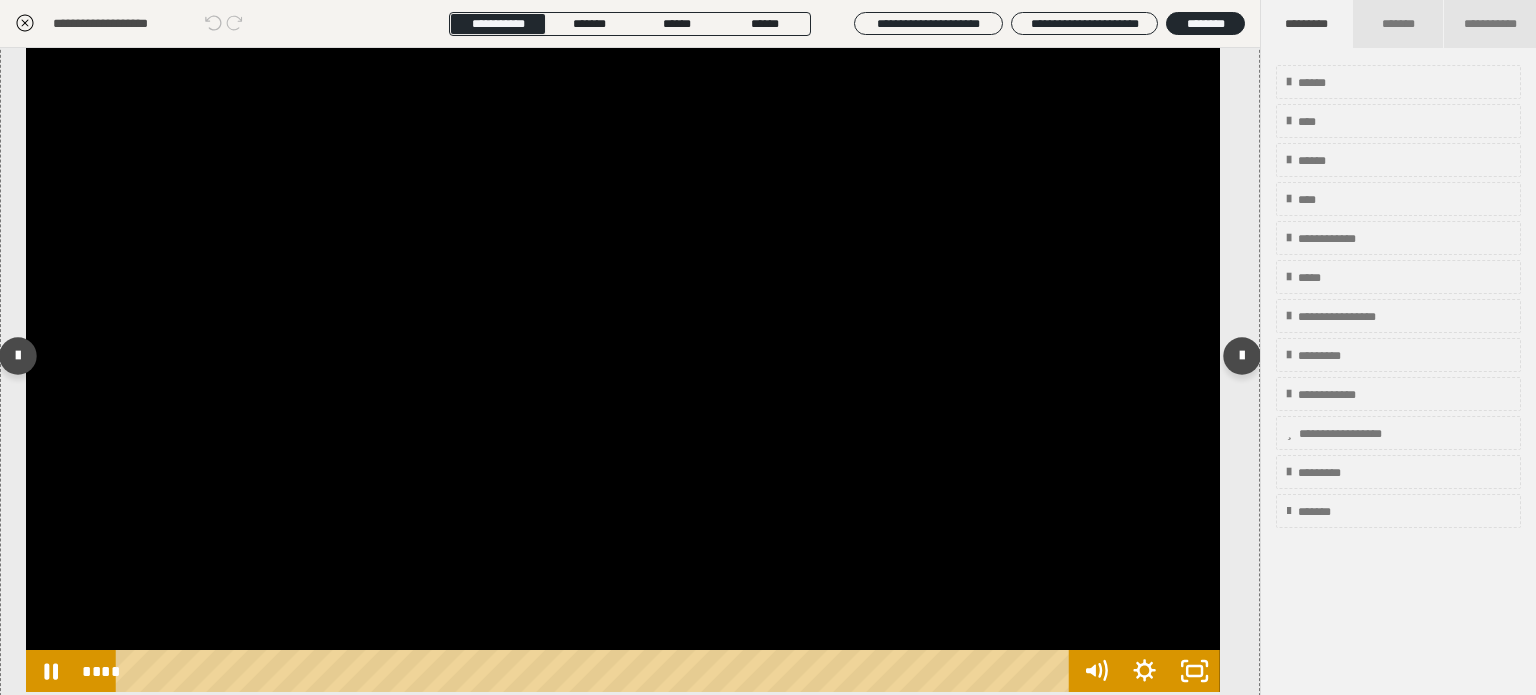 scroll, scrollTop: 400, scrollLeft: 0, axis: vertical 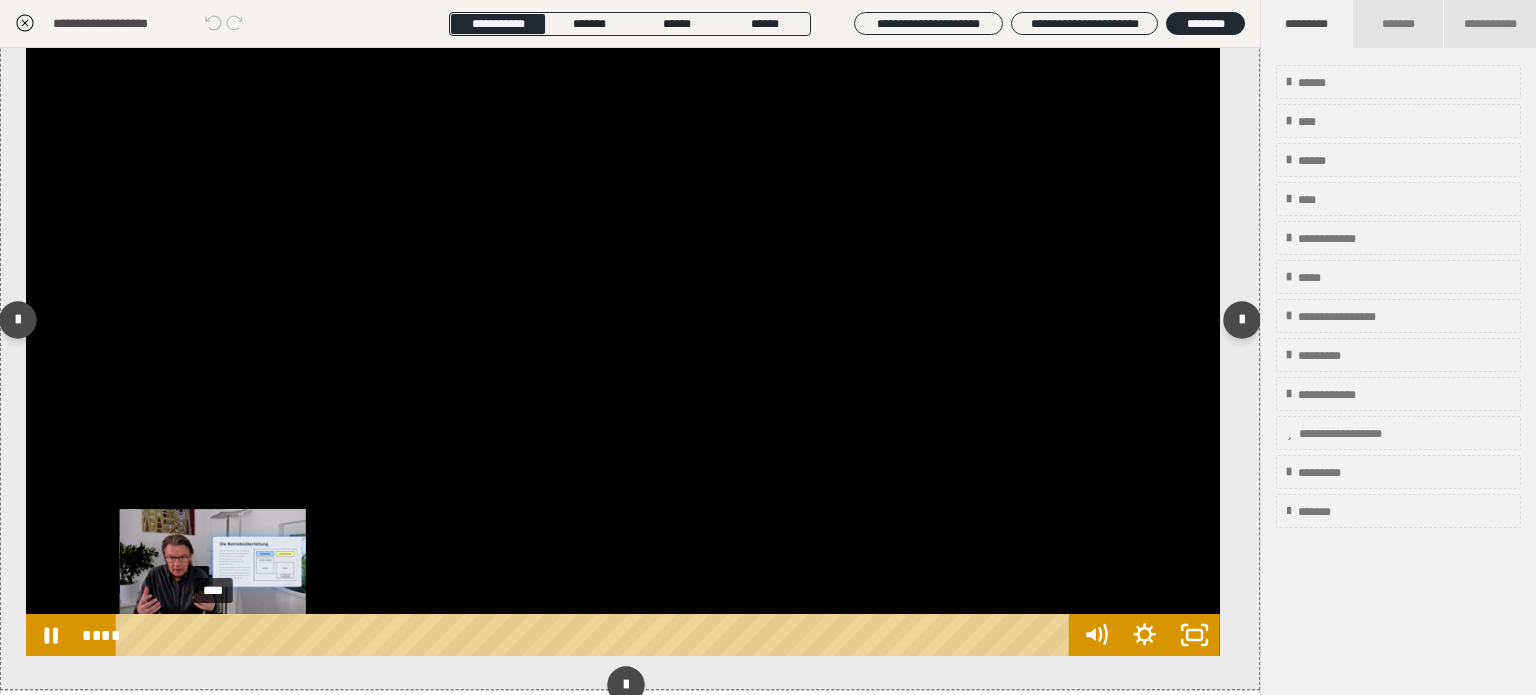 click at bounding box center (213, 635) 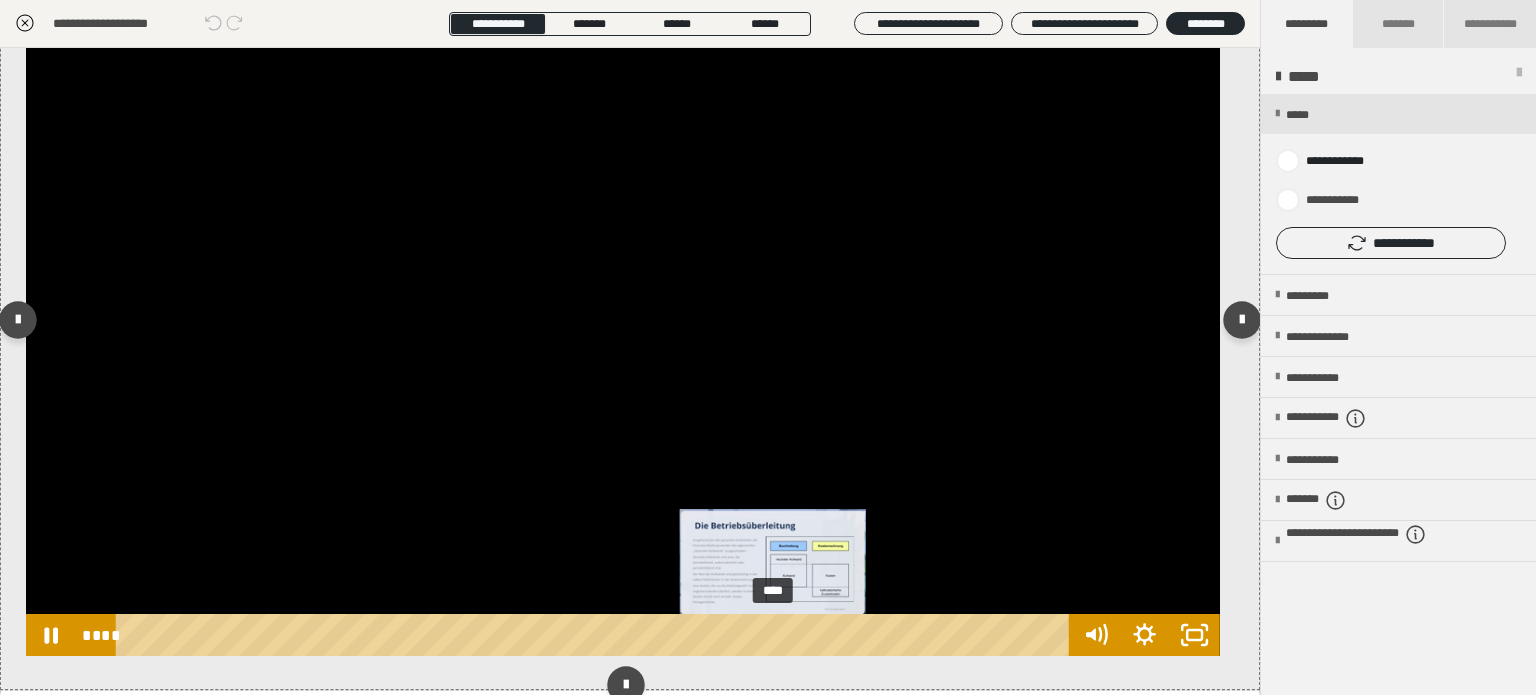 click on "****" at bounding box center (596, 635) 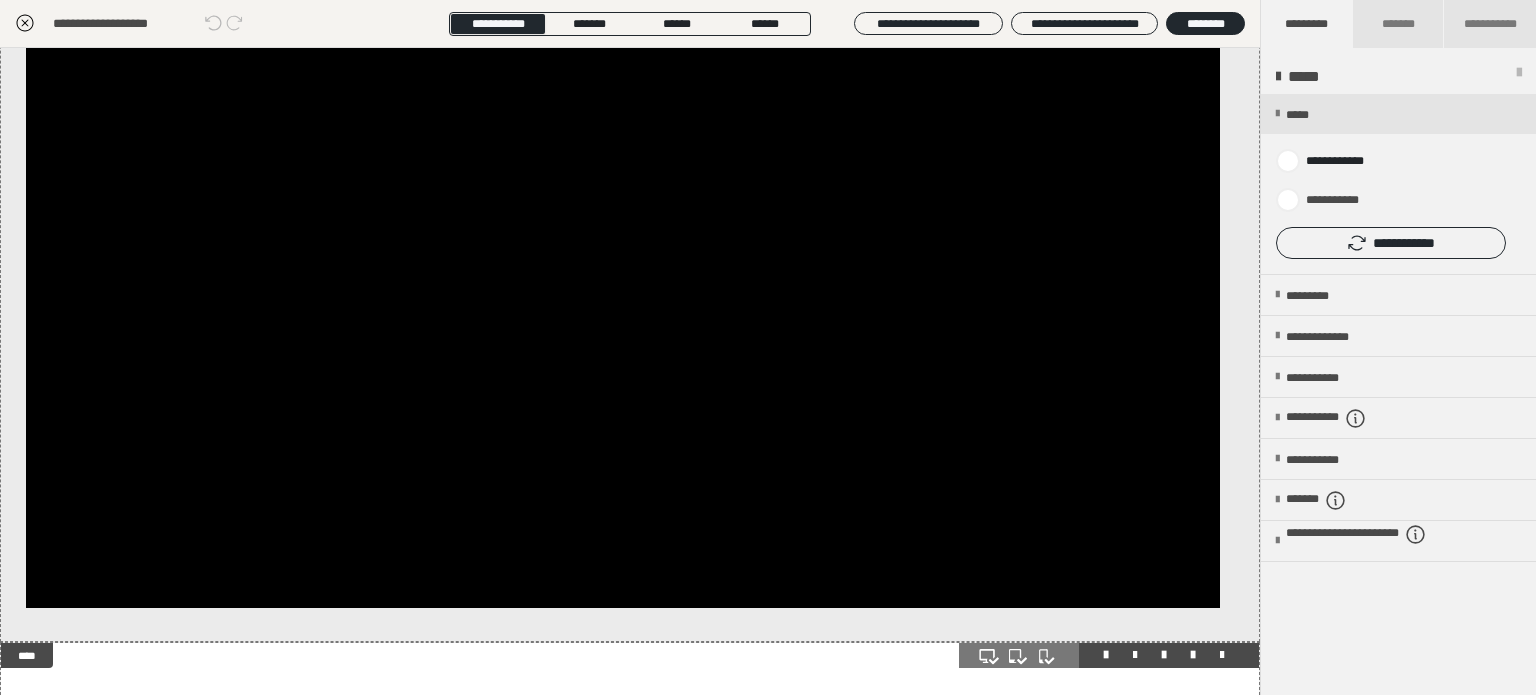 scroll, scrollTop: 400, scrollLeft: 0, axis: vertical 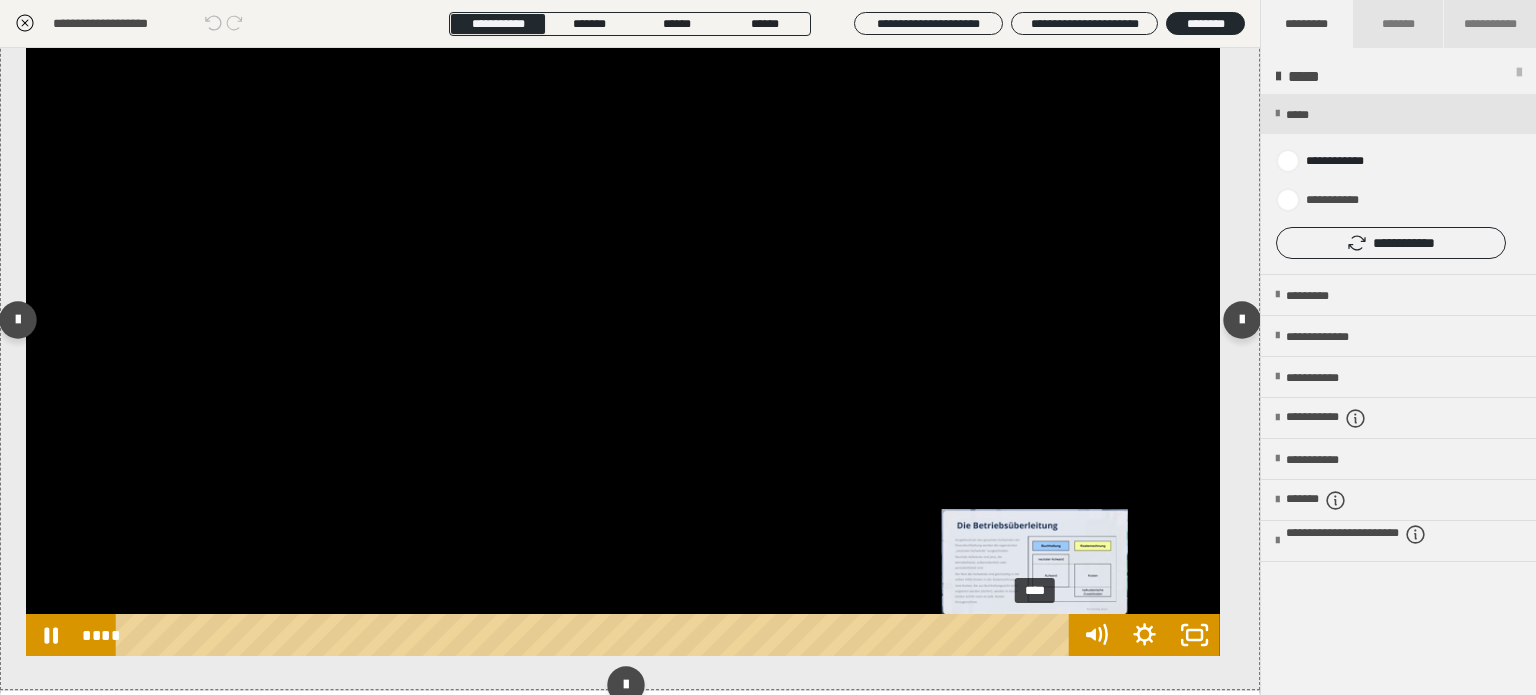 click on "****" at bounding box center (596, 635) 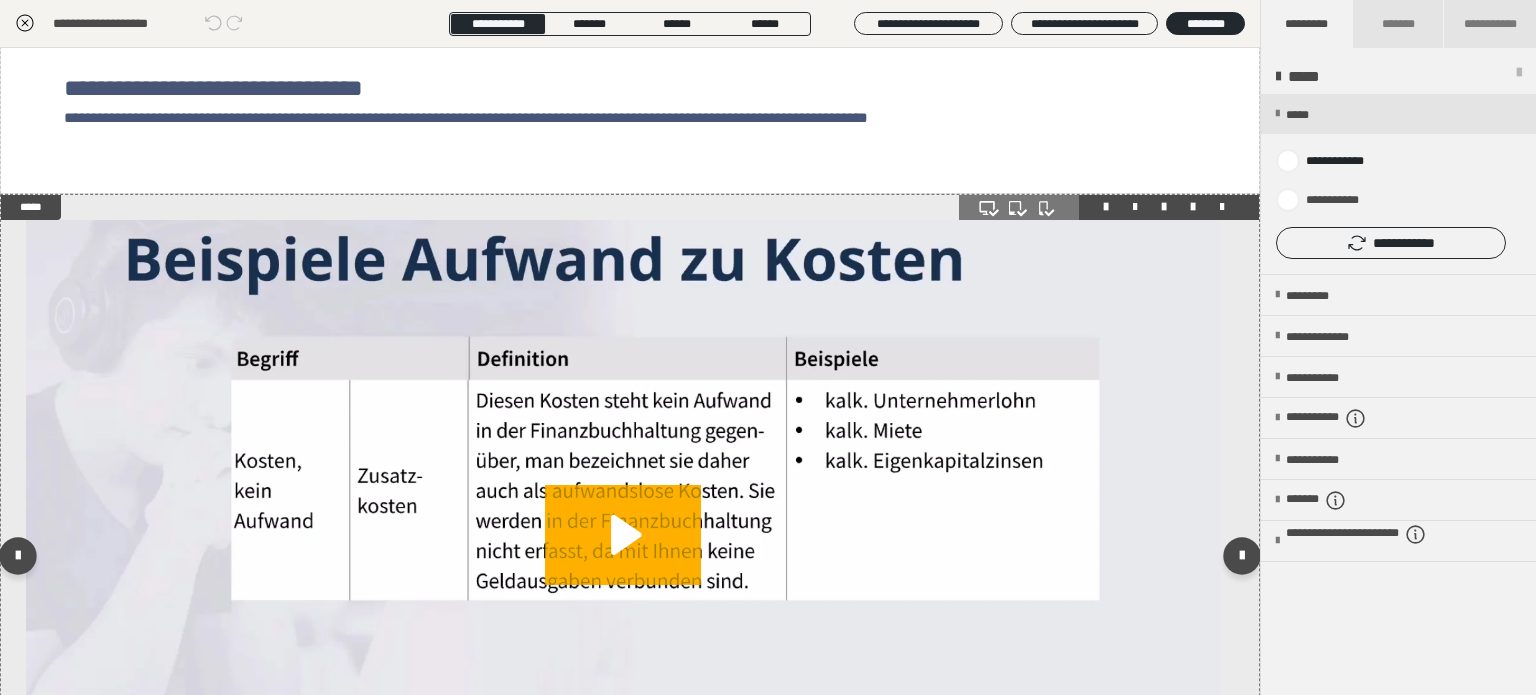 scroll, scrollTop: 1200, scrollLeft: 0, axis: vertical 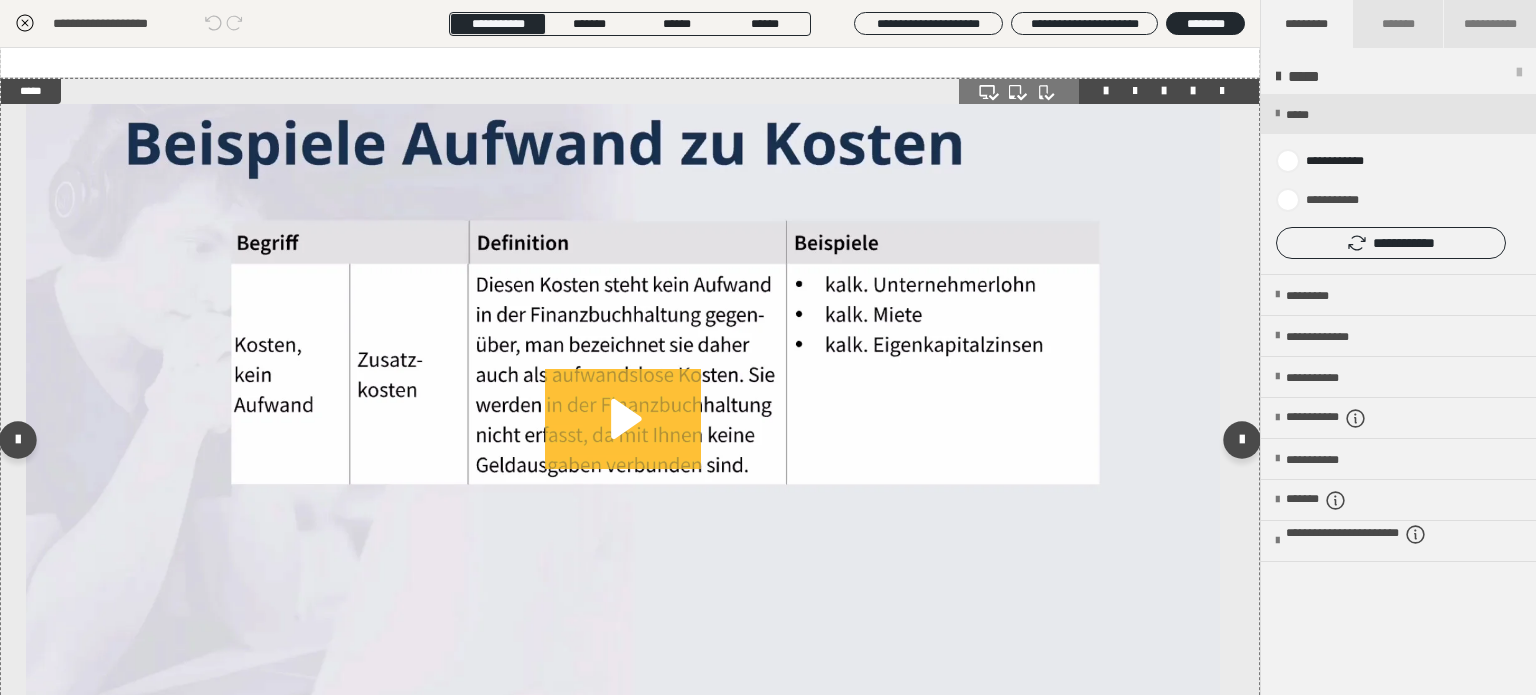 click 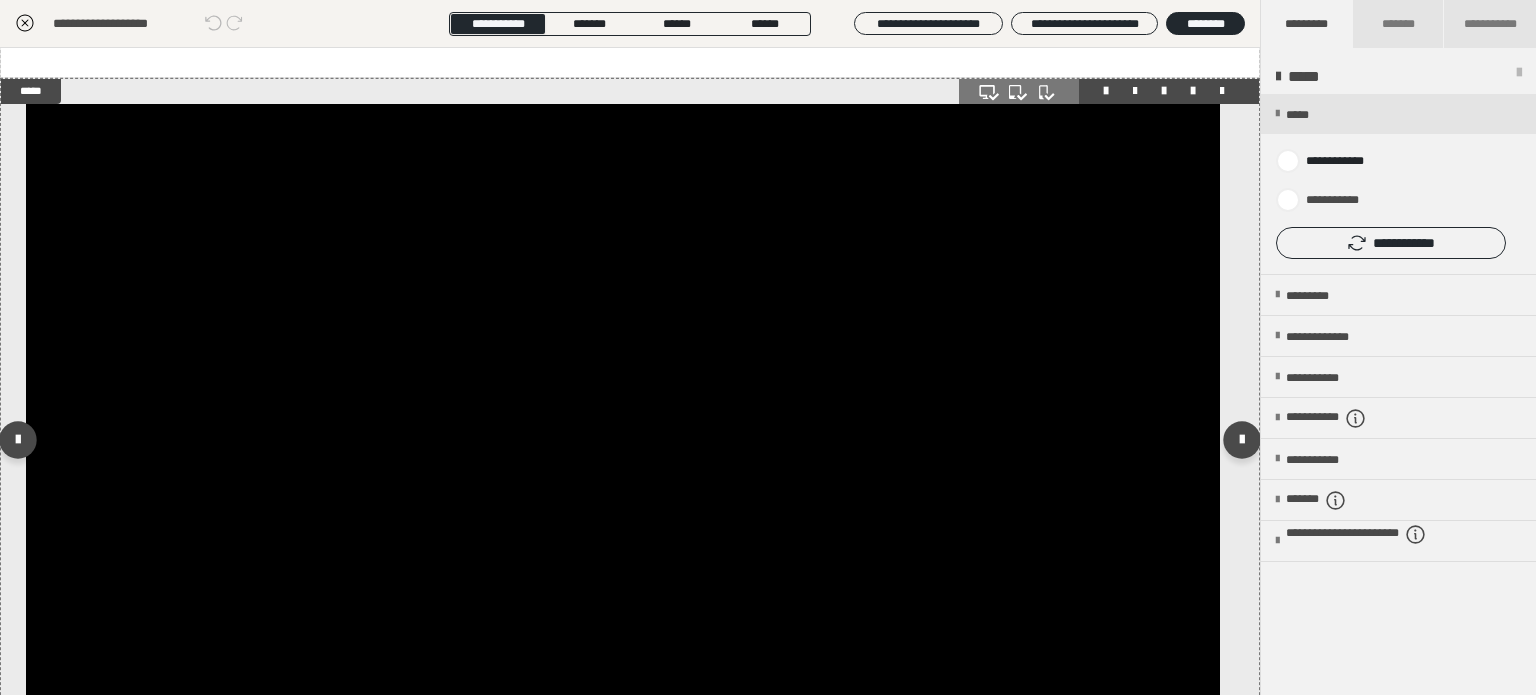 scroll, scrollTop: 1378, scrollLeft: 0, axis: vertical 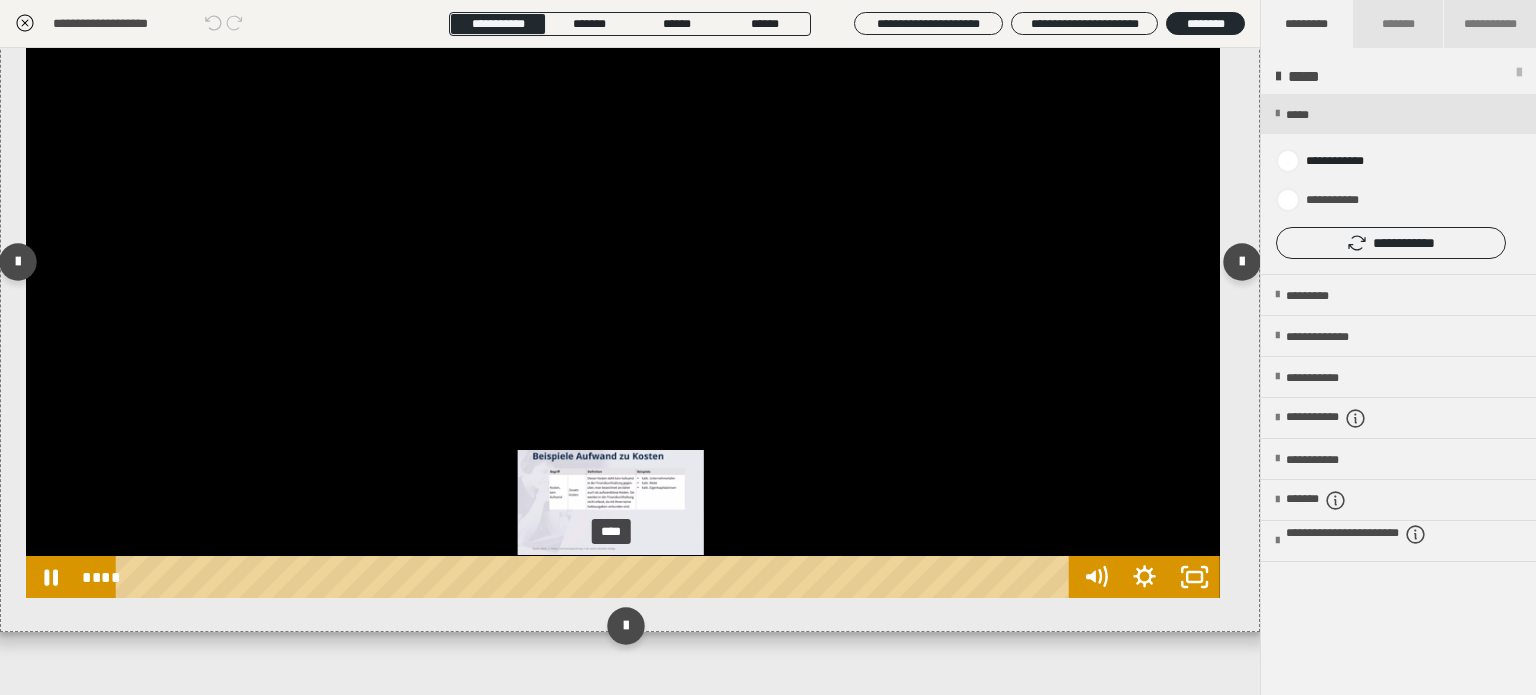 click on "****" at bounding box center [596, 577] 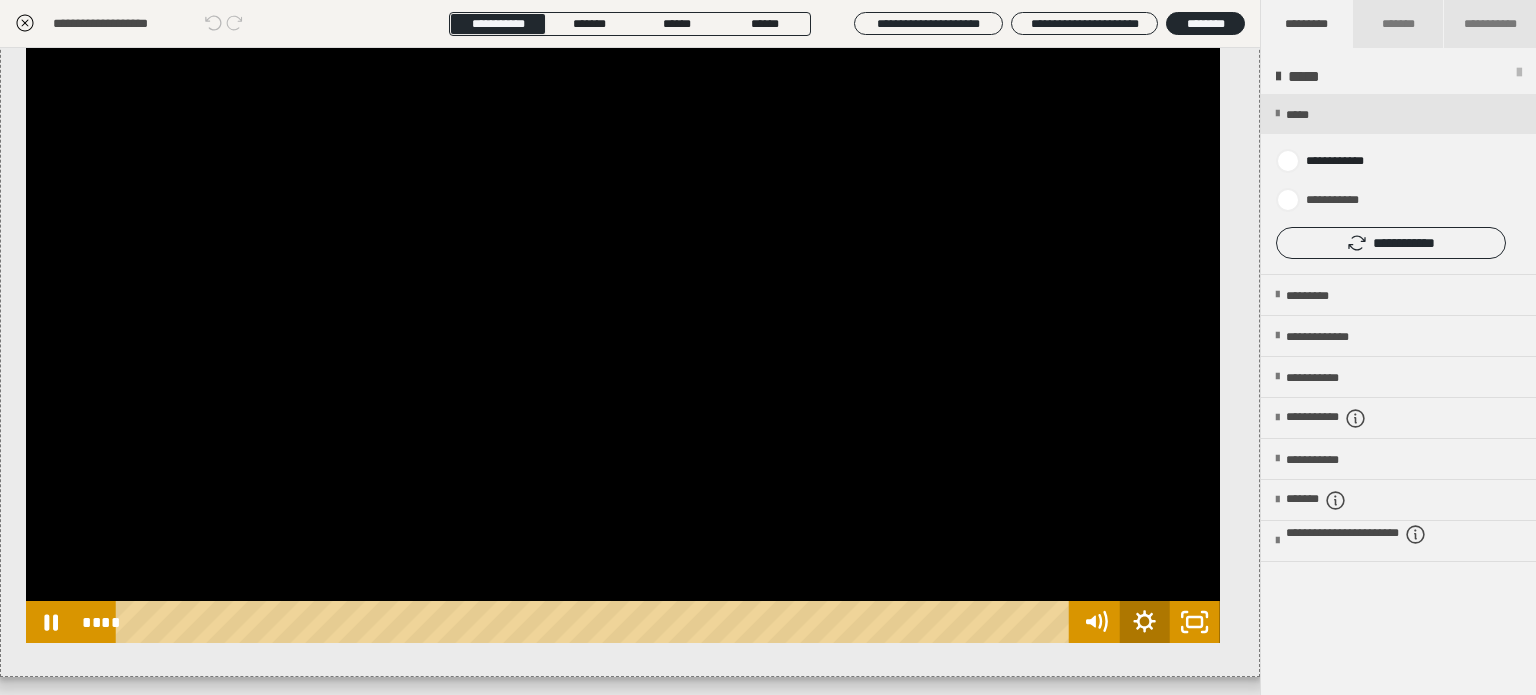 scroll, scrollTop: 1378, scrollLeft: 0, axis: vertical 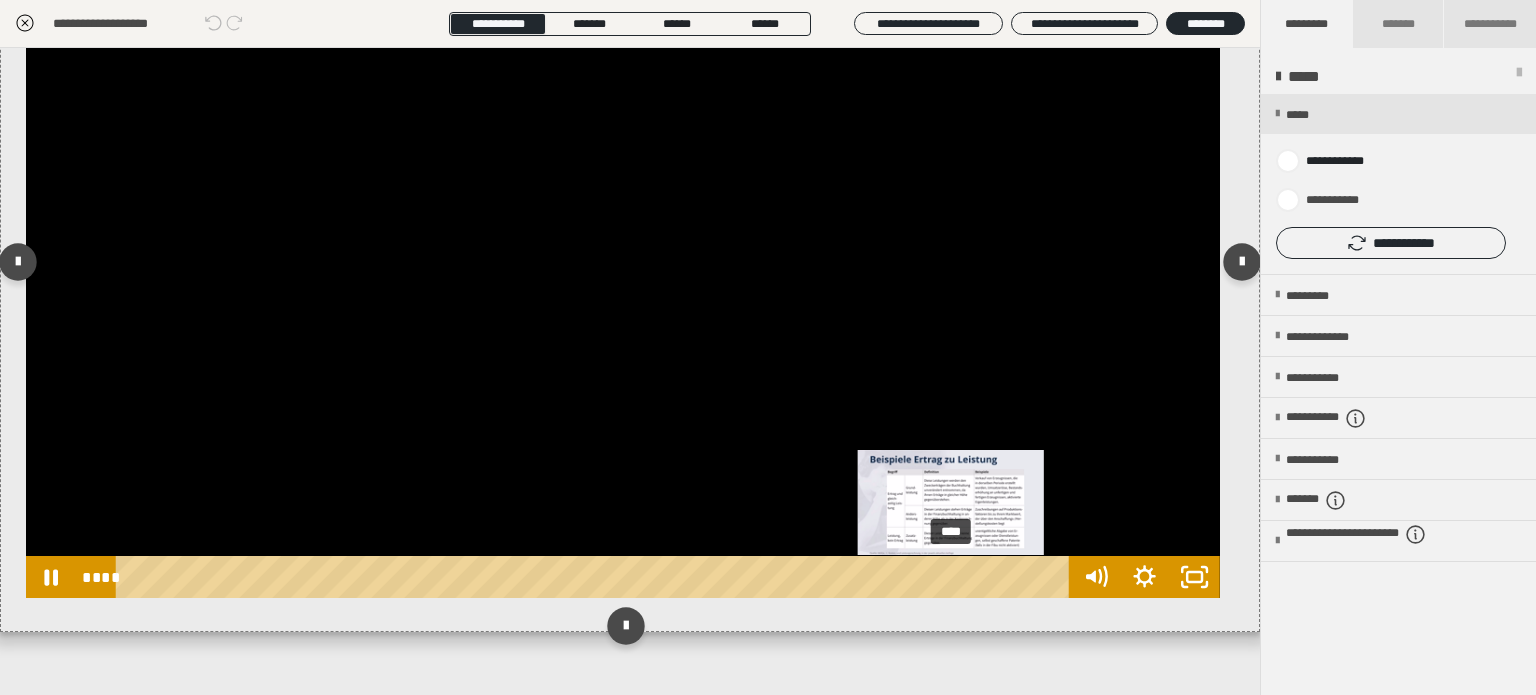 click on "****" at bounding box center [596, 577] 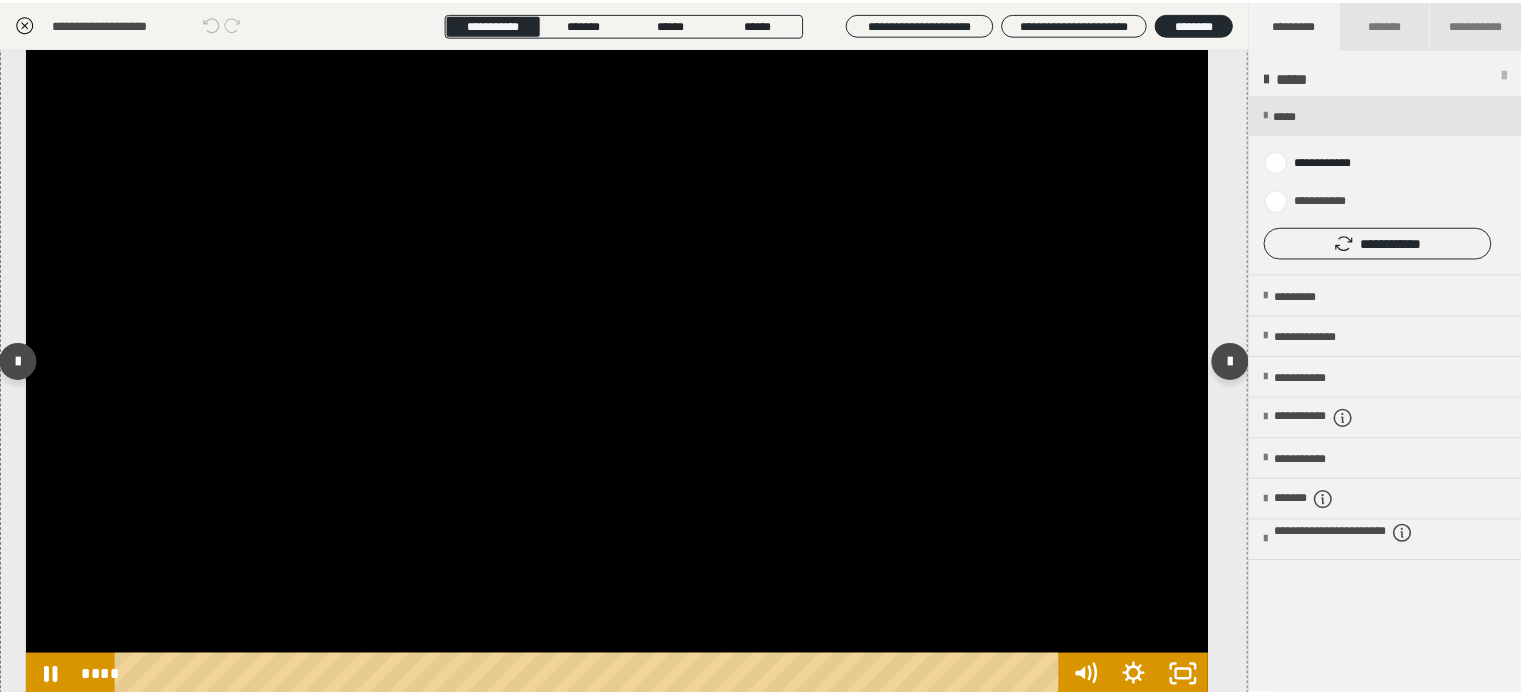 scroll, scrollTop: 1378, scrollLeft: 0, axis: vertical 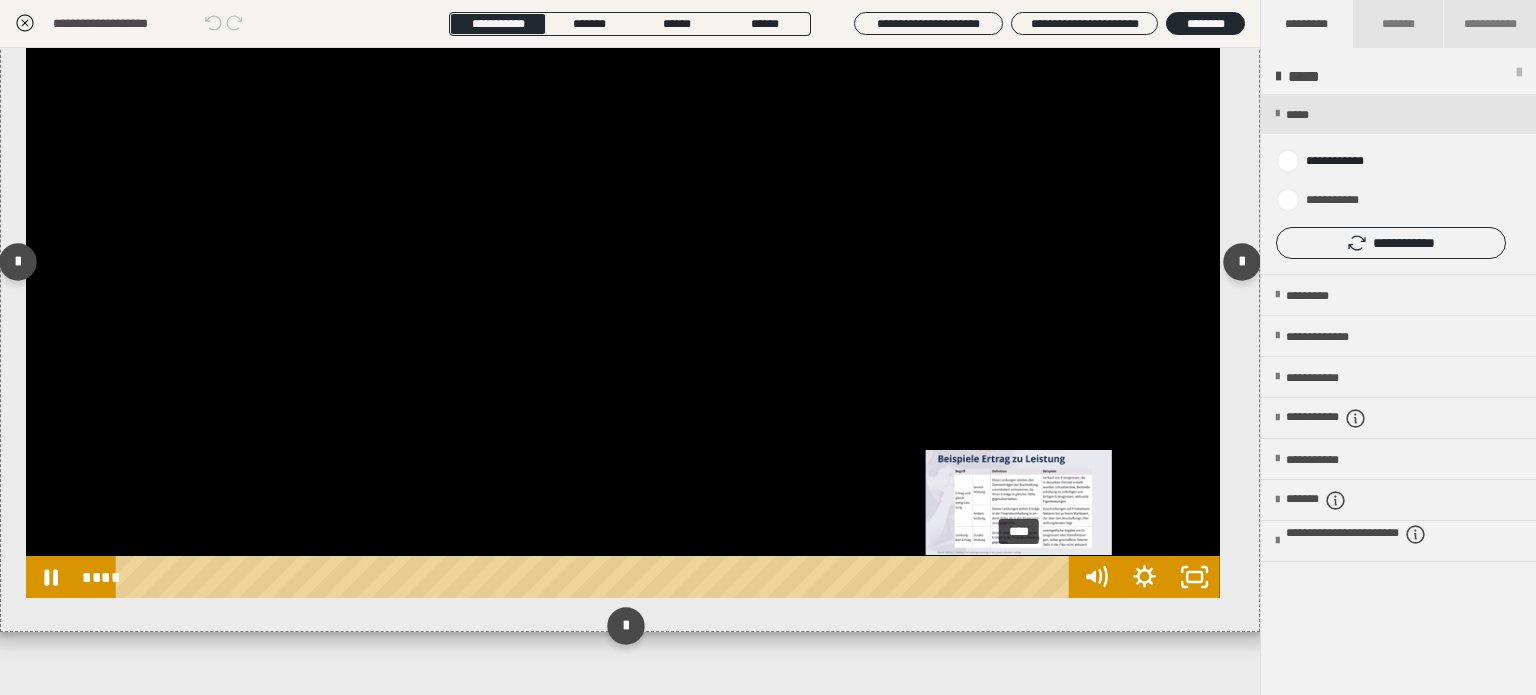 click on "****" at bounding box center (596, 577) 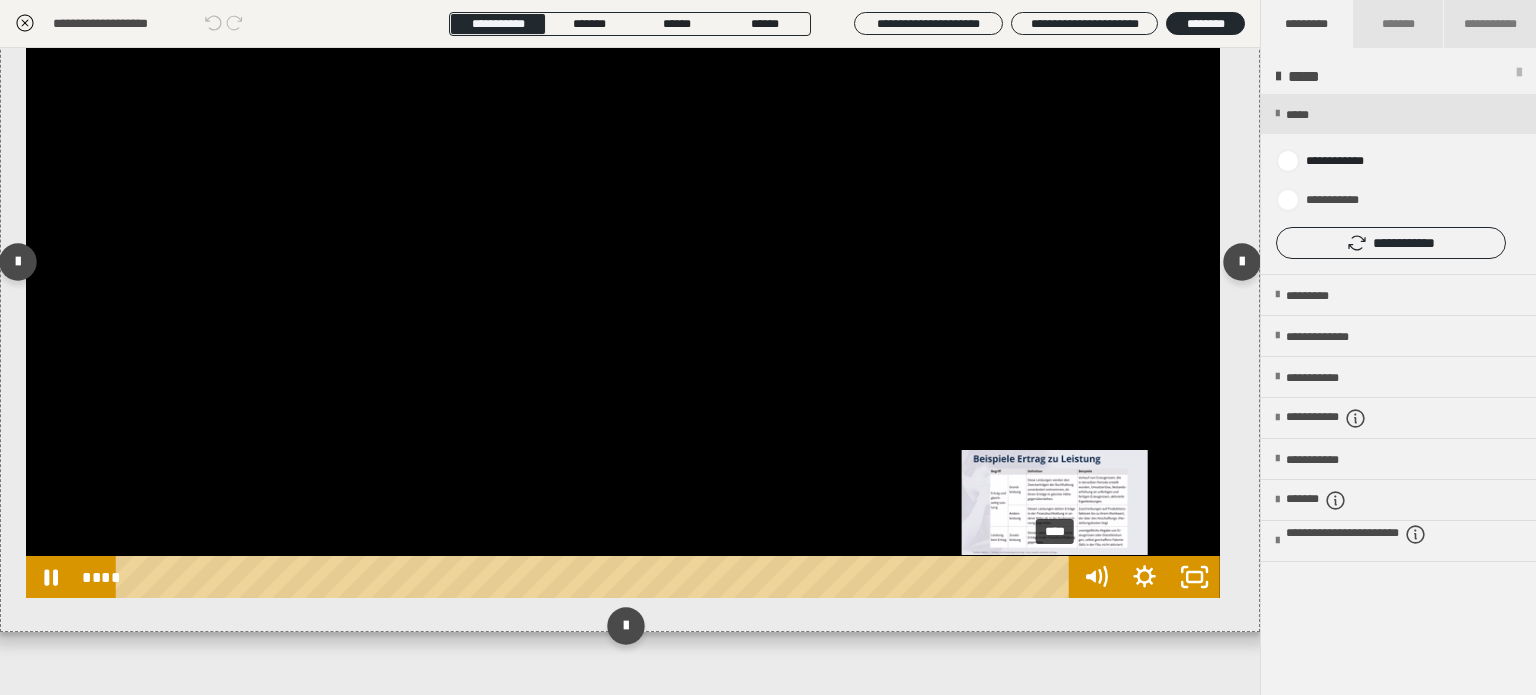 click on "****" at bounding box center (596, 577) 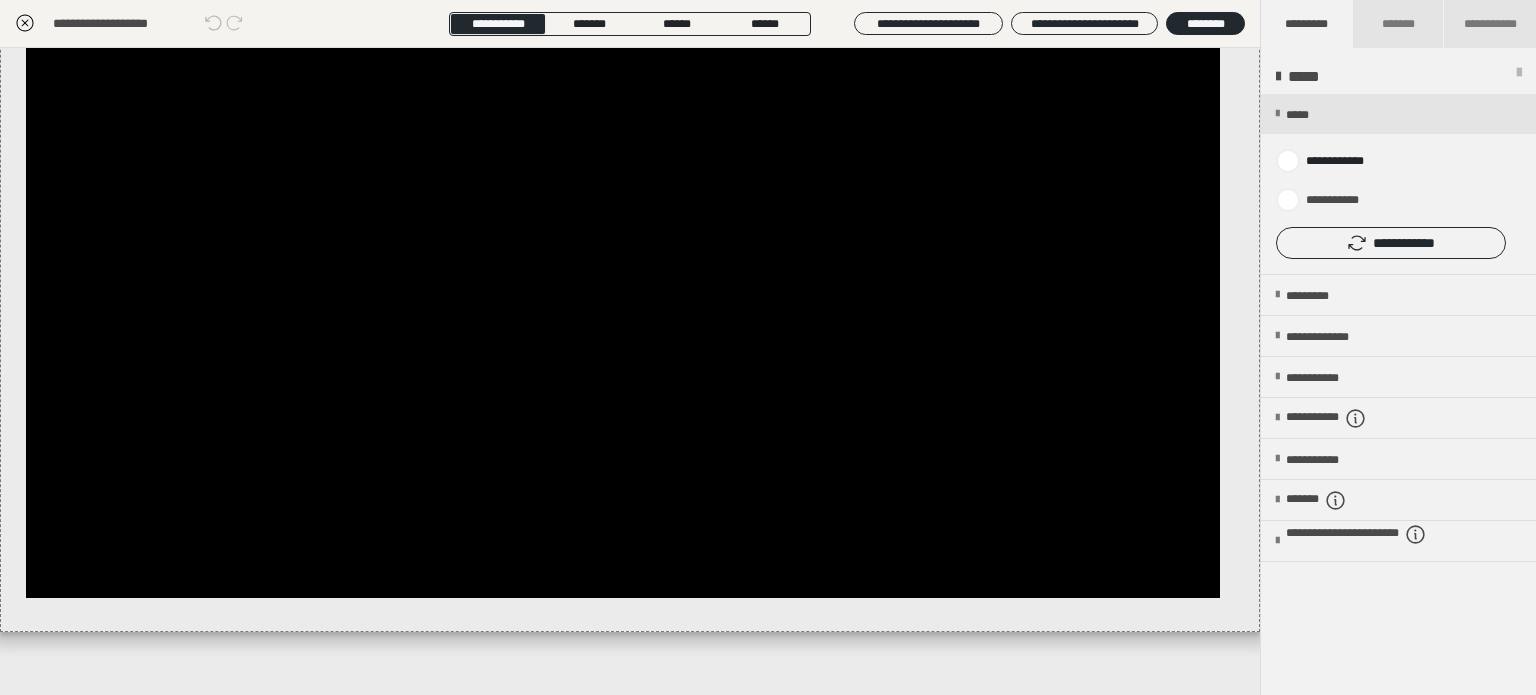 click 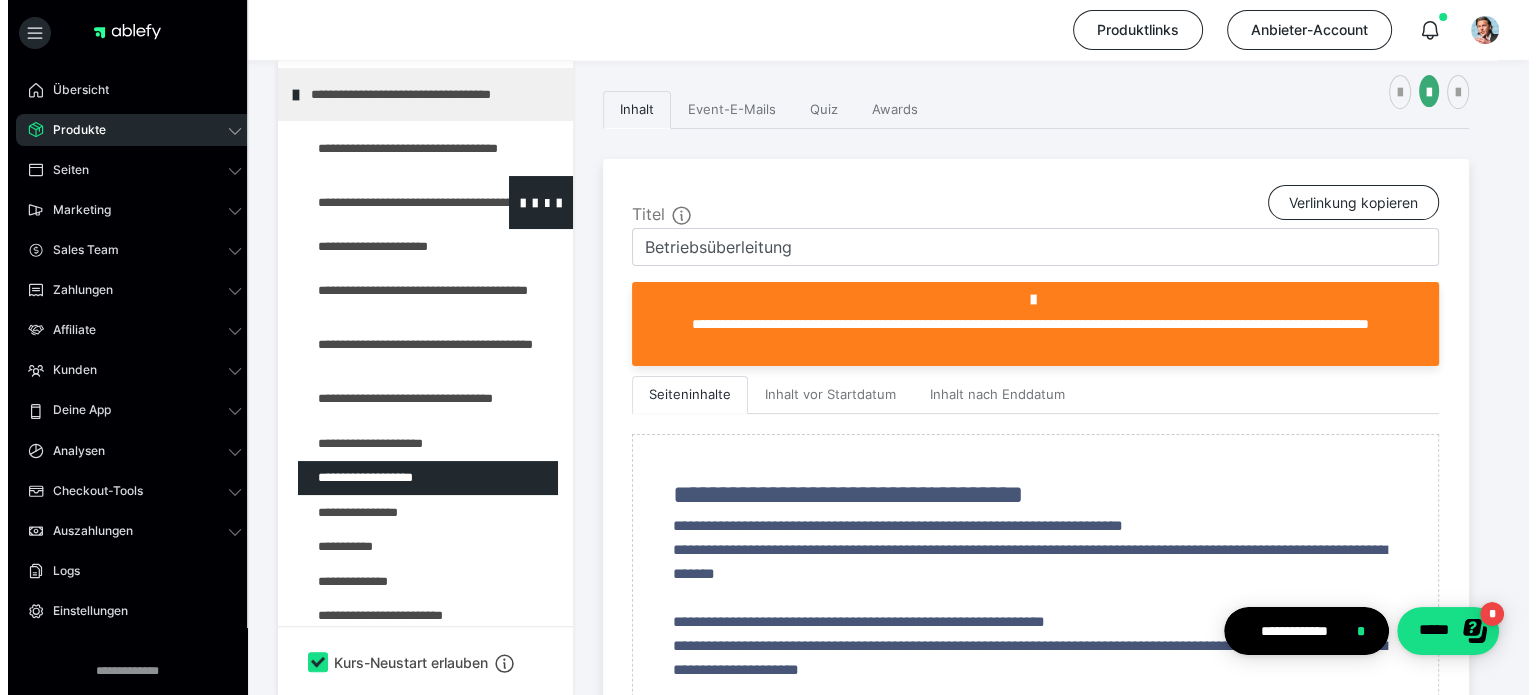 scroll, scrollTop: 400, scrollLeft: 0, axis: vertical 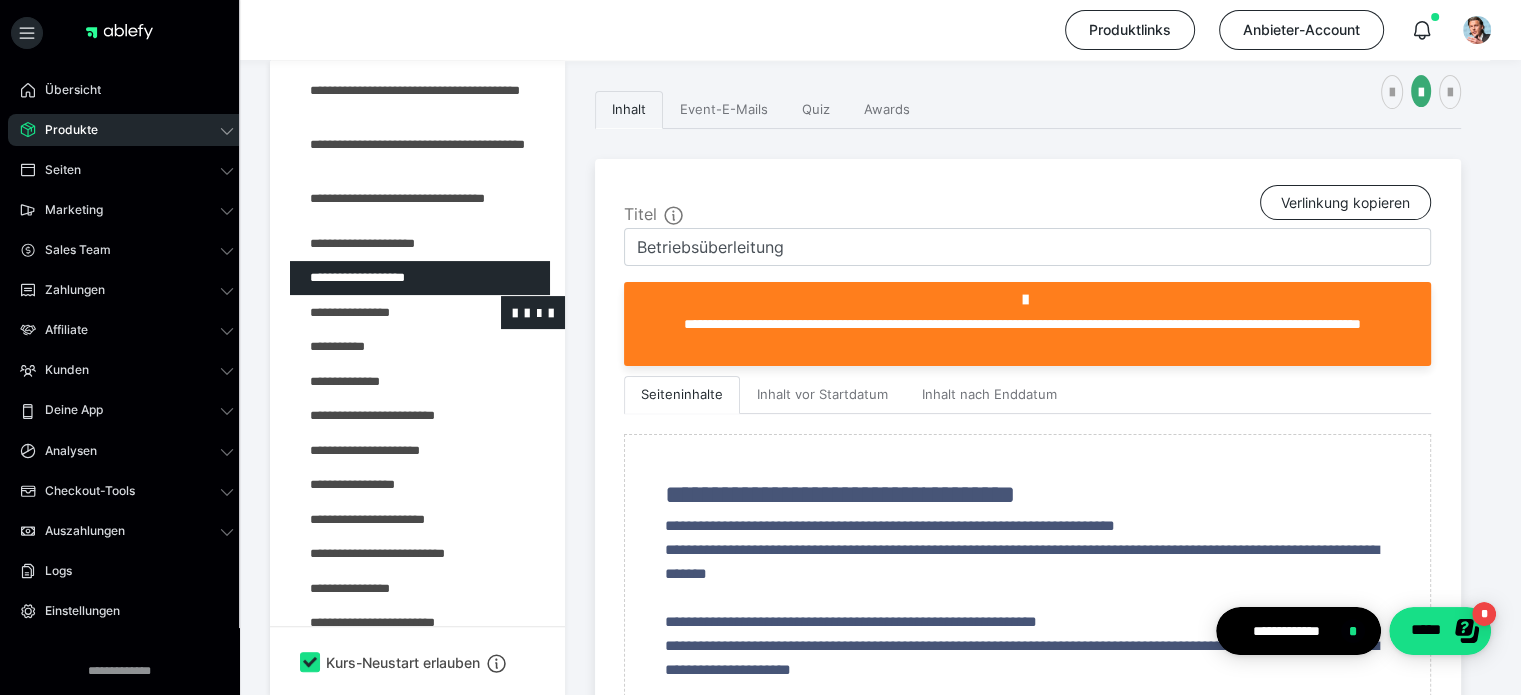 click at bounding box center (375, 313) 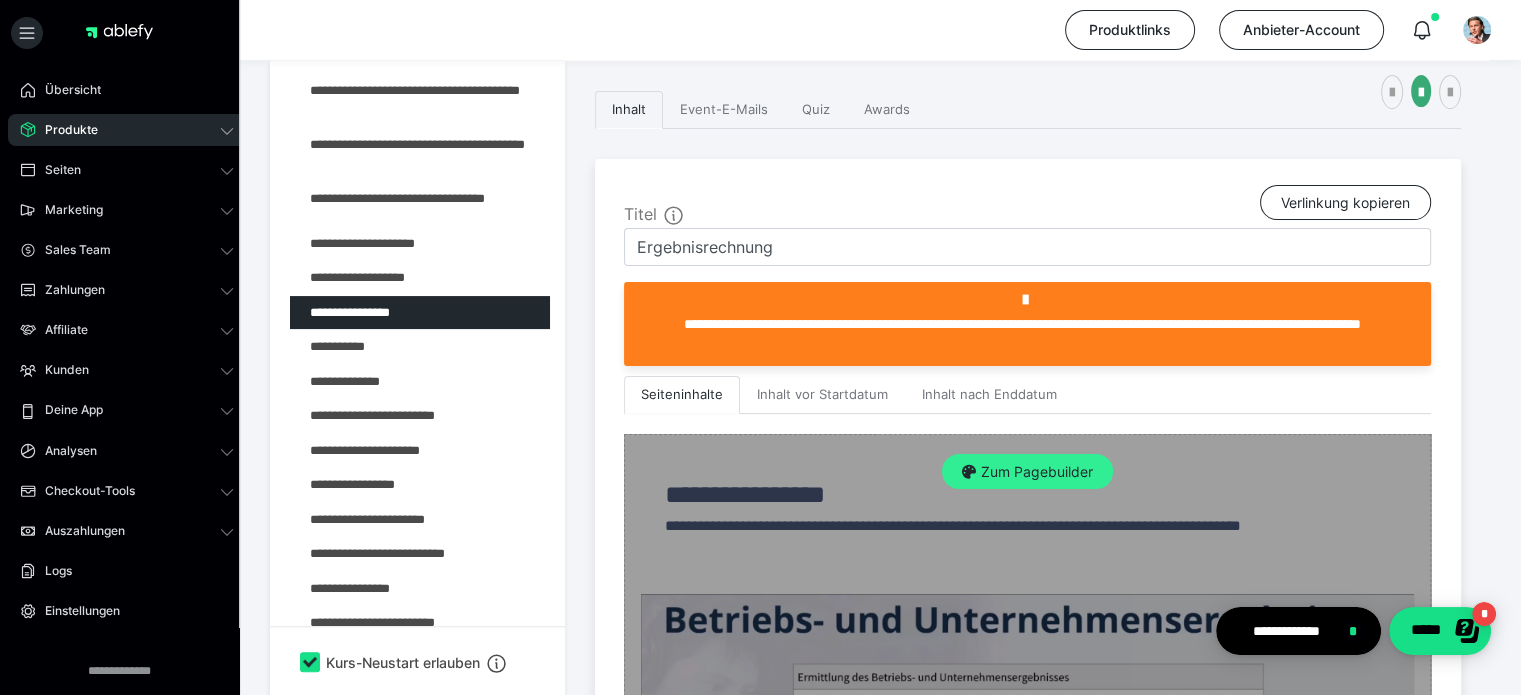click on "Zum Pagebuilder" at bounding box center [1027, 472] 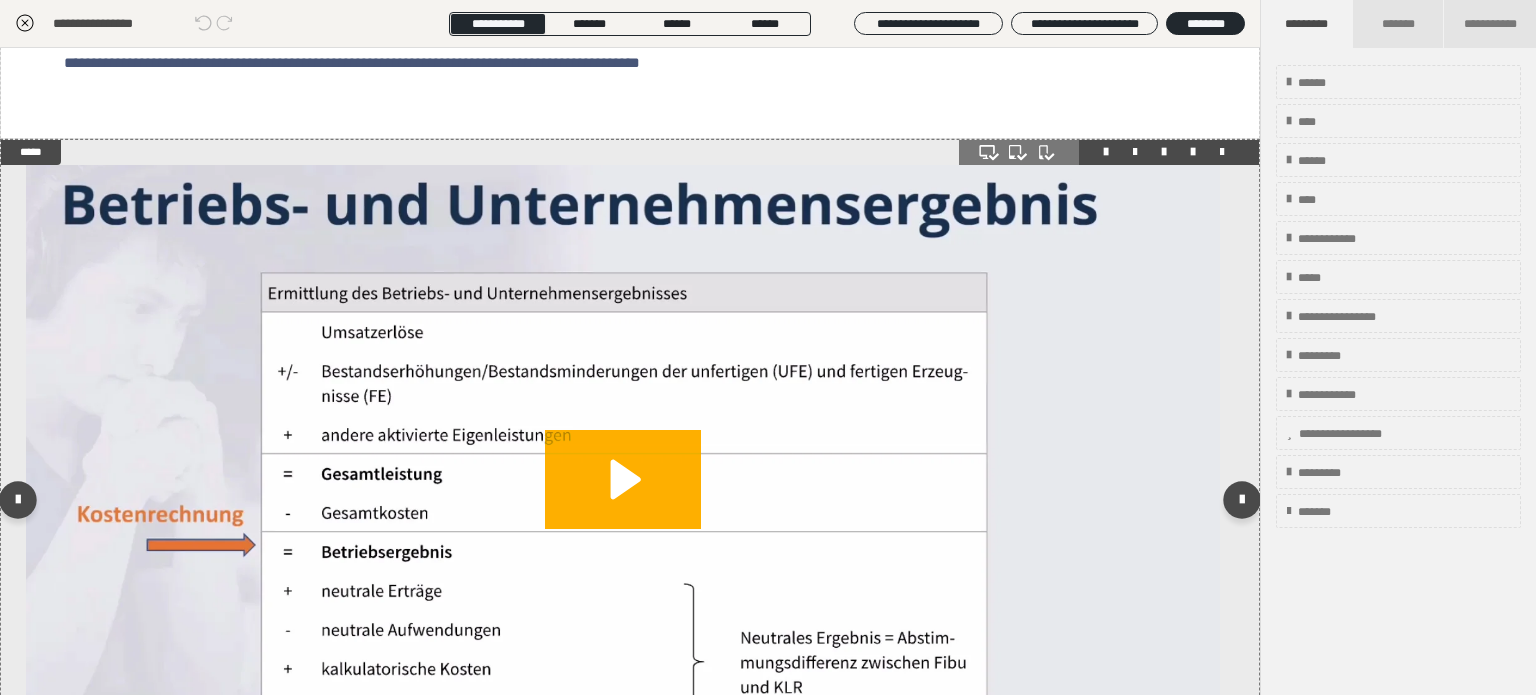 scroll, scrollTop: 200, scrollLeft: 0, axis: vertical 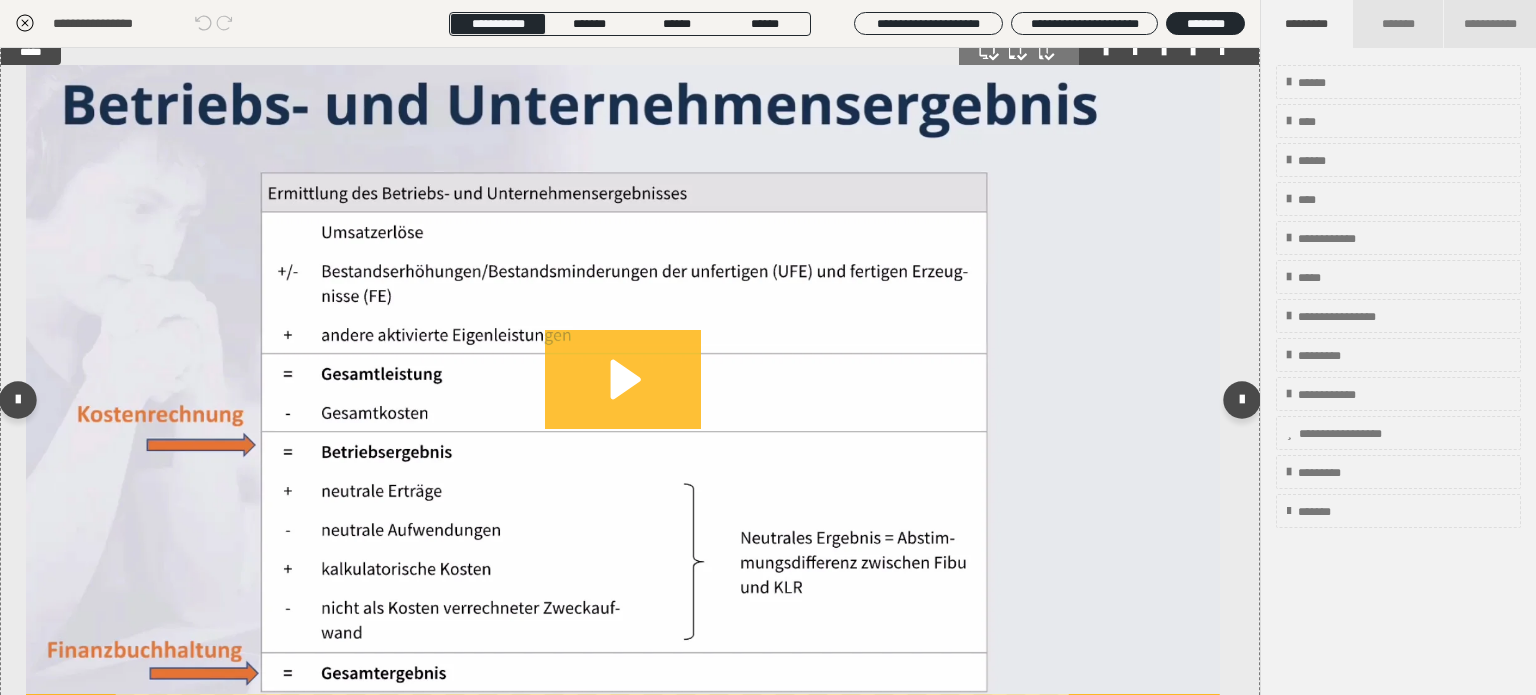click 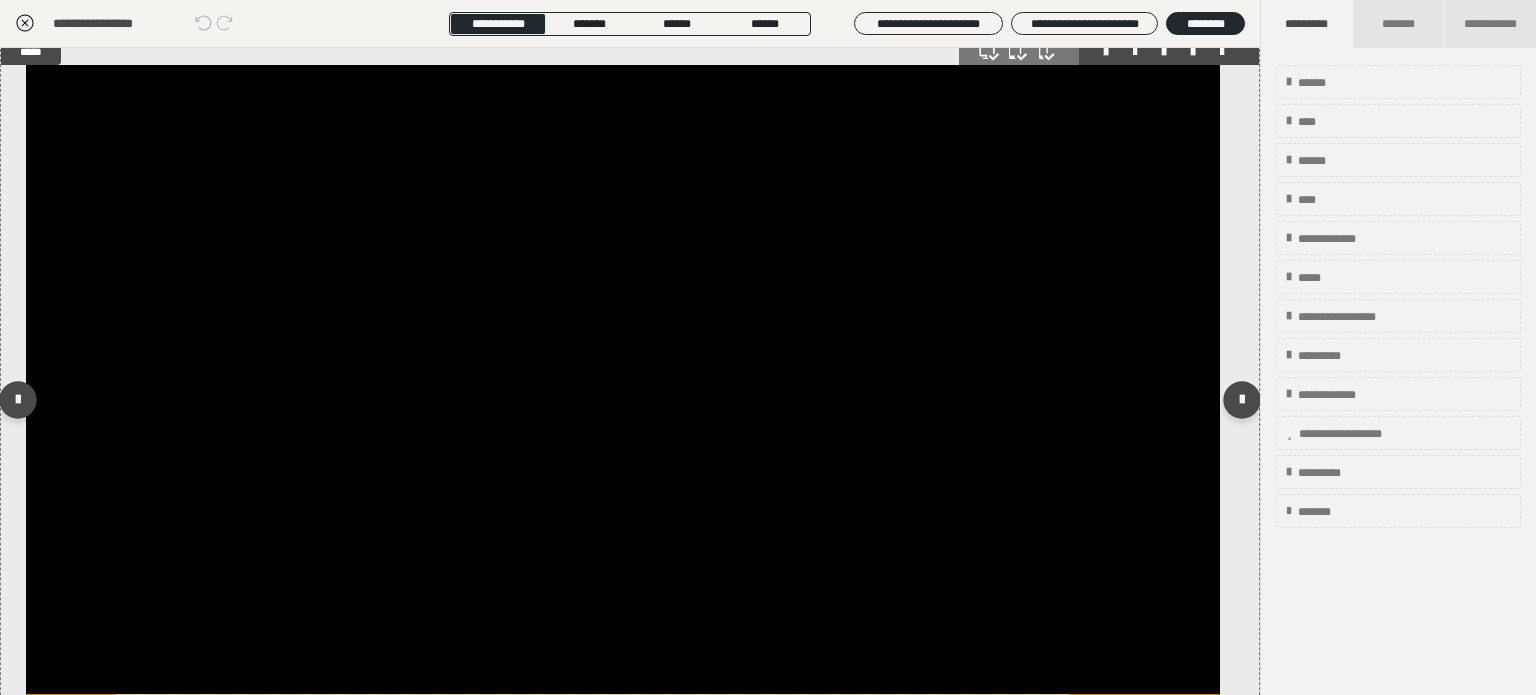 scroll, scrollTop: 349, scrollLeft: 0, axis: vertical 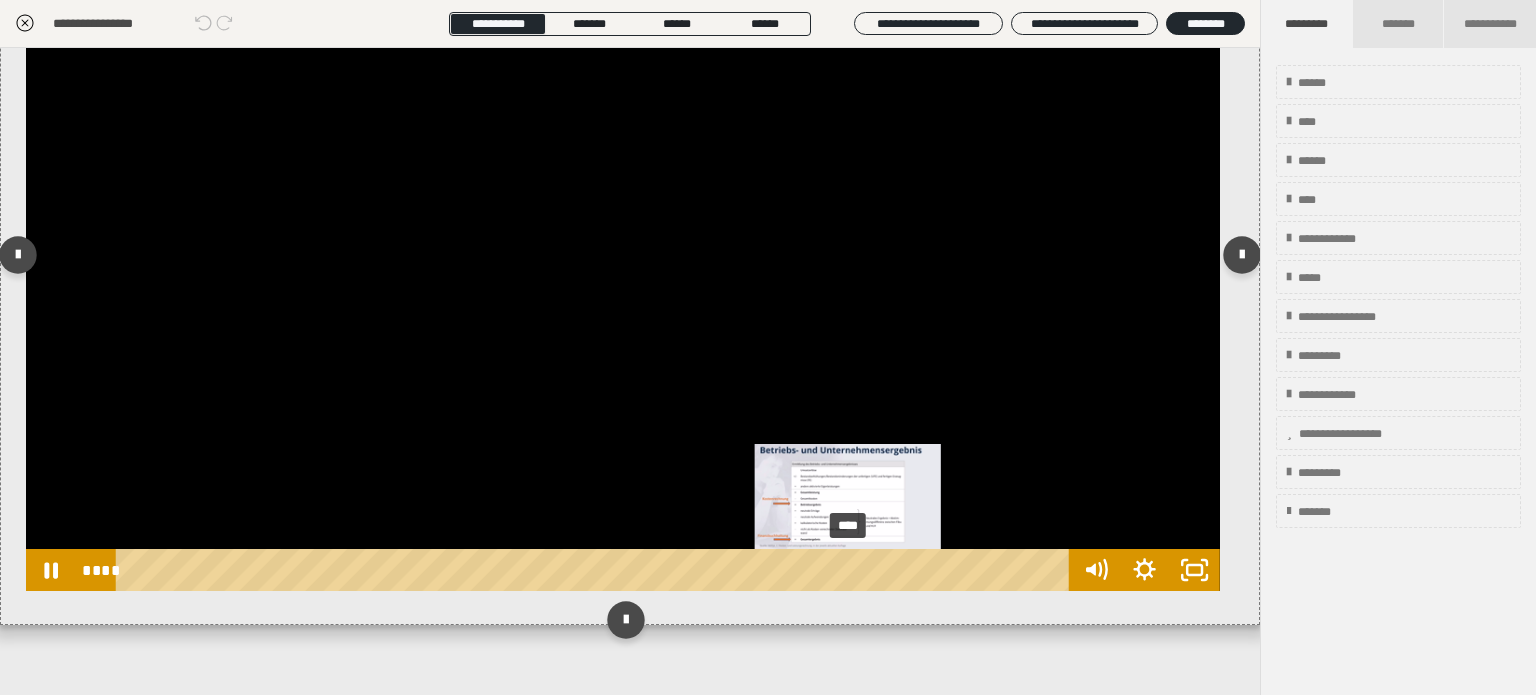 click on "****" at bounding box center (596, 570) 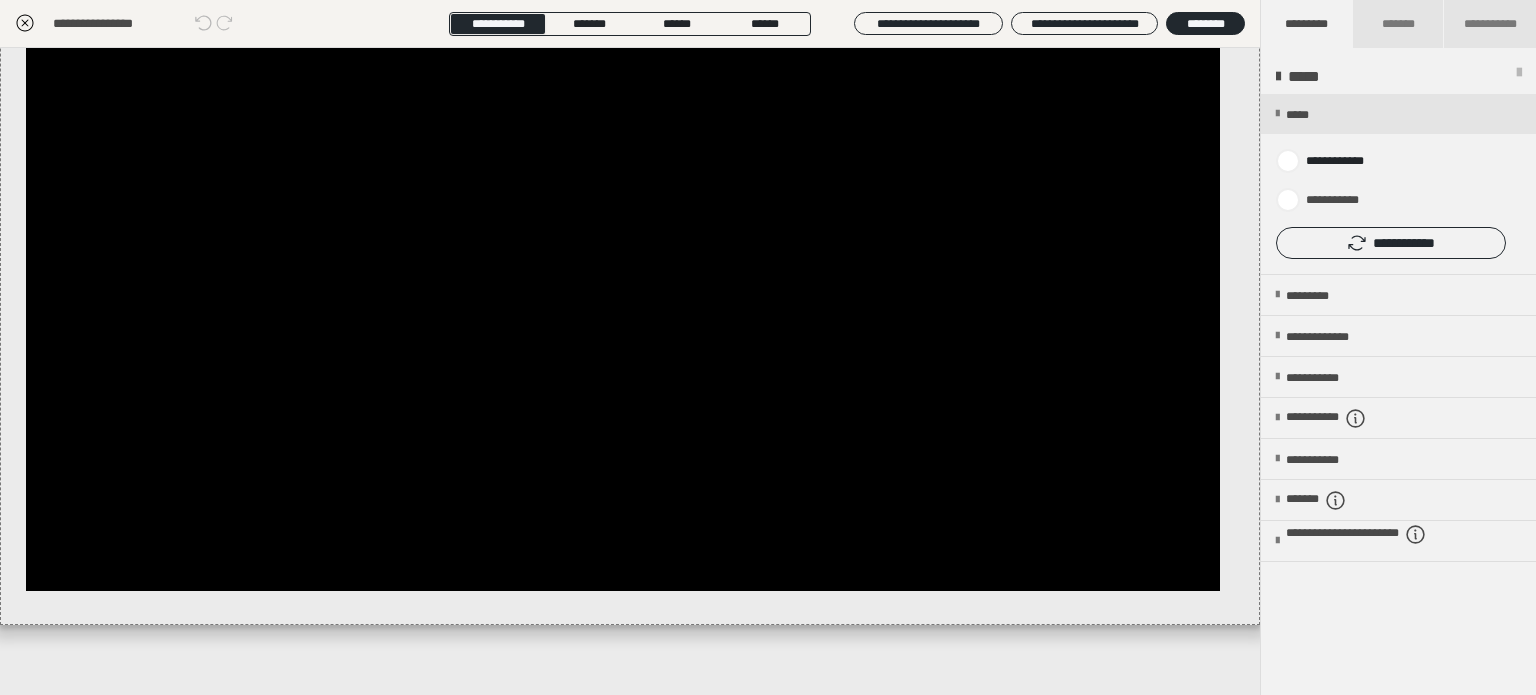 click 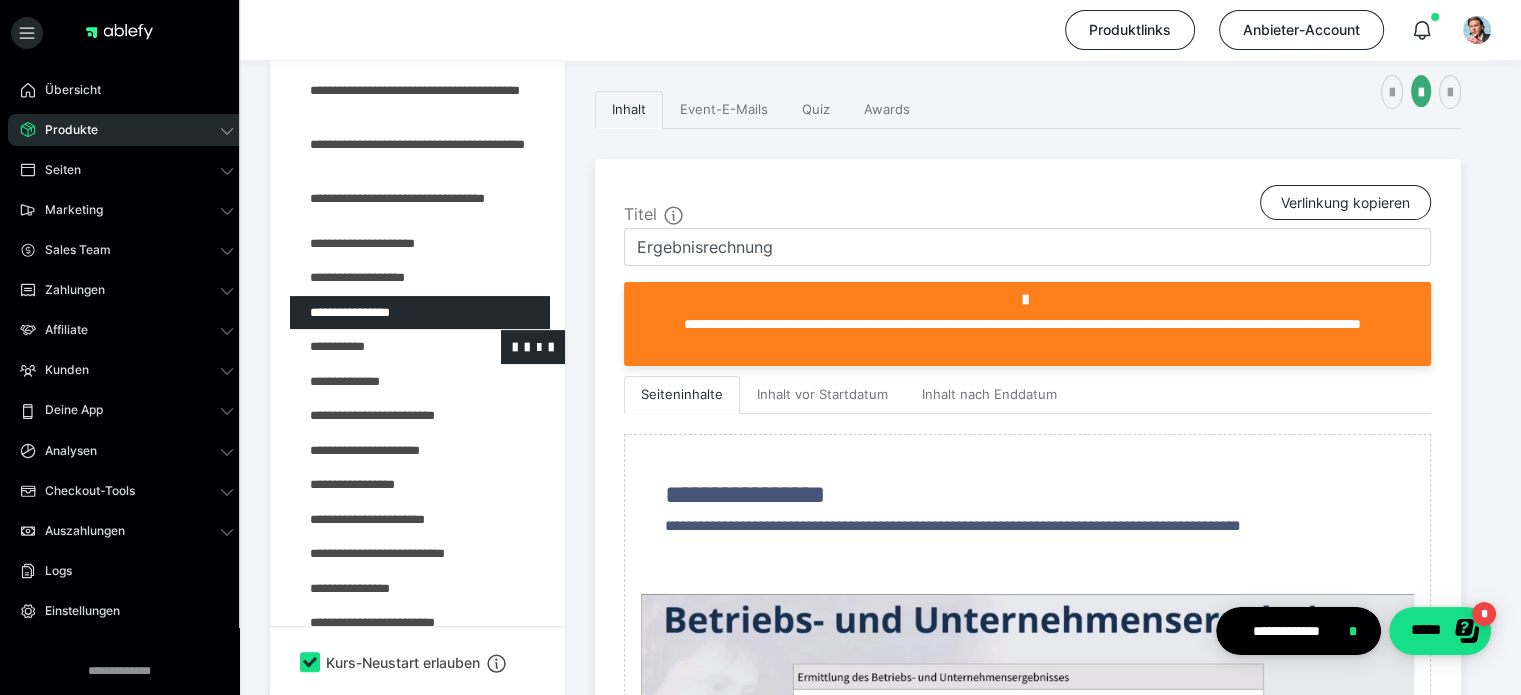 click at bounding box center [375, 347] 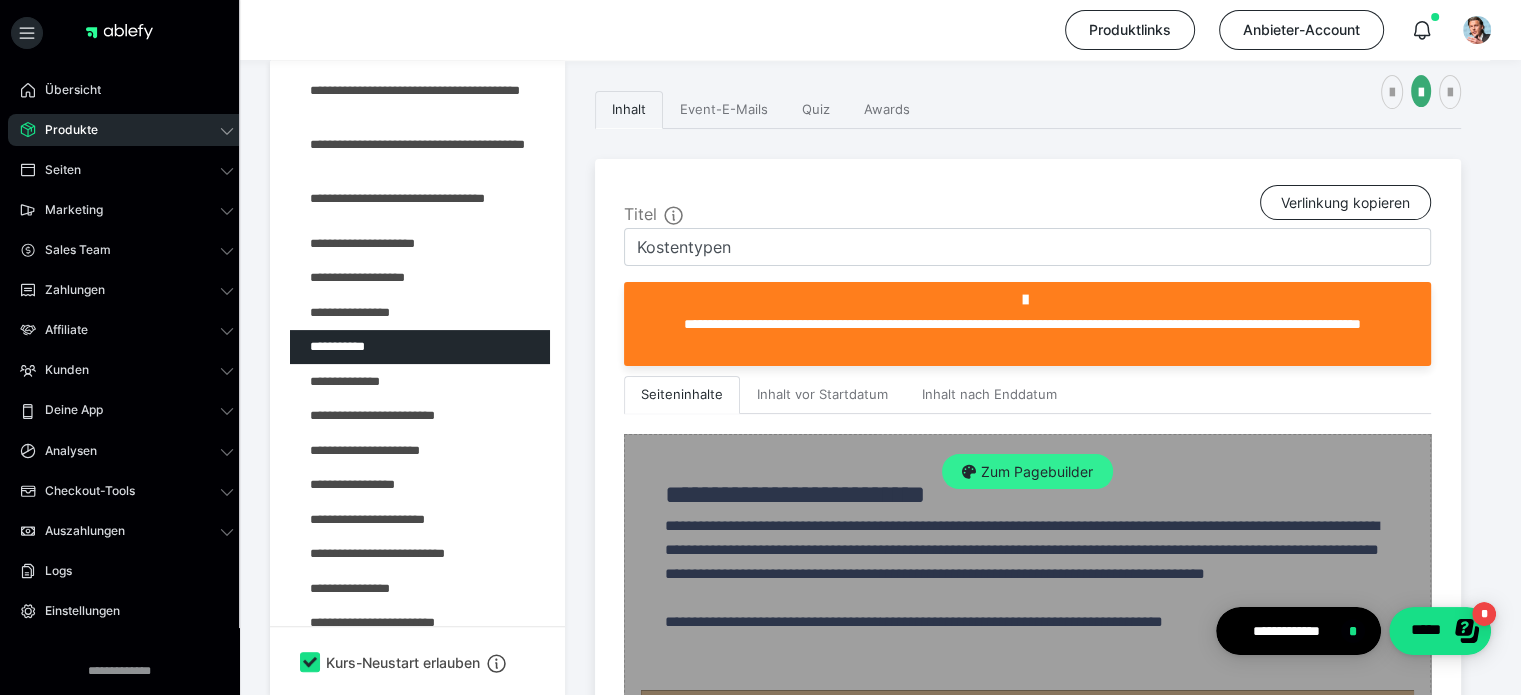 click on "Zum Pagebuilder" at bounding box center [1027, 472] 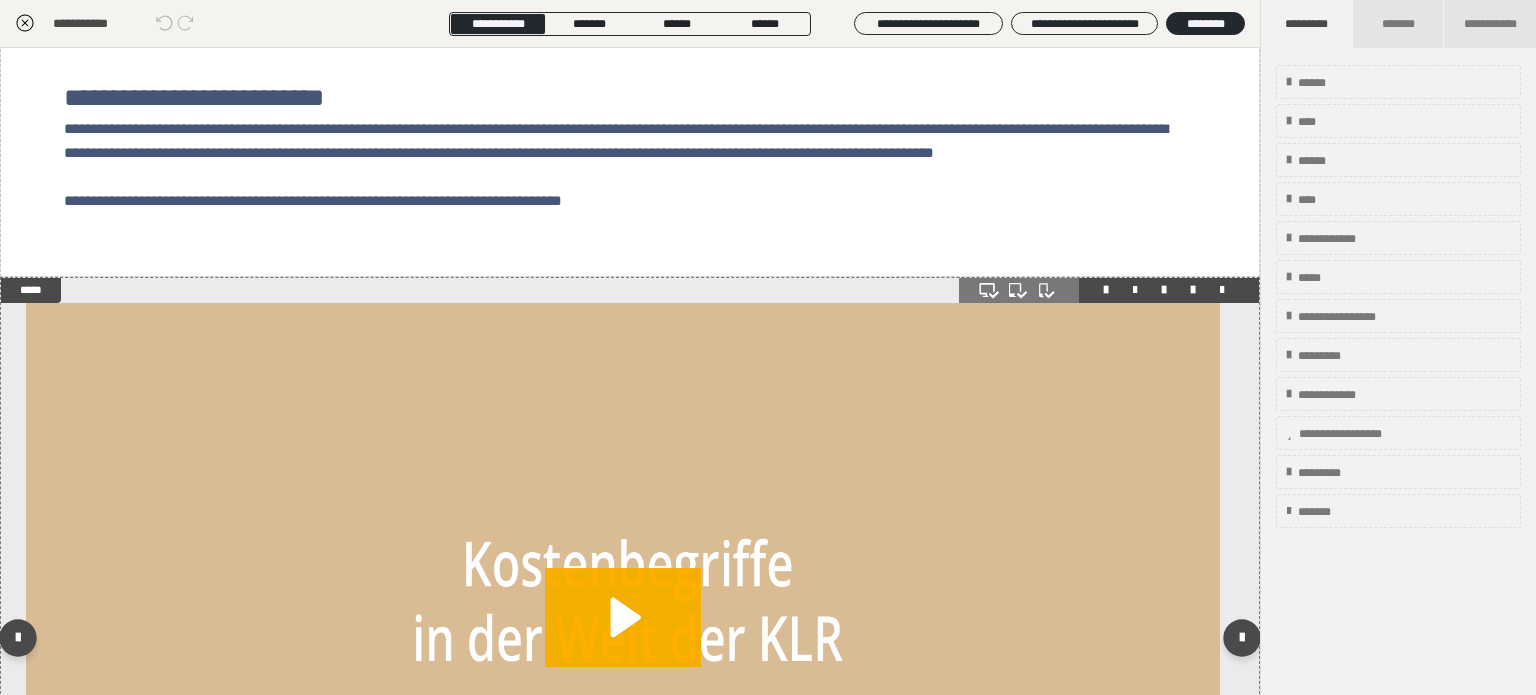 scroll, scrollTop: 0, scrollLeft: 0, axis: both 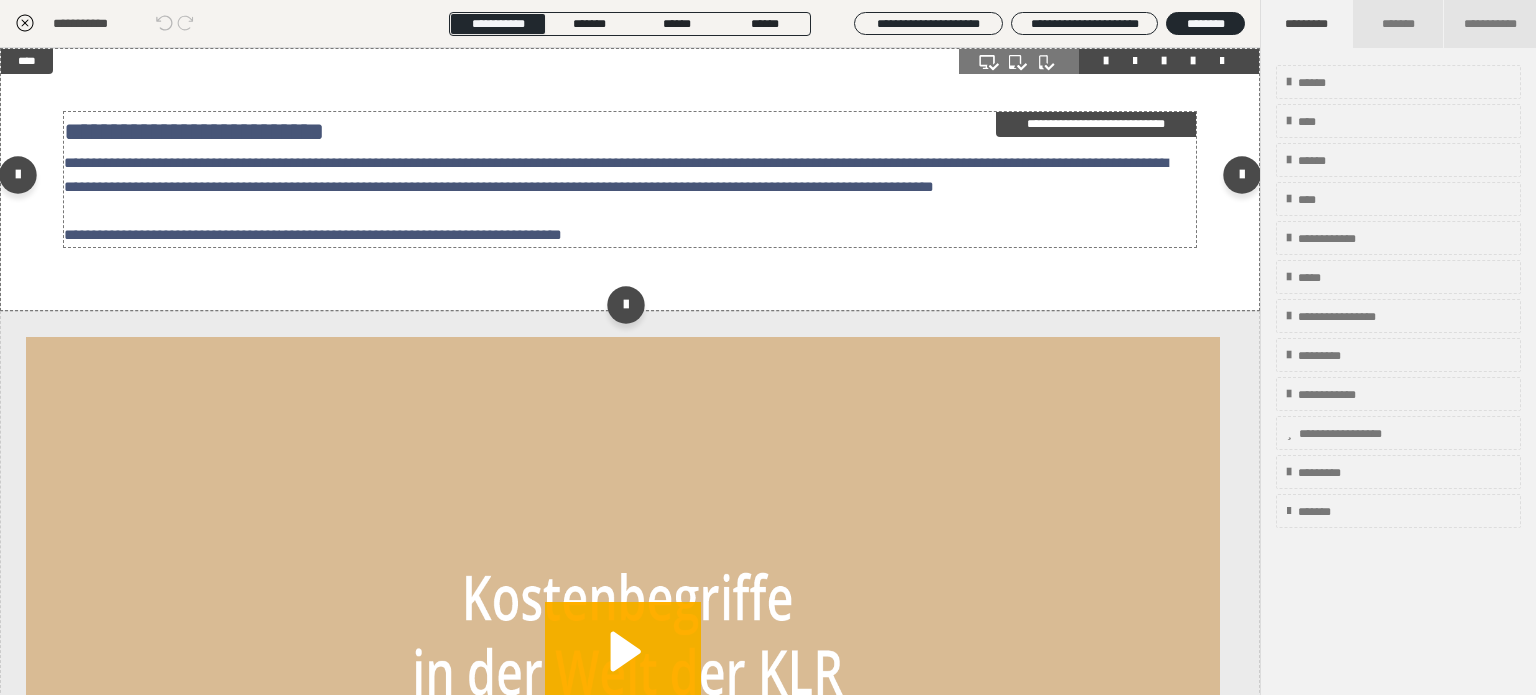 click on "**********" at bounding box center [194, 131] 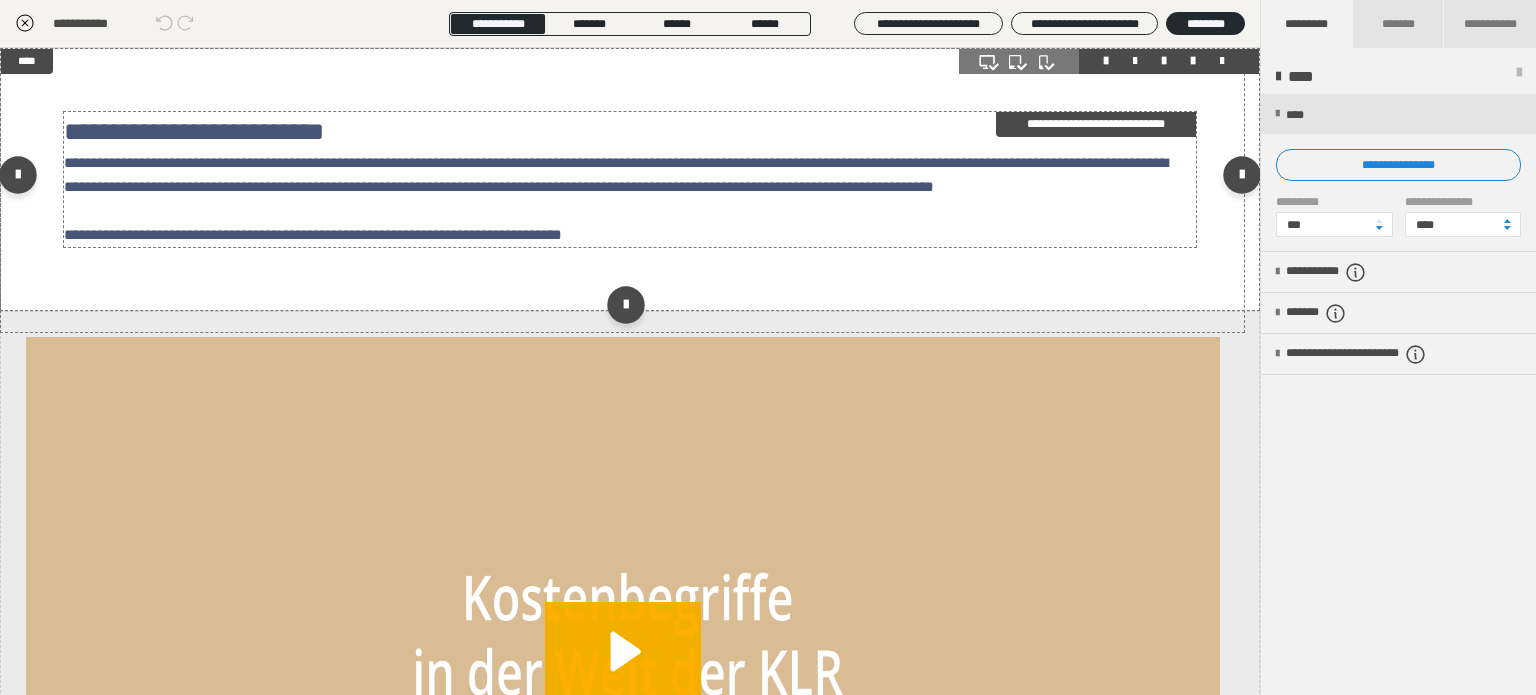 click on "**********" at bounding box center (194, 131) 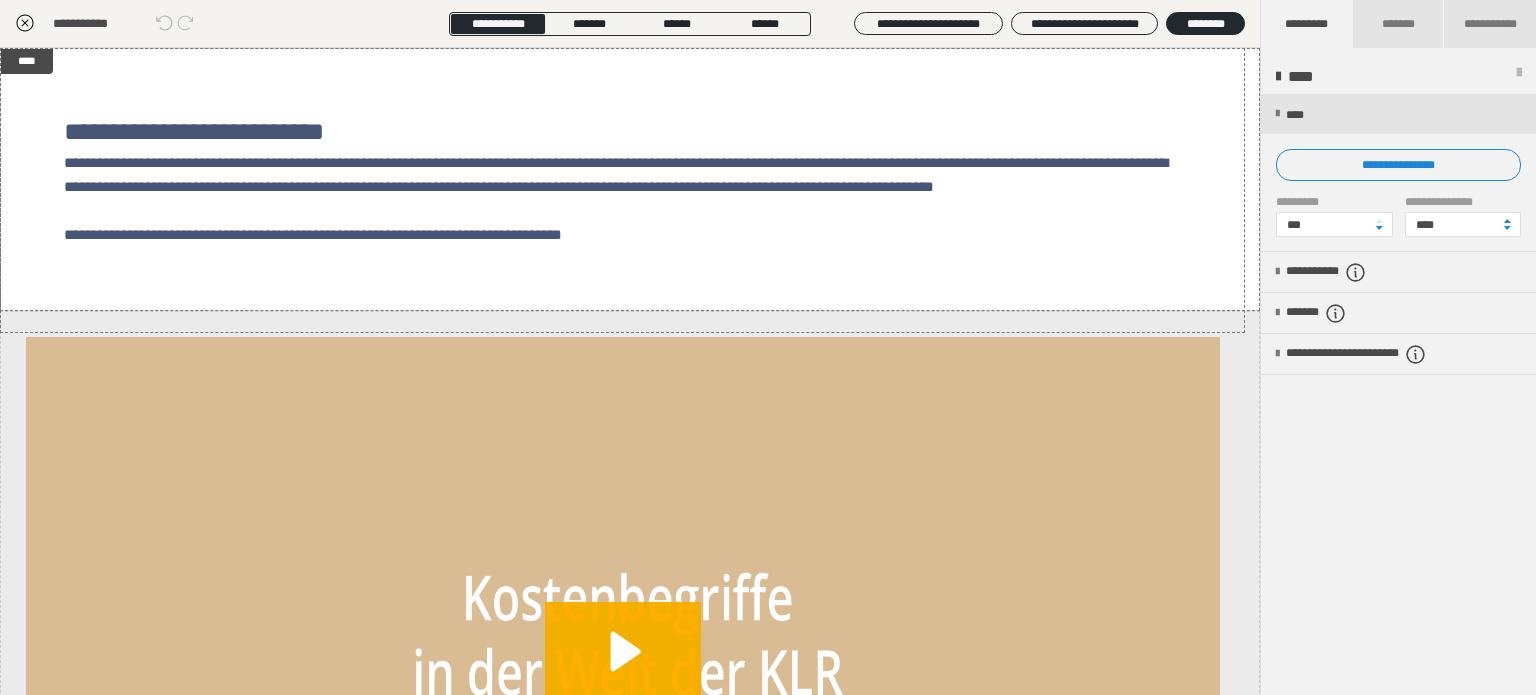 click on "******" at bounding box center (394, 110) 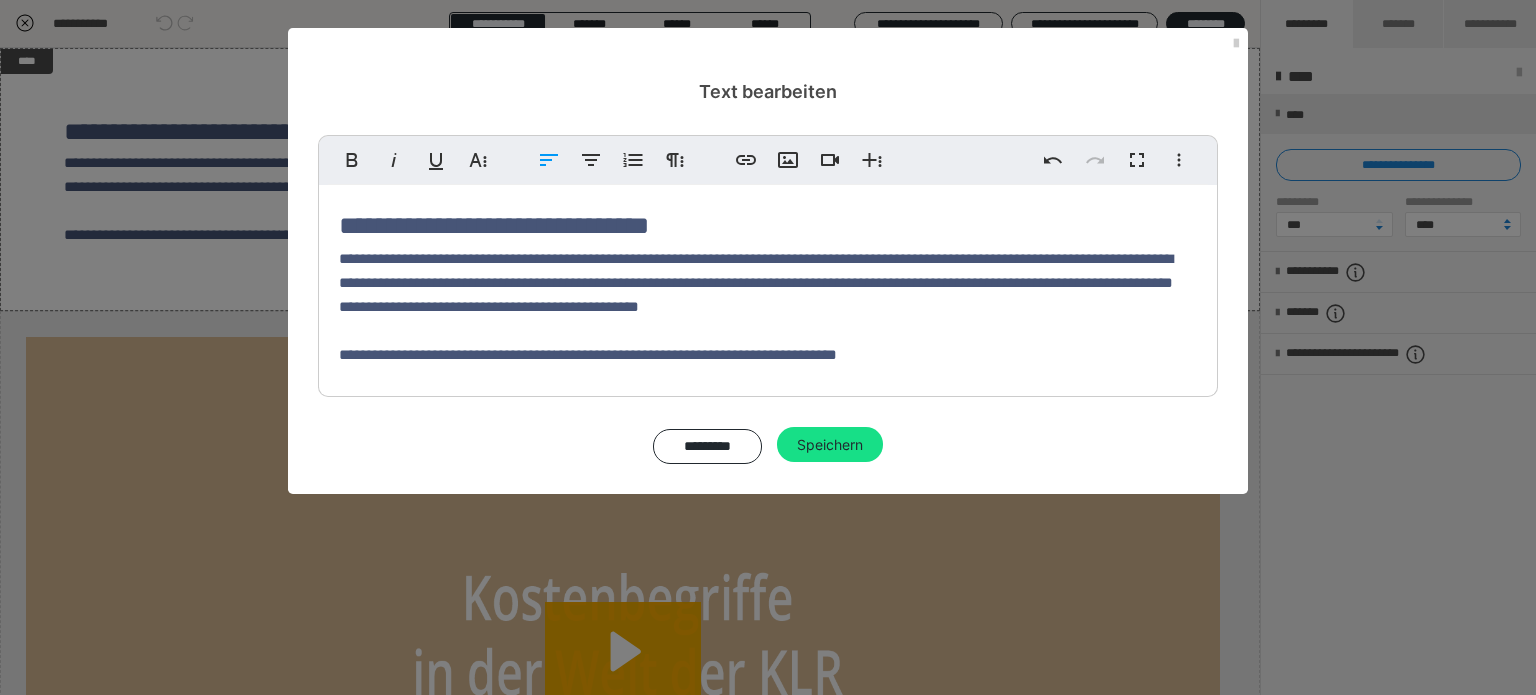 click on "**********" at bounding box center (494, 225) 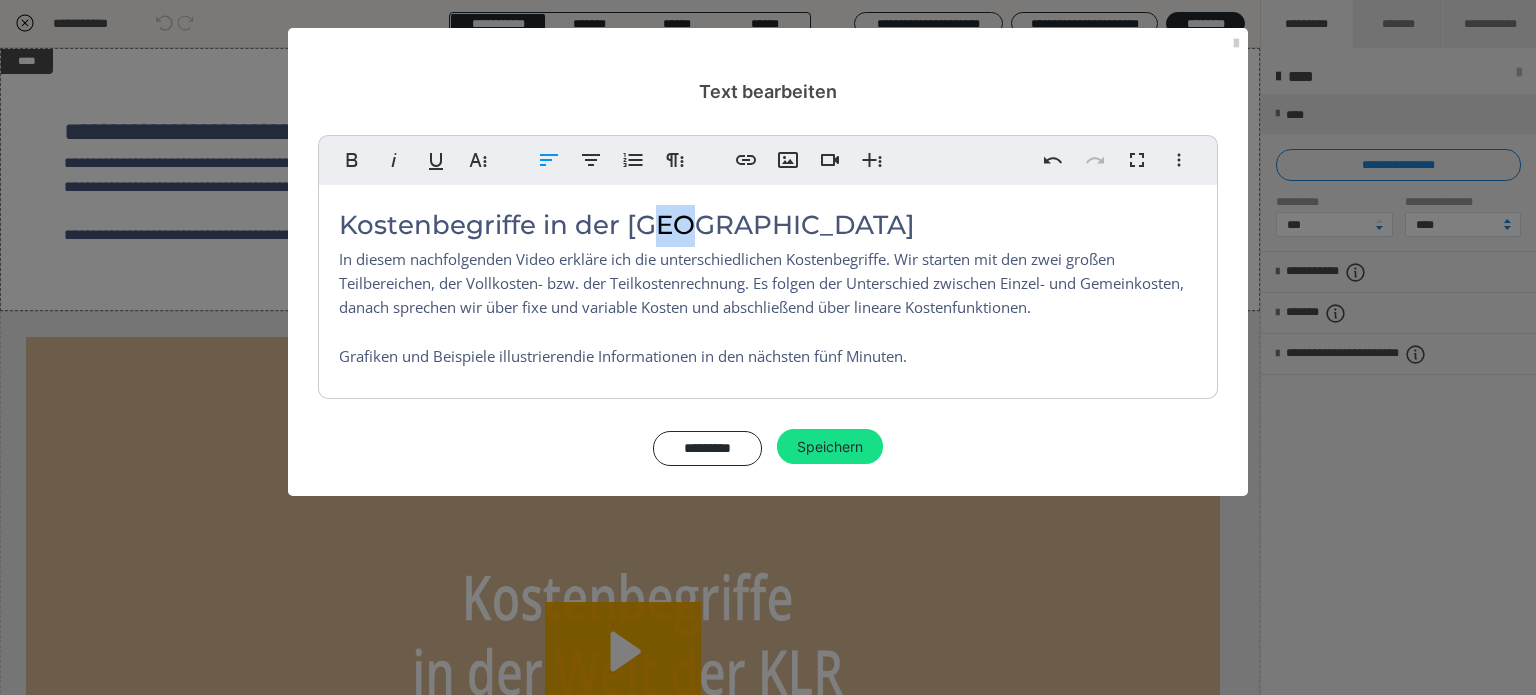 drag, startPoint x: 704, startPoint y: 222, endPoint x: 669, endPoint y: 235, distance: 37.336308 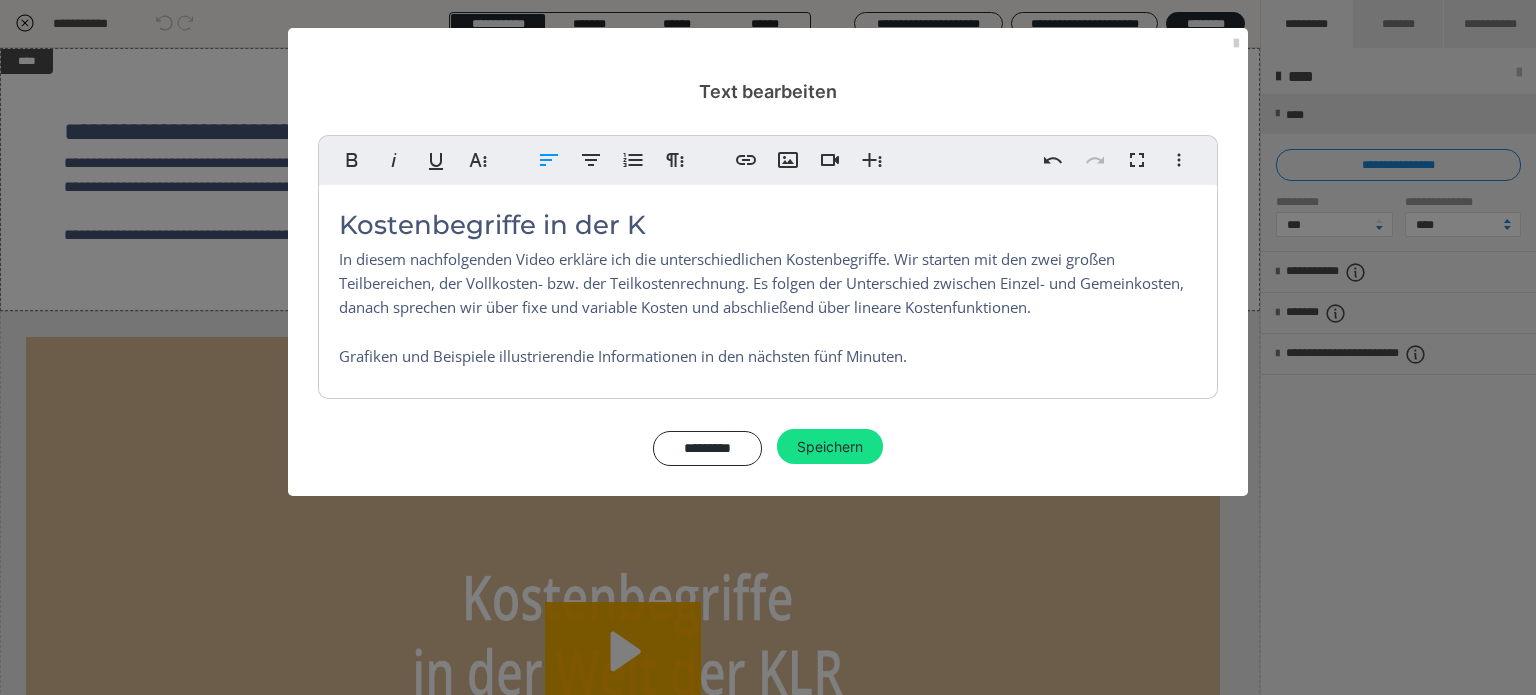 type 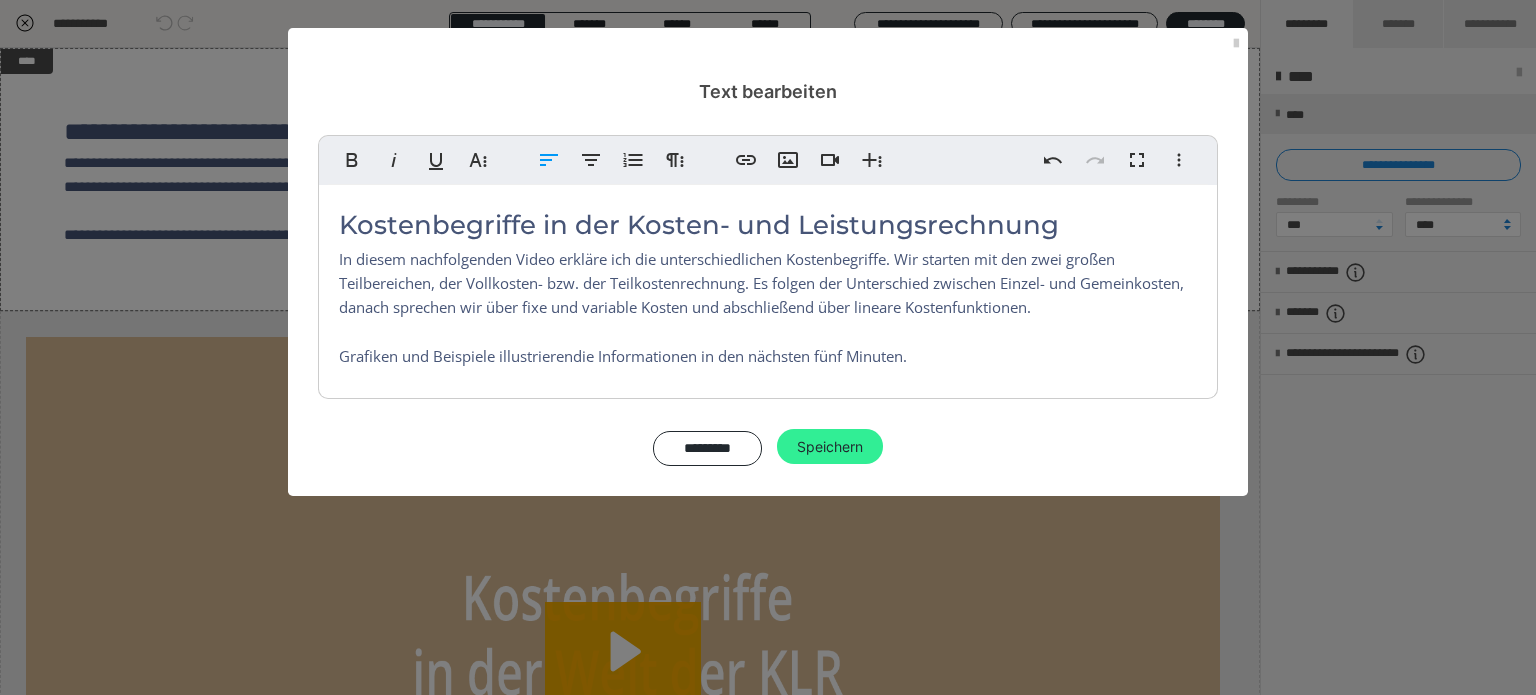 click on "Speichern" at bounding box center [830, 447] 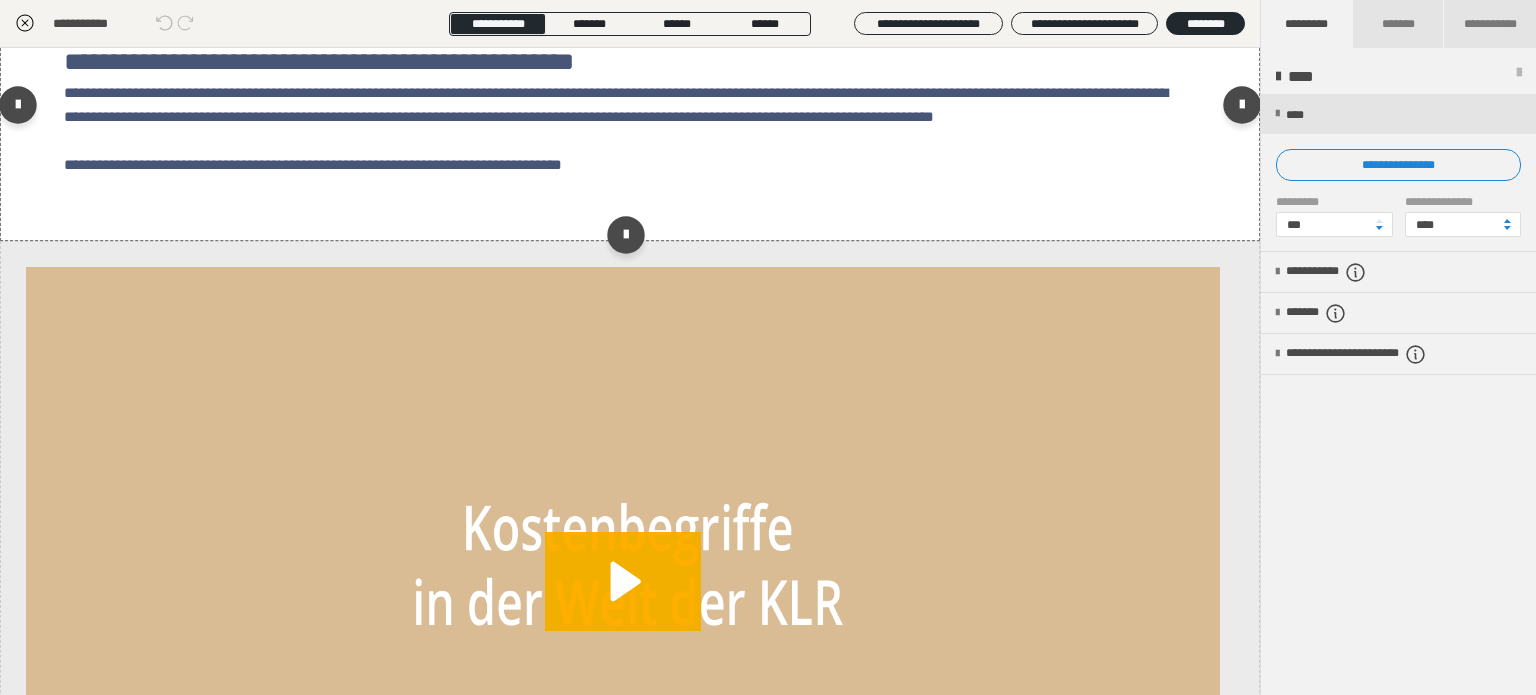 scroll, scrollTop: 100, scrollLeft: 0, axis: vertical 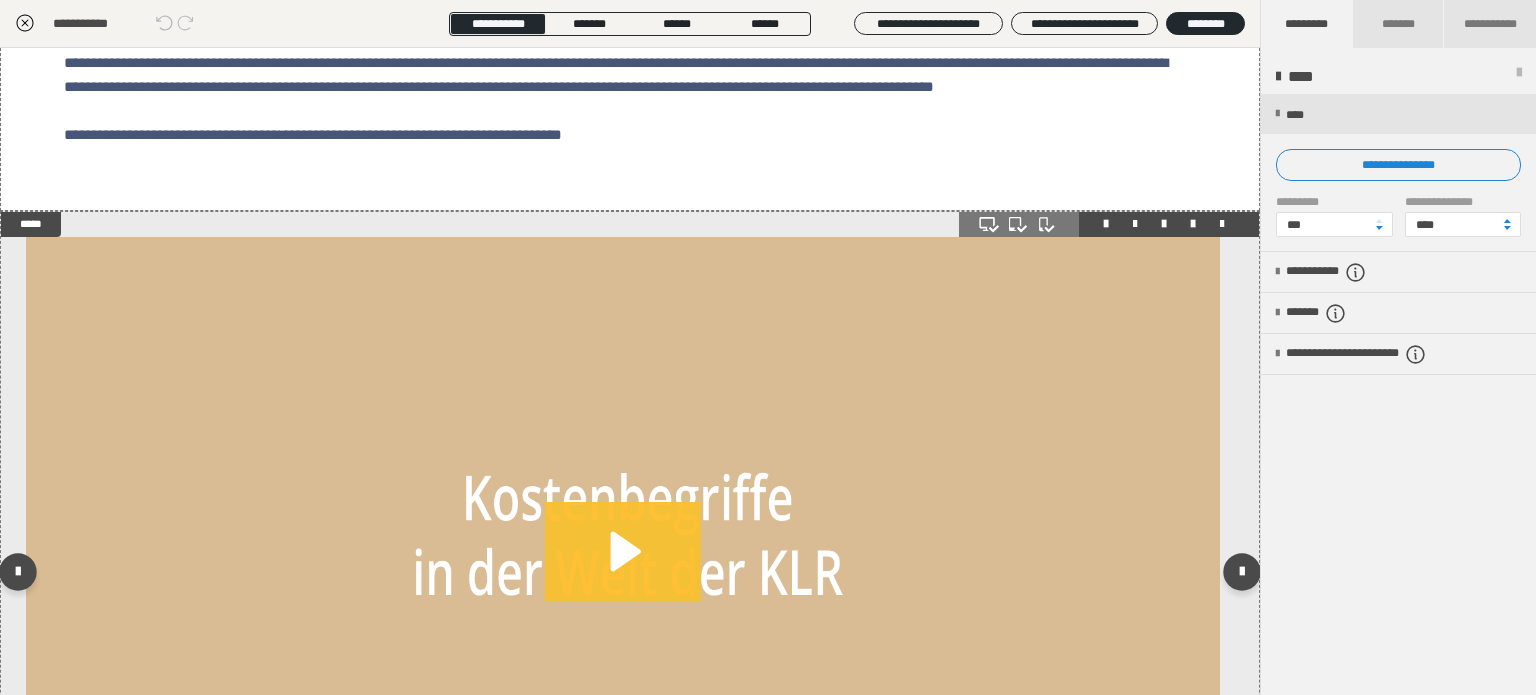 click 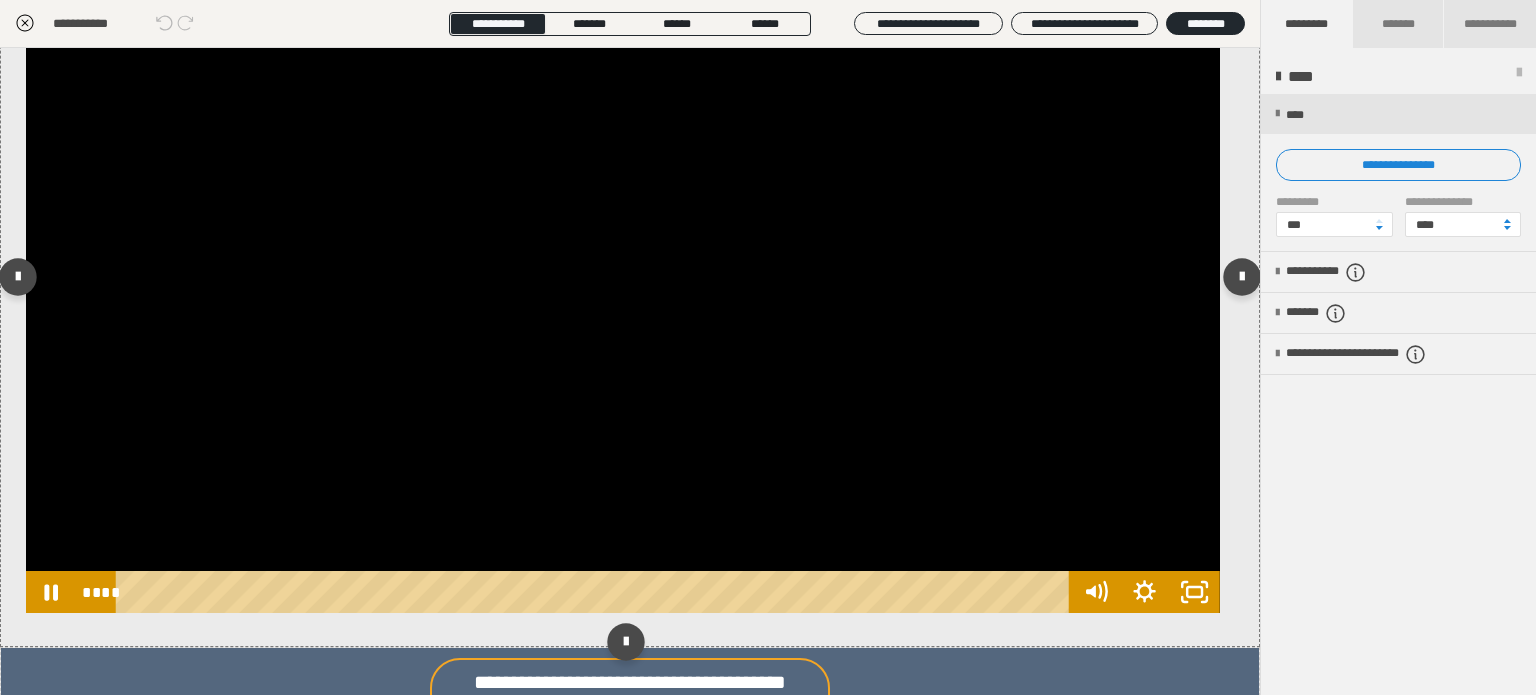 scroll, scrollTop: 400, scrollLeft: 0, axis: vertical 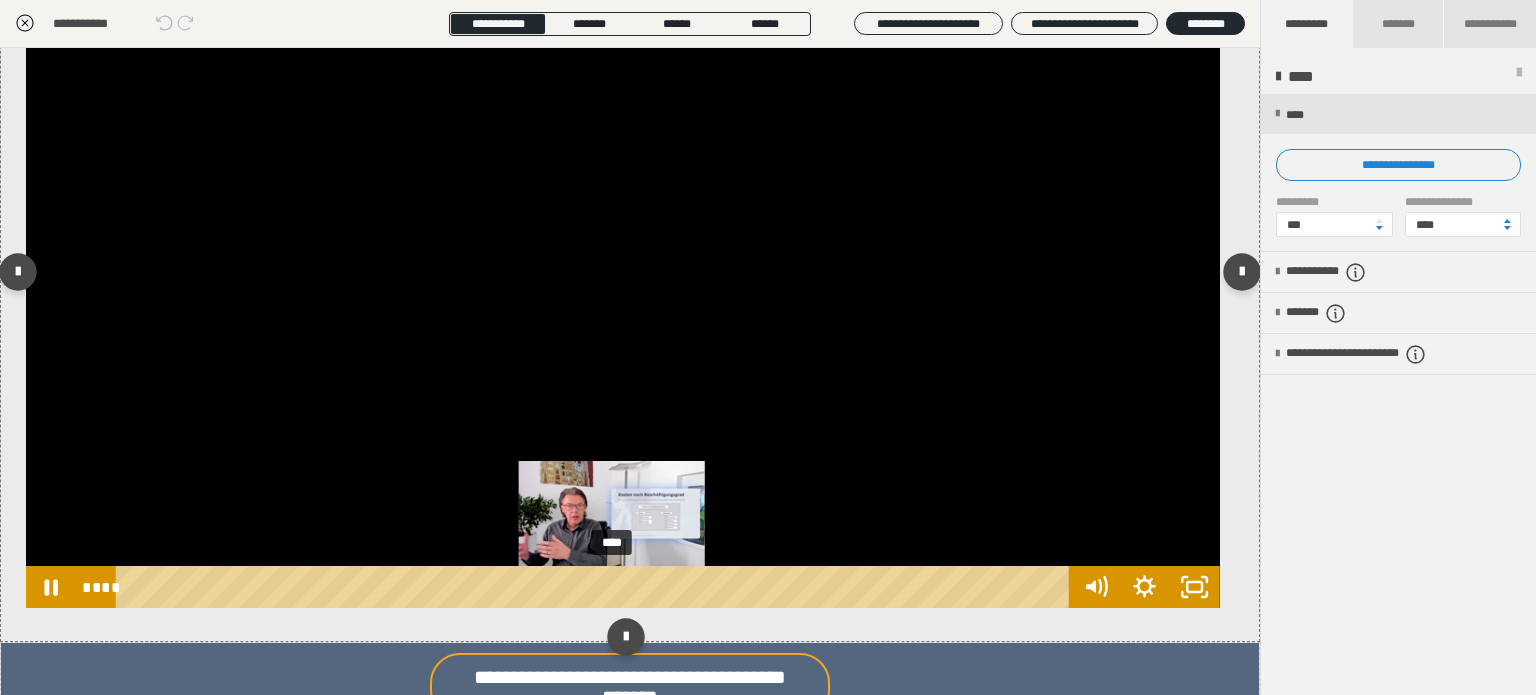 click on "****" at bounding box center [596, 587] 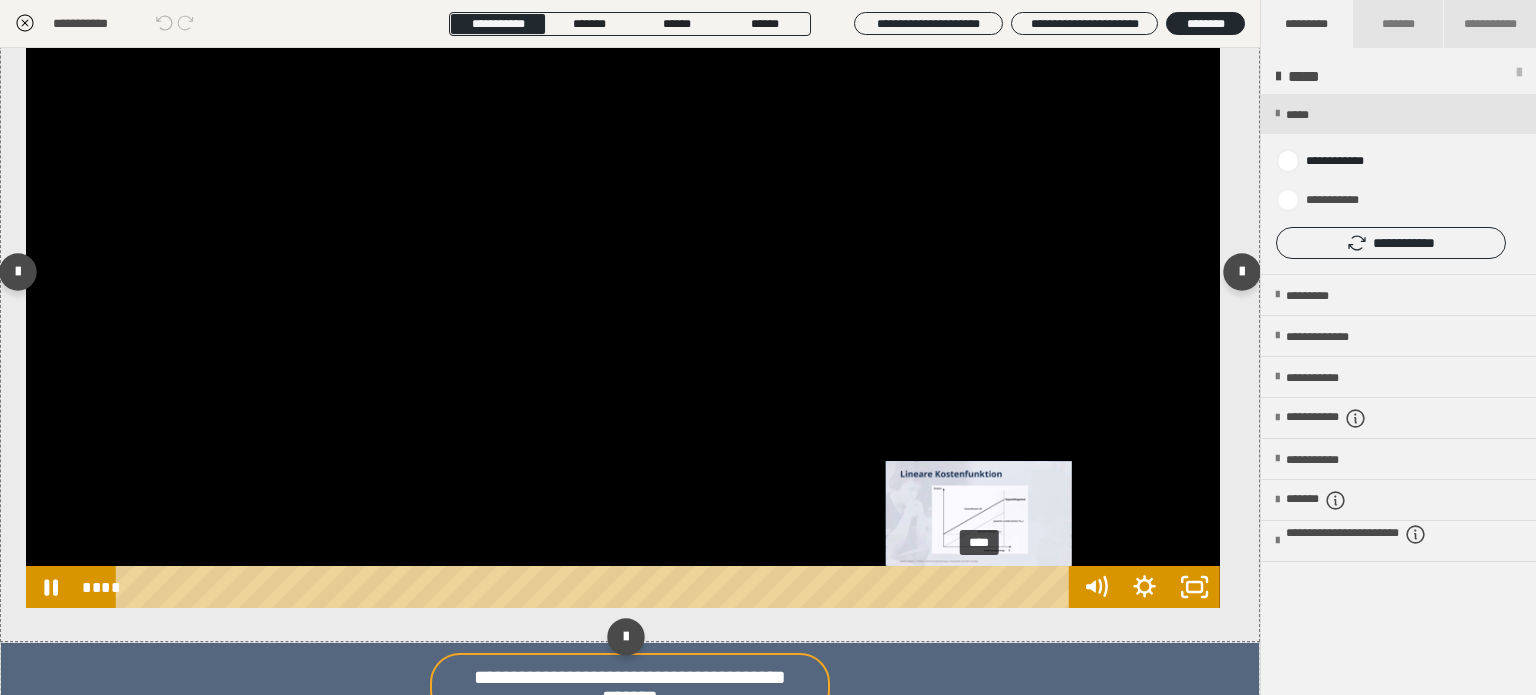 click on "****" at bounding box center [596, 587] 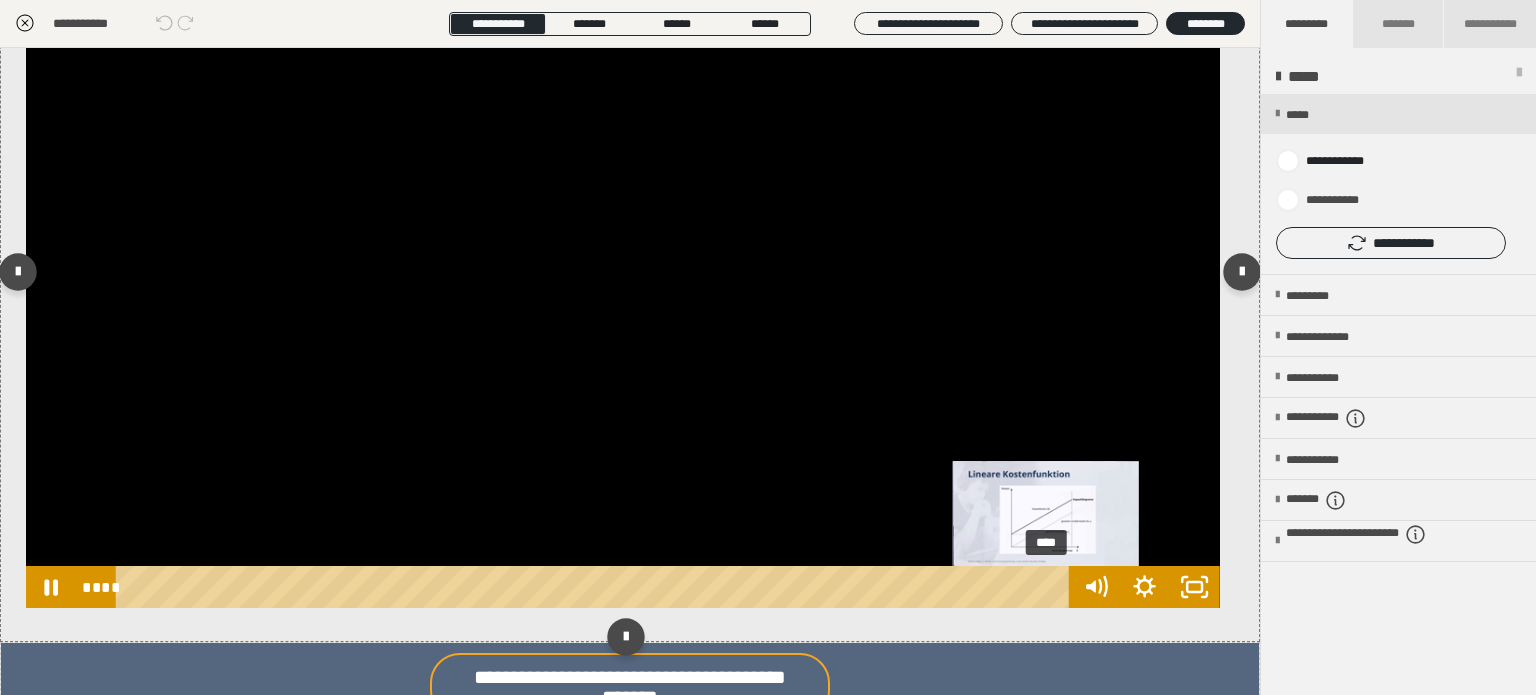 click on "****" at bounding box center (596, 587) 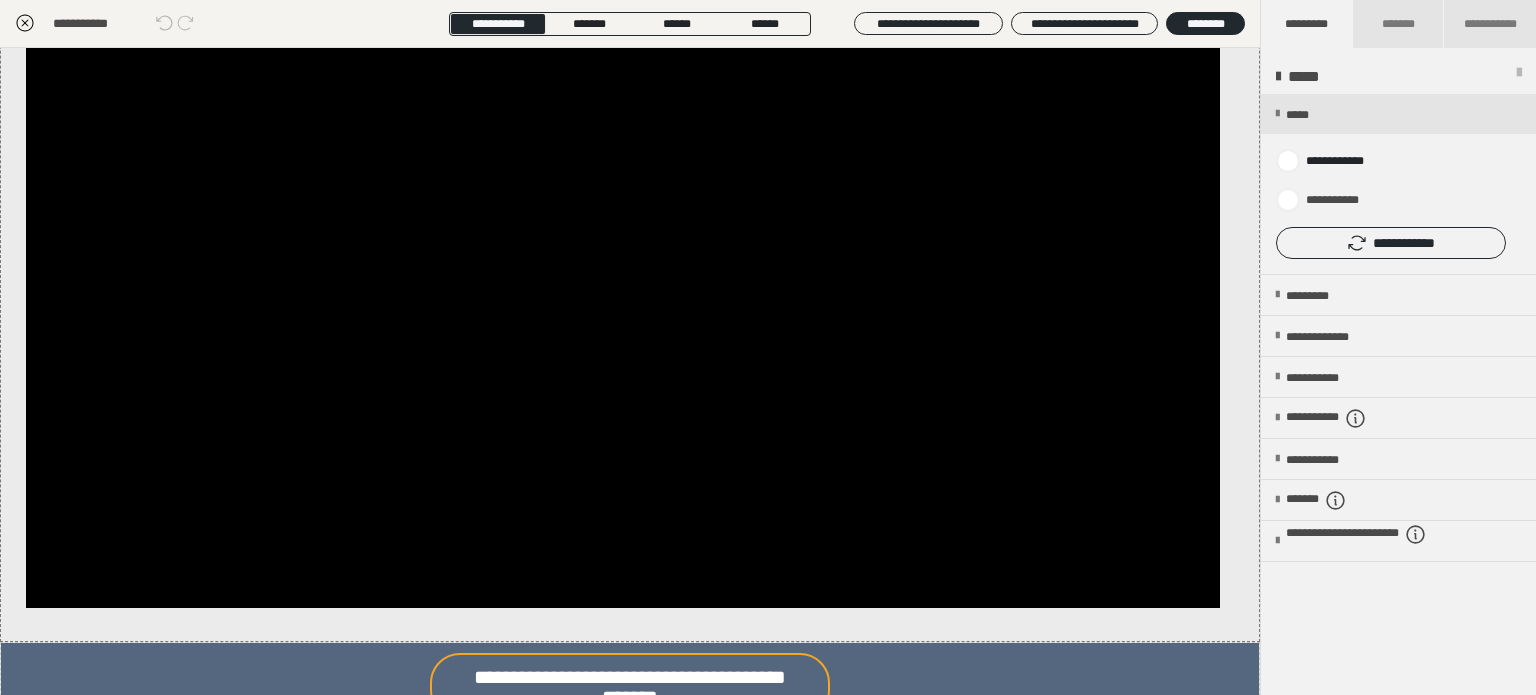 click 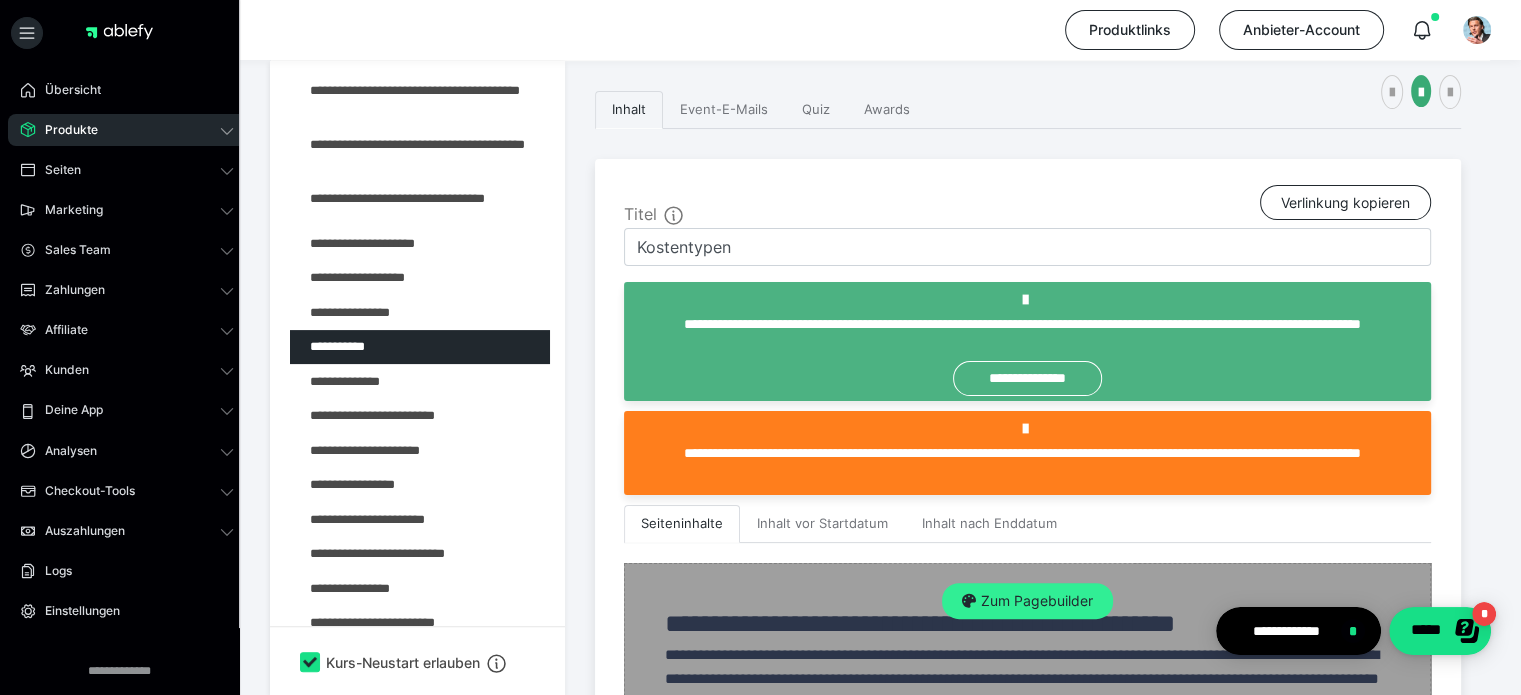 click on "Zum Pagebuilder" at bounding box center [1027, 601] 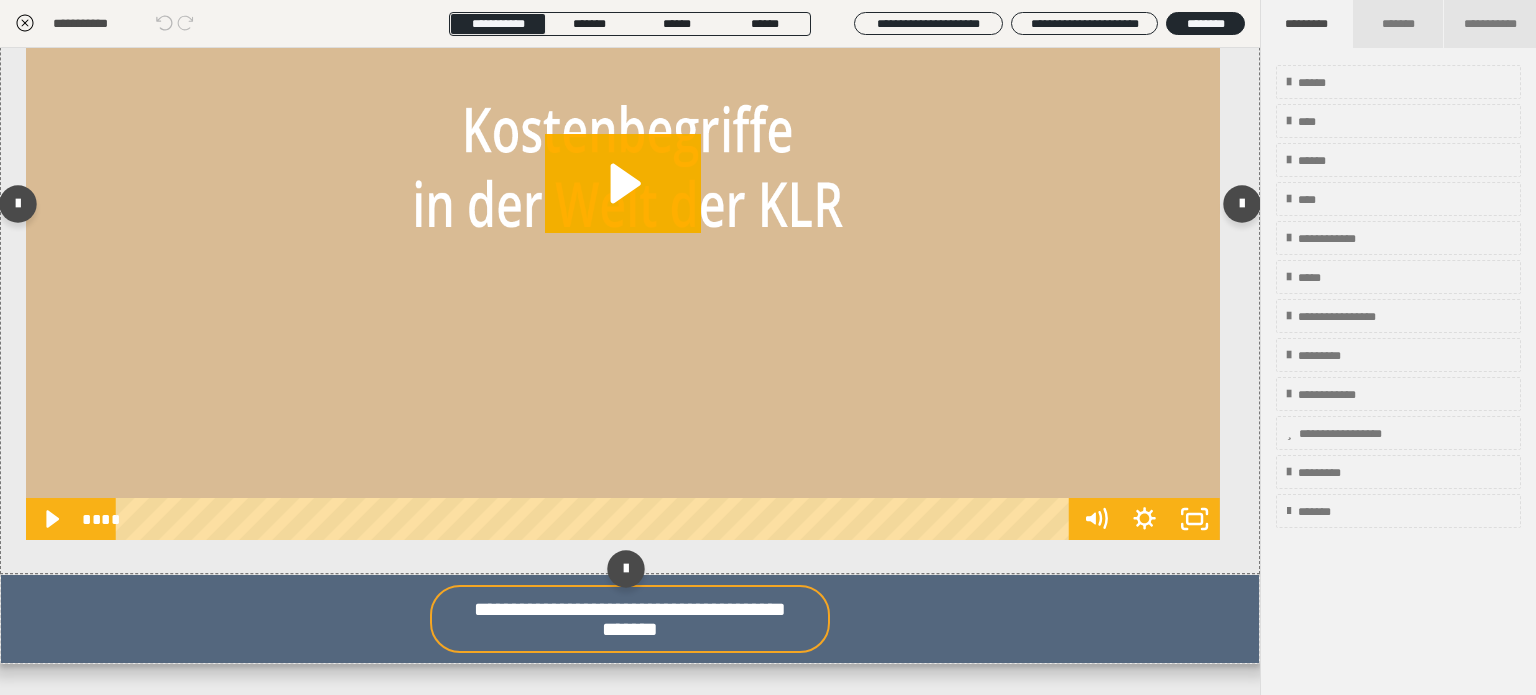scroll, scrollTop: 434, scrollLeft: 0, axis: vertical 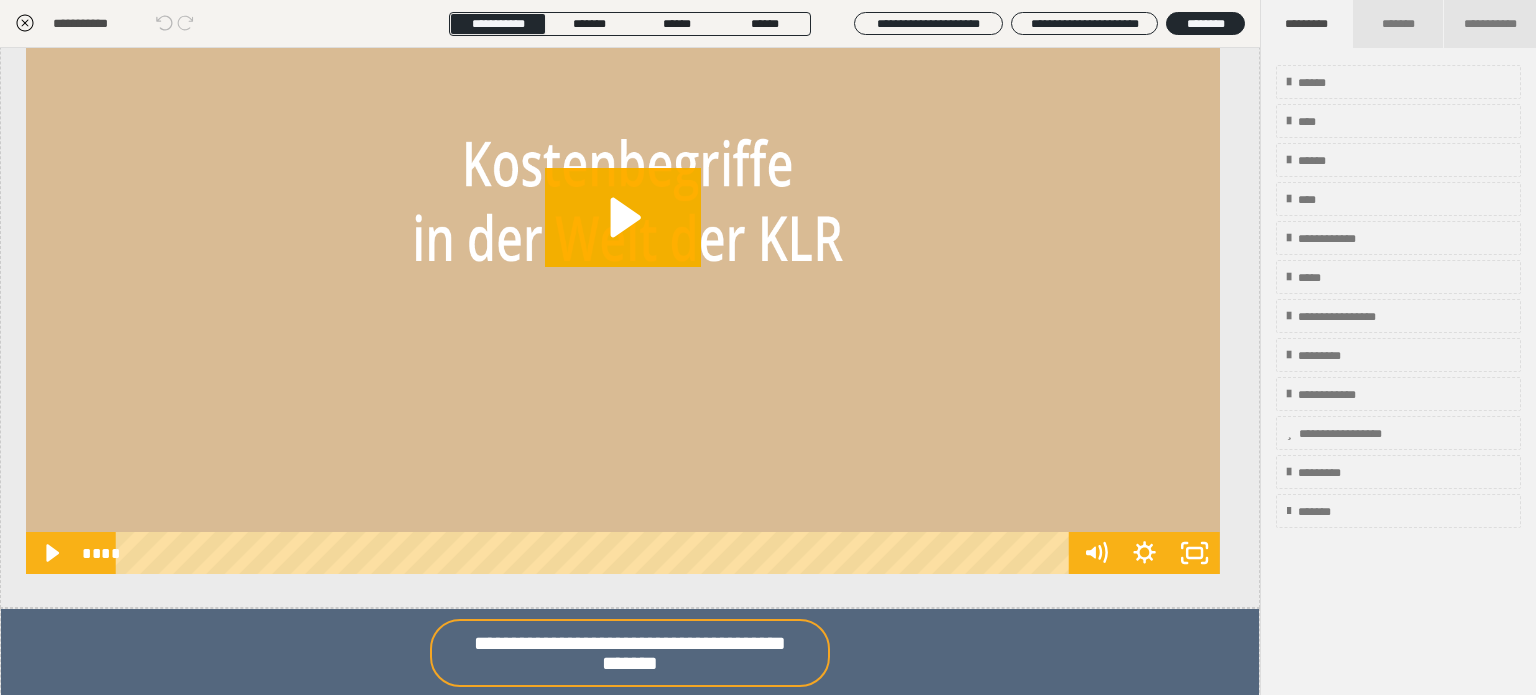 click 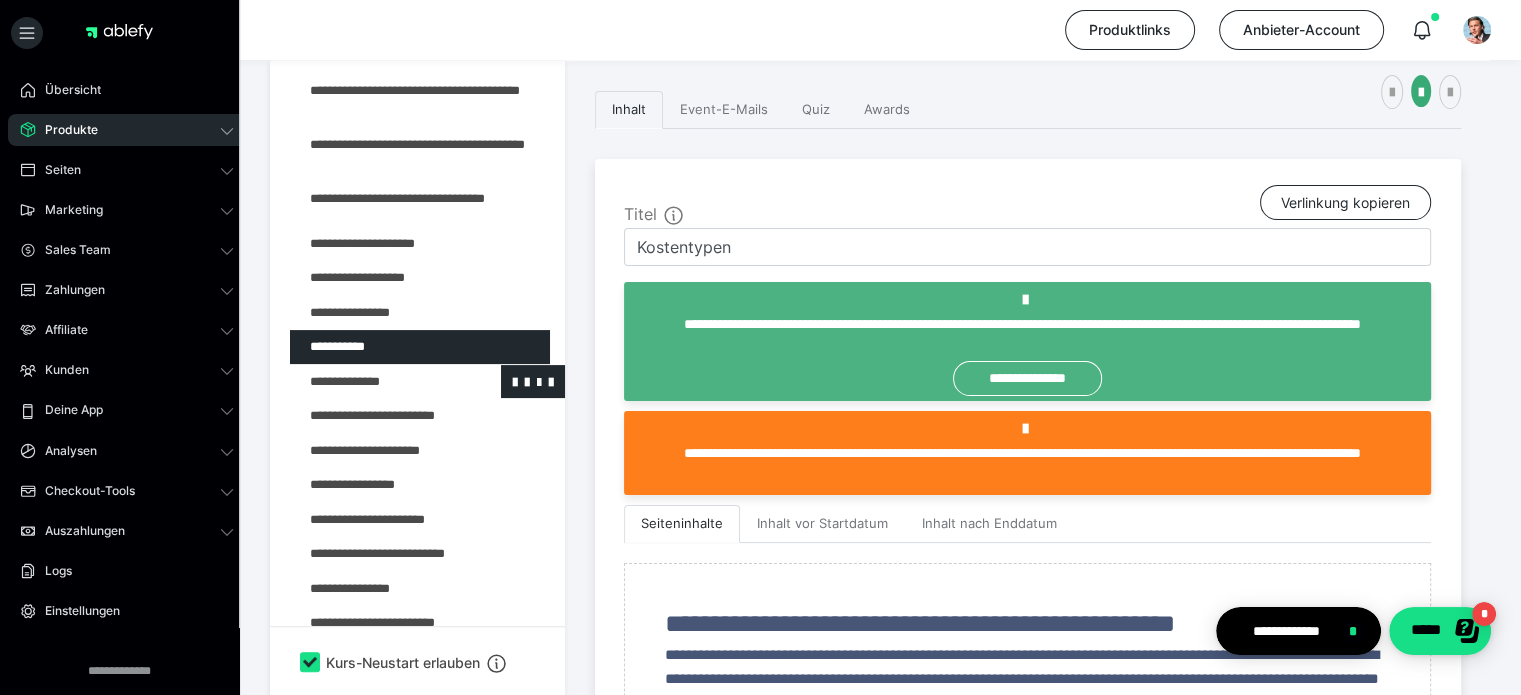 click at bounding box center [375, 382] 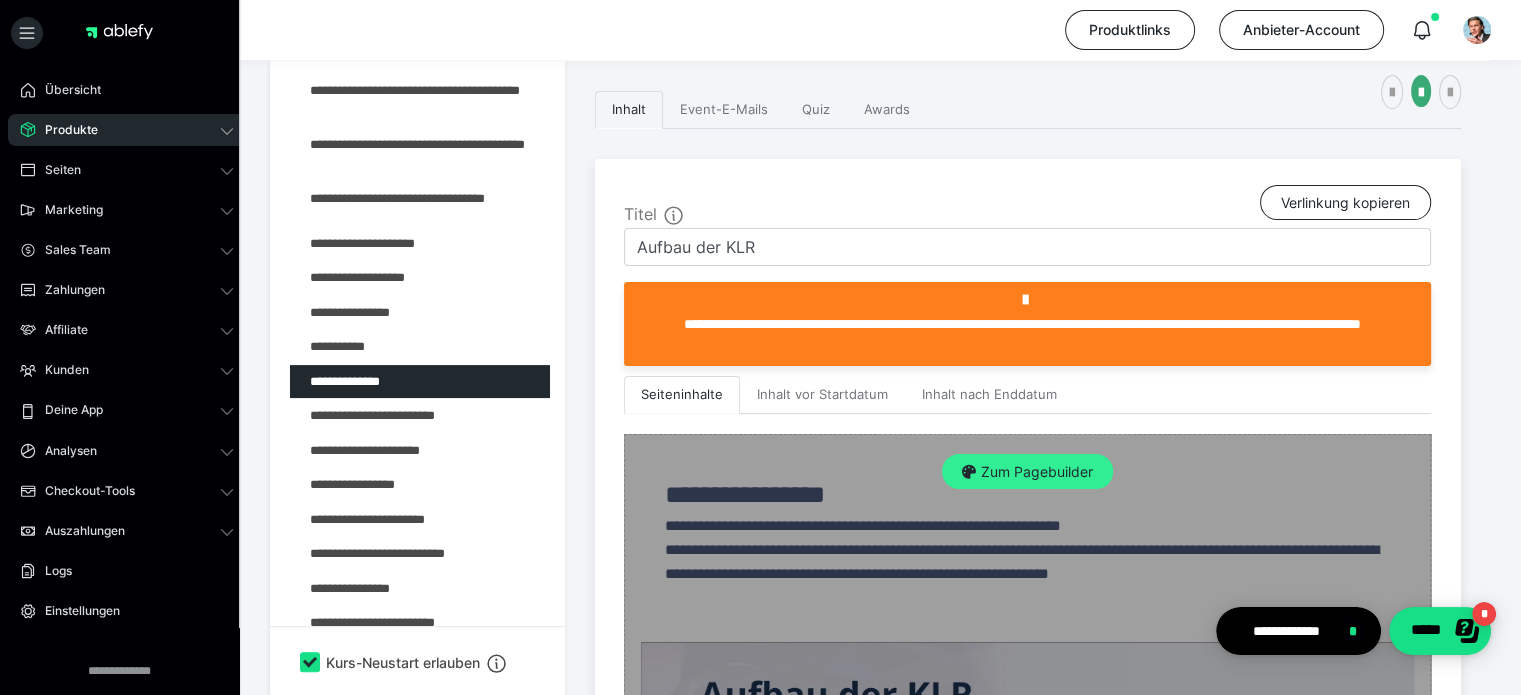 click on "Zum Pagebuilder" at bounding box center (1027, 472) 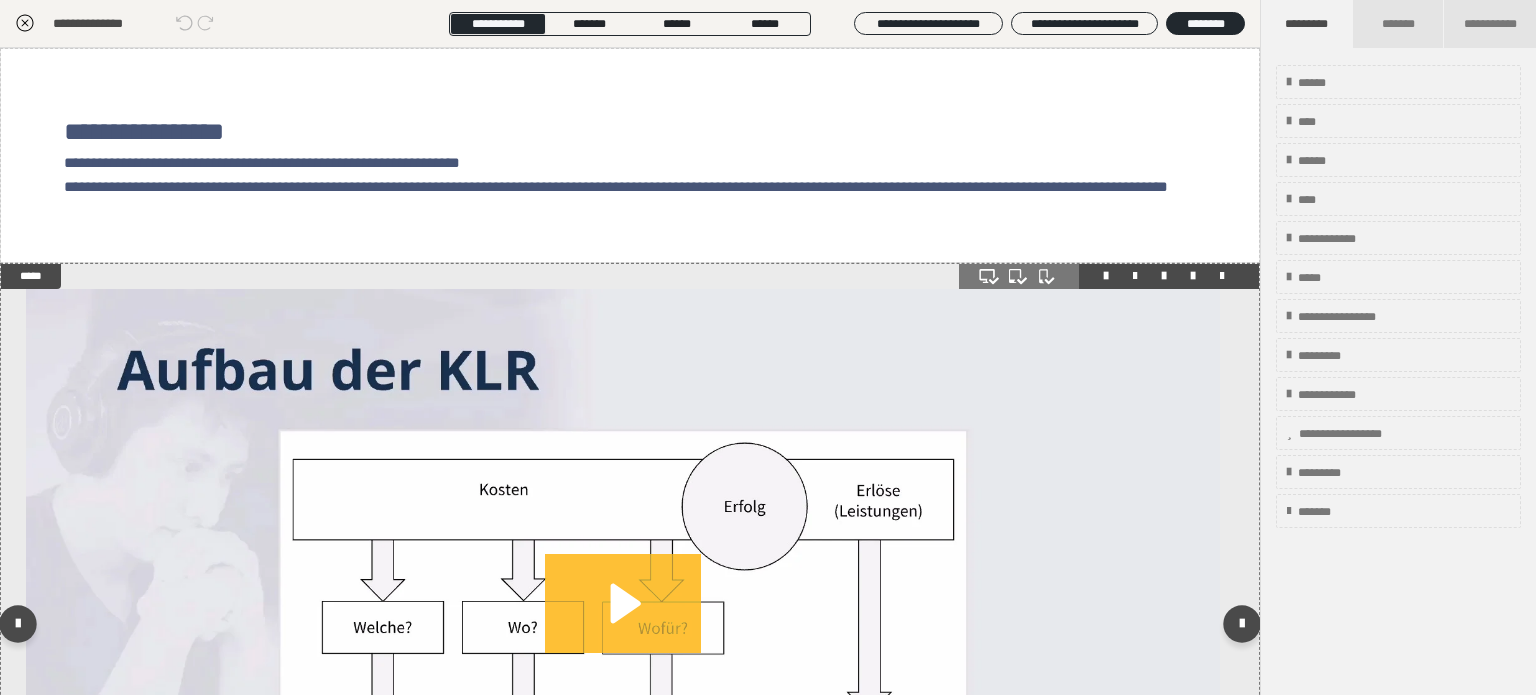 click 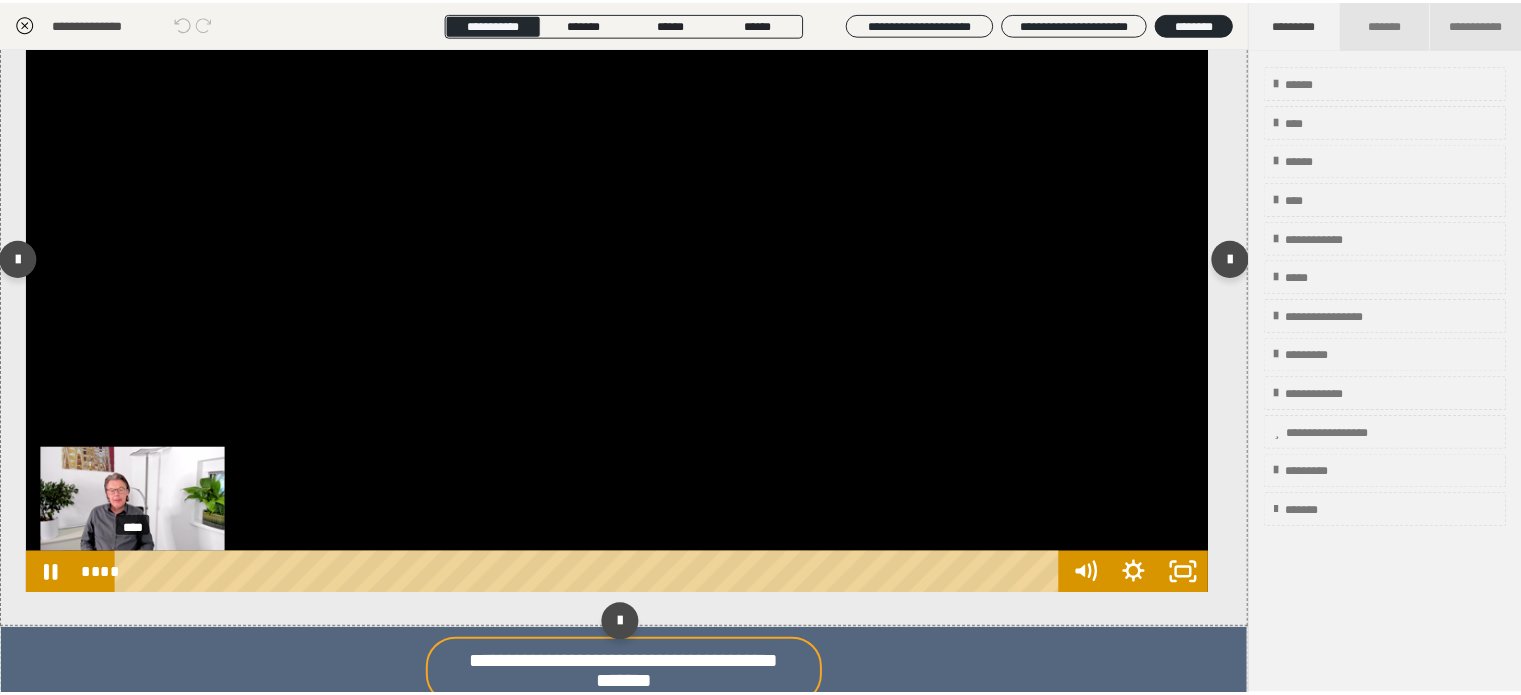 scroll, scrollTop: 400, scrollLeft: 0, axis: vertical 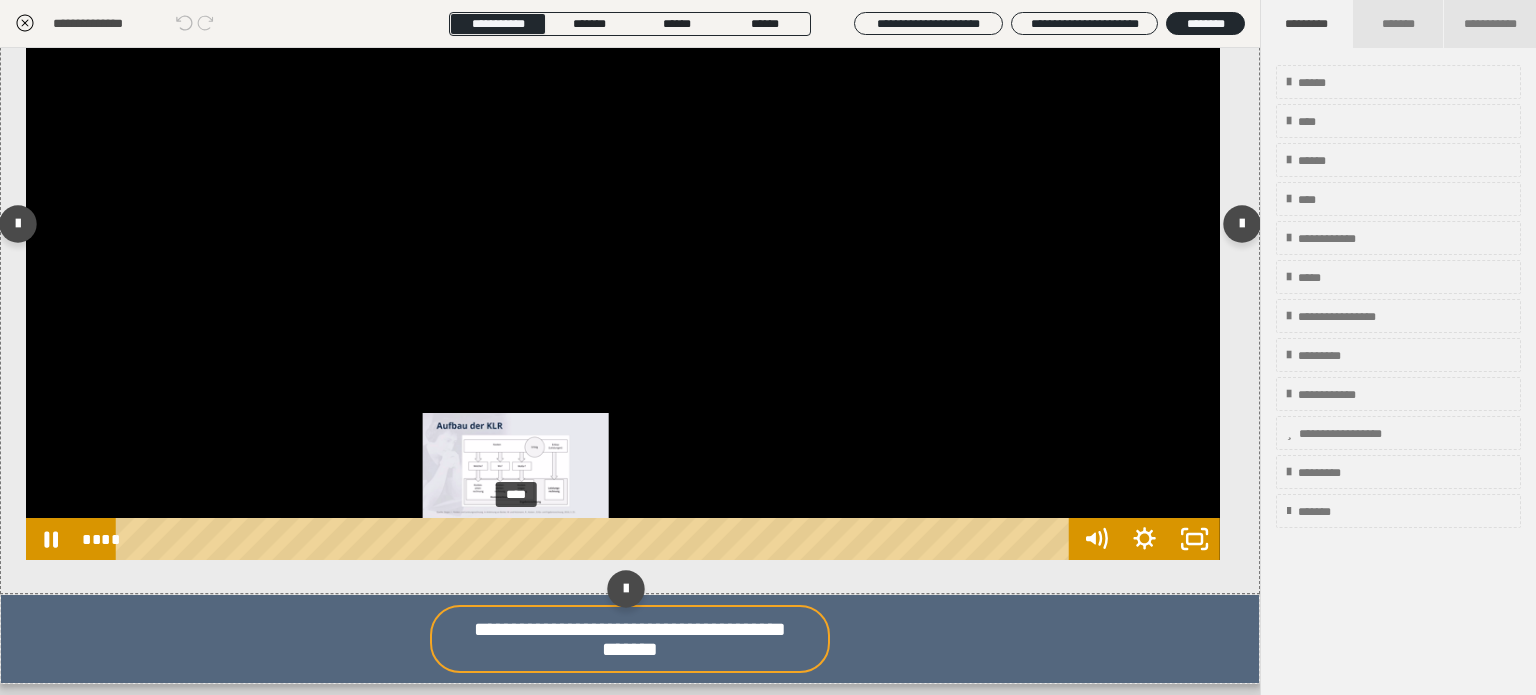 click on "****" at bounding box center (596, 539) 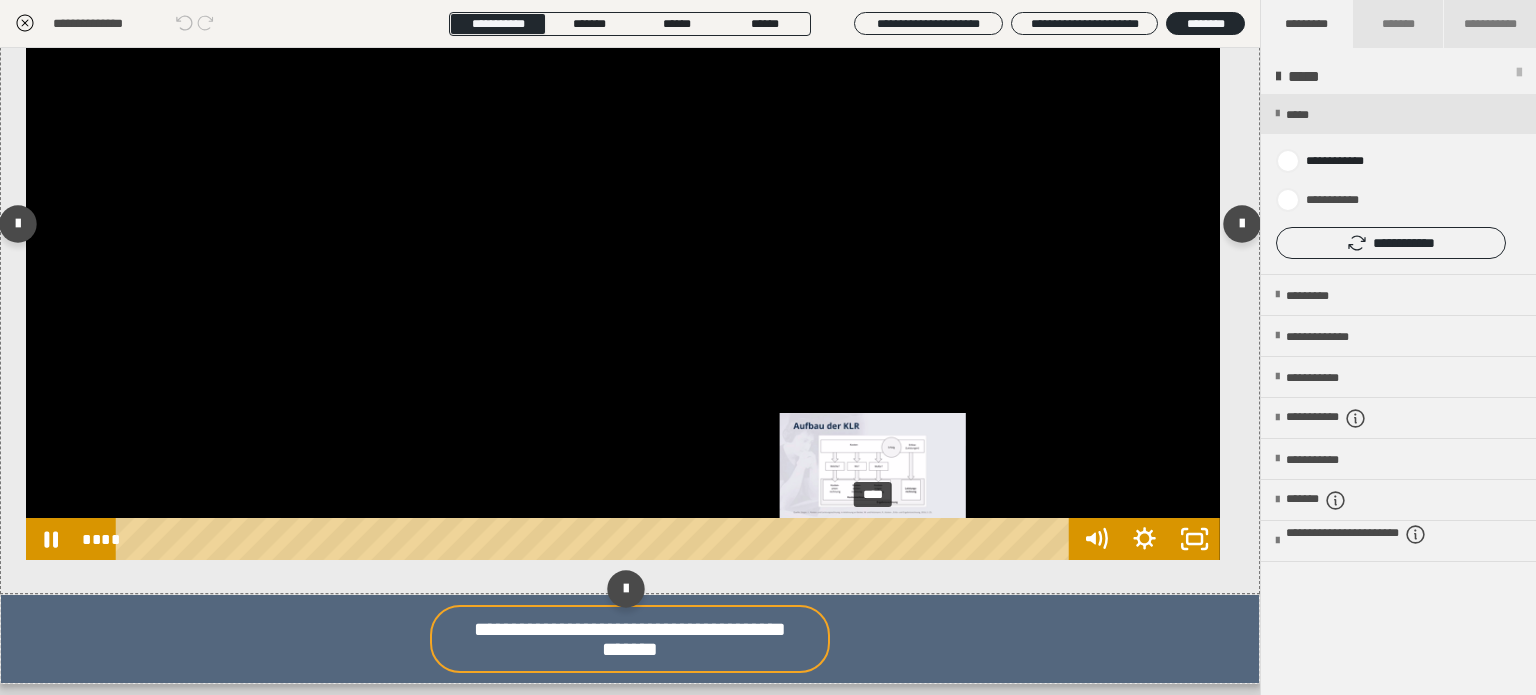 click on "****" at bounding box center (596, 539) 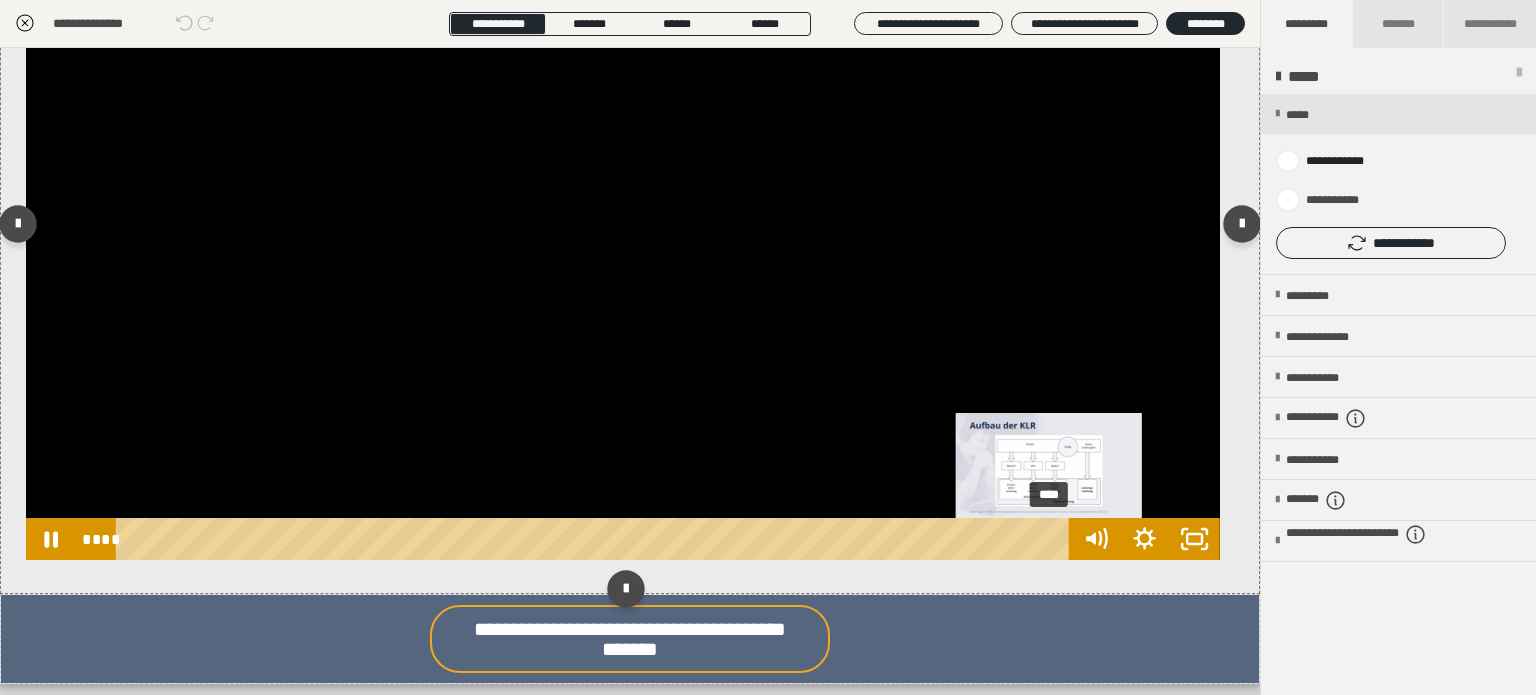 click on "****" at bounding box center [596, 539] 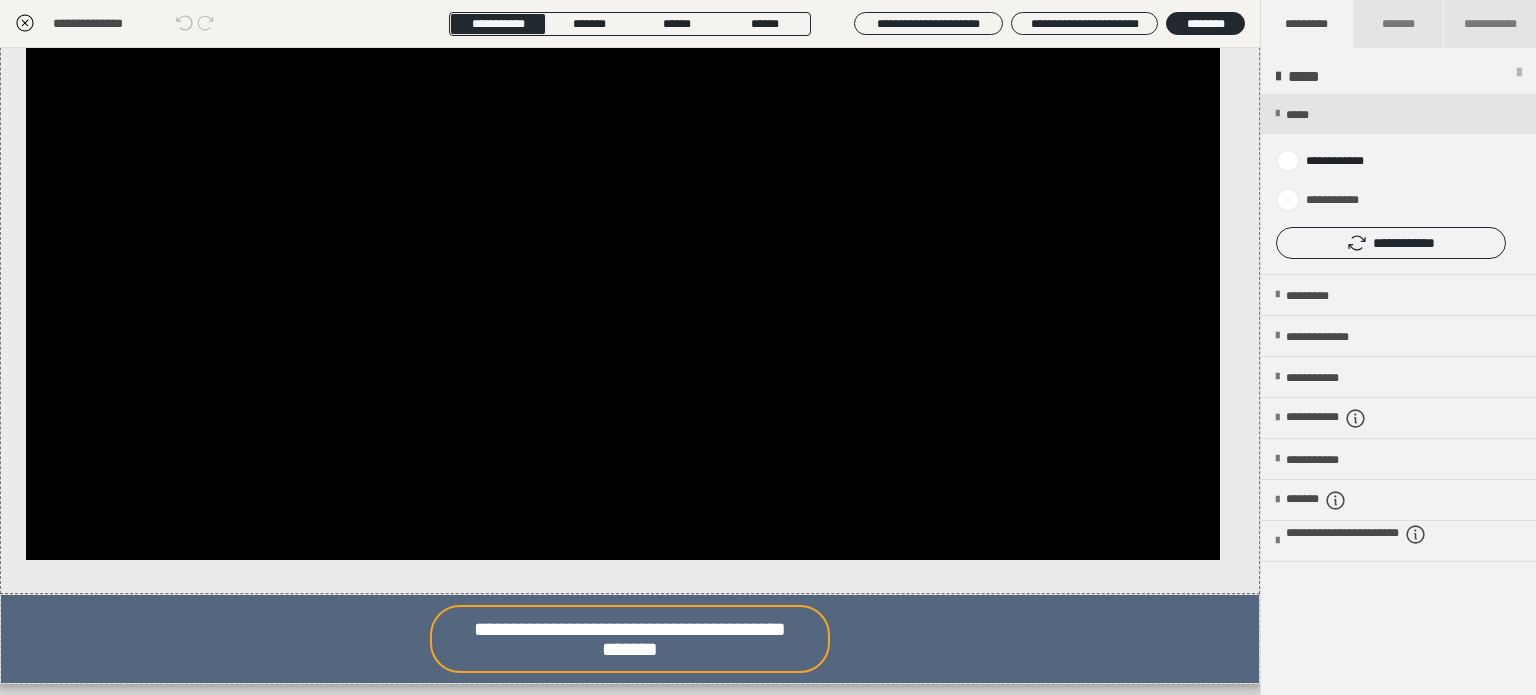 click 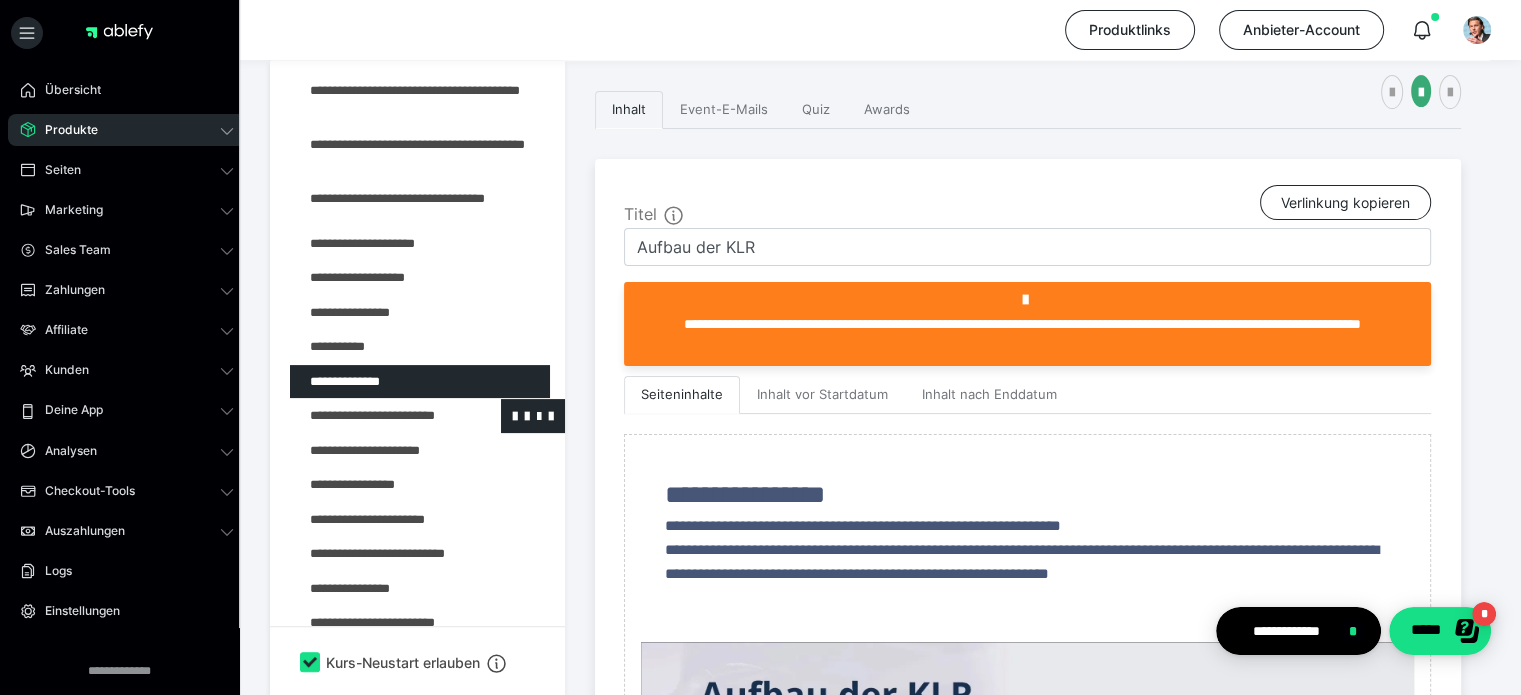 click at bounding box center [375, 416] 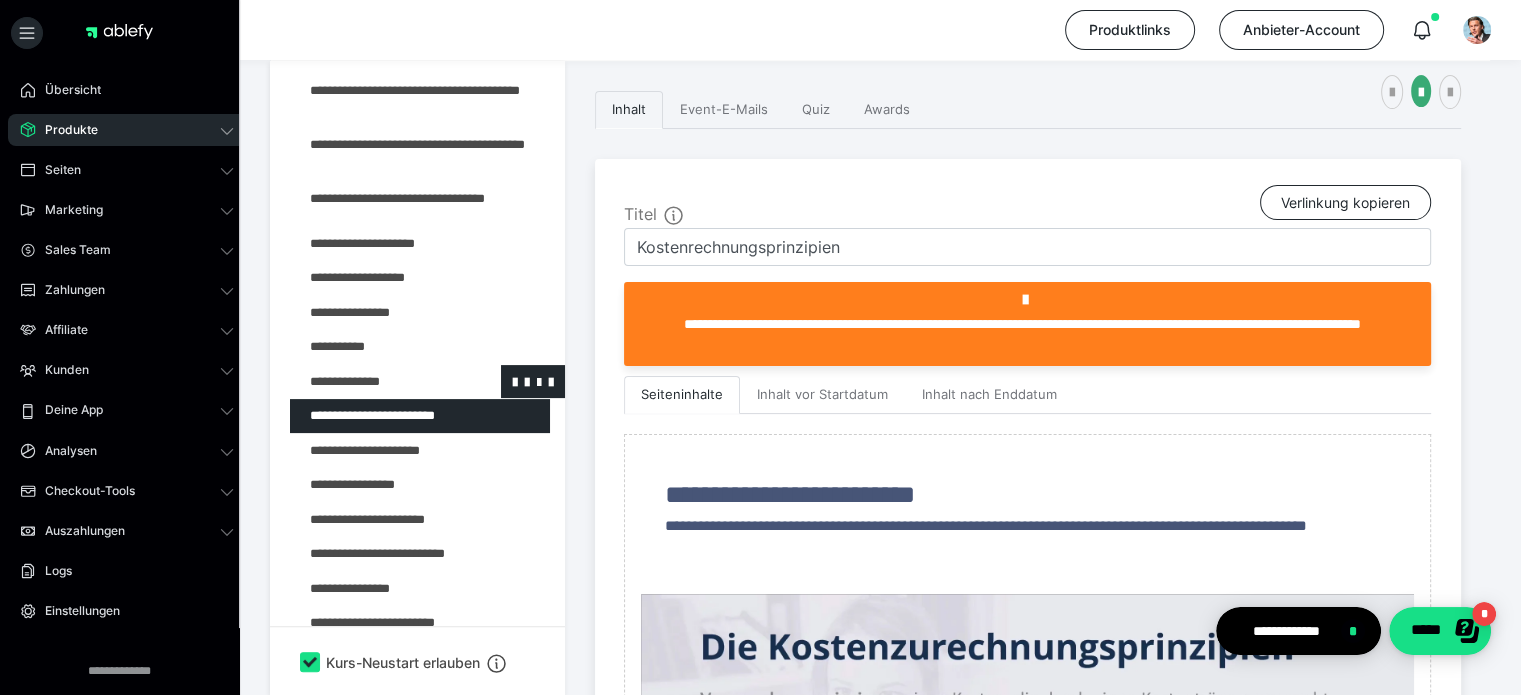 click at bounding box center (375, 382) 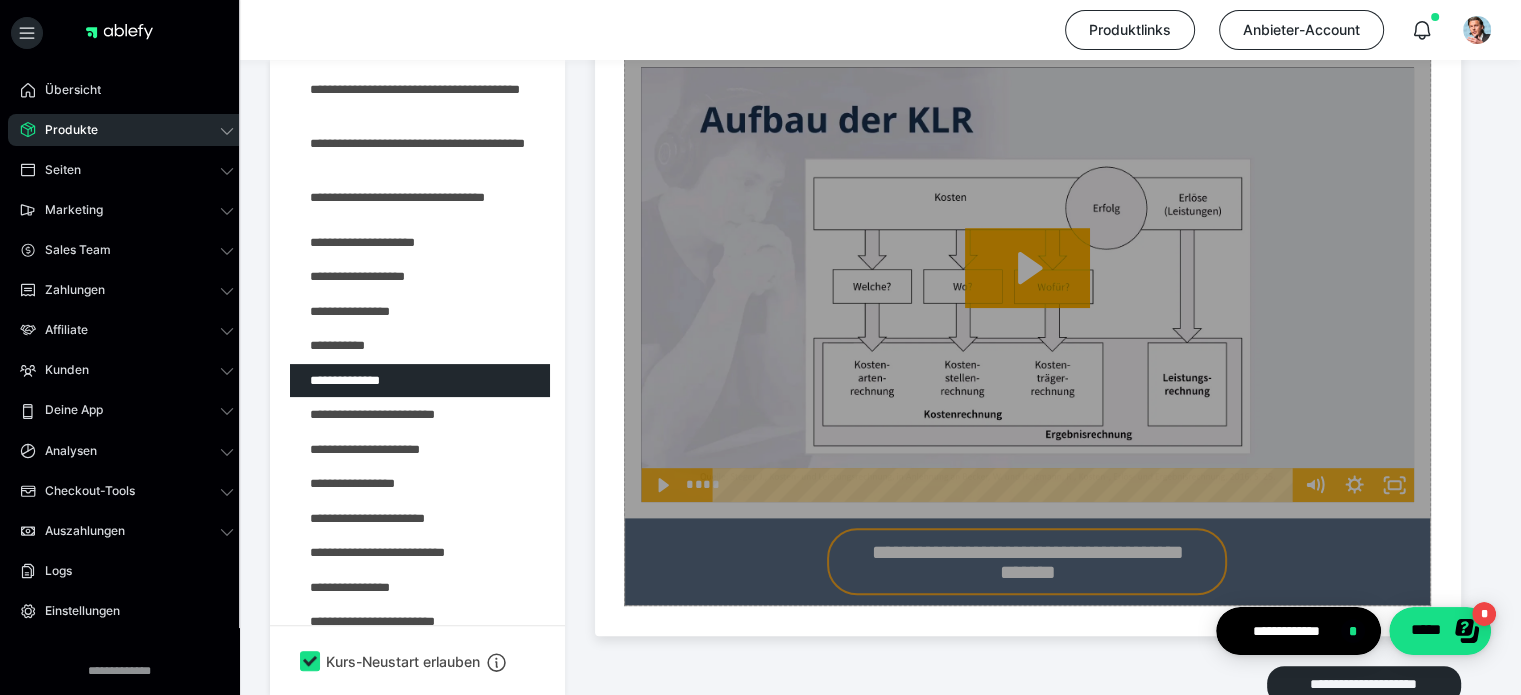 scroll, scrollTop: 1054, scrollLeft: 0, axis: vertical 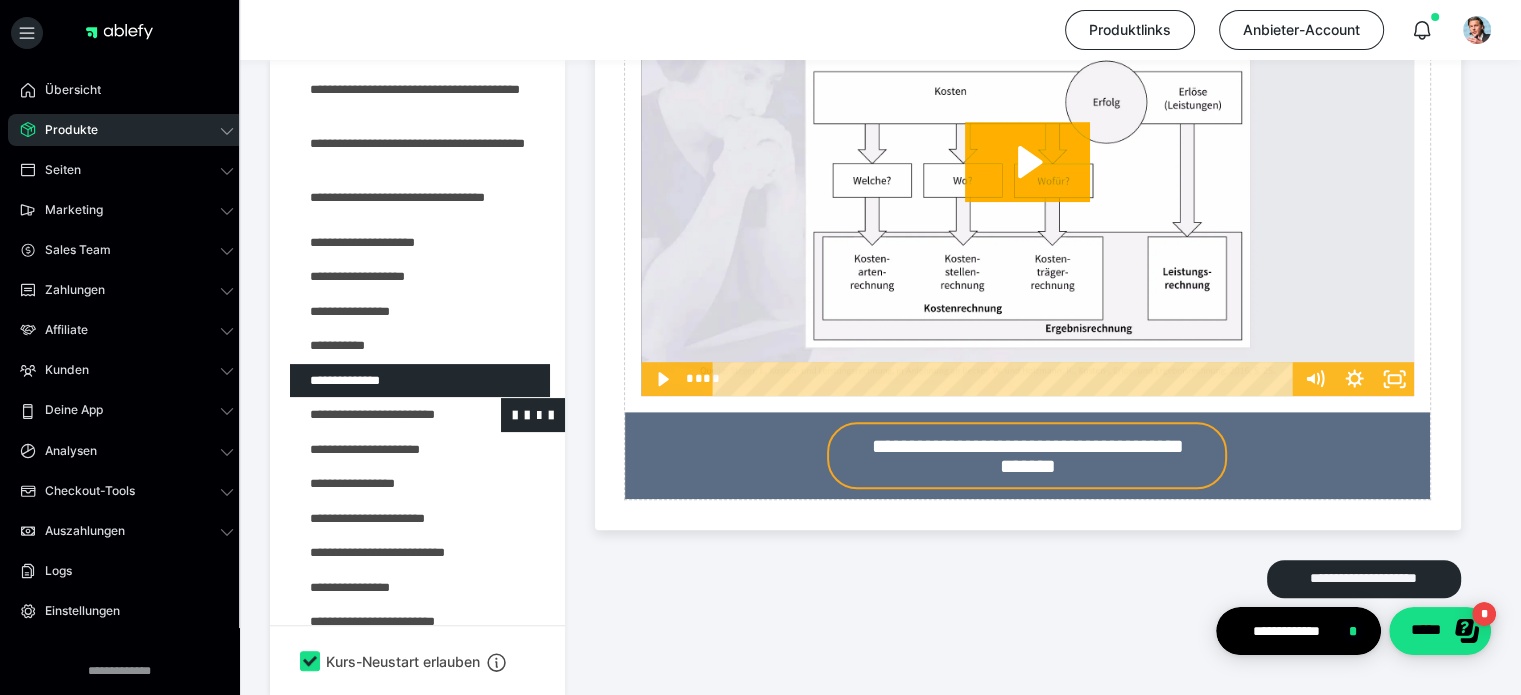 click at bounding box center [375, 415] 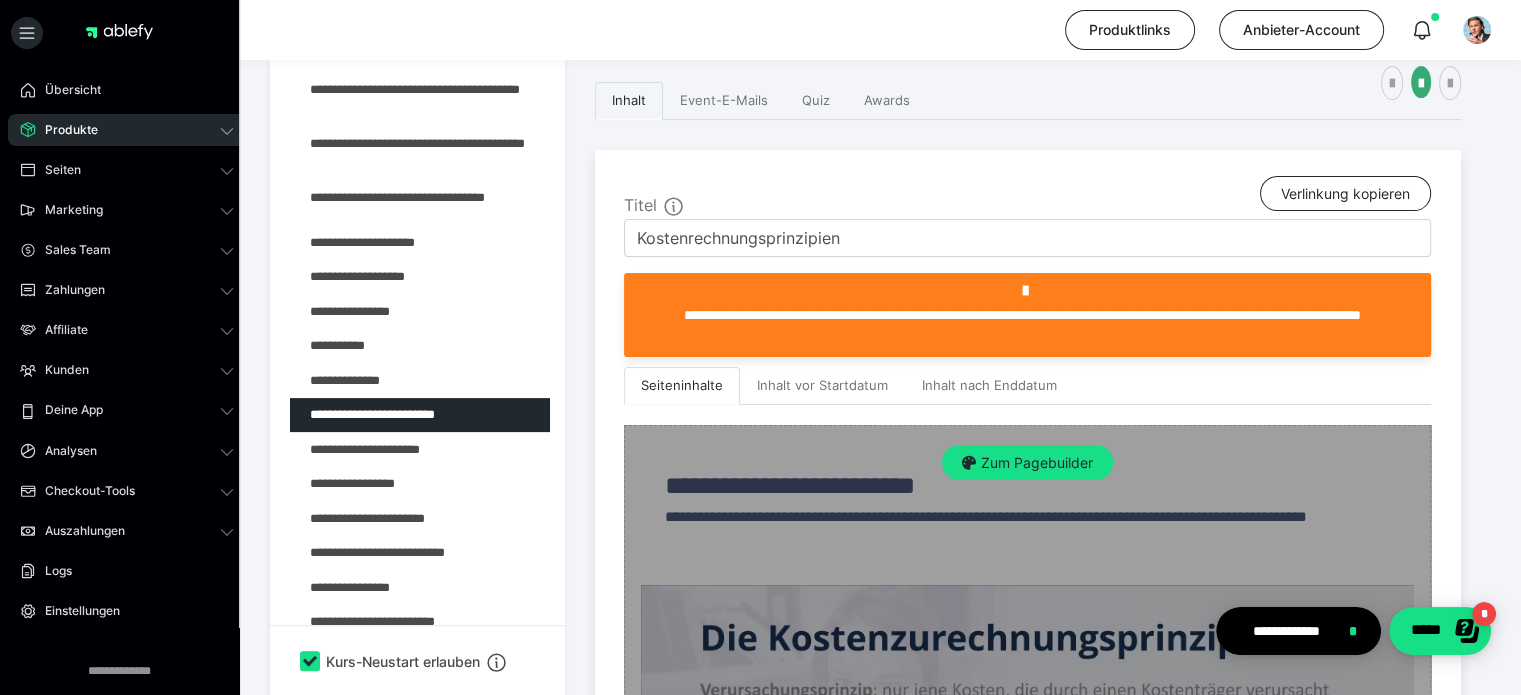 scroll, scrollTop: 620, scrollLeft: 0, axis: vertical 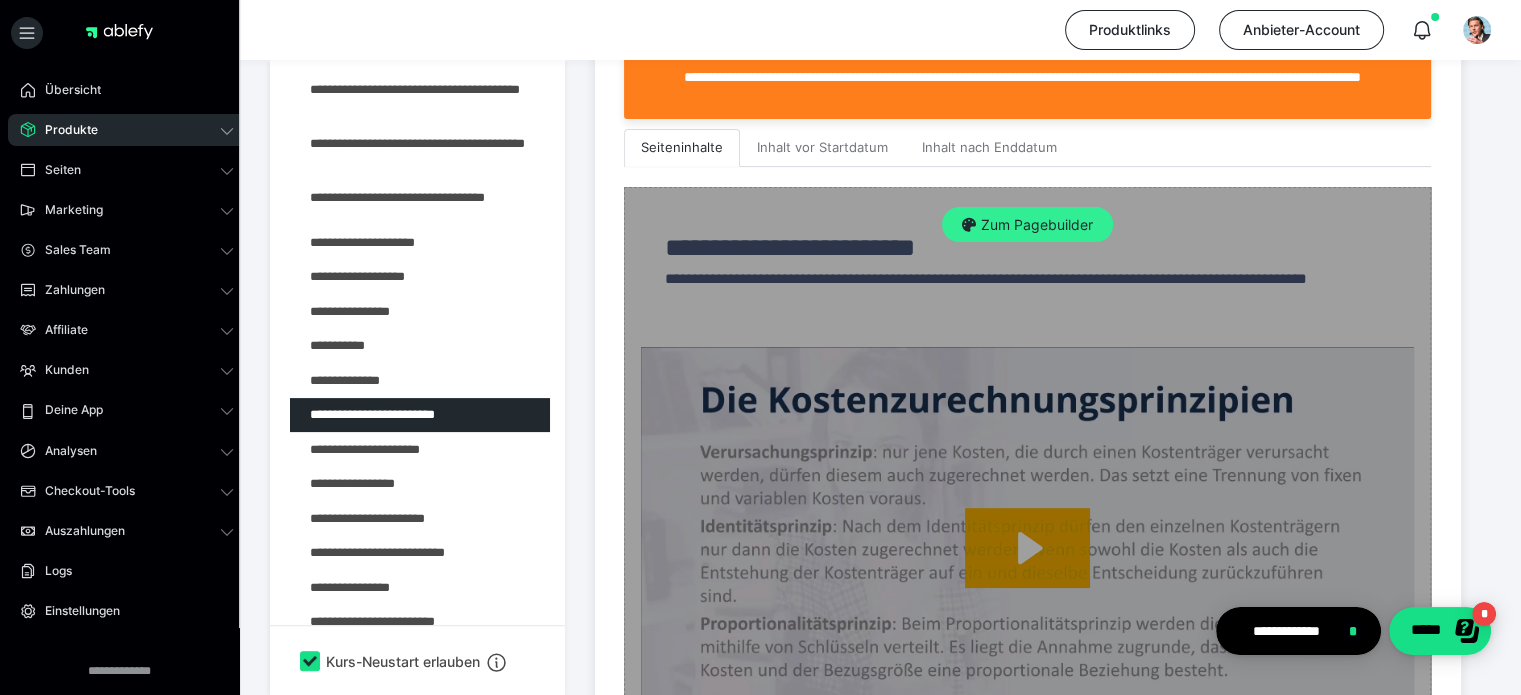 click on "Zum Pagebuilder" at bounding box center [1027, 225] 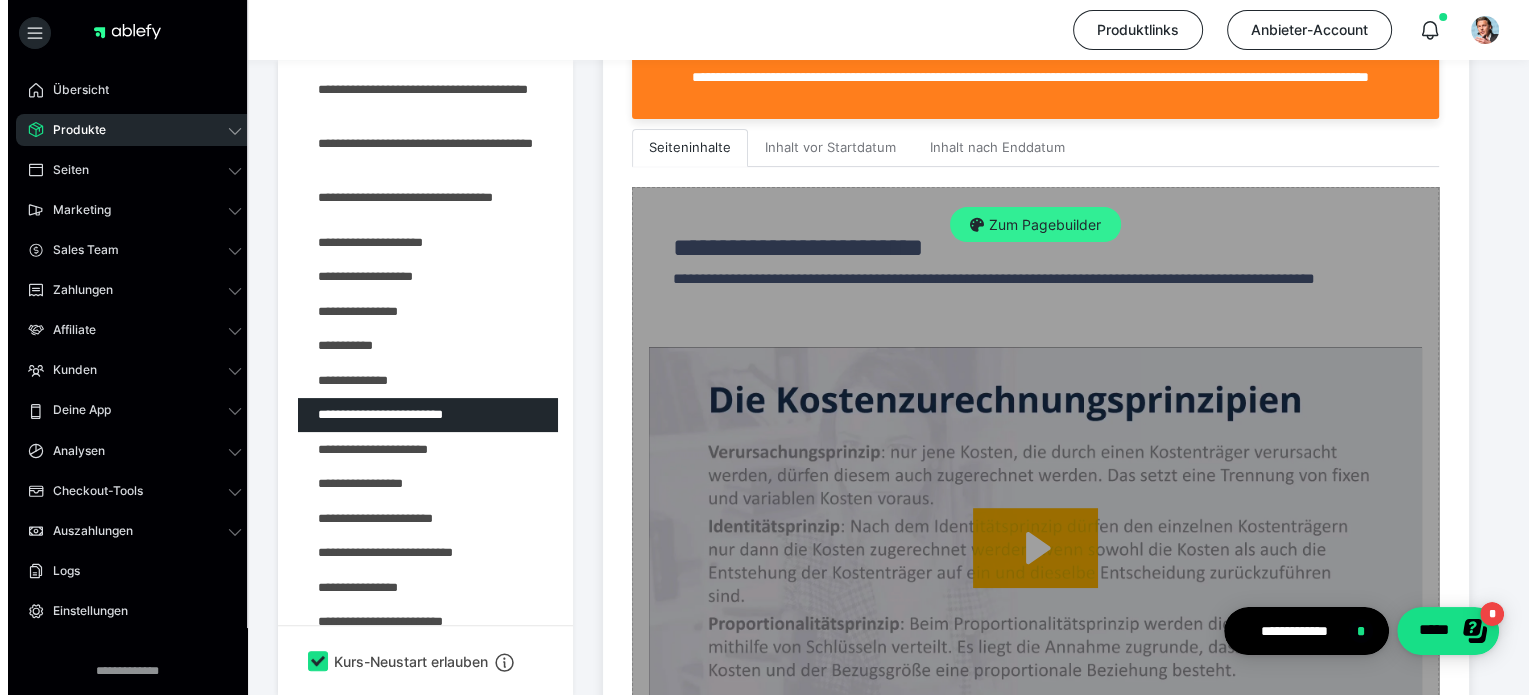 scroll, scrollTop: 373, scrollLeft: 0, axis: vertical 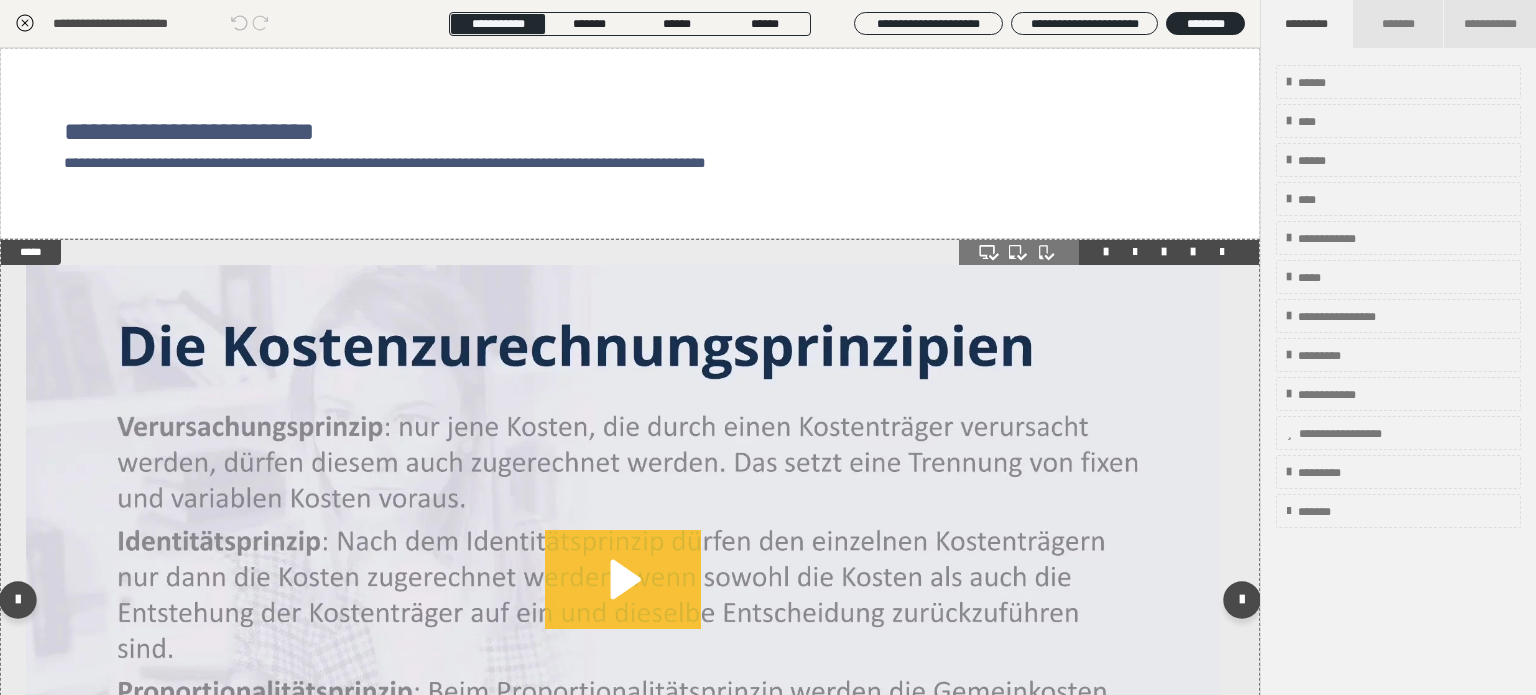 click 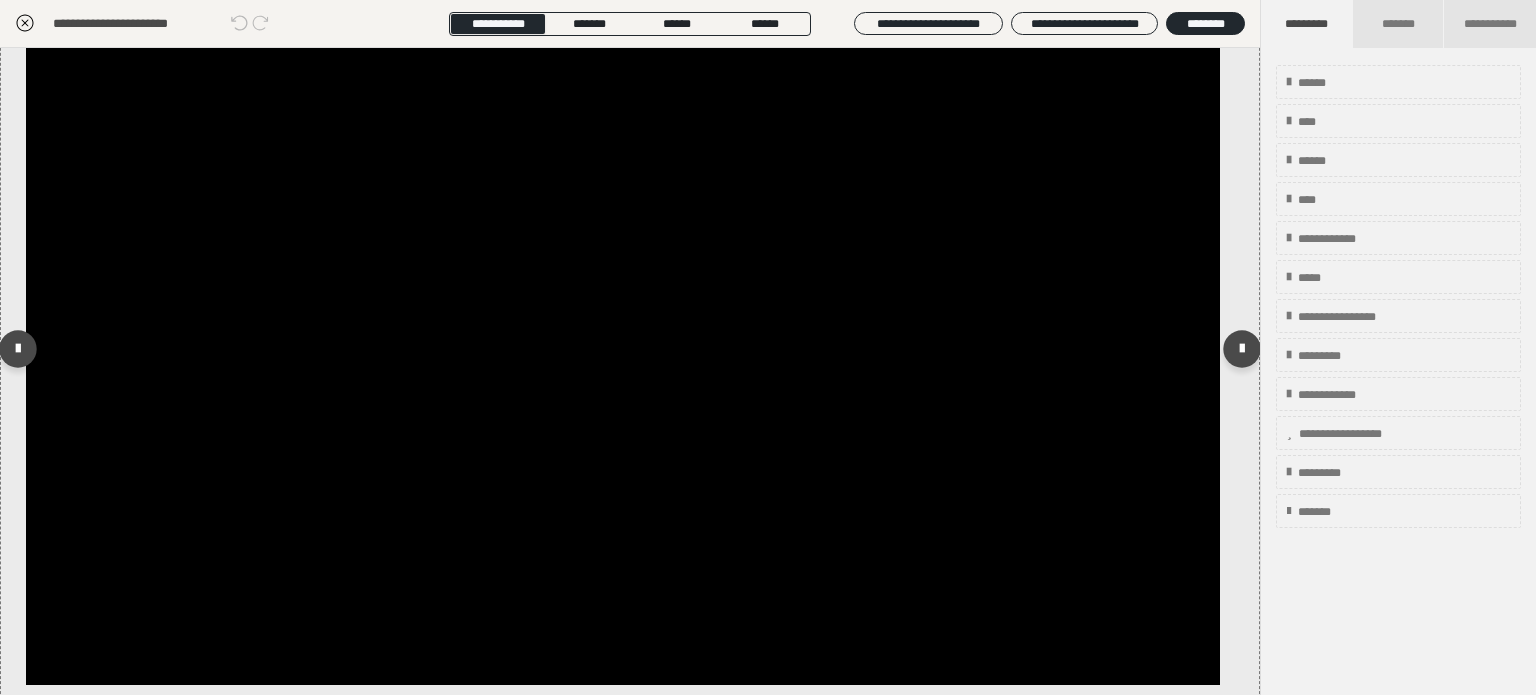 scroll, scrollTop: 238, scrollLeft: 0, axis: vertical 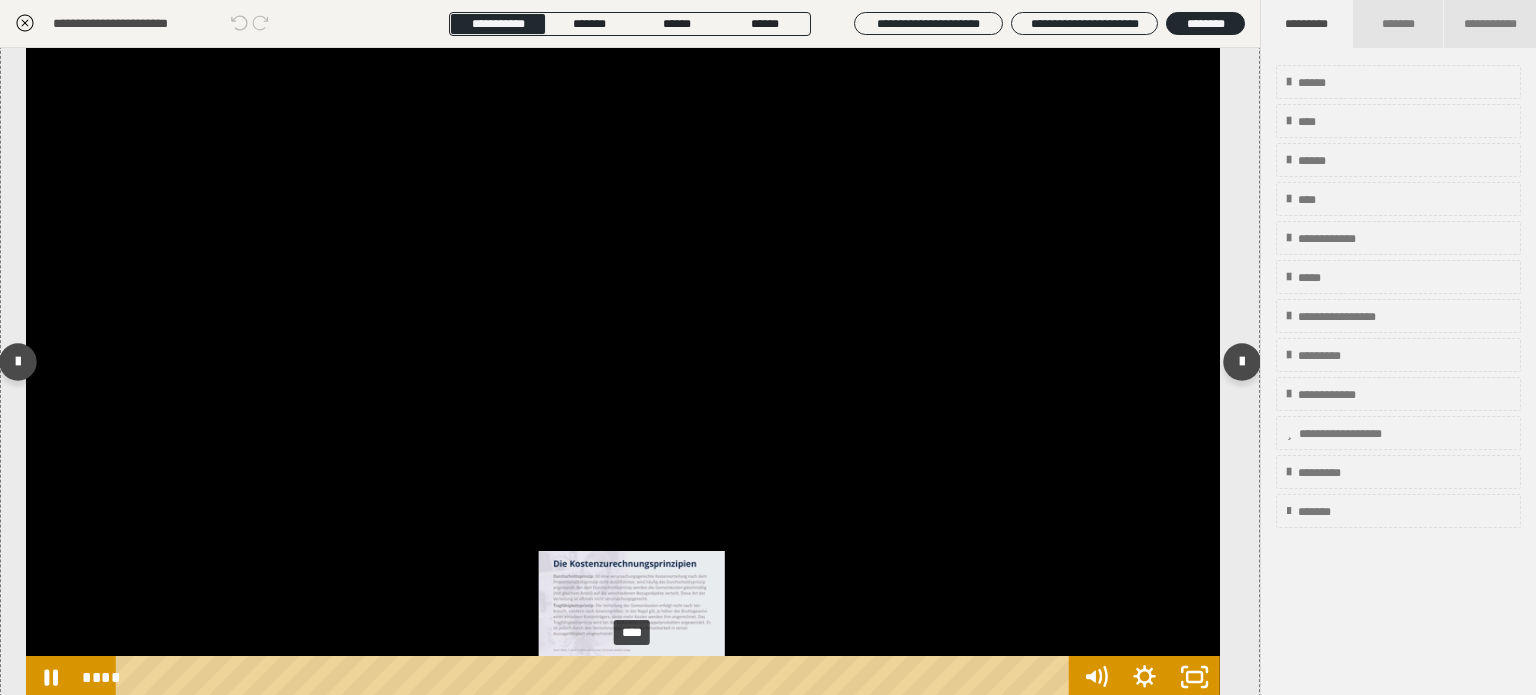 click on "****" at bounding box center (596, 677) 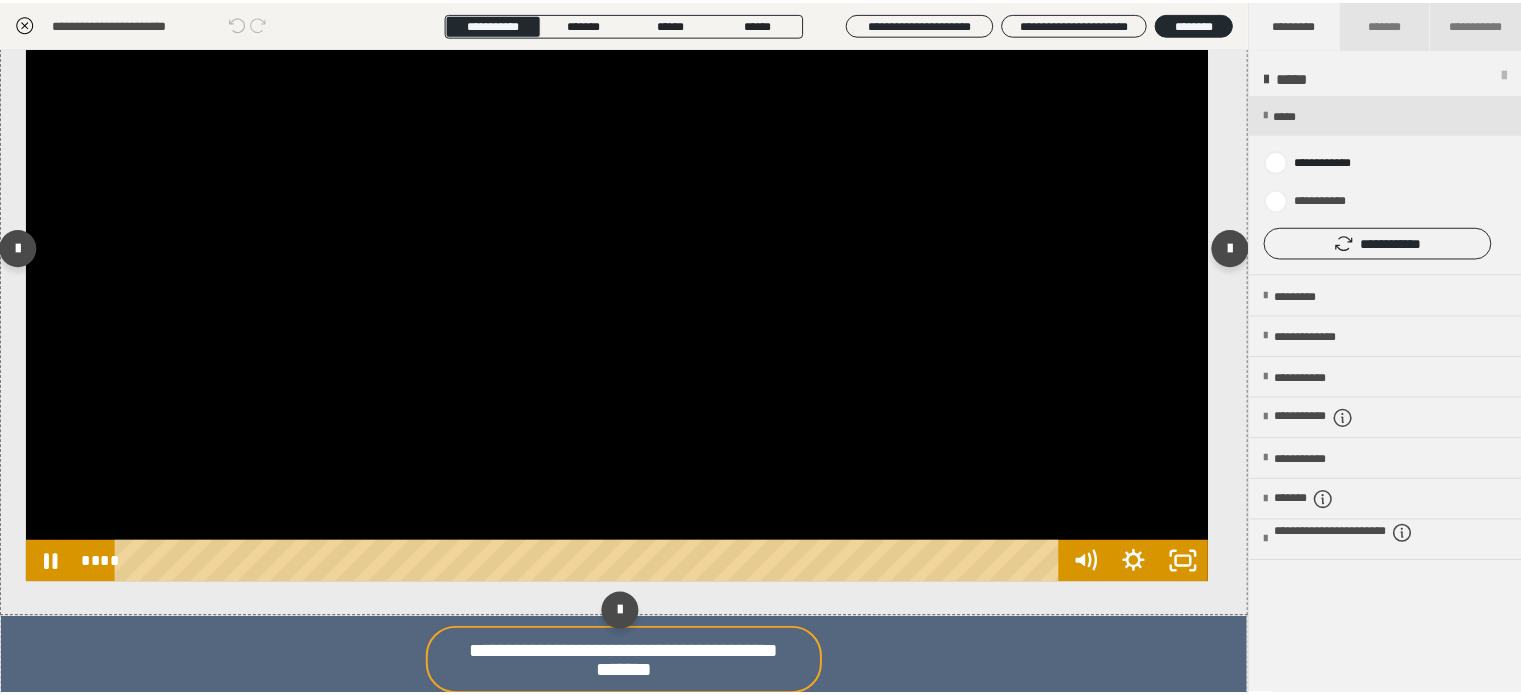 scroll, scrollTop: 438, scrollLeft: 0, axis: vertical 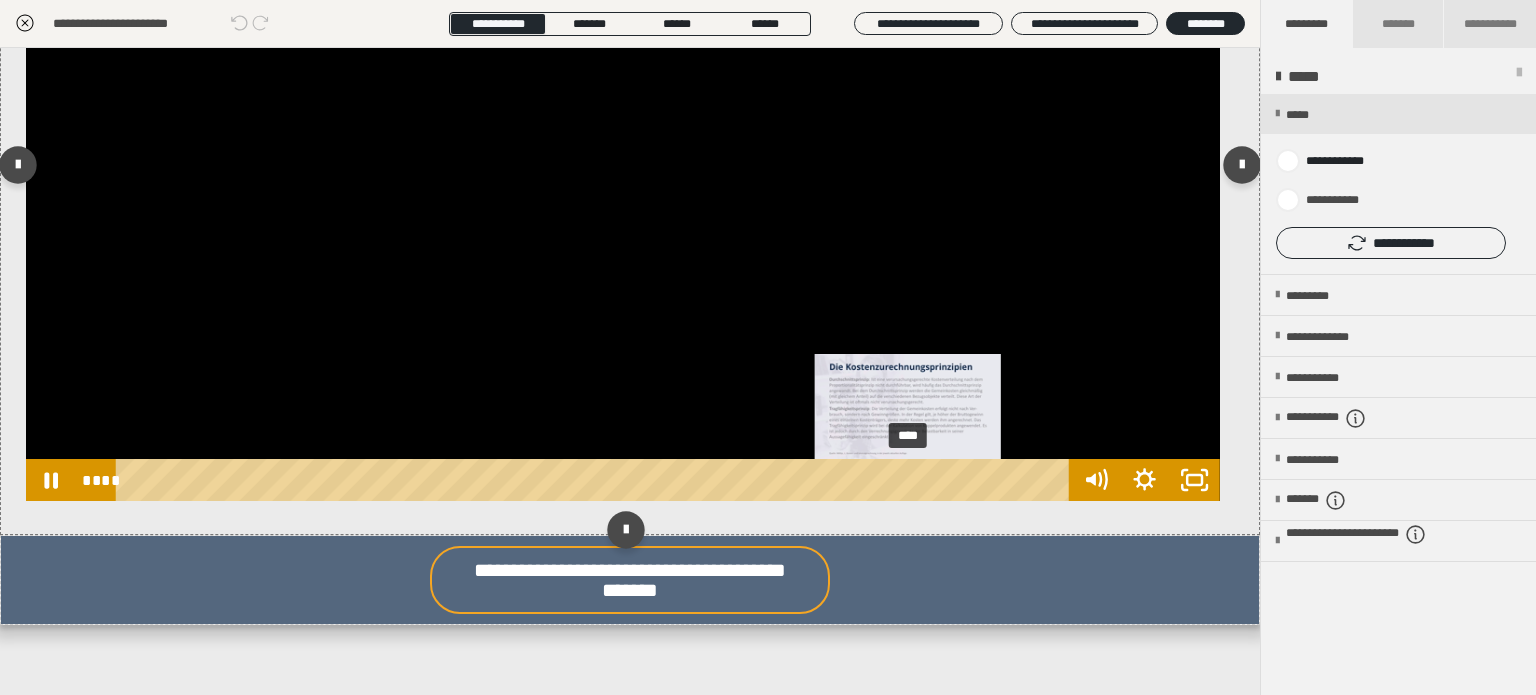 click on "****" at bounding box center (596, 480) 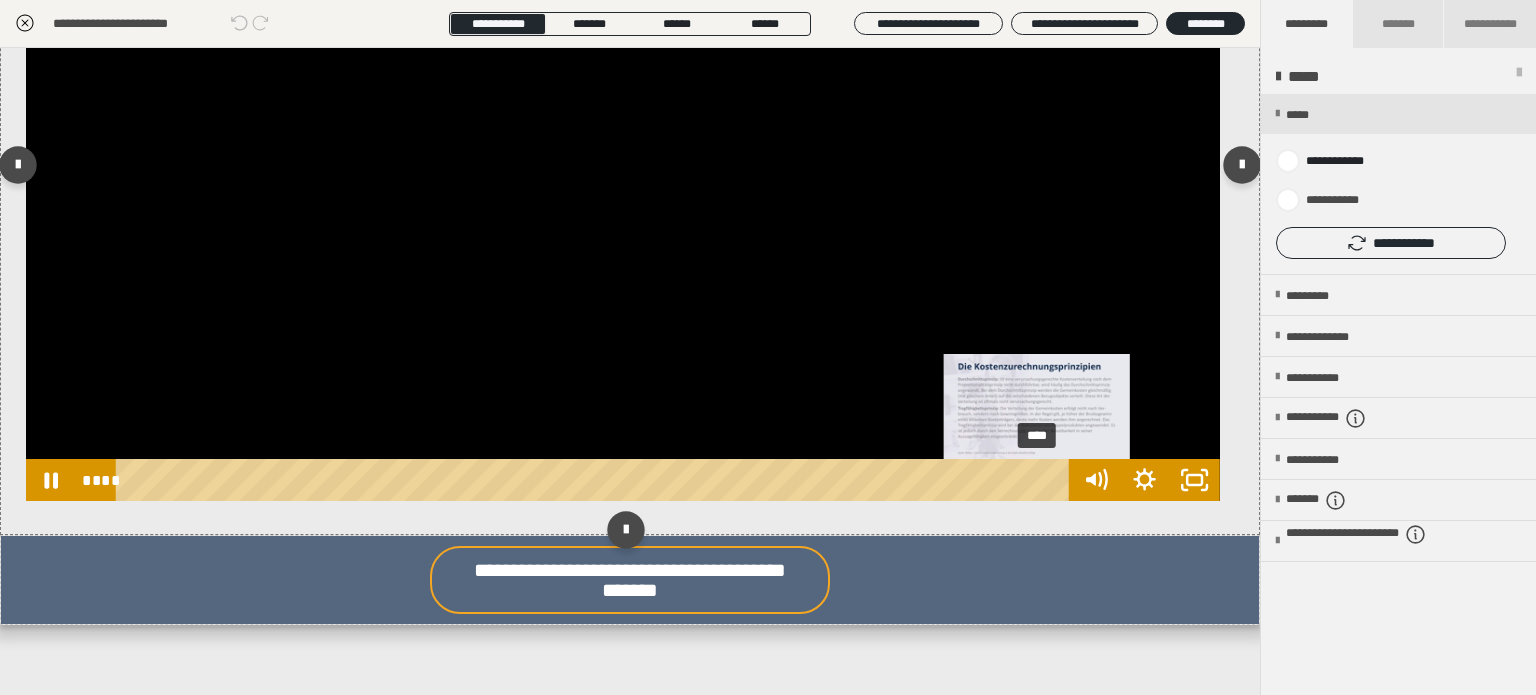 click on "****" at bounding box center [596, 480] 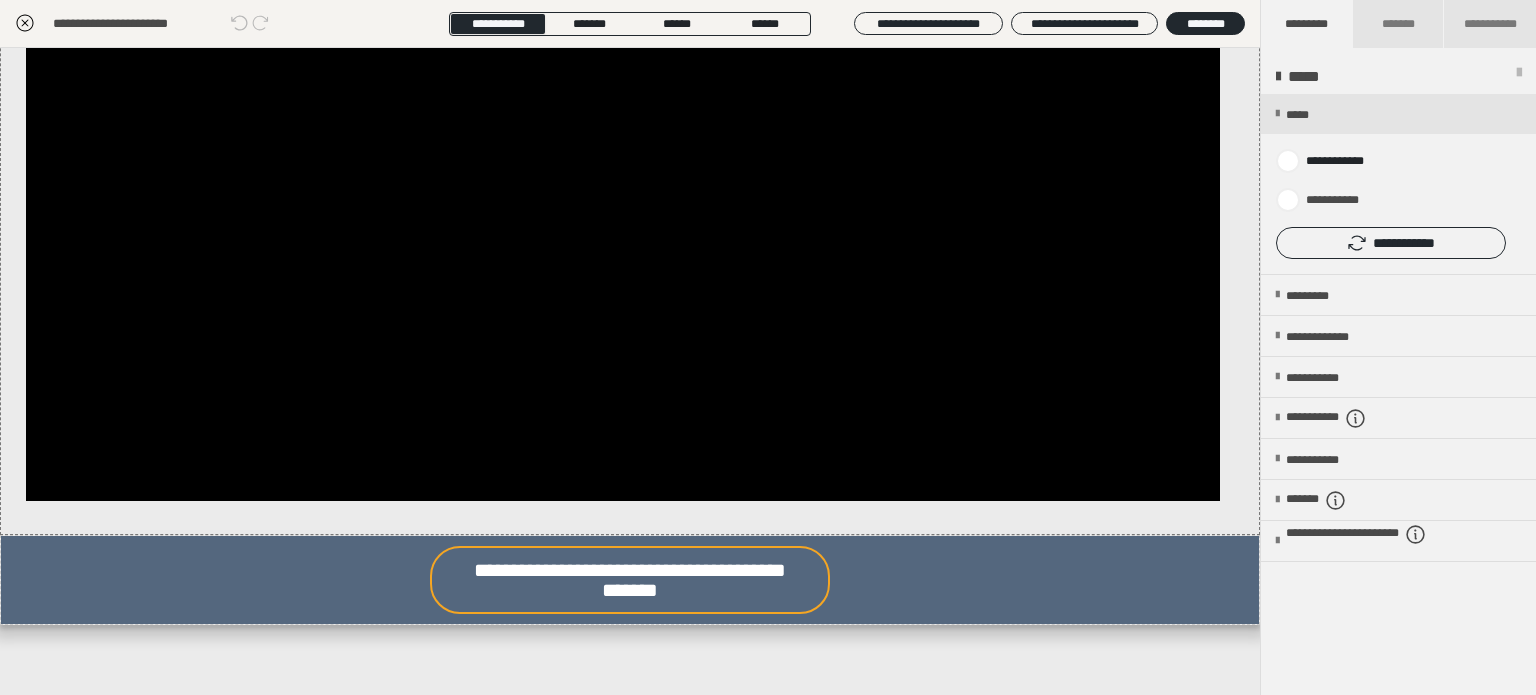 click 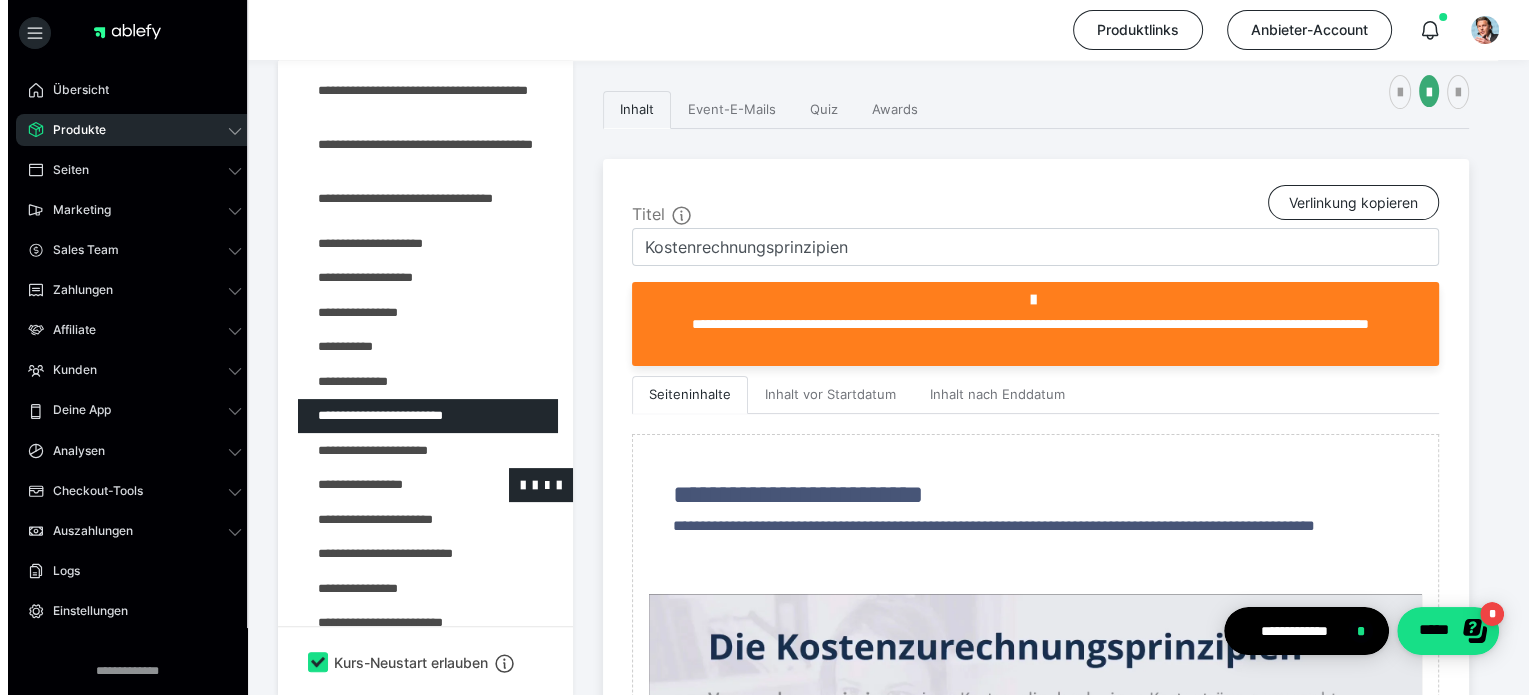 scroll, scrollTop: 500, scrollLeft: 0, axis: vertical 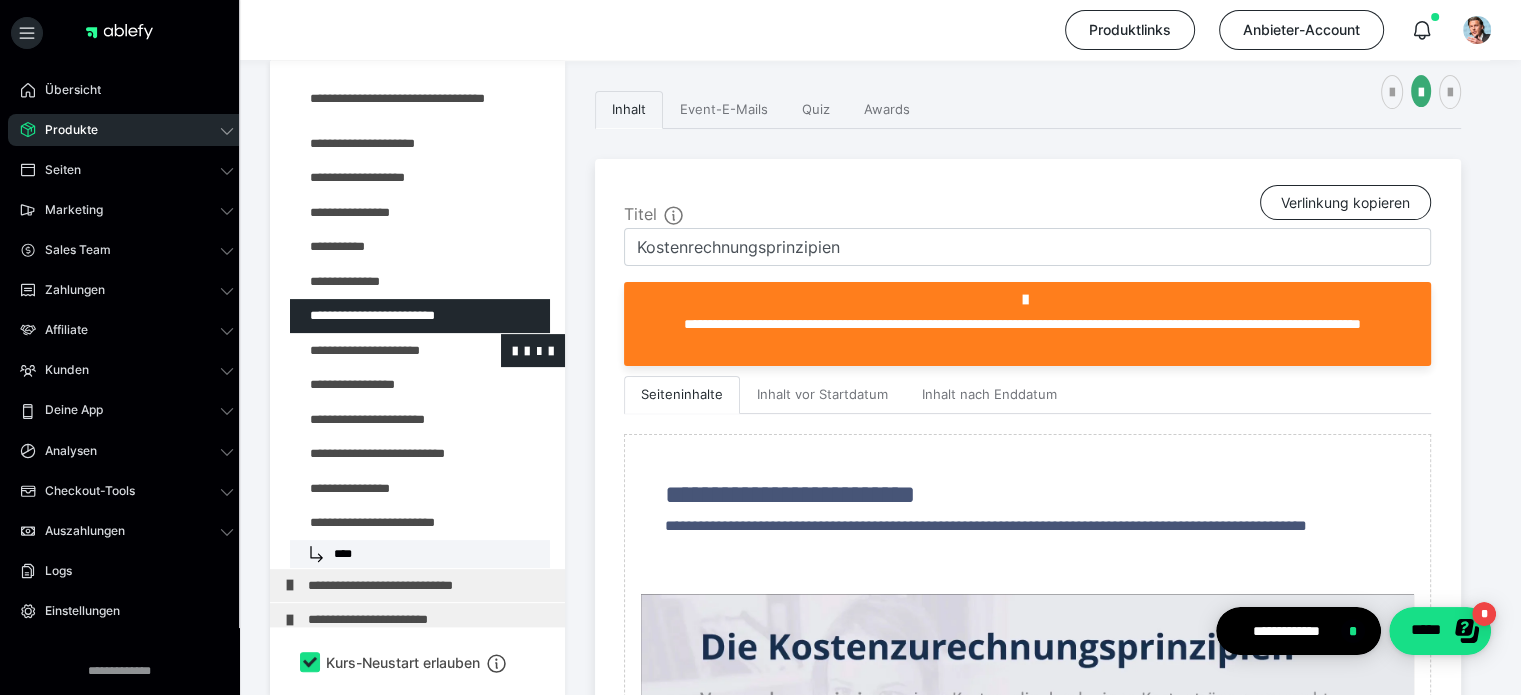 click at bounding box center [375, 351] 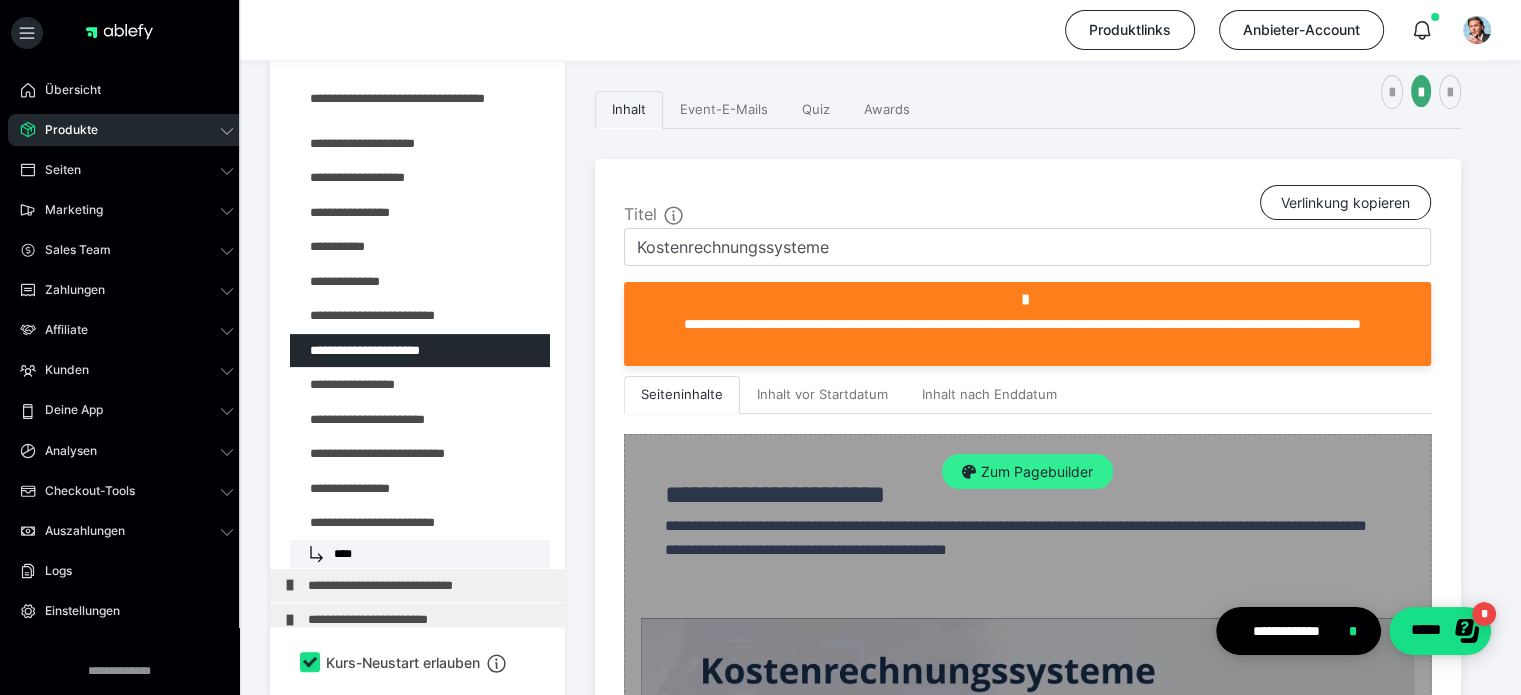click on "Zum Pagebuilder" at bounding box center [1027, 472] 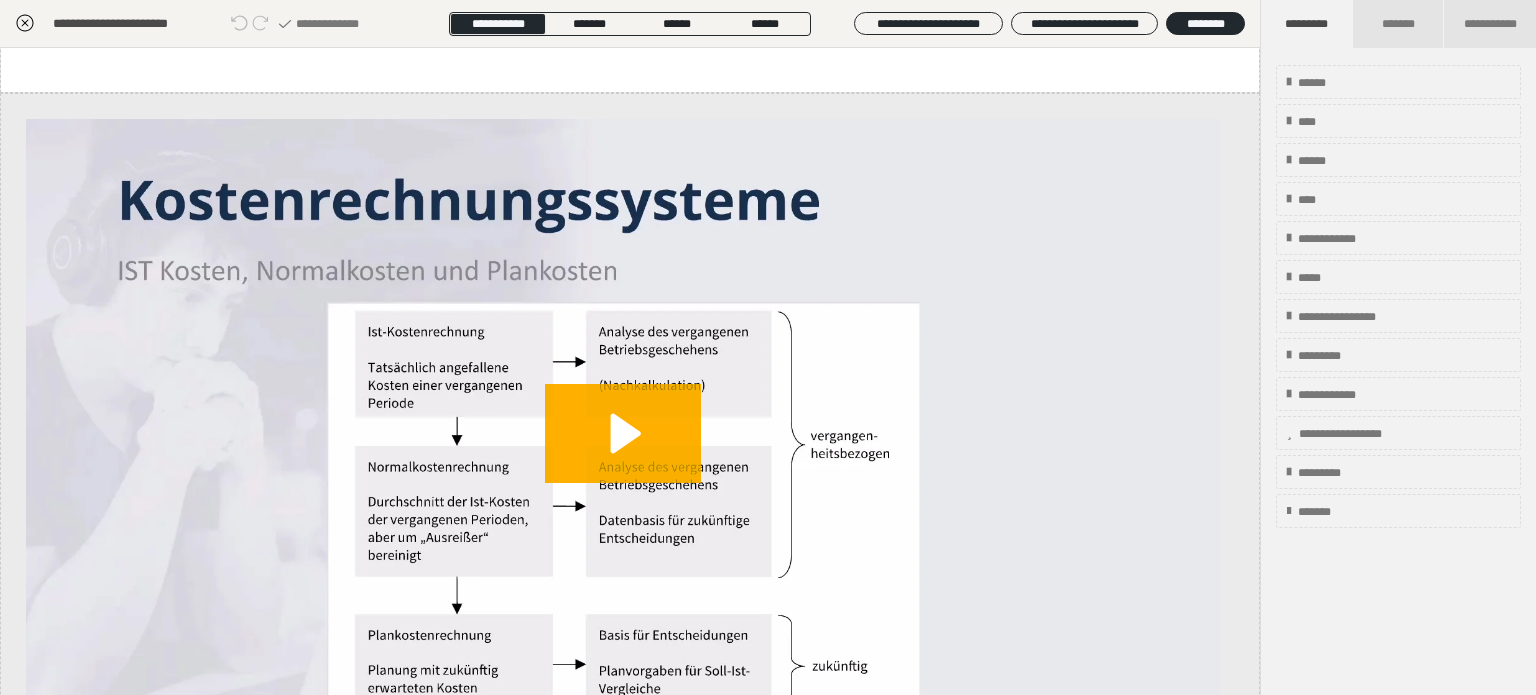 scroll, scrollTop: 200, scrollLeft: 0, axis: vertical 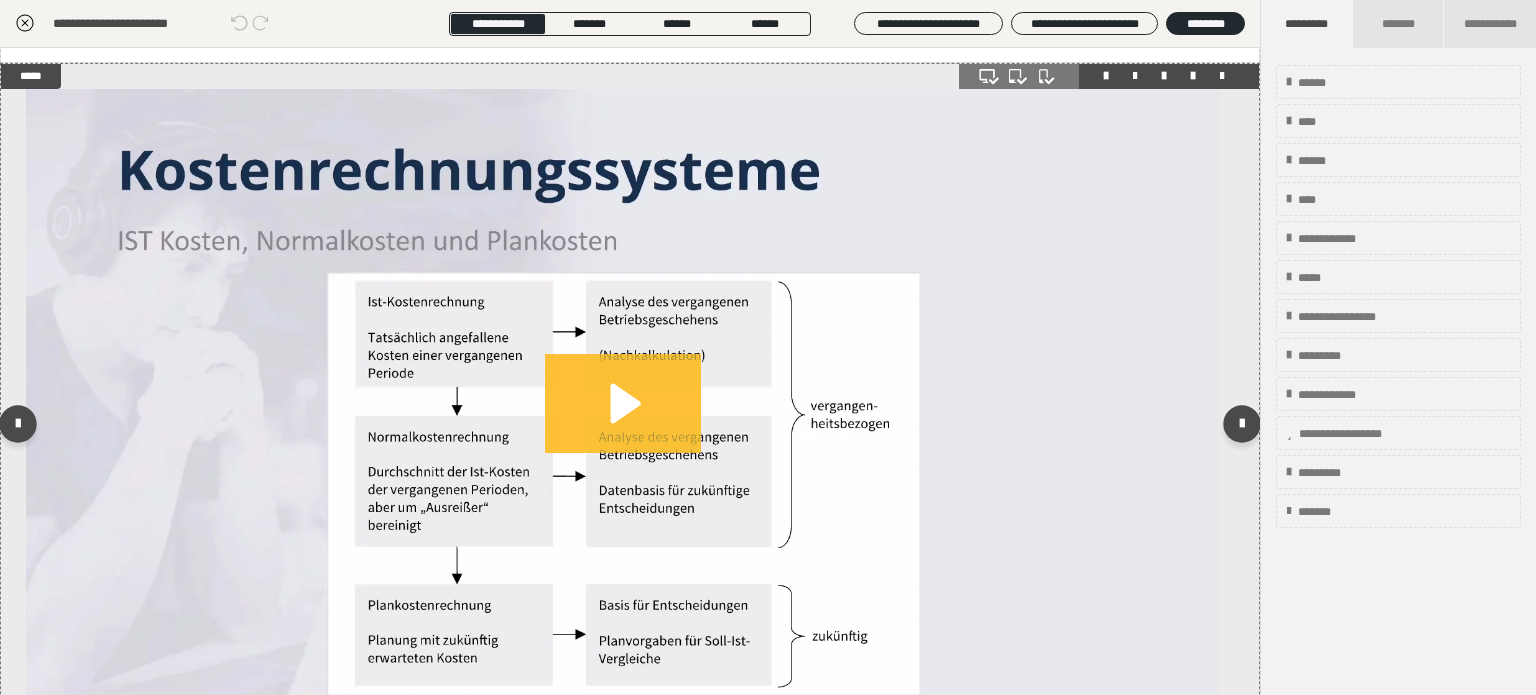 click 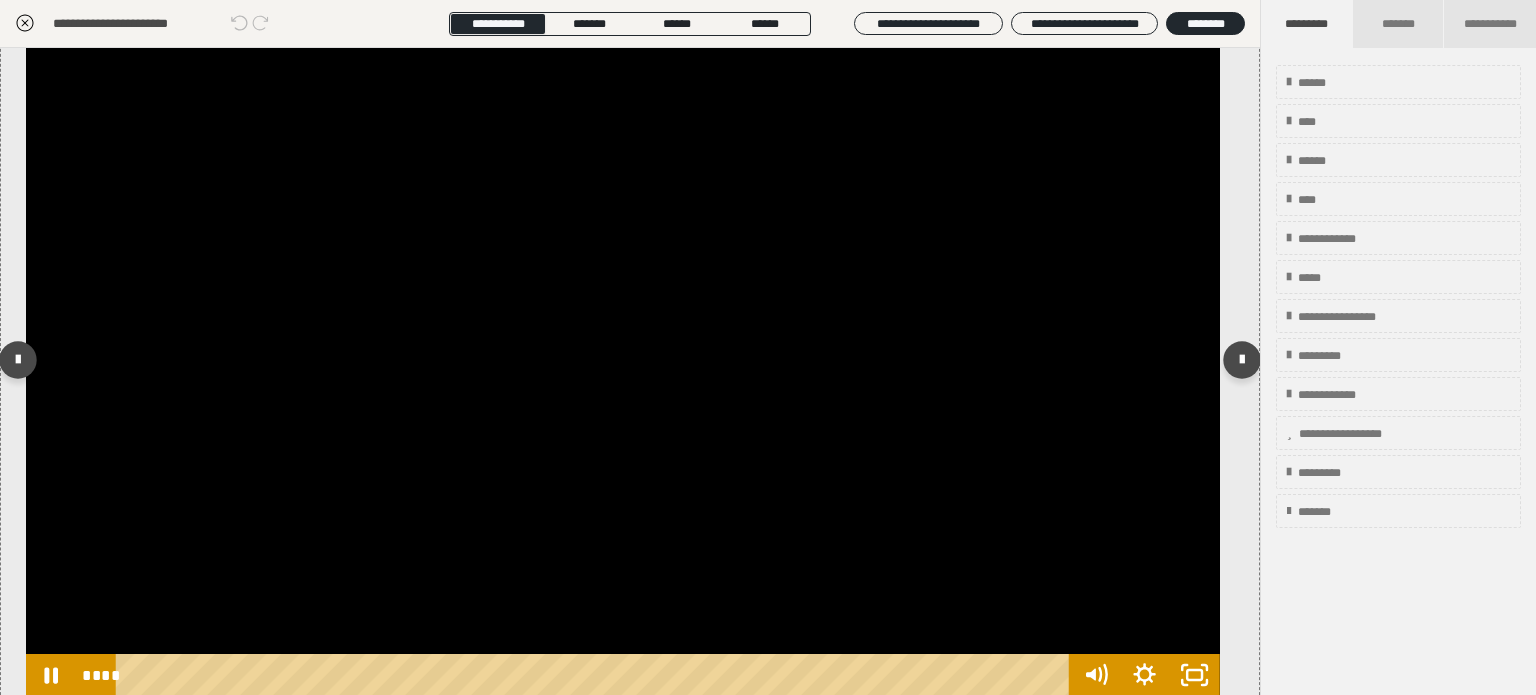 scroll, scrollTop: 300, scrollLeft: 0, axis: vertical 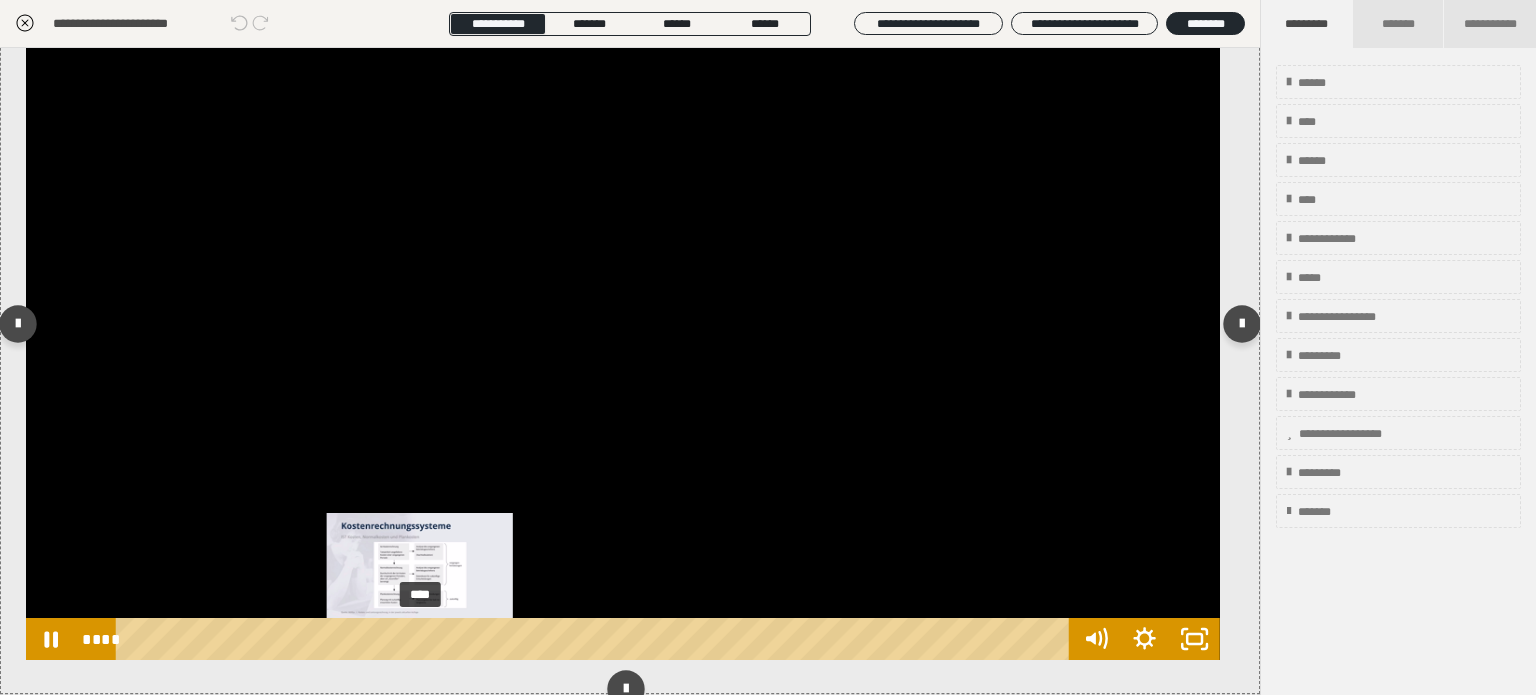 click on "****" at bounding box center (596, 639) 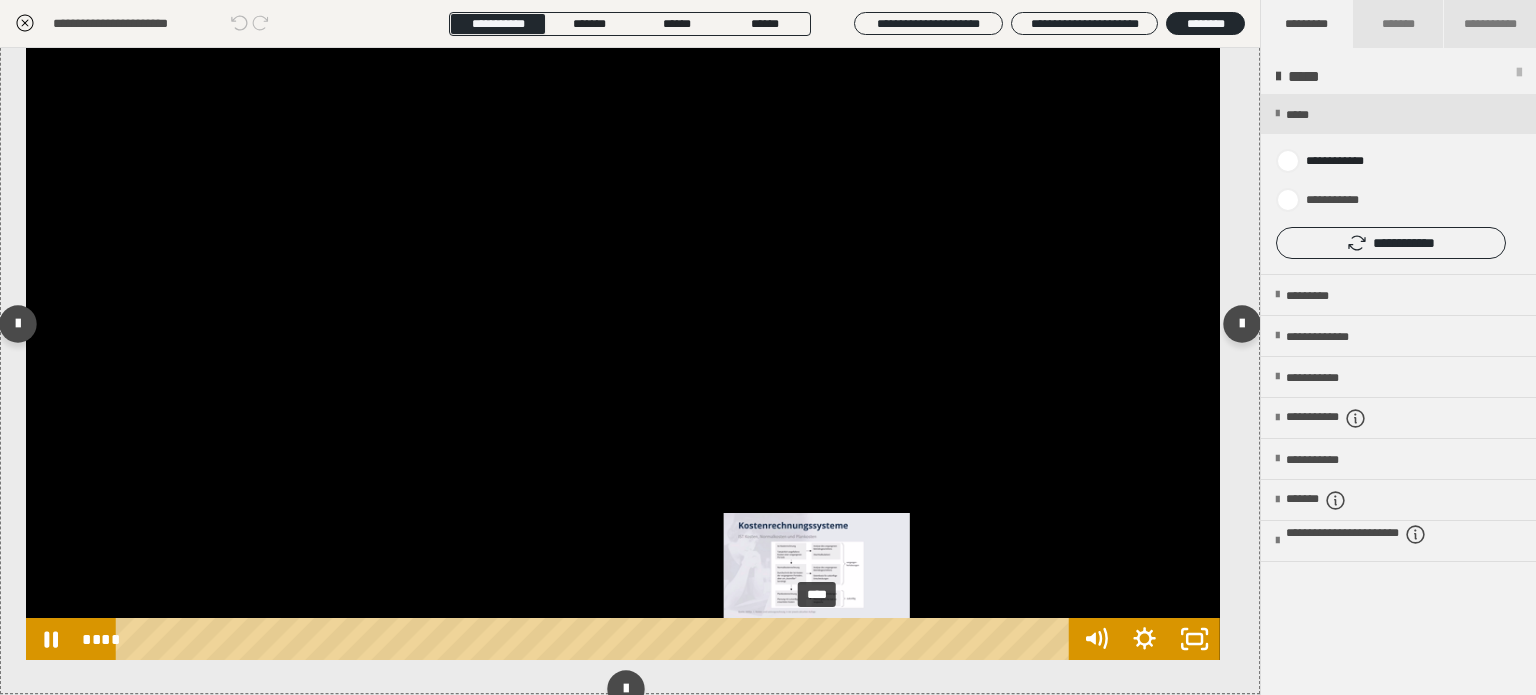 click on "****" at bounding box center [596, 639] 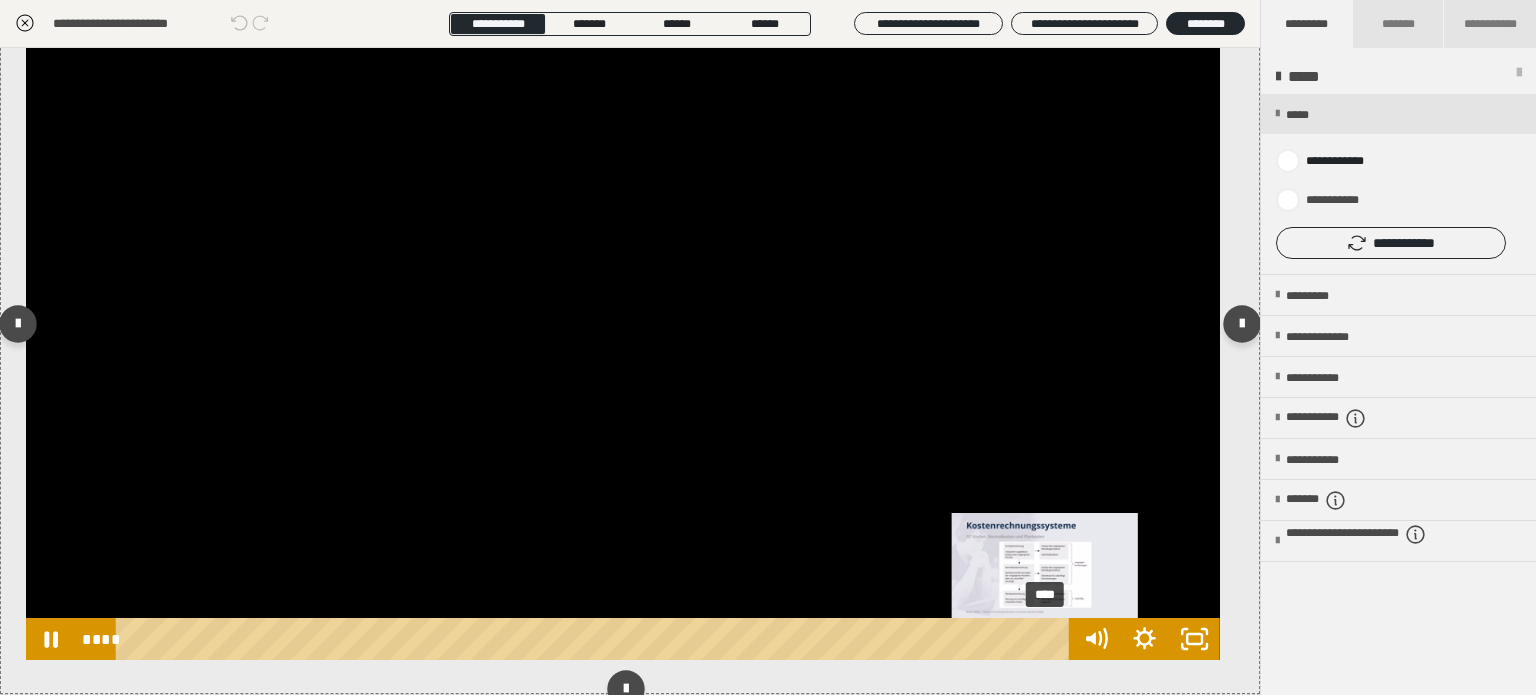 click on "****" at bounding box center [596, 639] 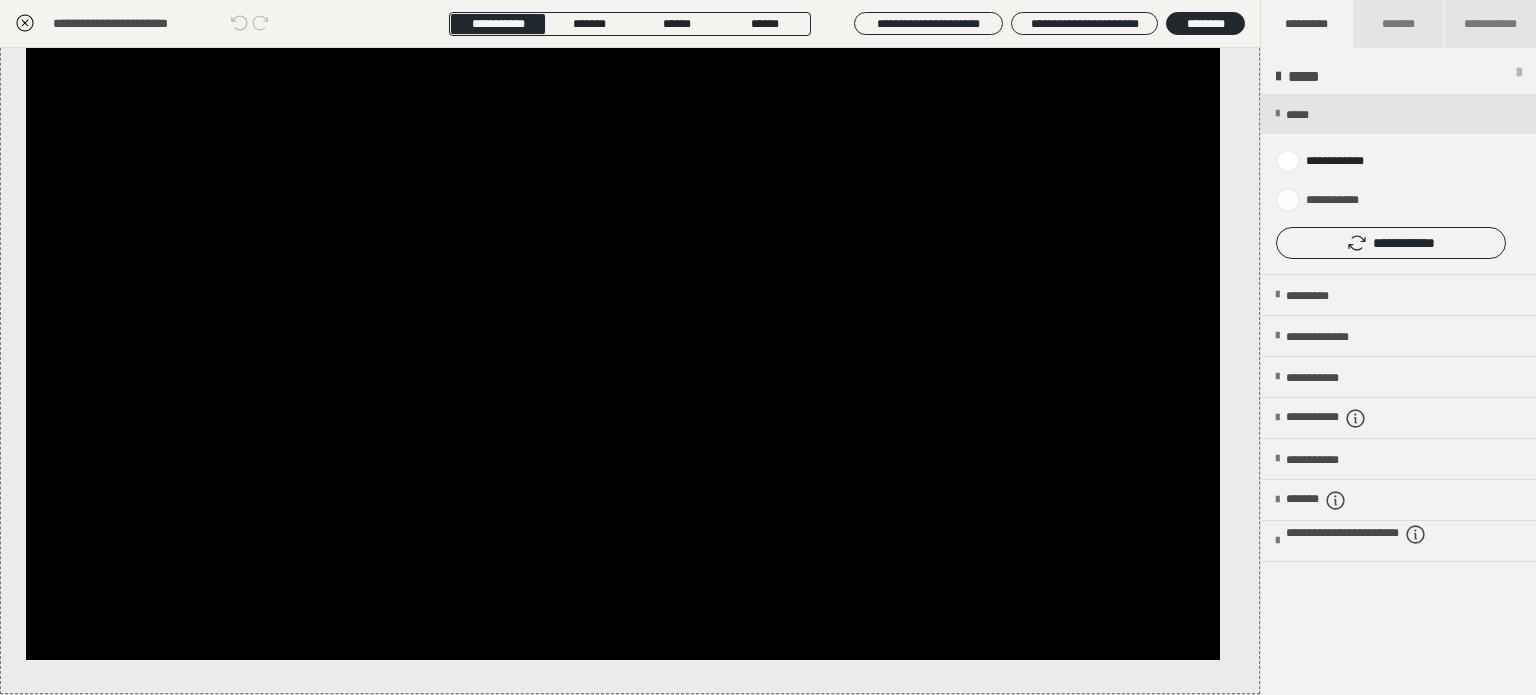 click 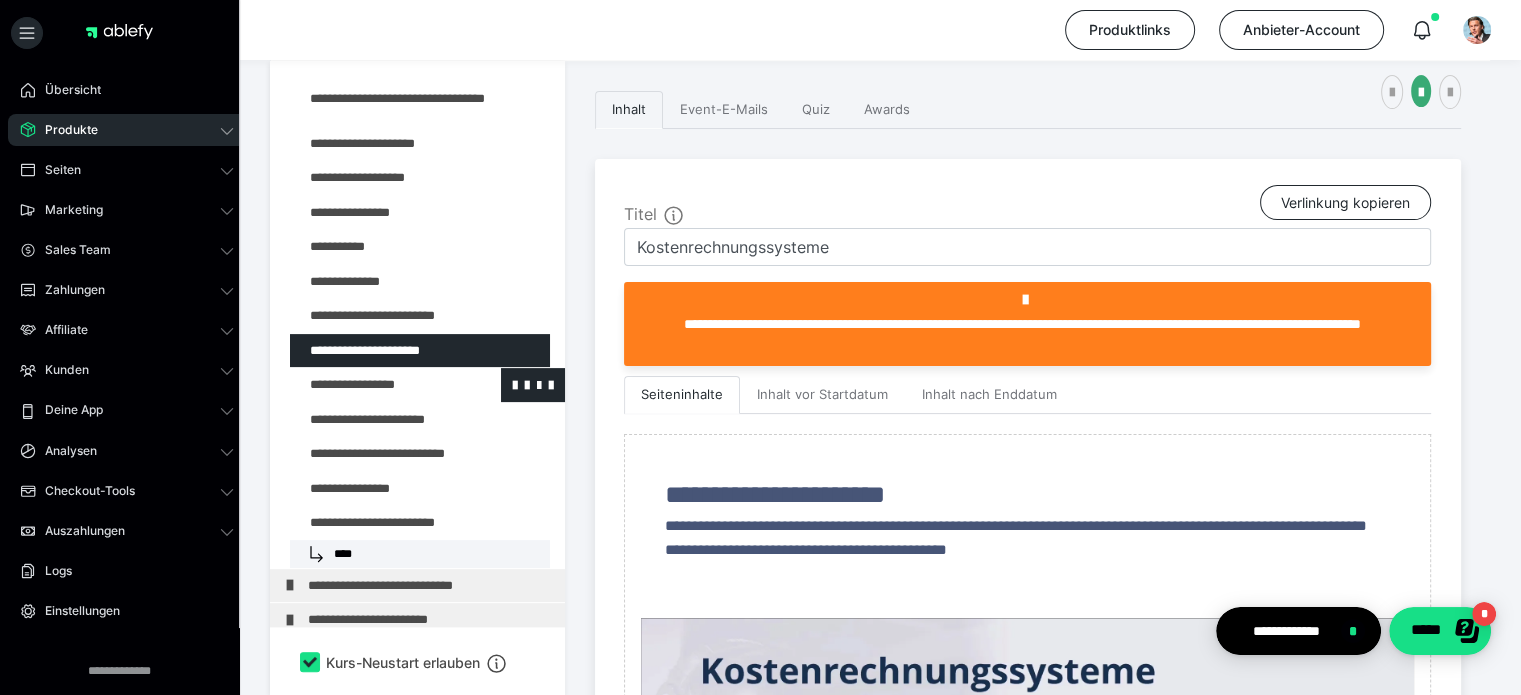 click at bounding box center [375, 385] 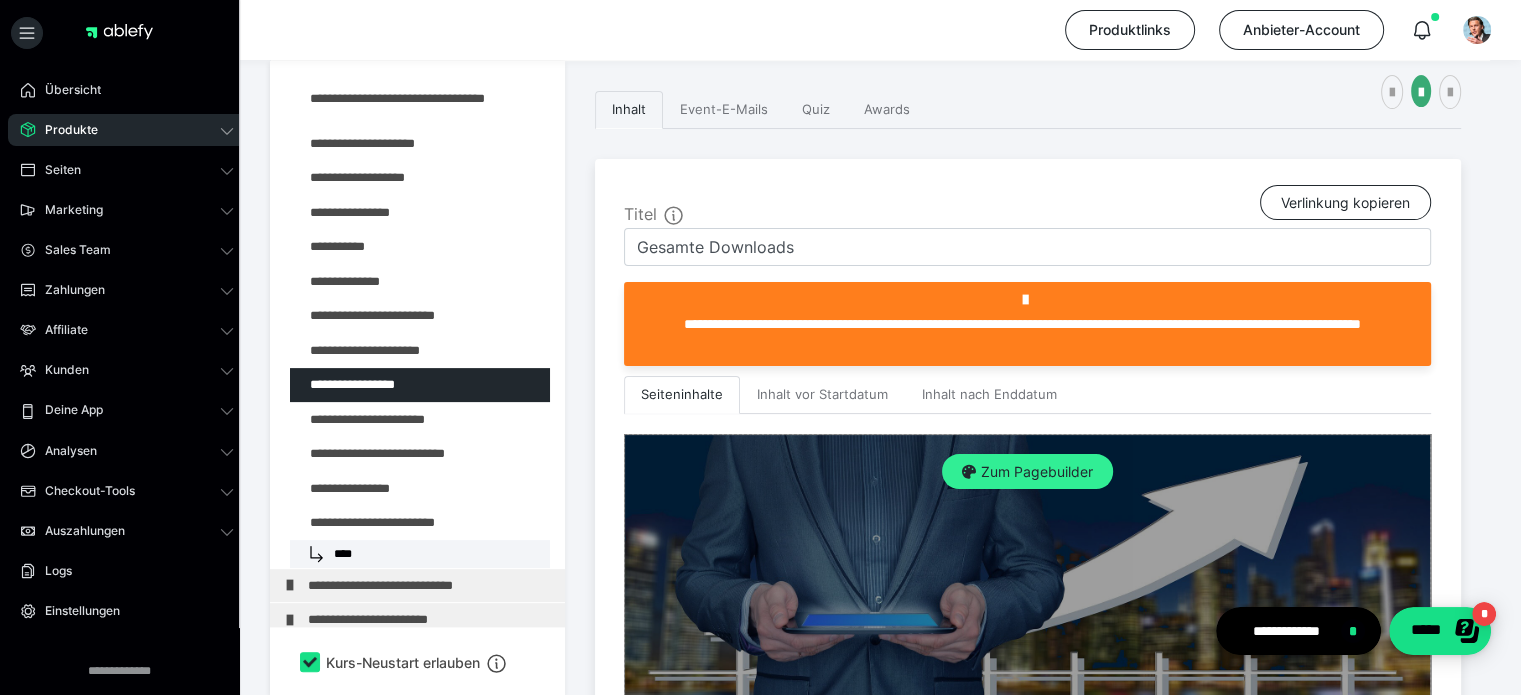 click on "Zum Pagebuilder" at bounding box center (1027, 472) 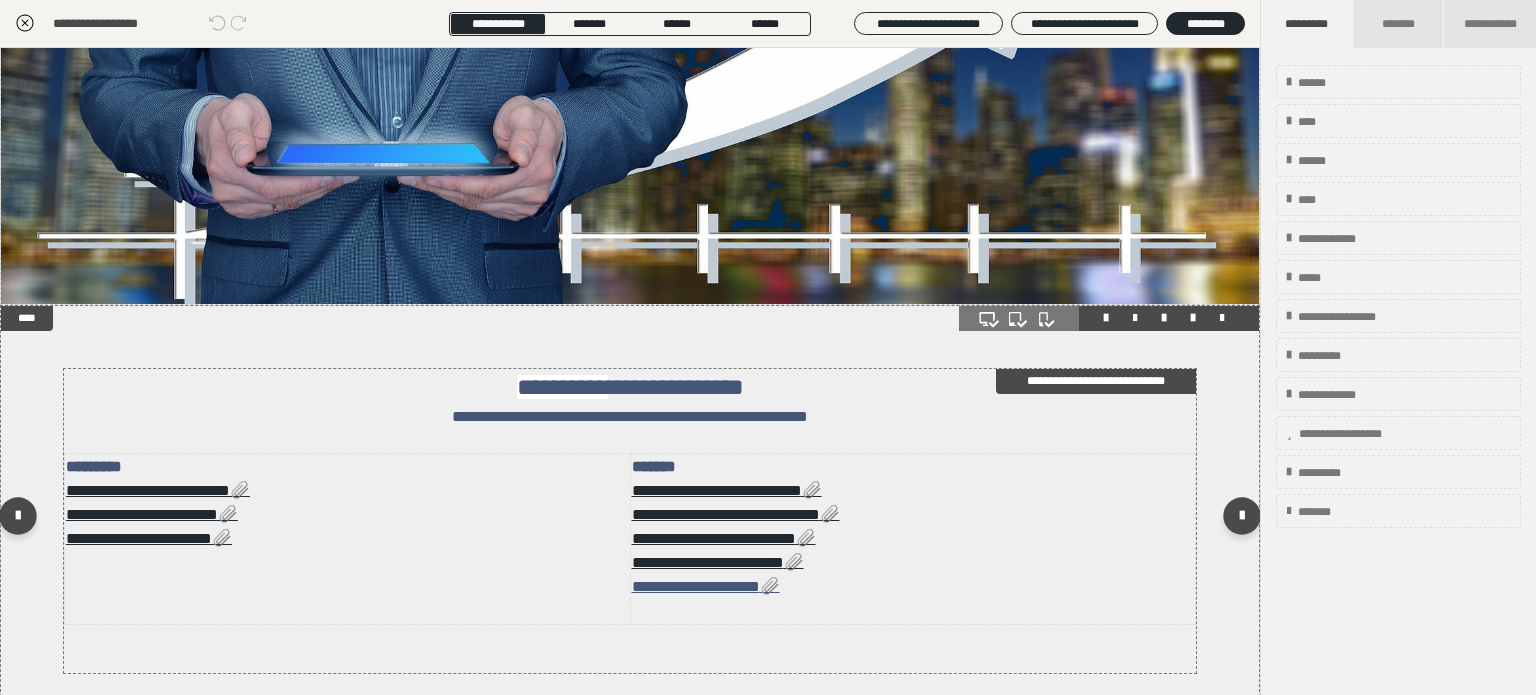 scroll, scrollTop: 284, scrollLeft: 0, axis: vertical 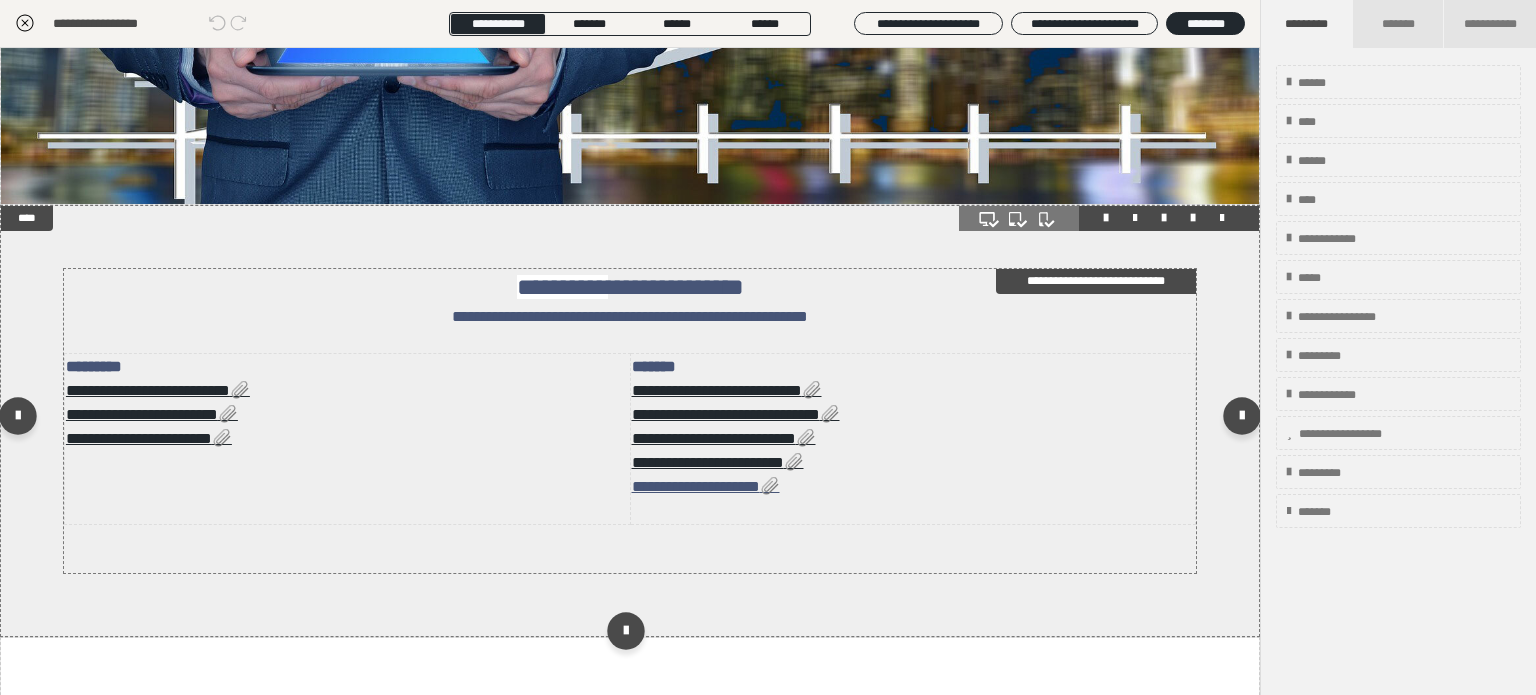 click on "**********" at bounding box center [630, 316] 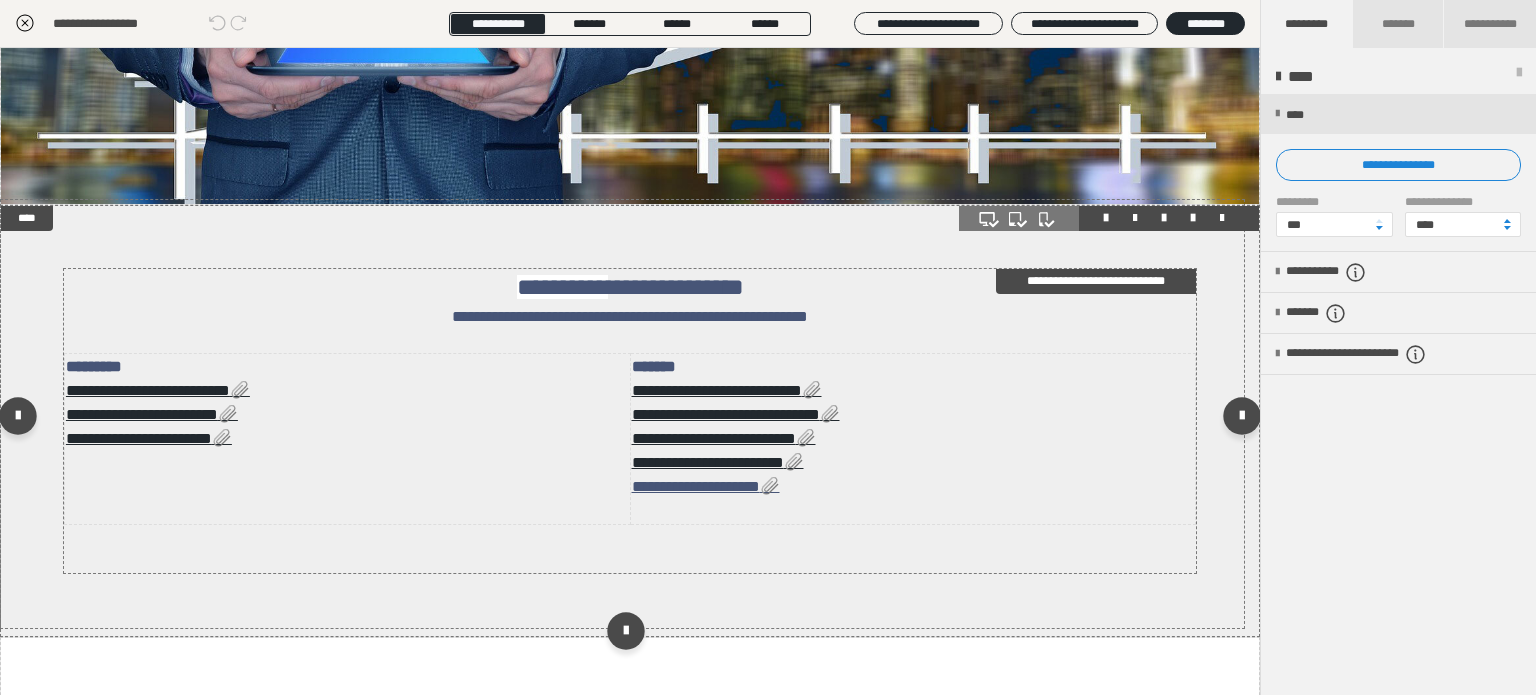 click on "**********" at bounding box center (630, 316) 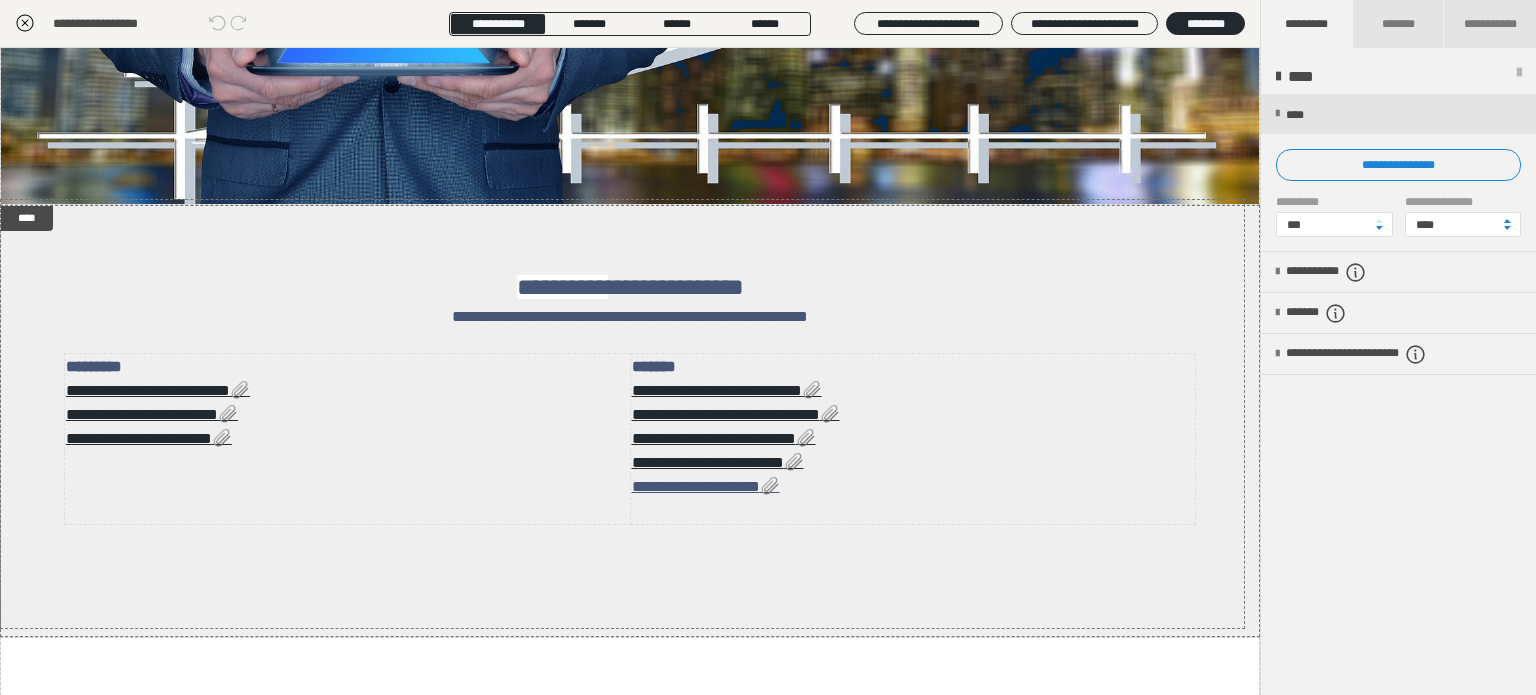 click on "**********" at bounding box center [554, 319] 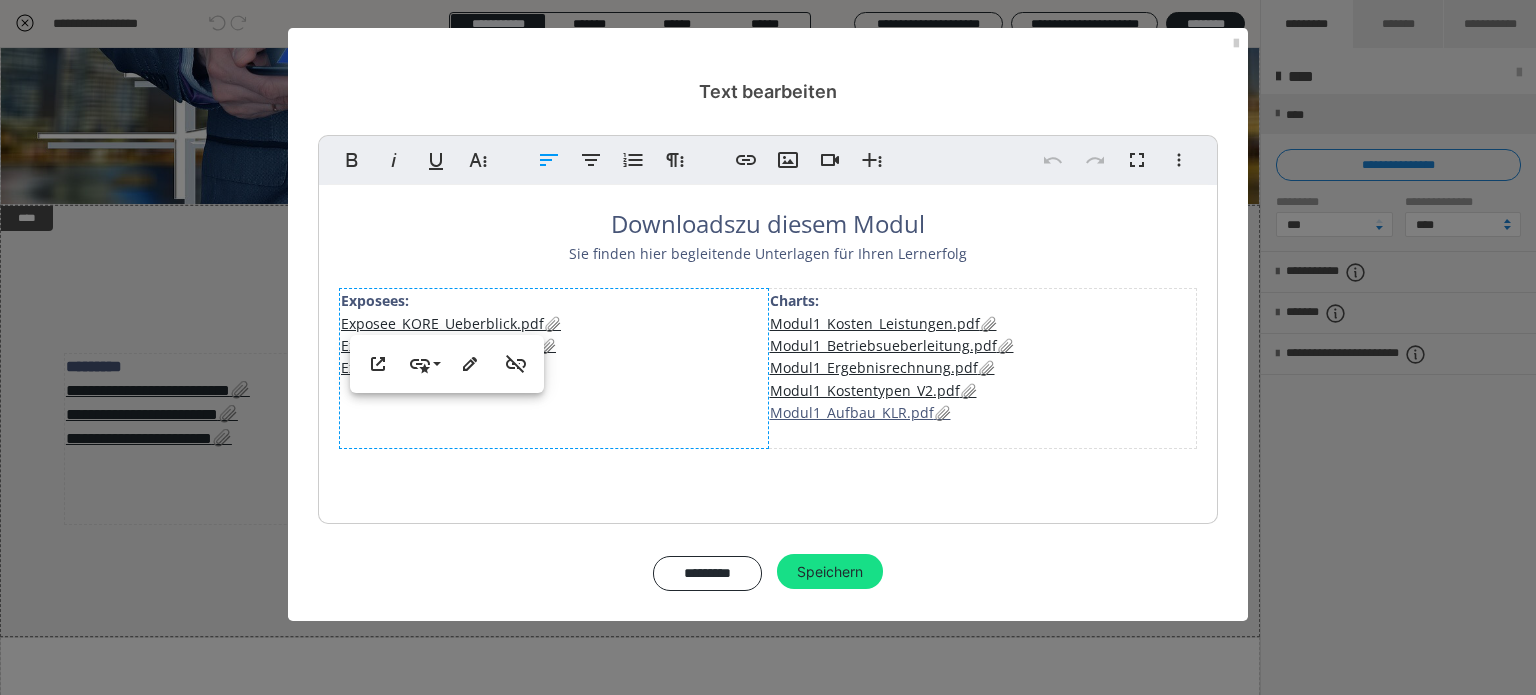 click on "Exposees: Exposee_KORE_Ueberblick.pdf Exposee_4Ebenen_im_RW.pdf Exposee_Ueberleitung.pdf" at bounding box center (554, 369) 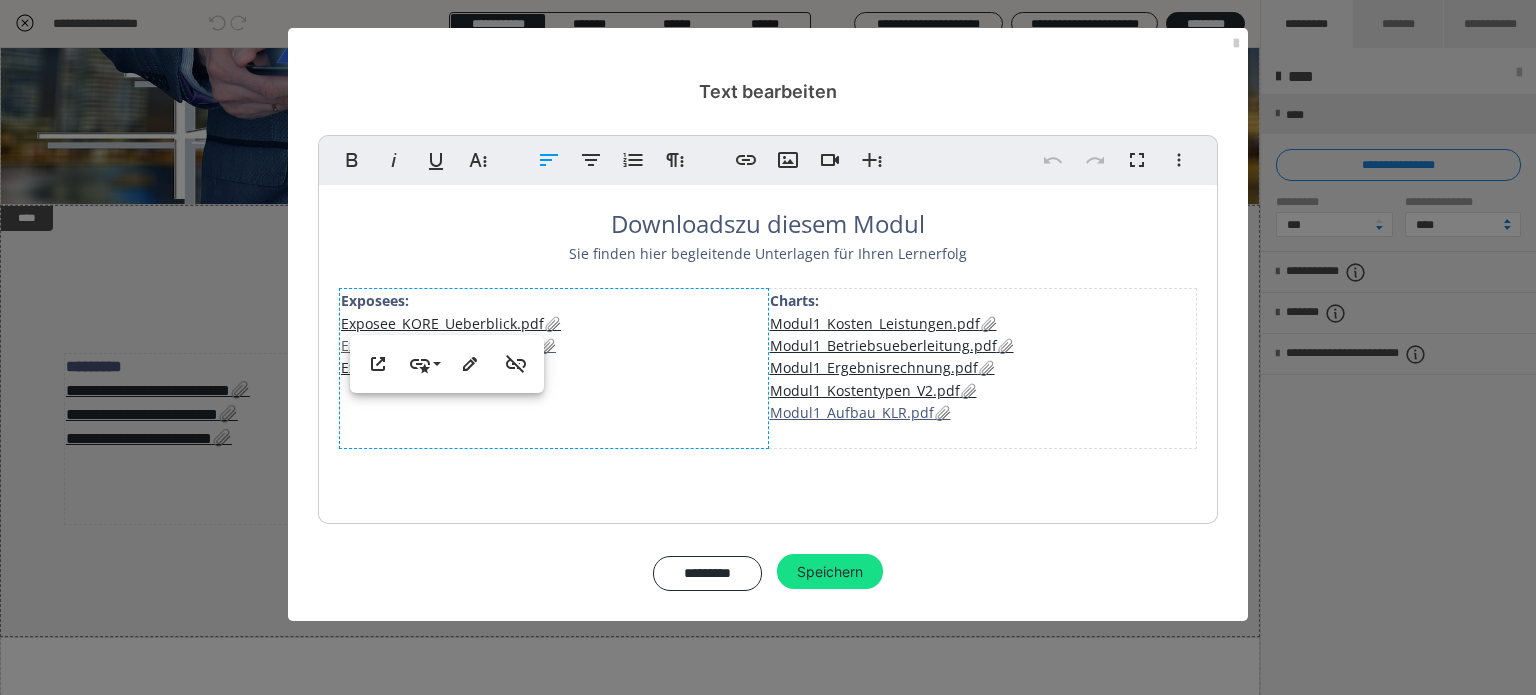 click on "Exposees: Exposee_KORE_Ueberblick.pdf Exposee_4Ebenen_im_RW.pdf Exposee_Ueberleitung.pdf" at bounding box center (554, 369) 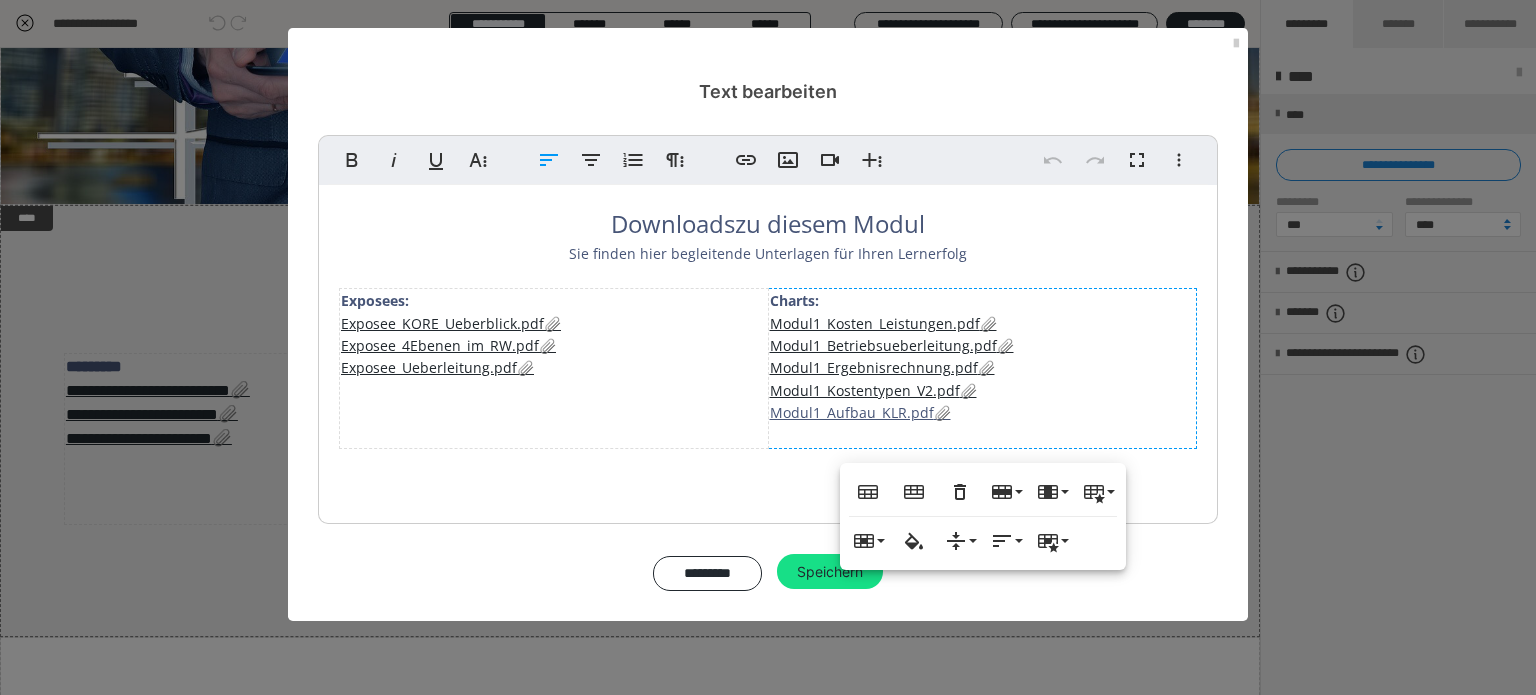 click on "Exposees: Exposee_KORE_Ueberblick.pdf Exposee_4Ebenen_im_RW.pdf Exposee_Ueberleitung.pdf" at bounding box center [554, 369] 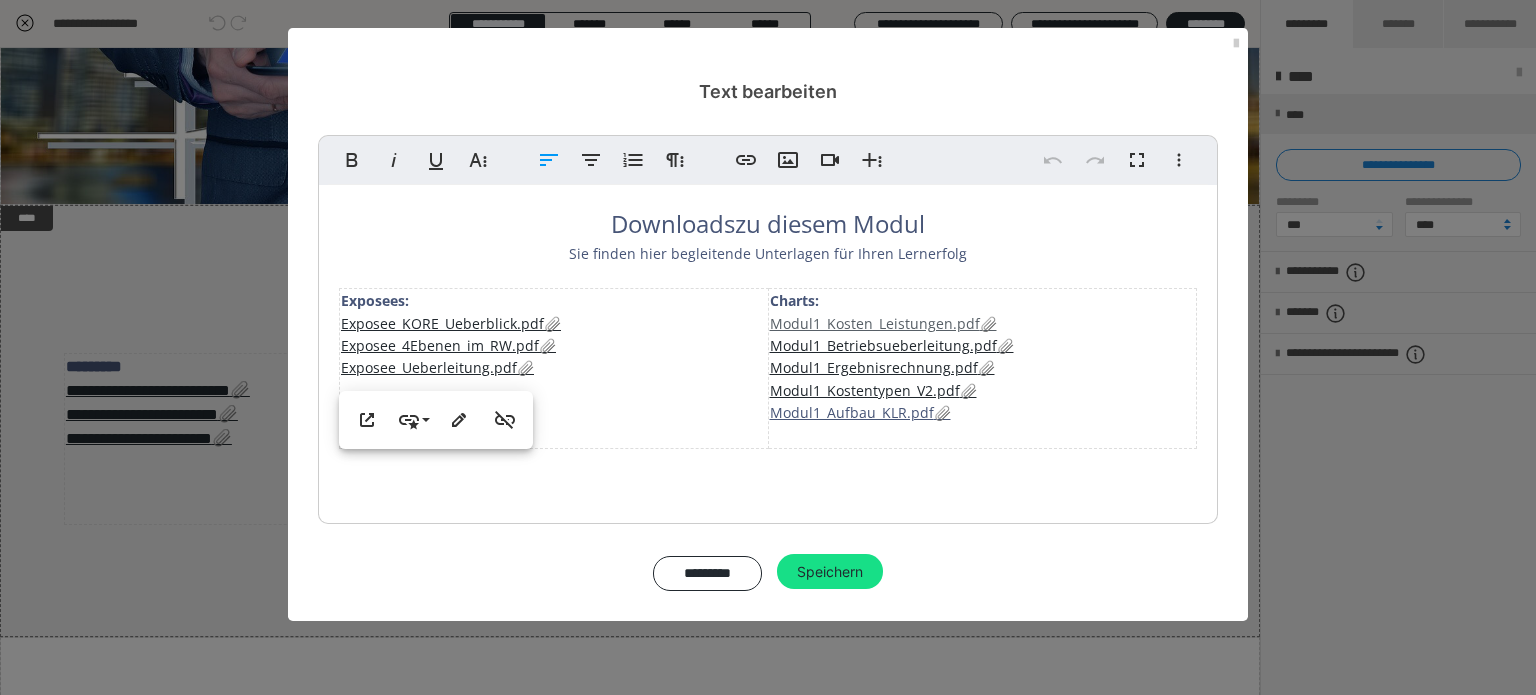 click on "Modul1_Kosten_Leistungen.pdf" at bounding box center (883, 323) 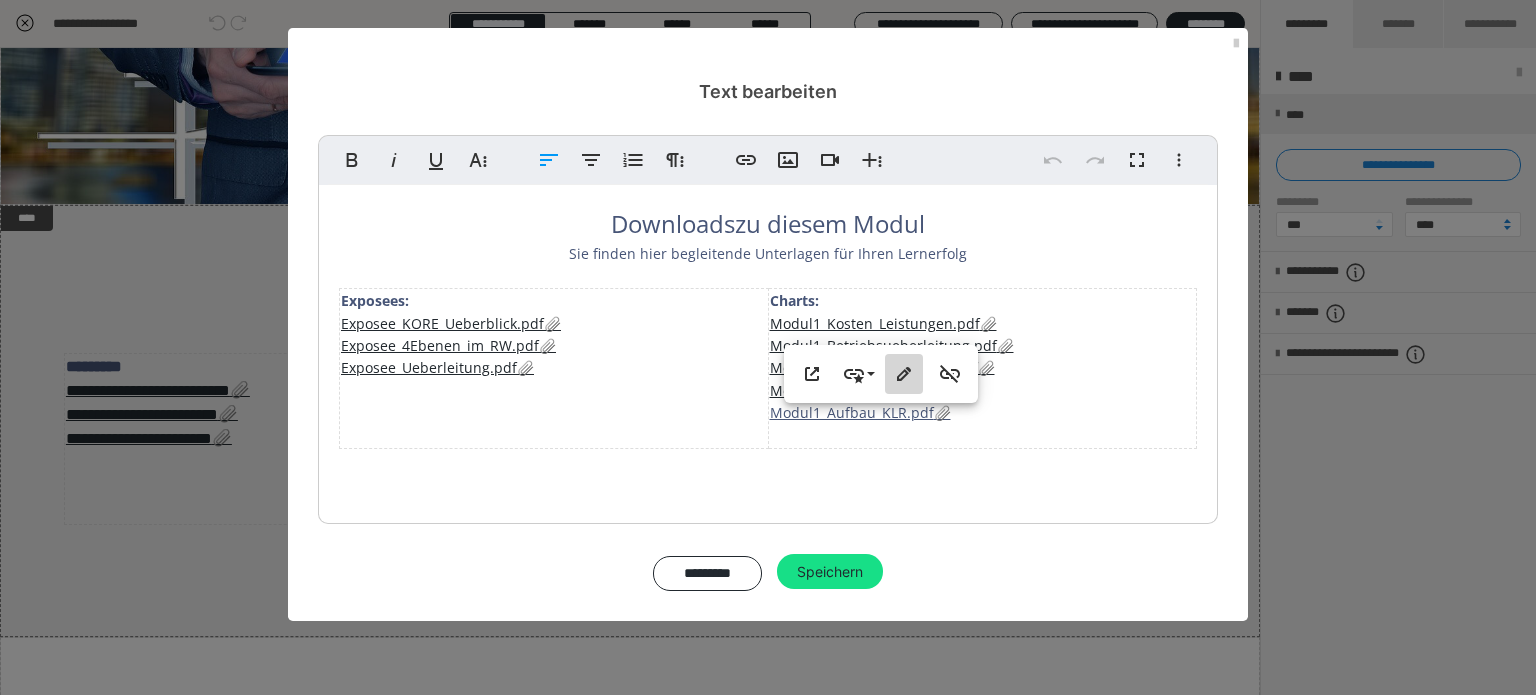 click 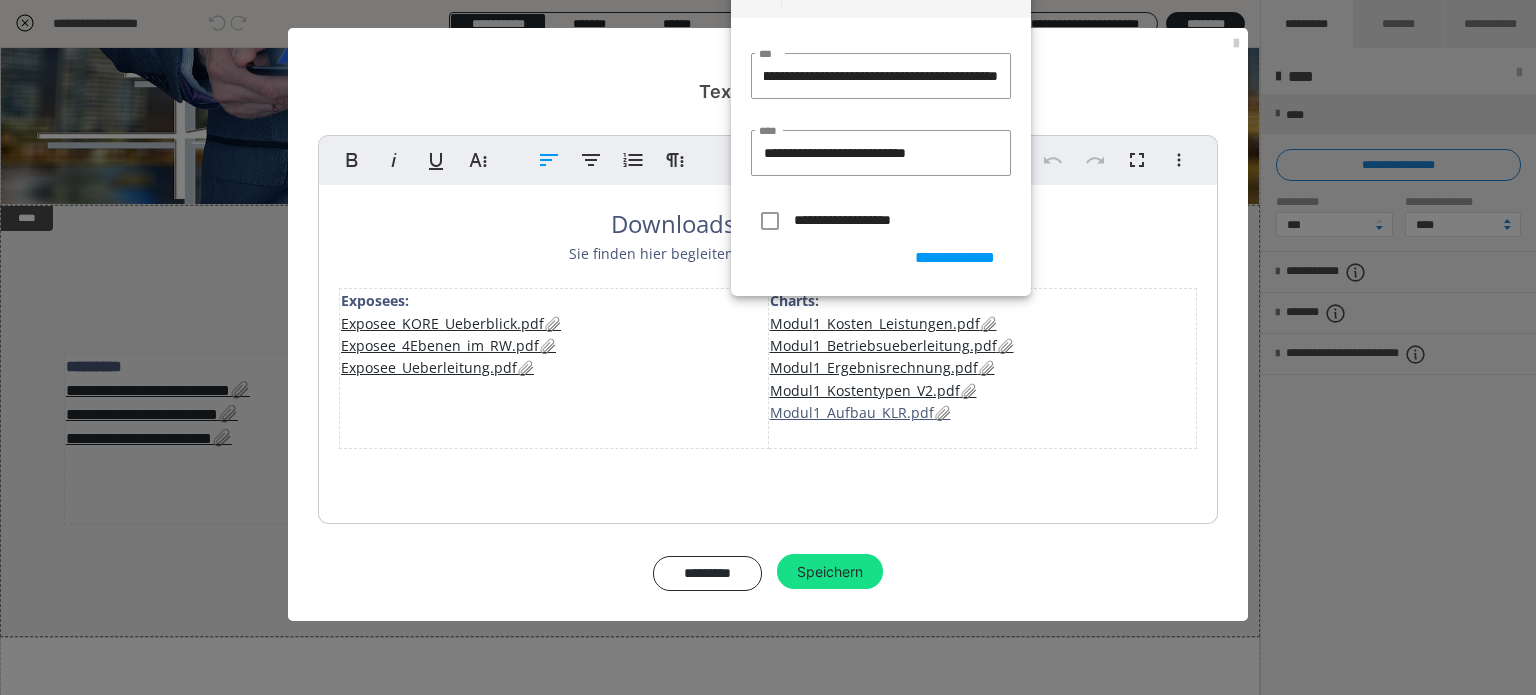 scroll, scrollTop: 0, scrollLeft: 254, axis: horizontal 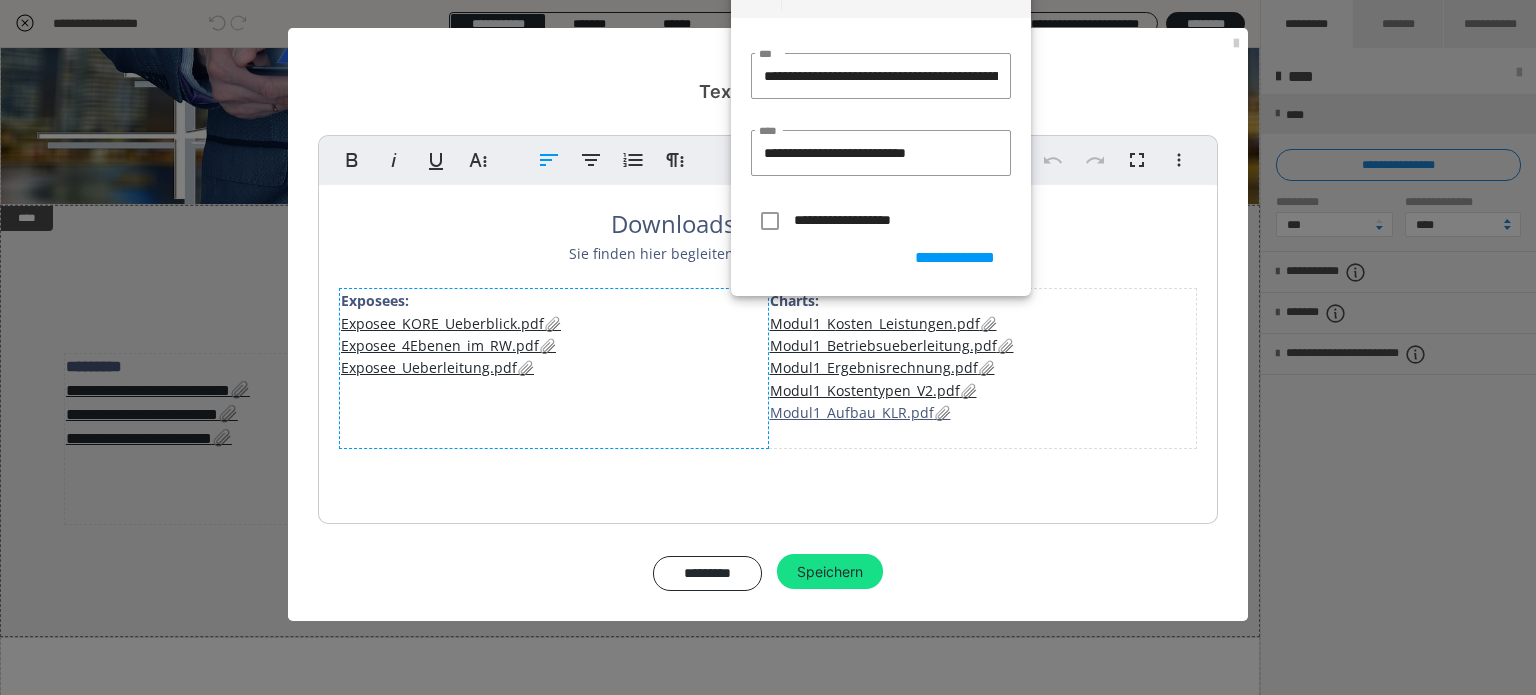 click on "Exposees: Exposee_KORE_Ueberblick.pdf Exposee_4Ebenen_im_RW.pdf Exposee_Ueberleitung.pdf" at bounding box center (554, 369) 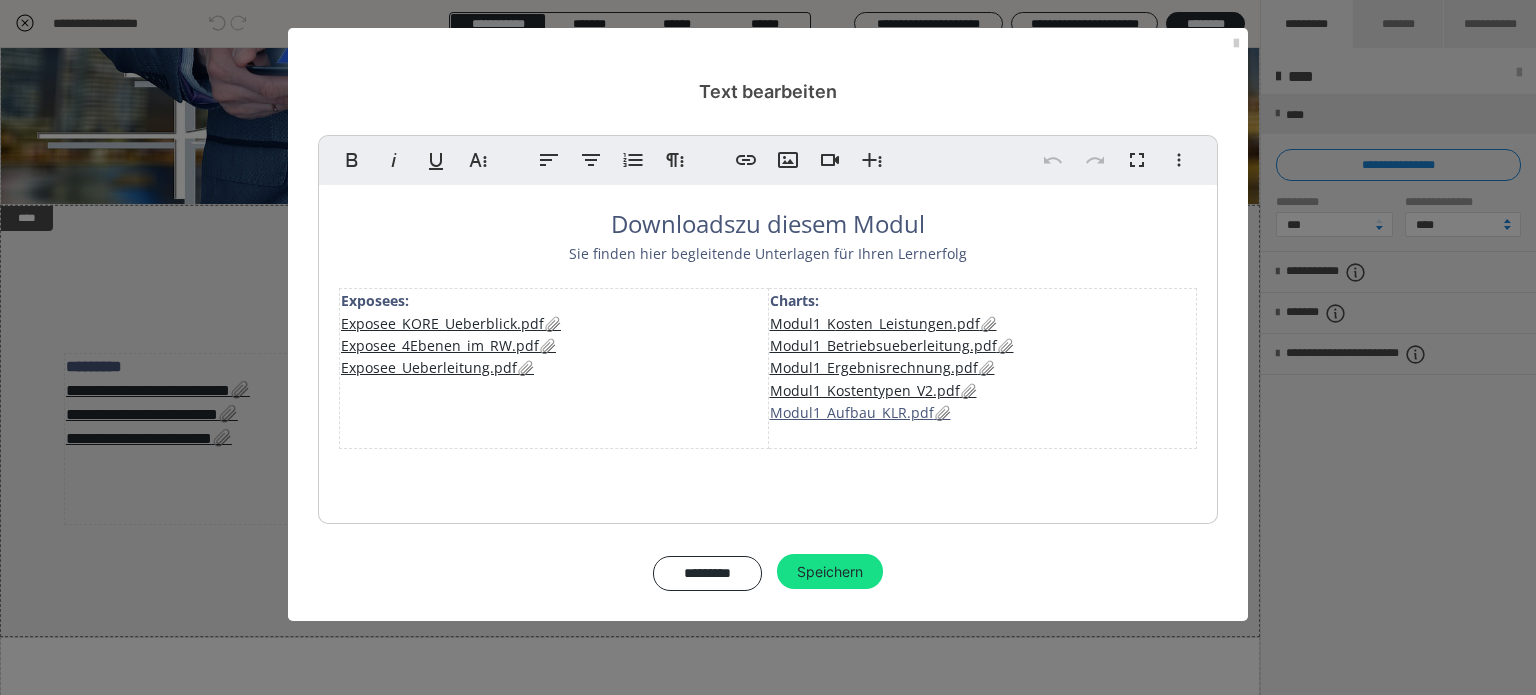 click on "Downloads  zu diesem Modul Sie finden hier begleitende Unterlagen für Ihren Lernerfolg Exposees: Exposee_KORE_Ueberblick.pdf Exposee_4Ebenen_im_RW.pdf Exposee_Ueberleitung.pdf Charts: Modul1_K osten_Leistungen.pdf Modul1_Betriebsueberleitung.pdf Modul1_Ergebnisrechnung.pdf Modul1_Kostentypen_V2.pdf Modul1_Aufbau_KLR.pdf" at bounding box center [768, 349] 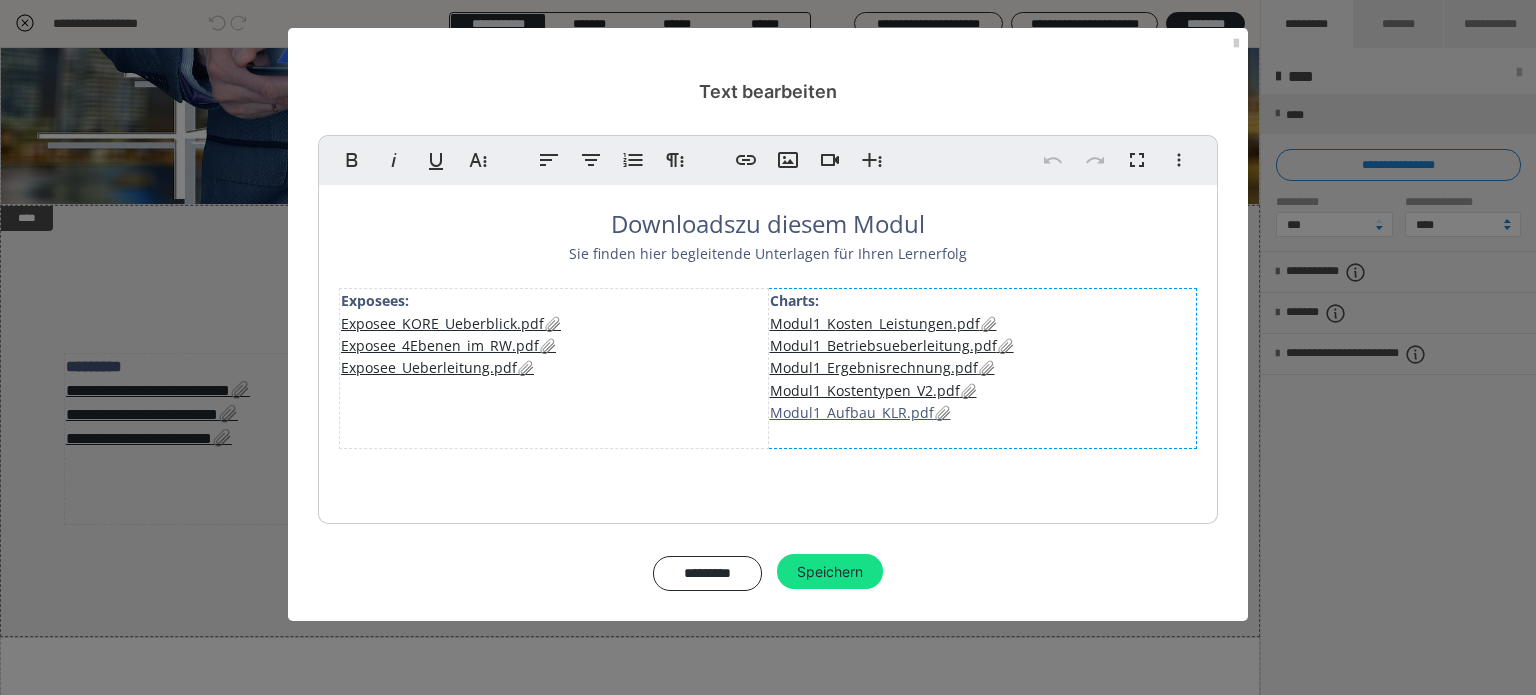 click on "Charts:" at bounding box center (794, 300) 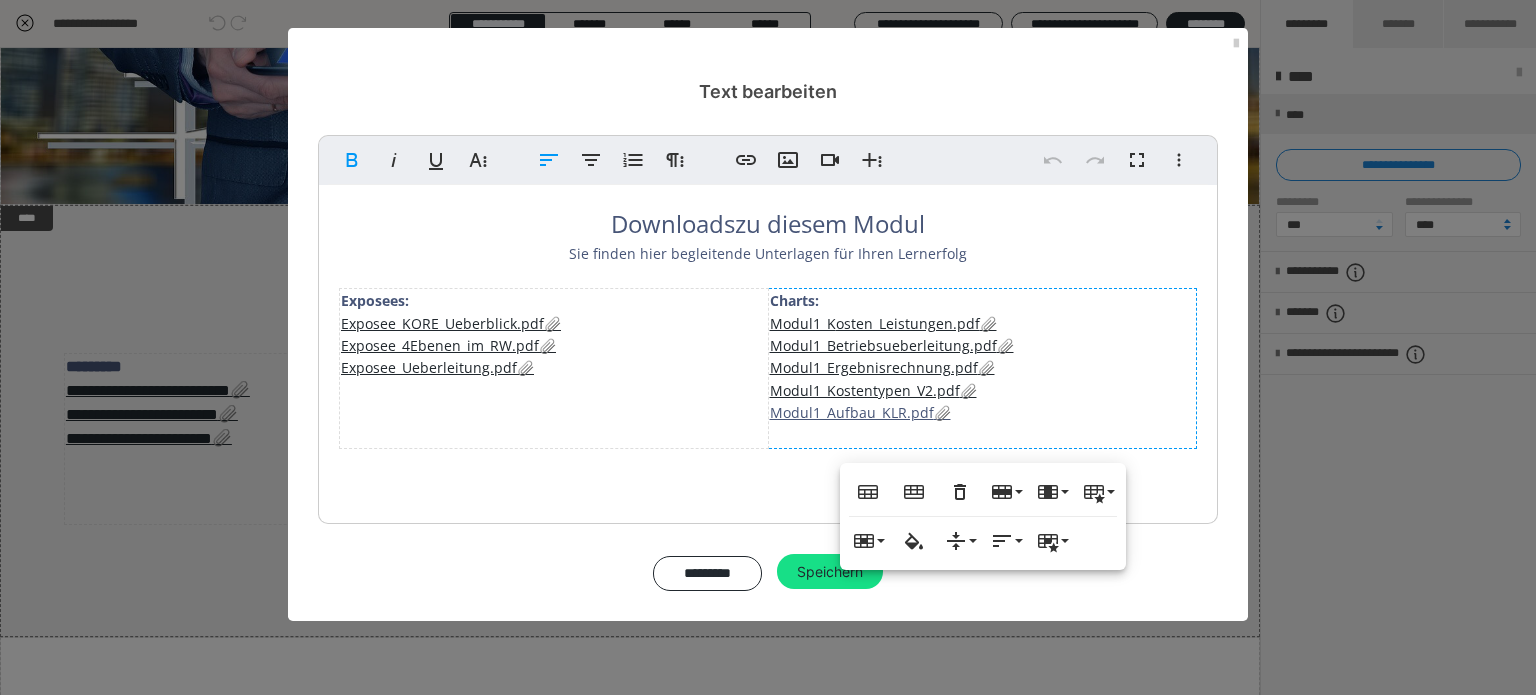 click on "Charts:" at bounding box center (794, 300) 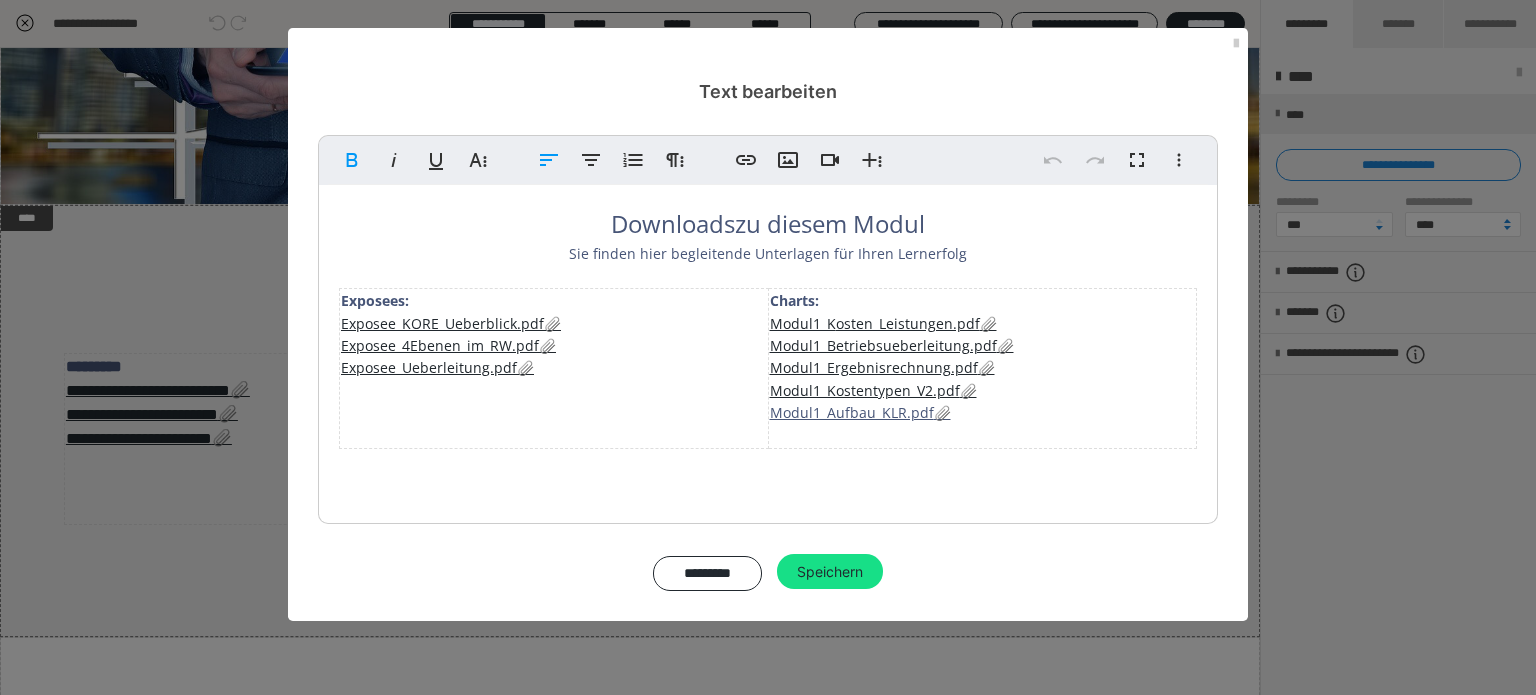 click on "Charts:" at bounding box center (794, 300) 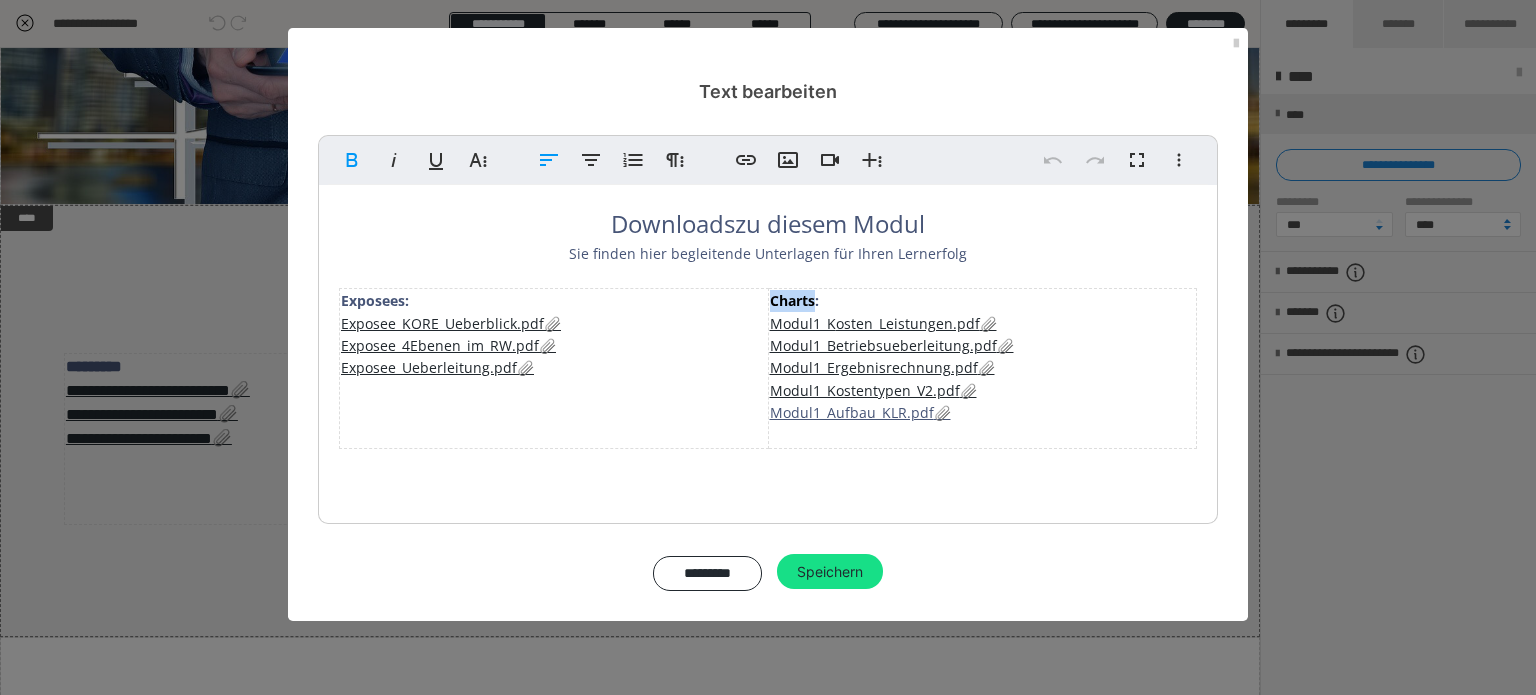 type 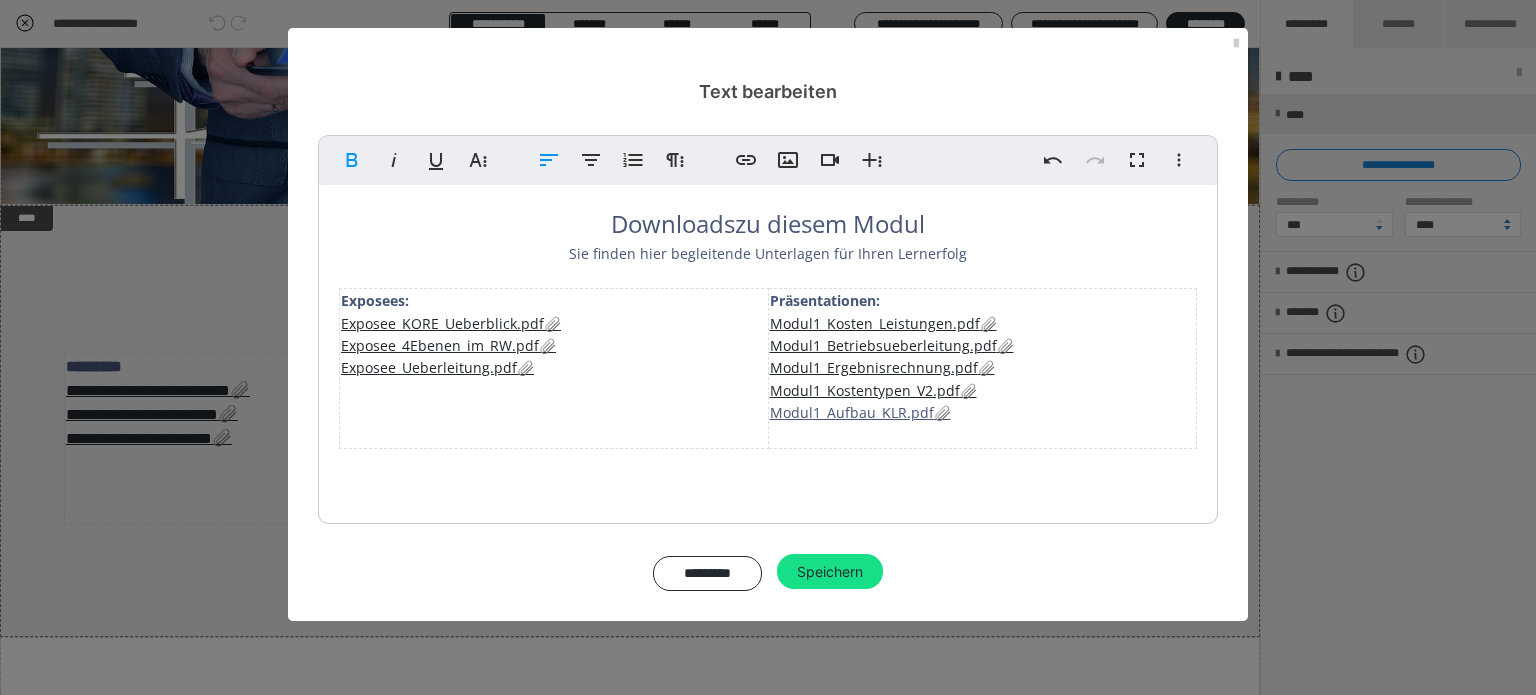 click on "Exposees: Exposee_KORE_Ueberblick.pdf Exposee_4Ebenen_im_RW.pdf Exposee_Ueberleitung.pdf" at bounding box center [554, 369] 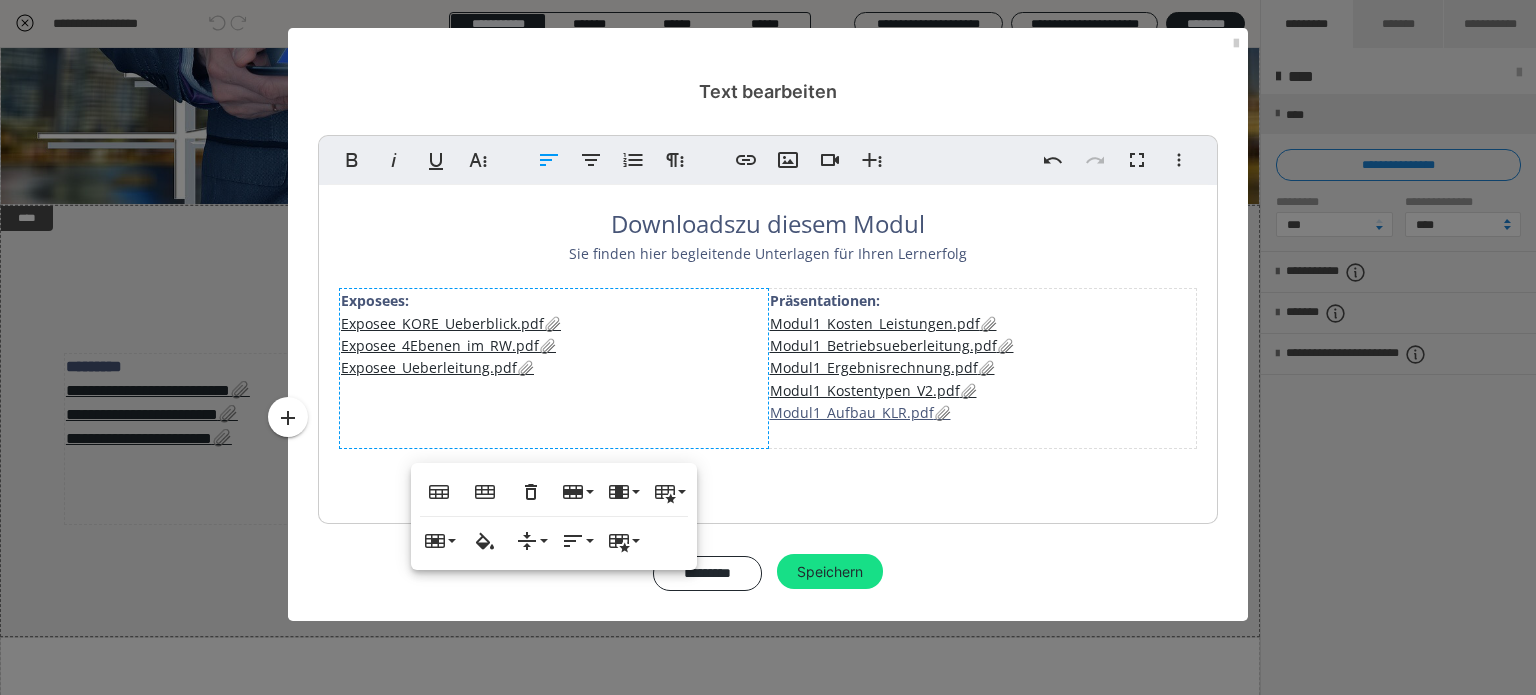 click on "Präsentationen: Modul1_Kosten_Leistungen.pdf Modul1_Betriebsueberleitung.pdf Modul1_Ergebnisrechnung.pdf Modul1_Kostentypen_V2.pdf Modul1_Aufbau_KLR.pdf" at bounding box center (982, 369) 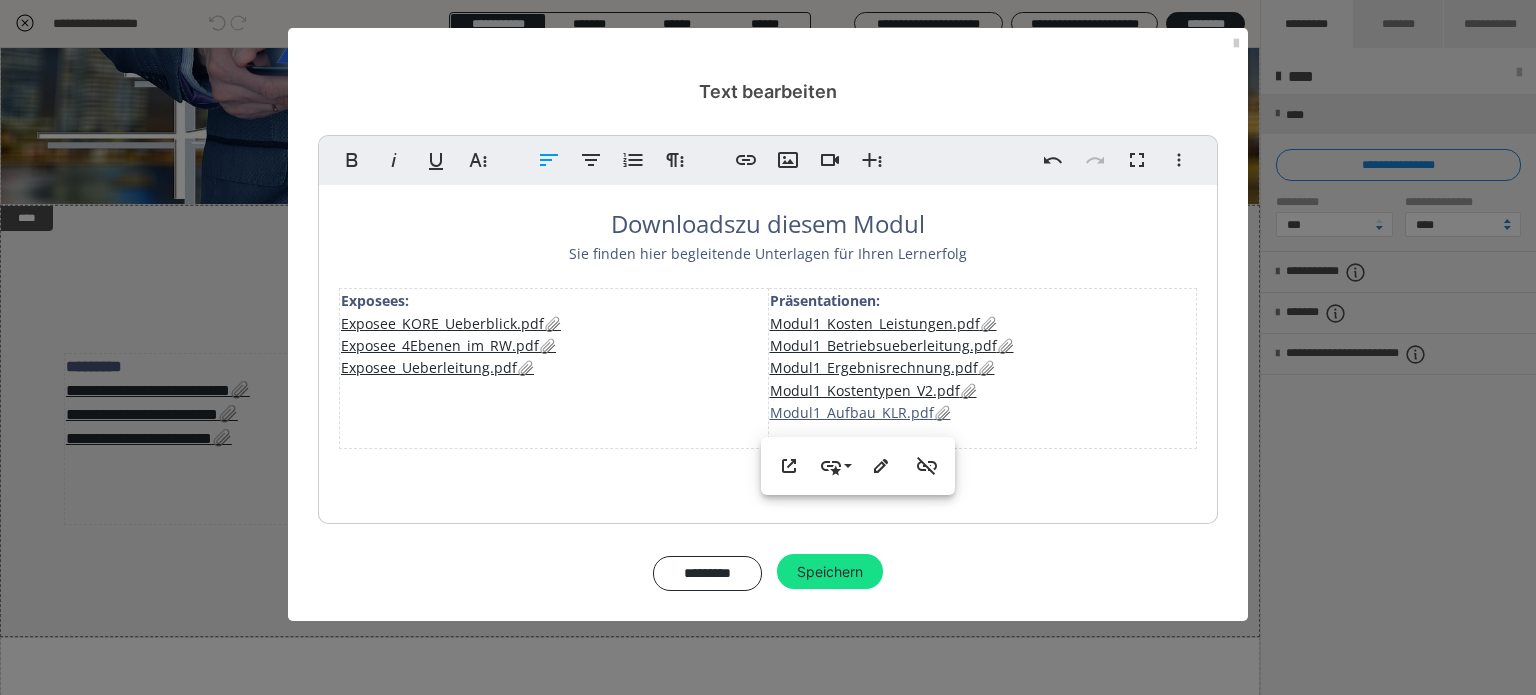 click on "Downloads  zu diesem Modul Sie finden hier begleitende Unterlagen für Ihren Lernerfolg Exposees: Exposee_KORE_Ueberblick.pdf Exposee_4Ebenen_im_RW.pdf Exposee_Ueberleitung.pdf Präsentationen: Modul1_Kosten_Leistungen.pdf Modul1_Betriebsueberleitung.pdf Modul1_Ergebnisrechnung.pdf Modul1_Kostentypen_V2.pdf Modul1_Aufbau_KLR.pdf" at bounding box center [768, 349] 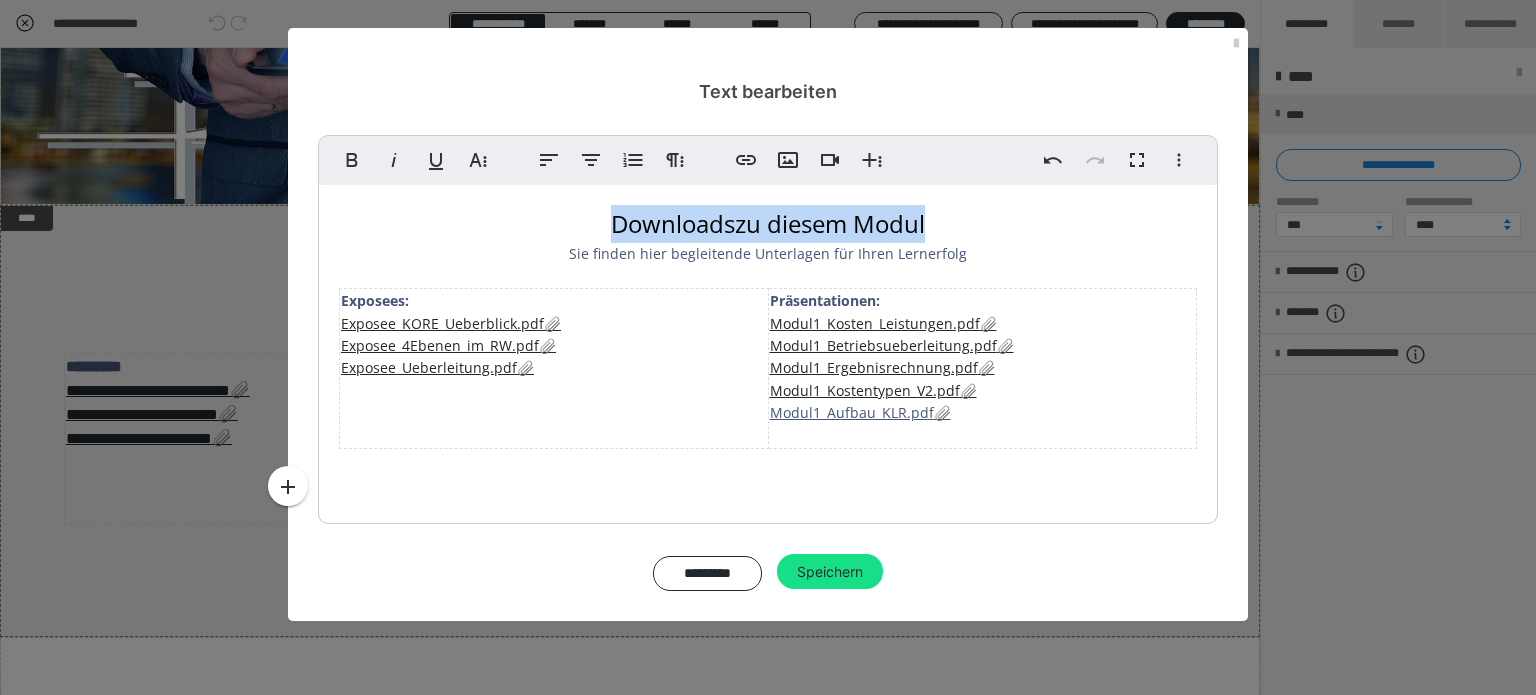 drag, startPoint x: 605, startPoint y: 223, endPoint x: 937, endPoint y: 221, distance: 332.006 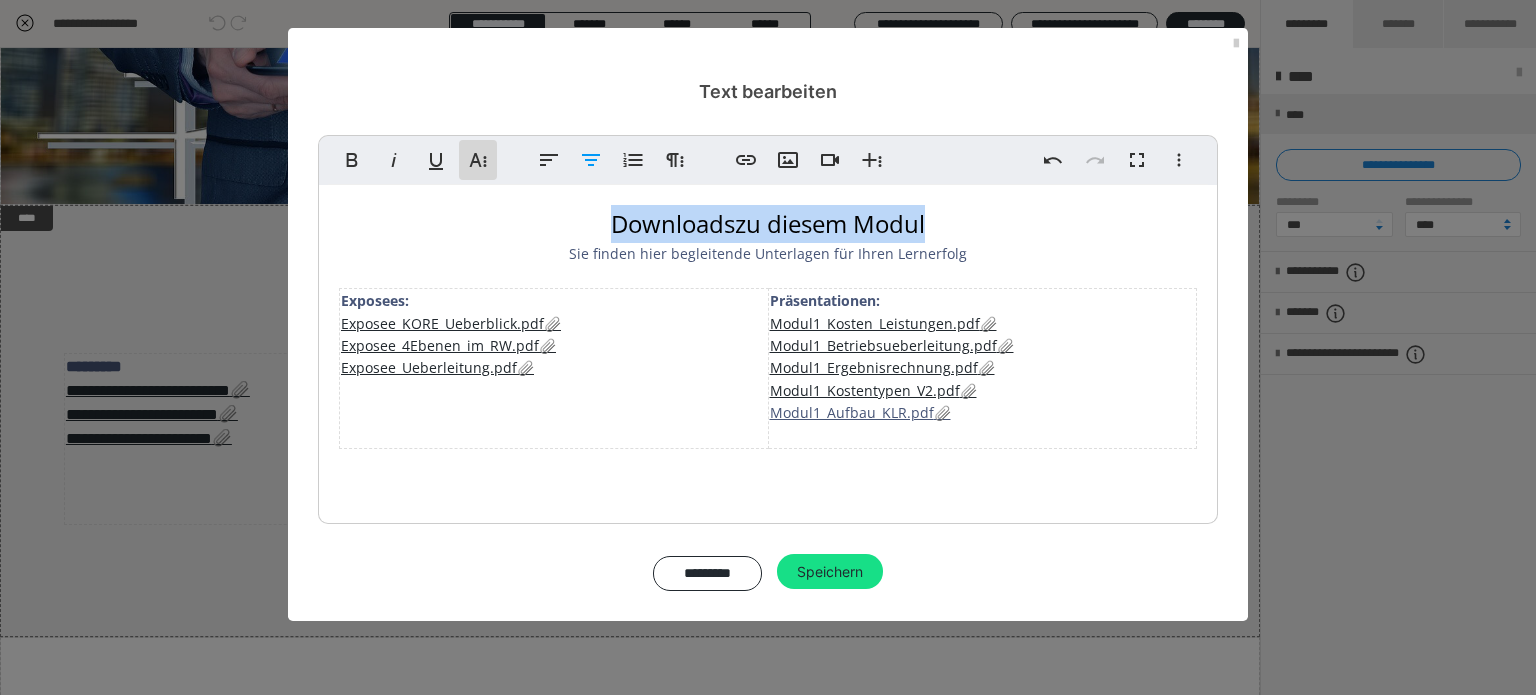 click 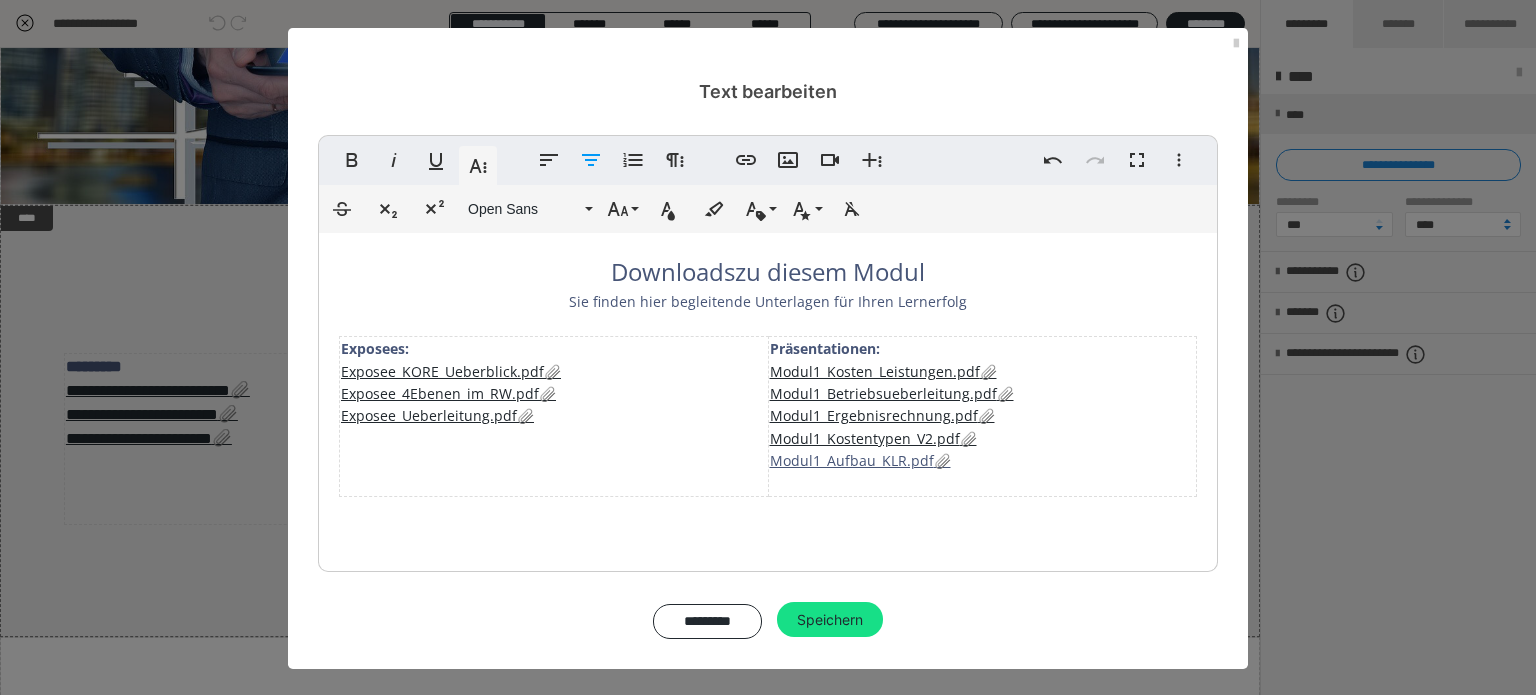 click on "Downloads  zu diesem Modul" at bounding box center [768, 272] 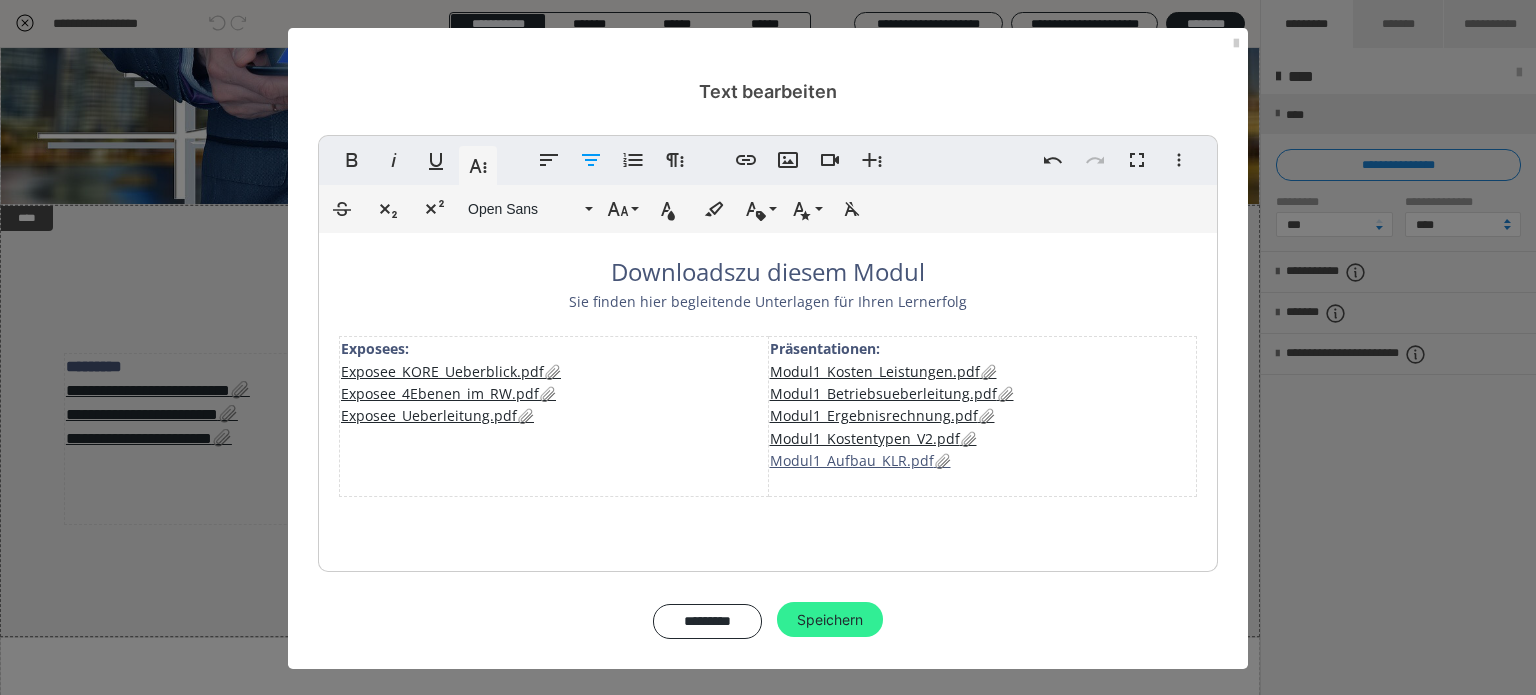 click on "Speichern" at bounding box center [830, 620] 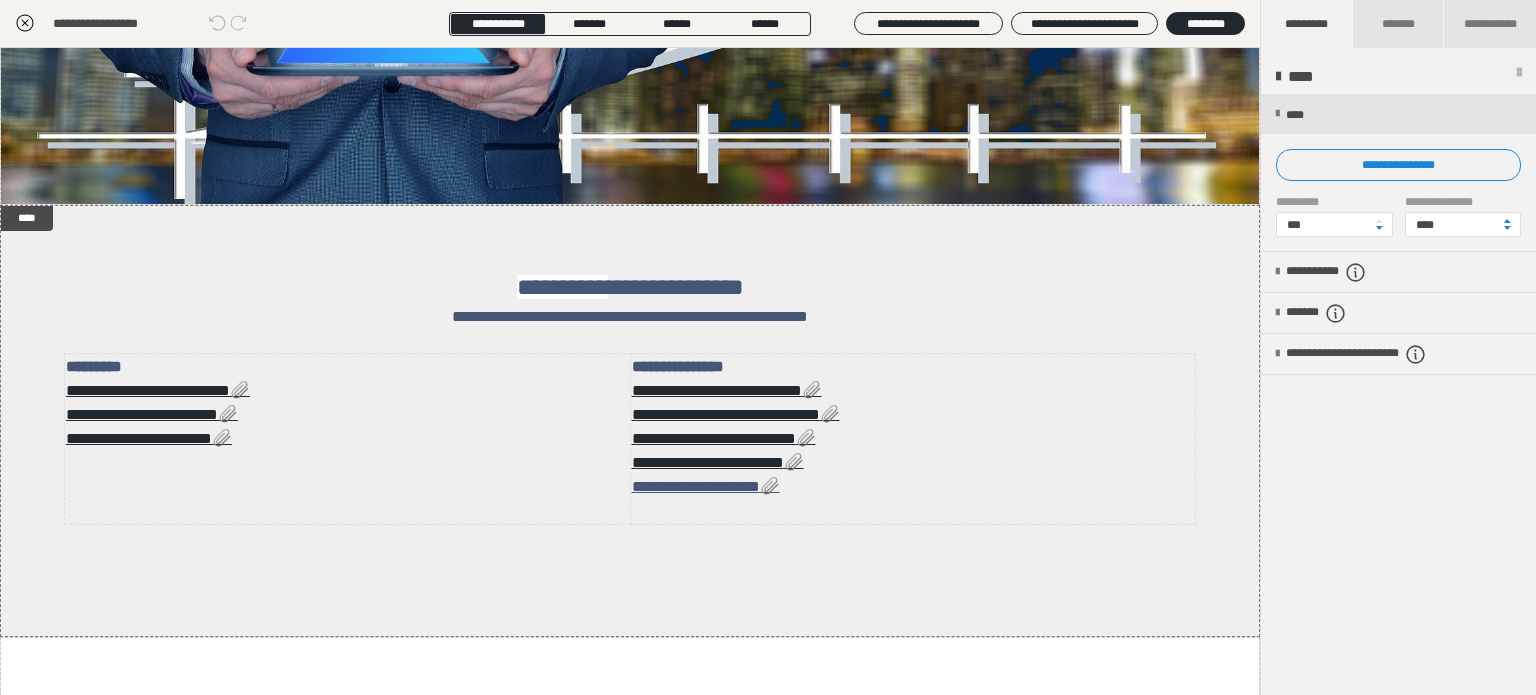 click 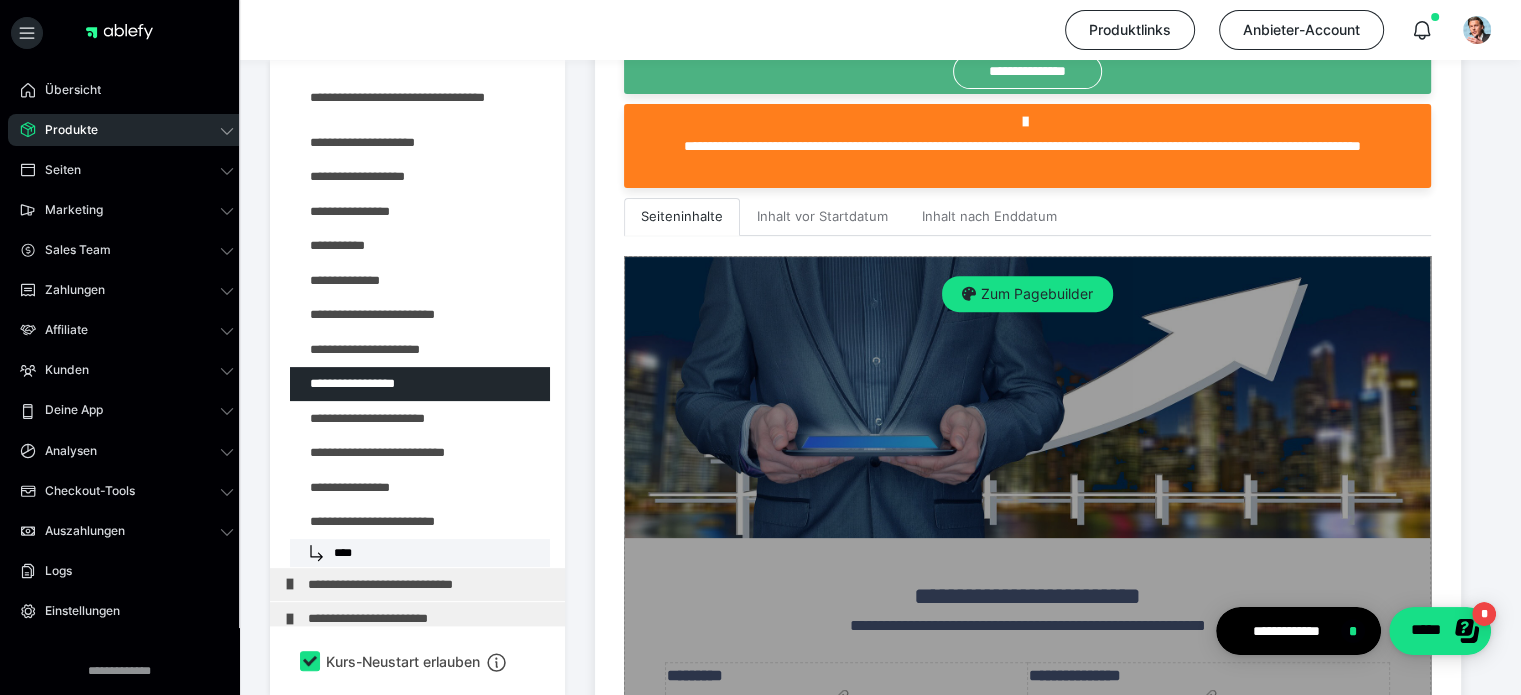scroll, scrollTop: 673, scrollLeft: 0, axis: vertical 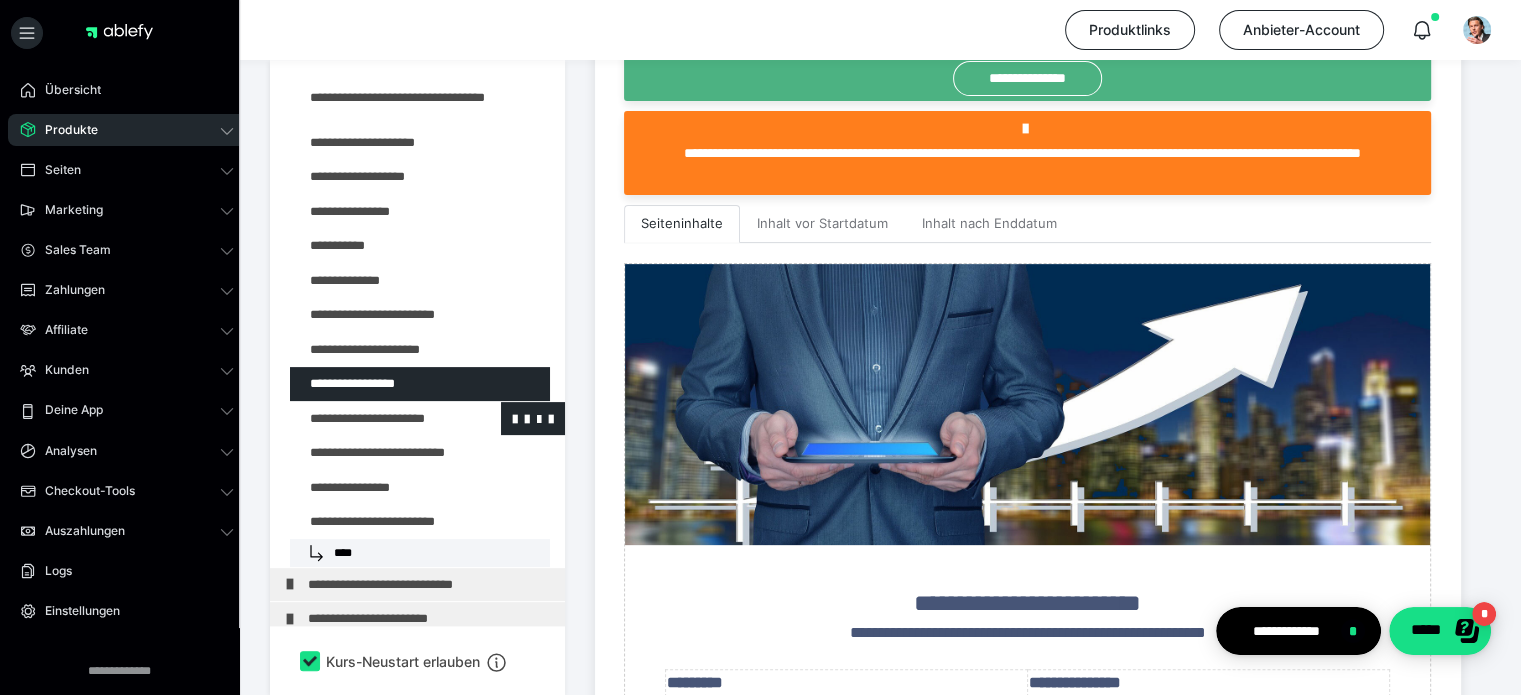 click at bounding box center (375, 419) 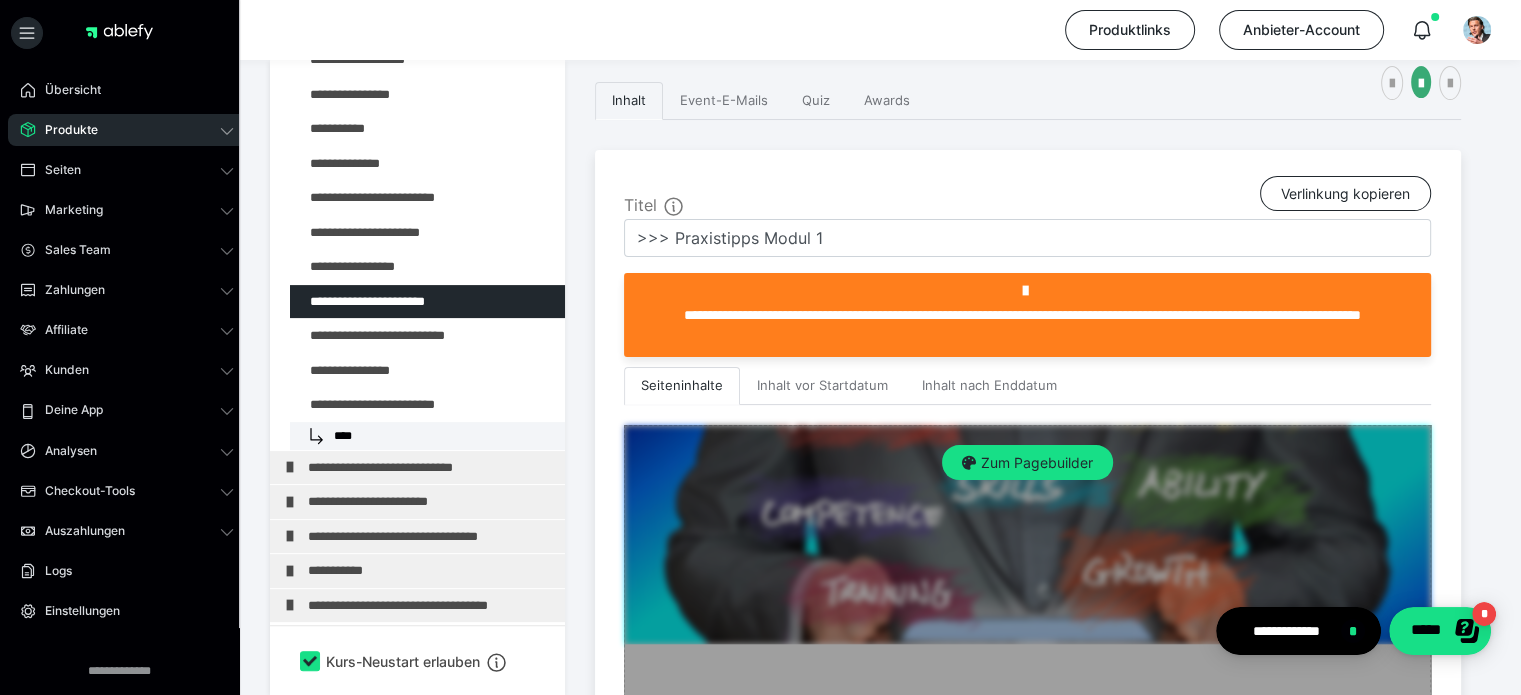 scroll, scrollTop: 673, scrollLeft: 0, axis: vertical 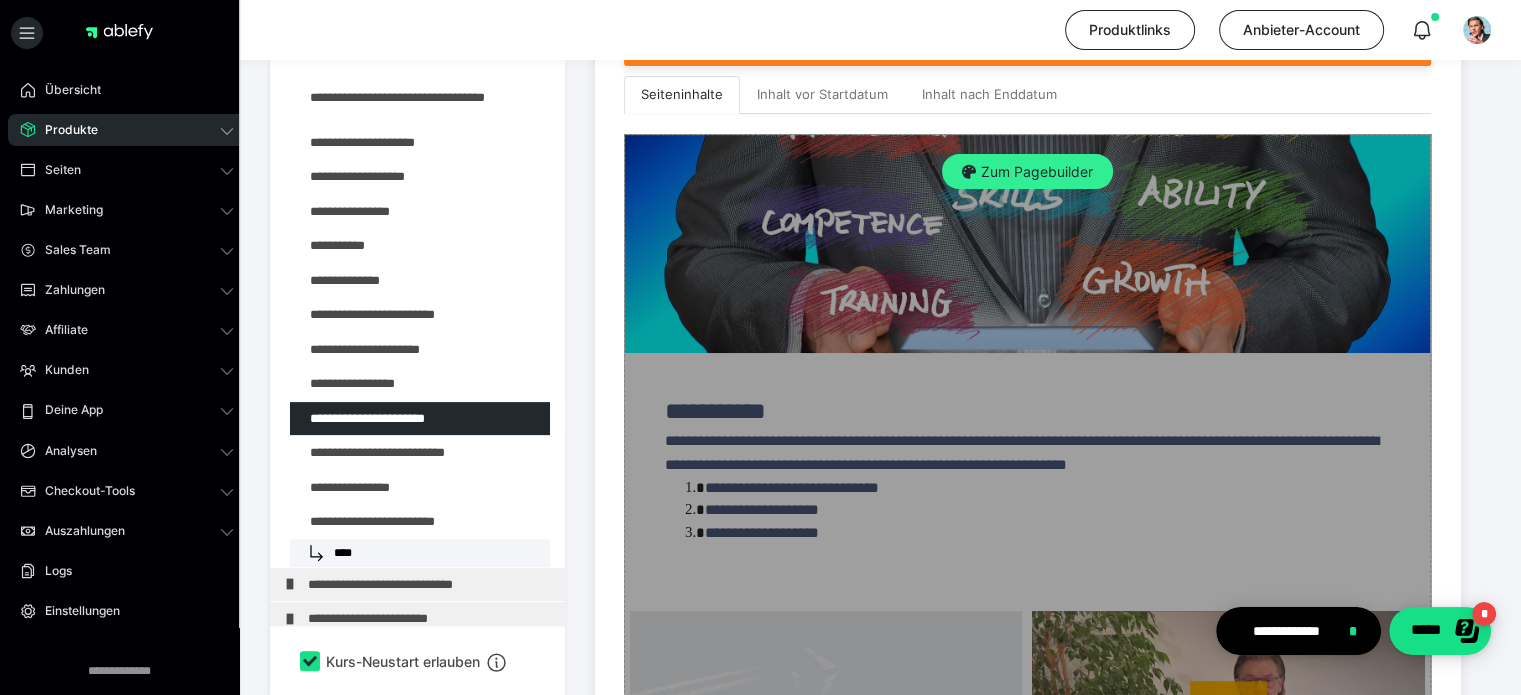 click on "Zum Pagebuilder" at bounding box center (1027, 172) 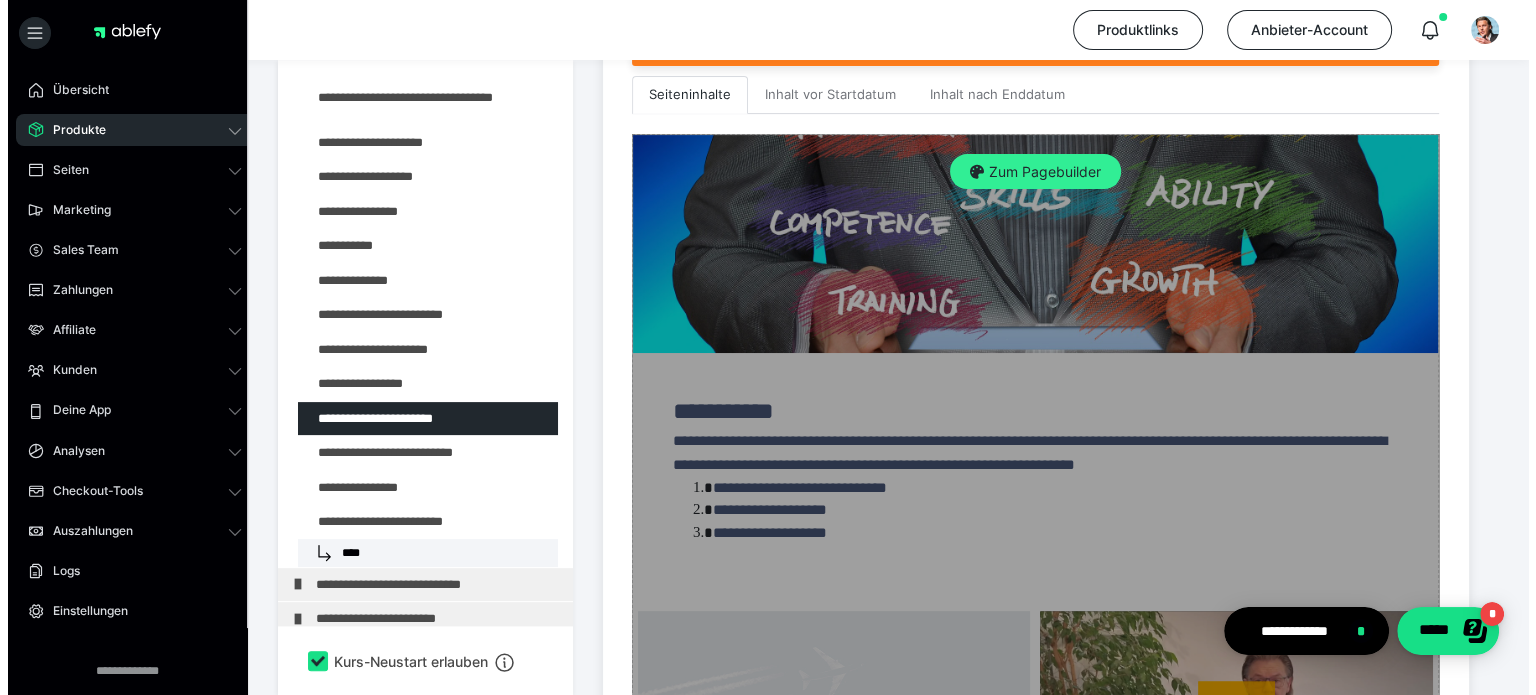 scroll, scrollTop: 373, scrollLeft: 0, axis: vertical 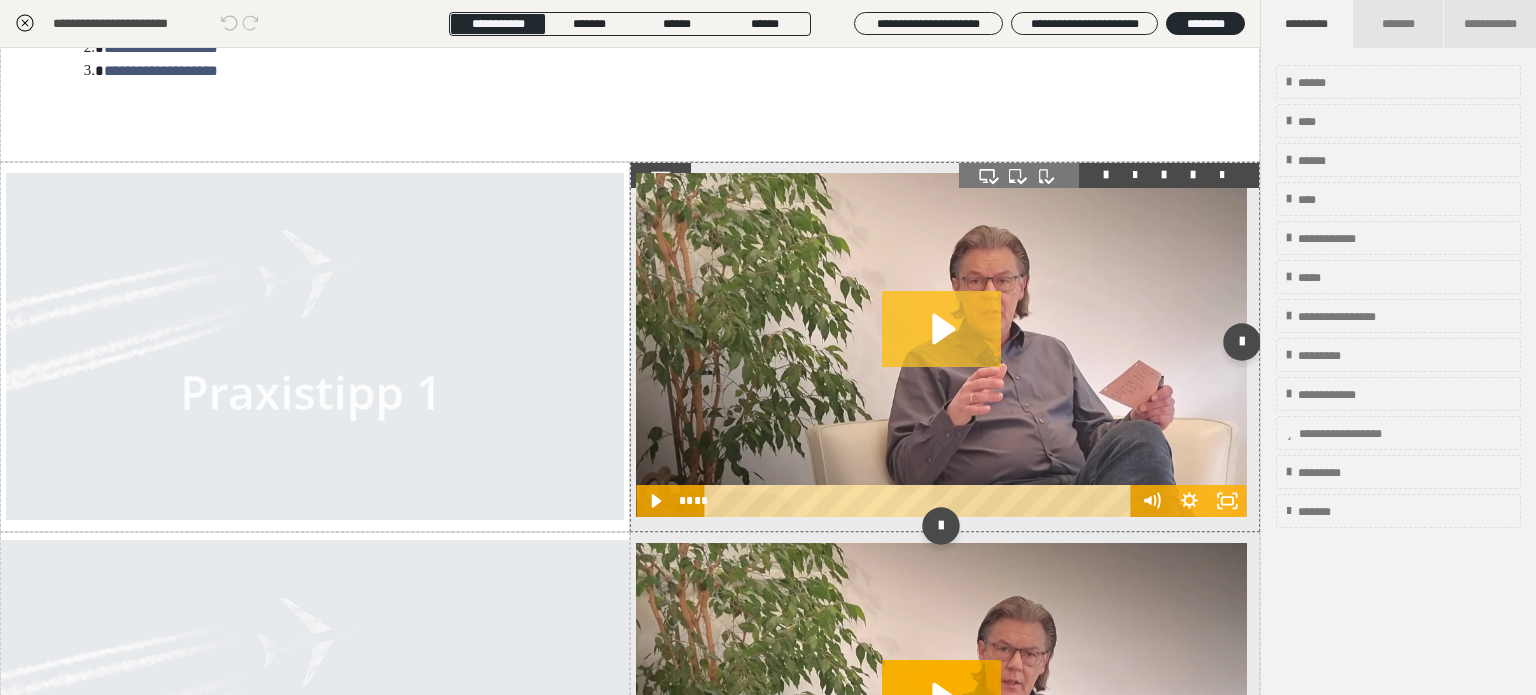 click 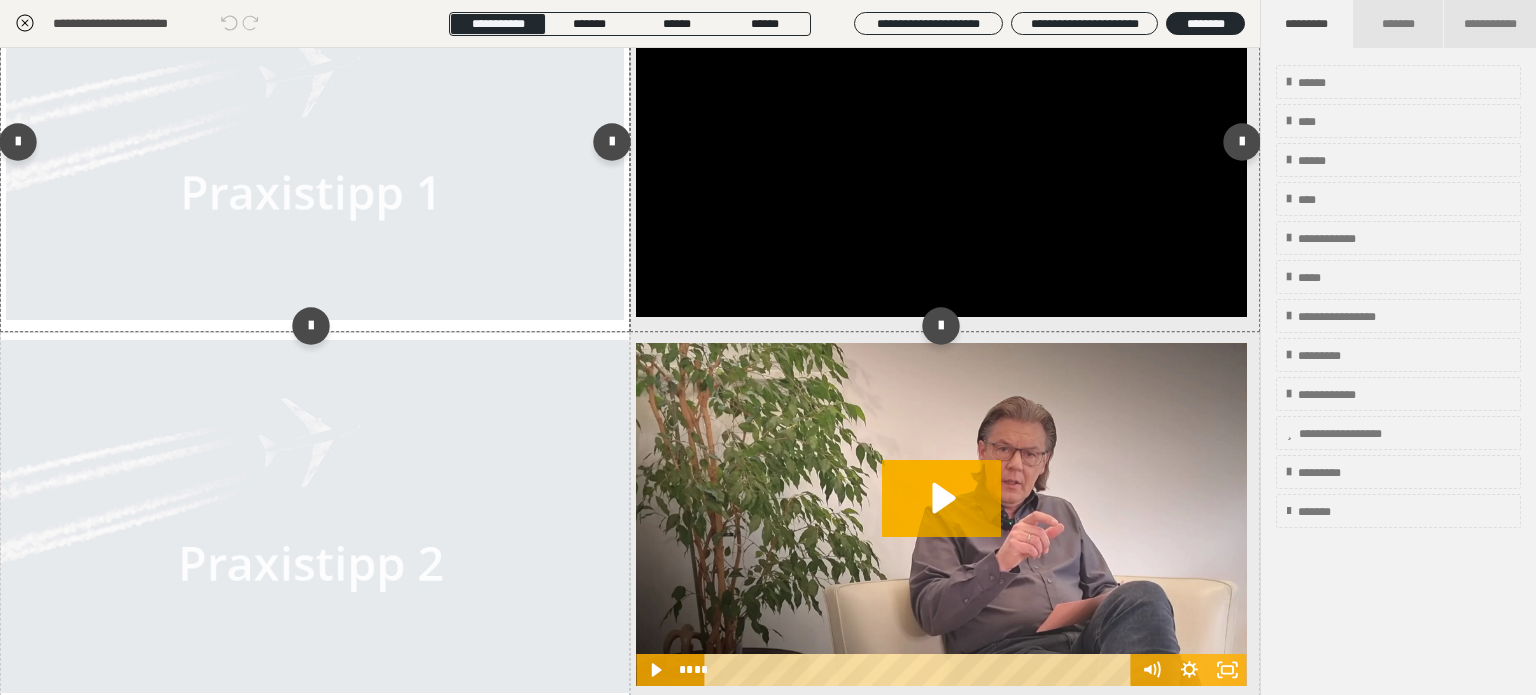 scroll, scrollTop: 800, scrollLeft: 0, axis: vertical 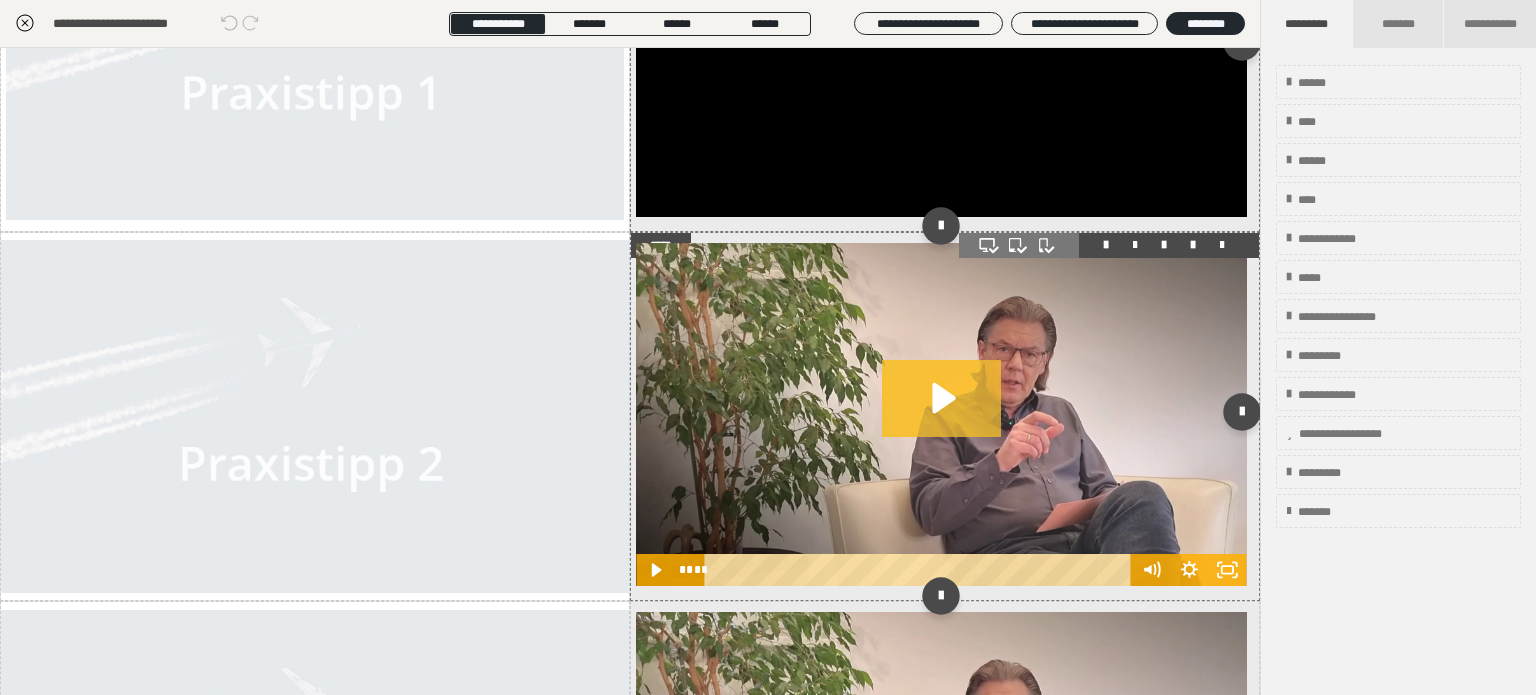click 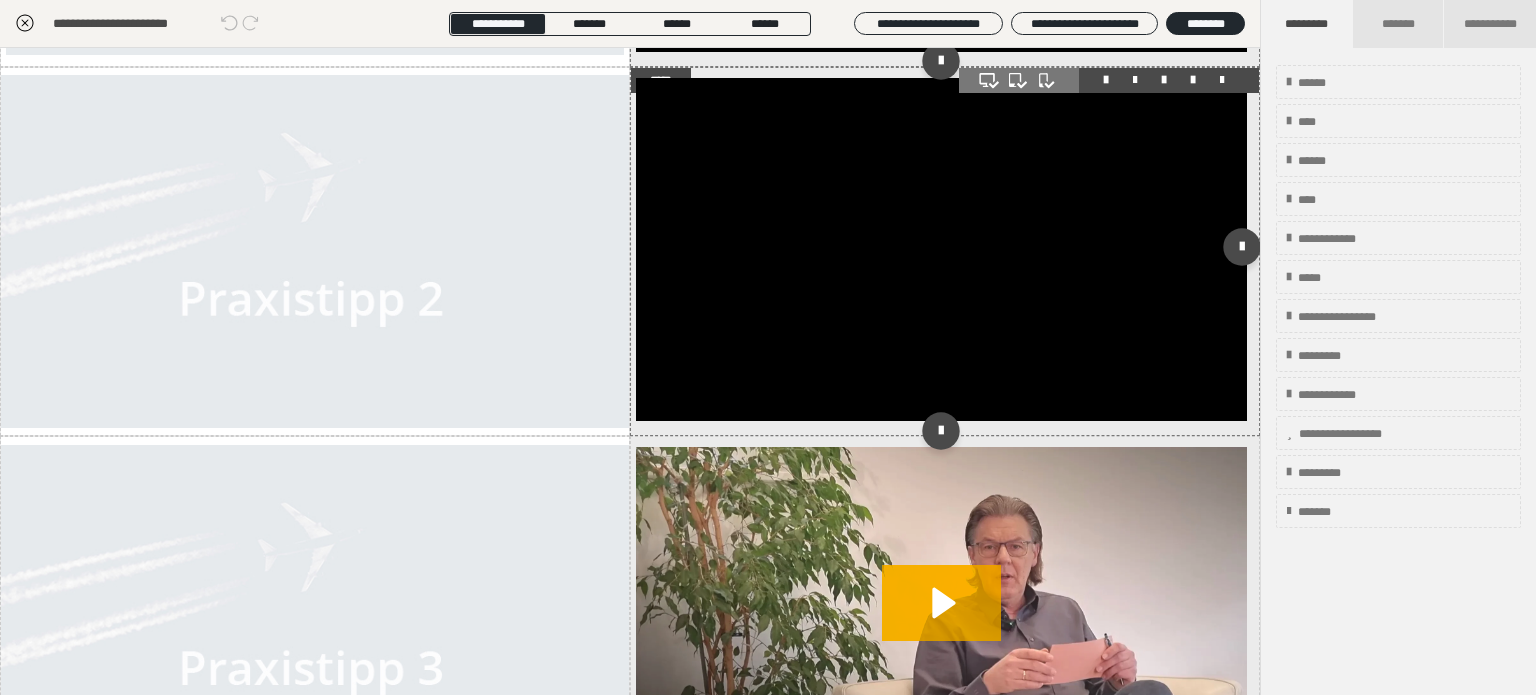 scroll, scrollTop: 1000, scrollLeft: 0, axis: vertical 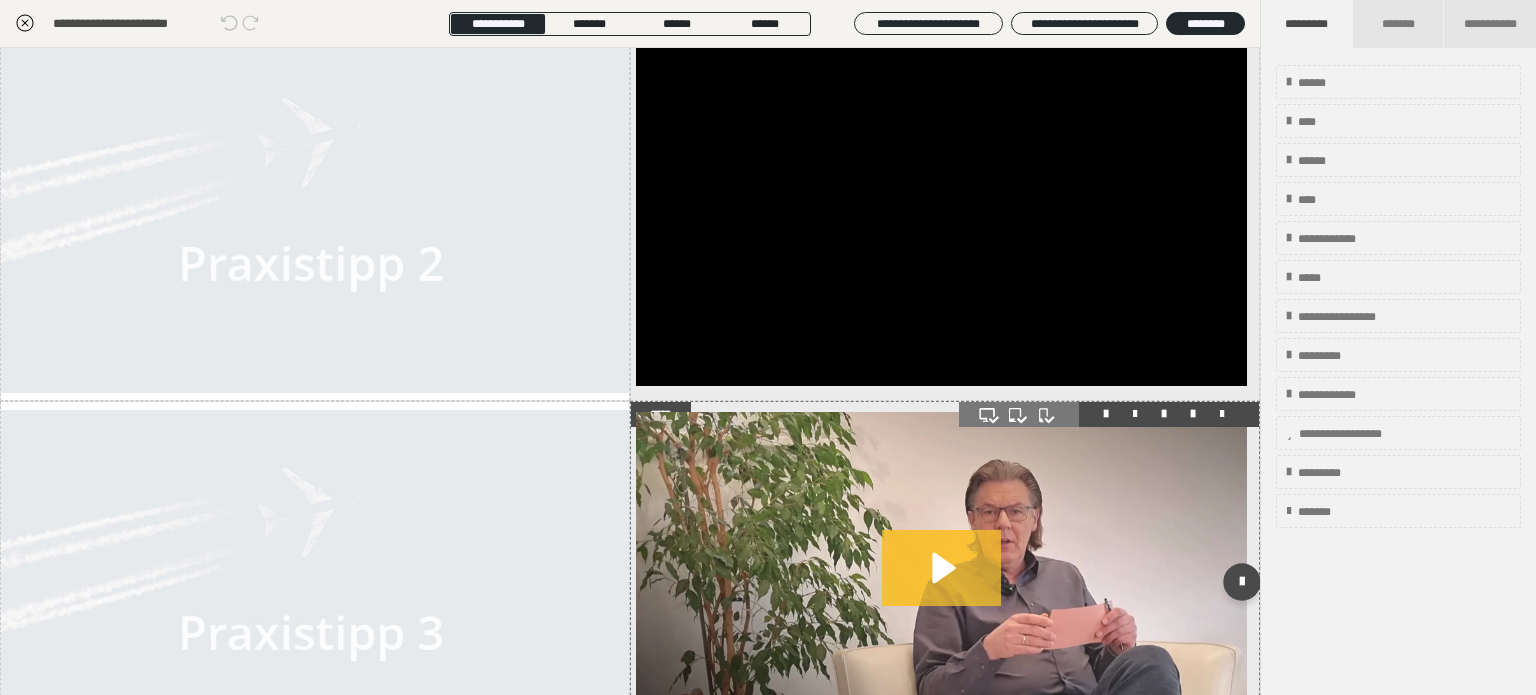click 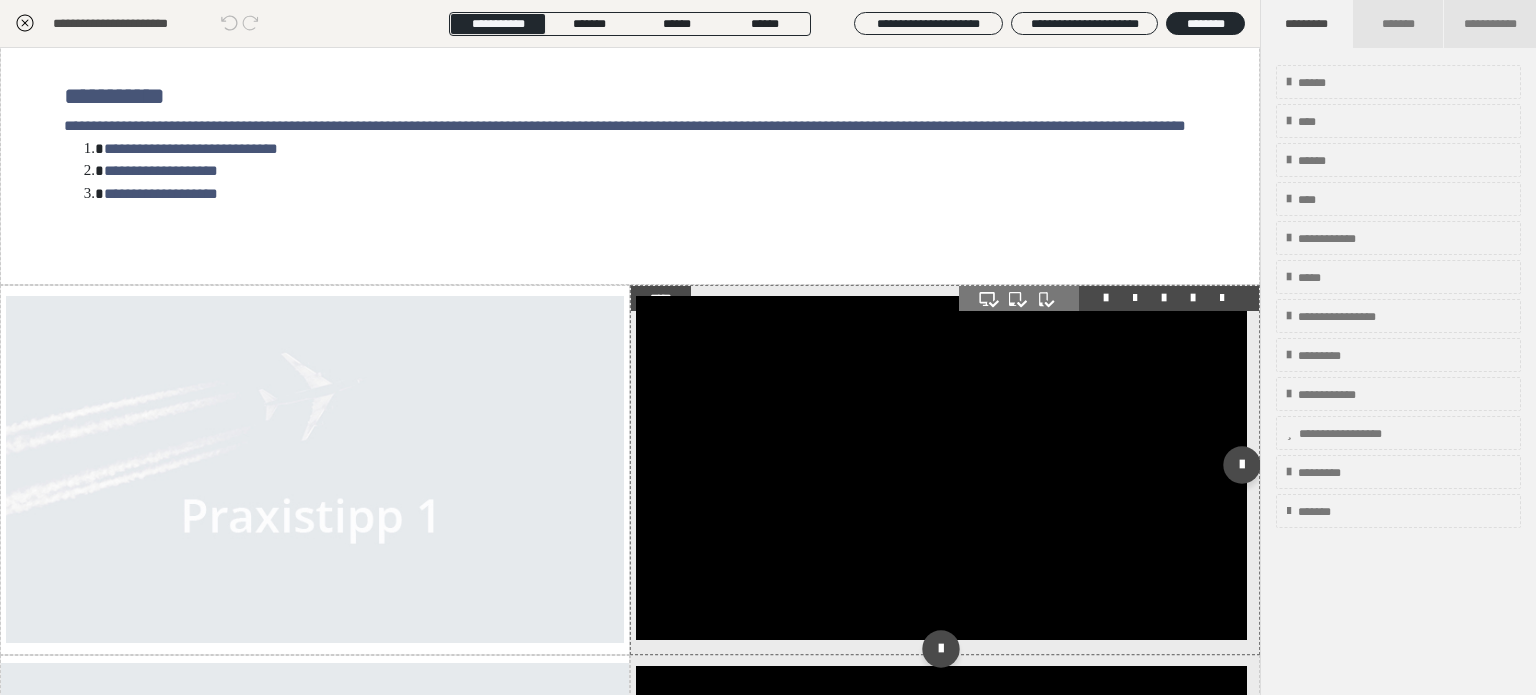scroll, scrollTop: 400, scrollLeft: 0, axis: vertical 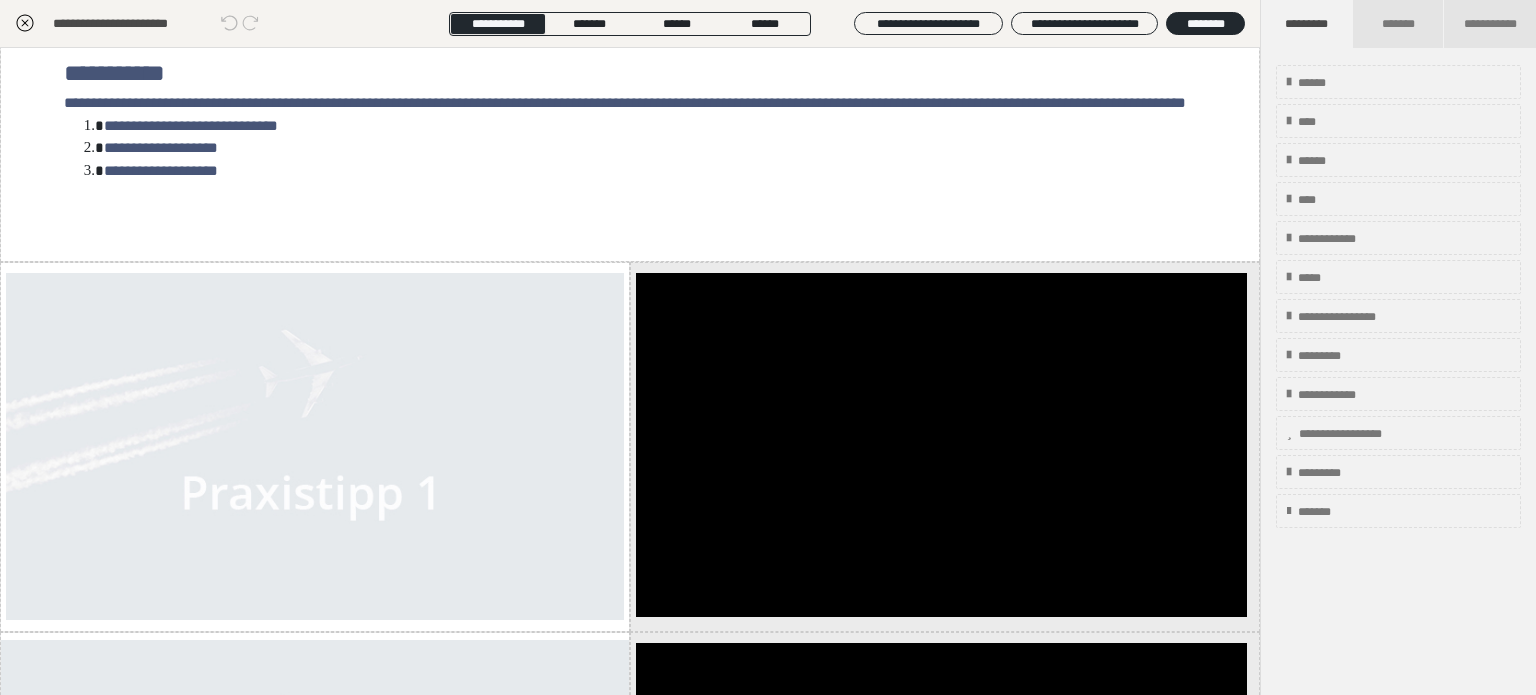 click 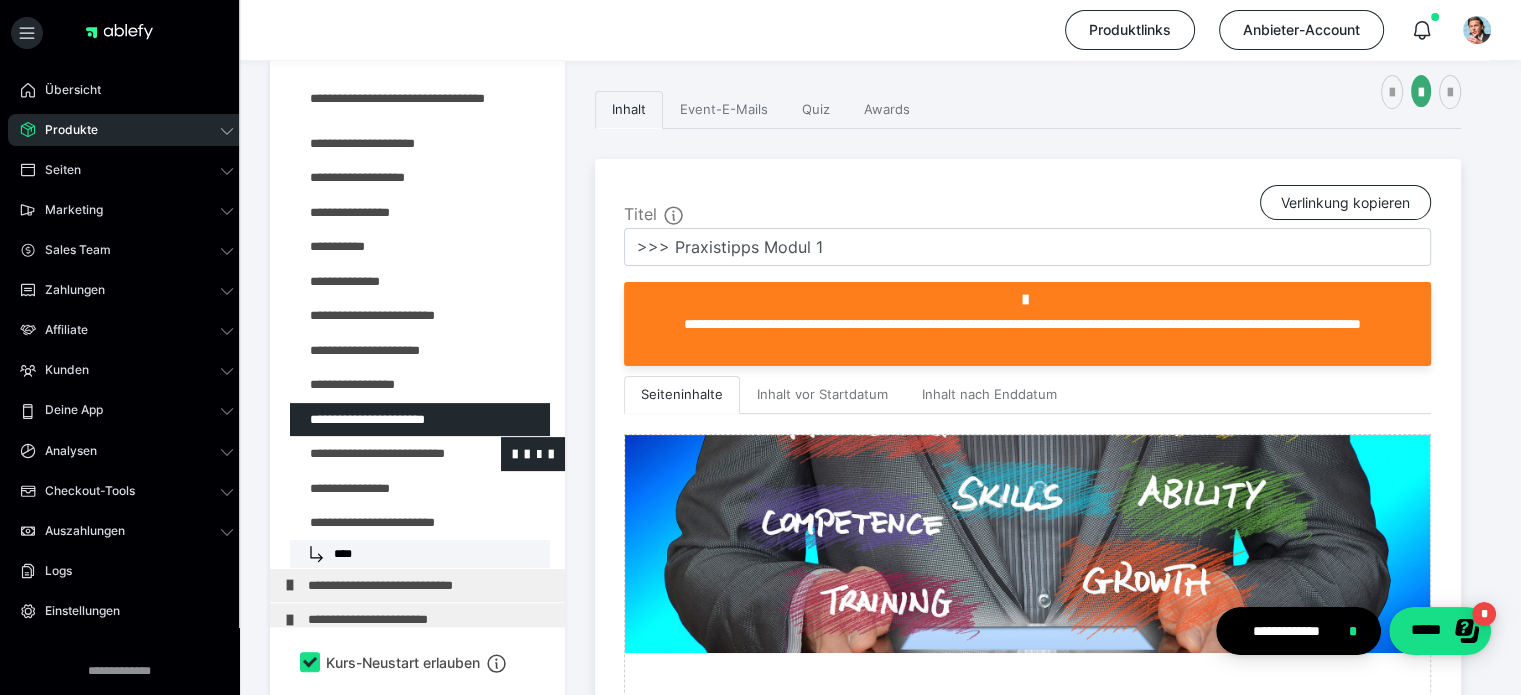 click at bounding box center (375, 454) 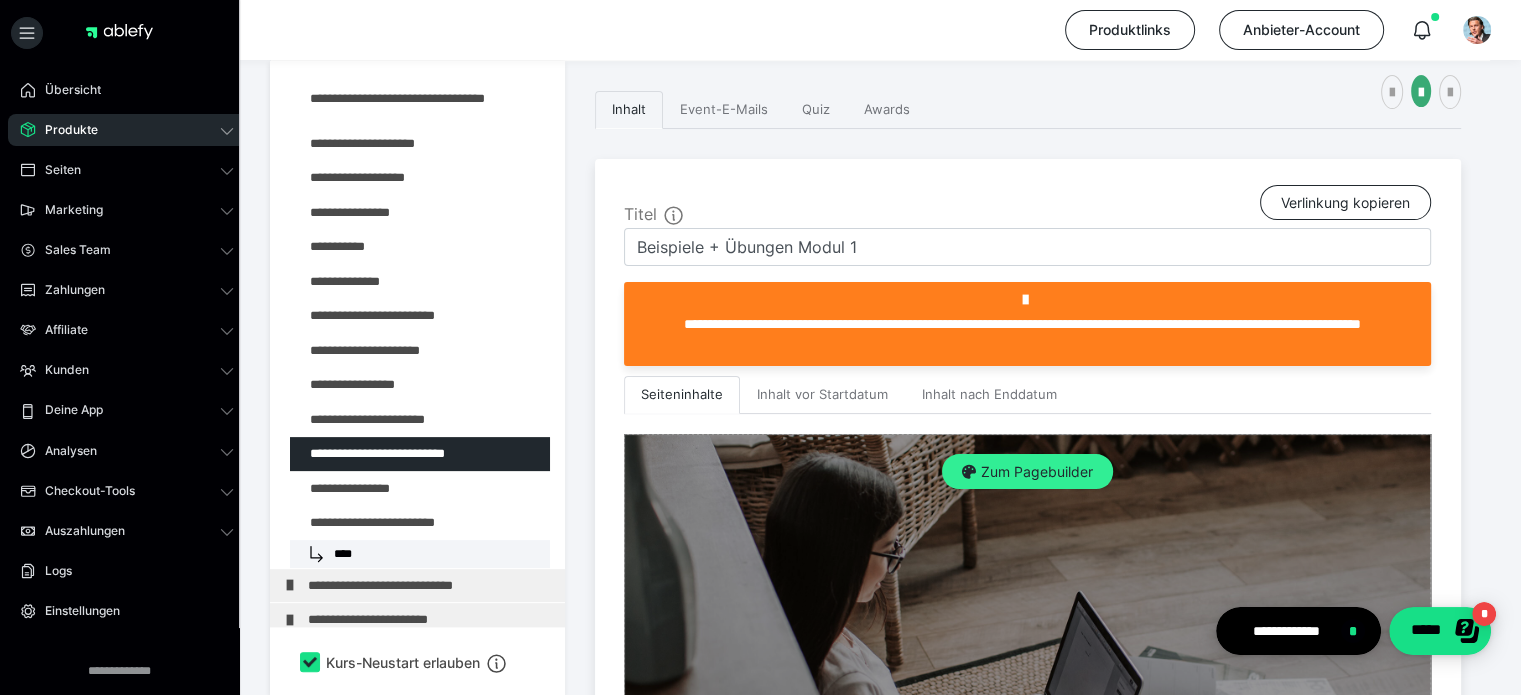 click on "Zum Pagebuilder" at bounding box center [1027, 472] 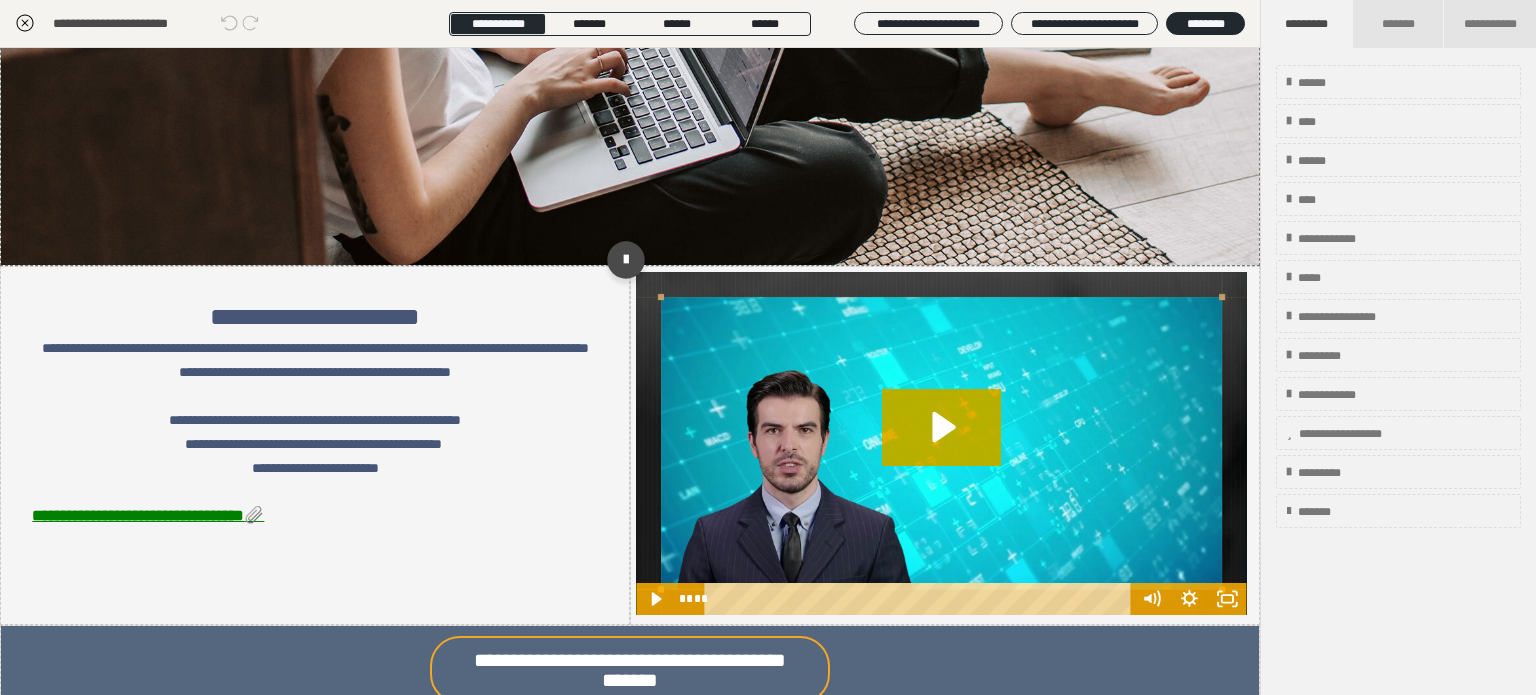 scroll, scrollTop: 500, scrollLeft: 0, axis: vertical 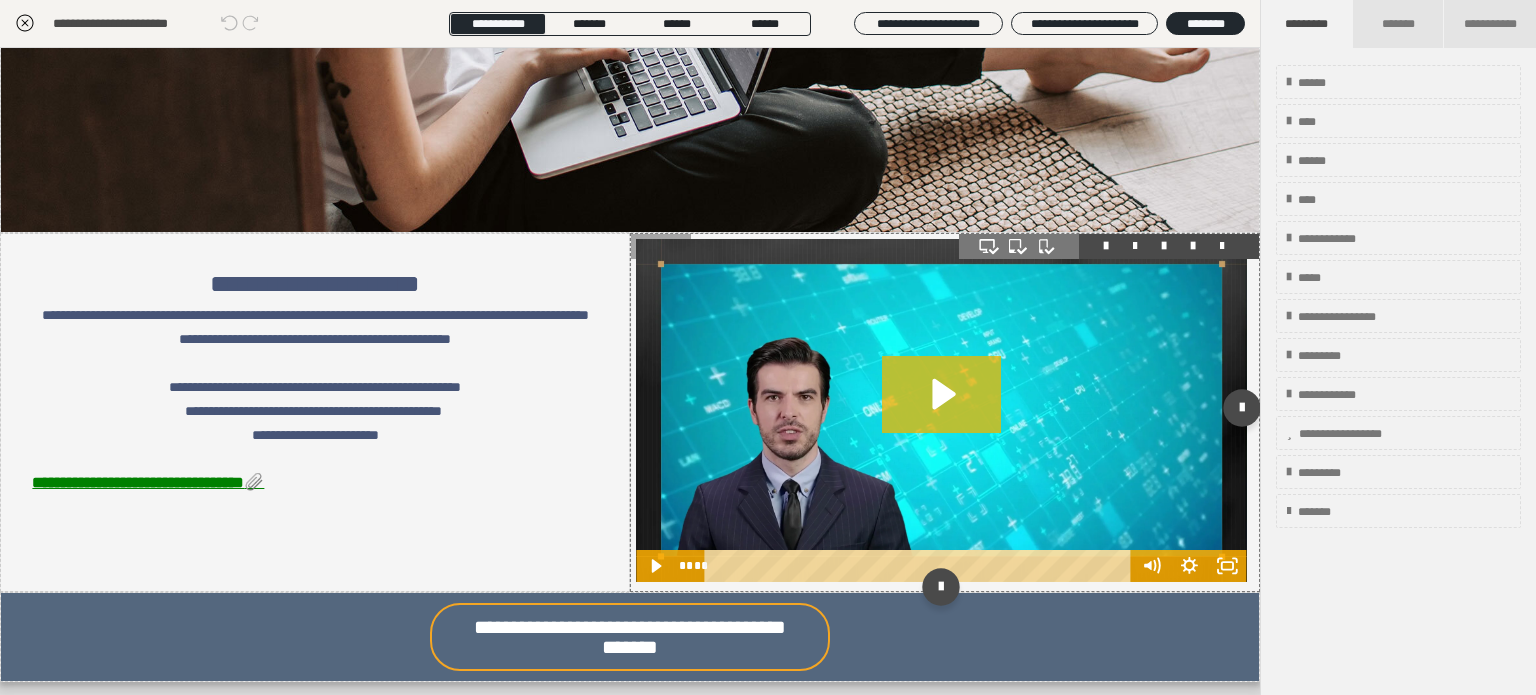 click 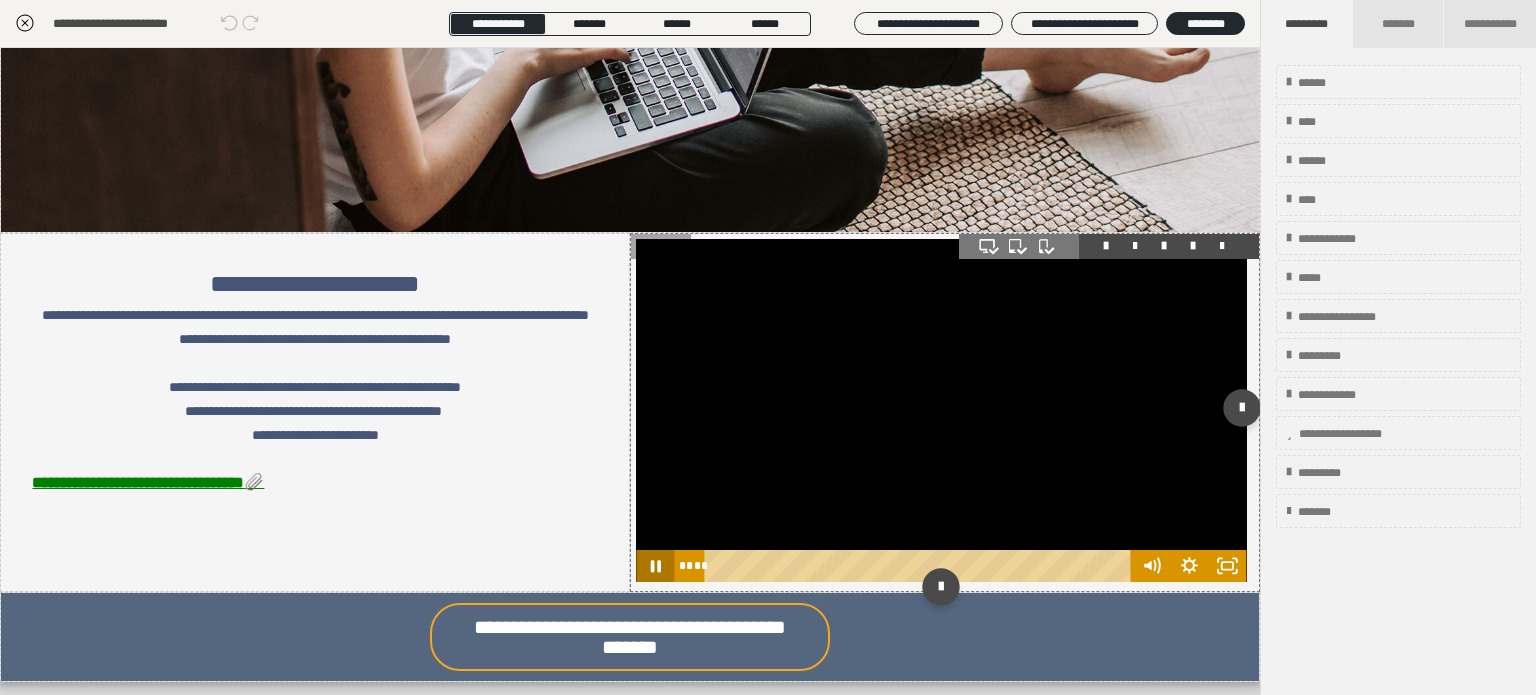 click 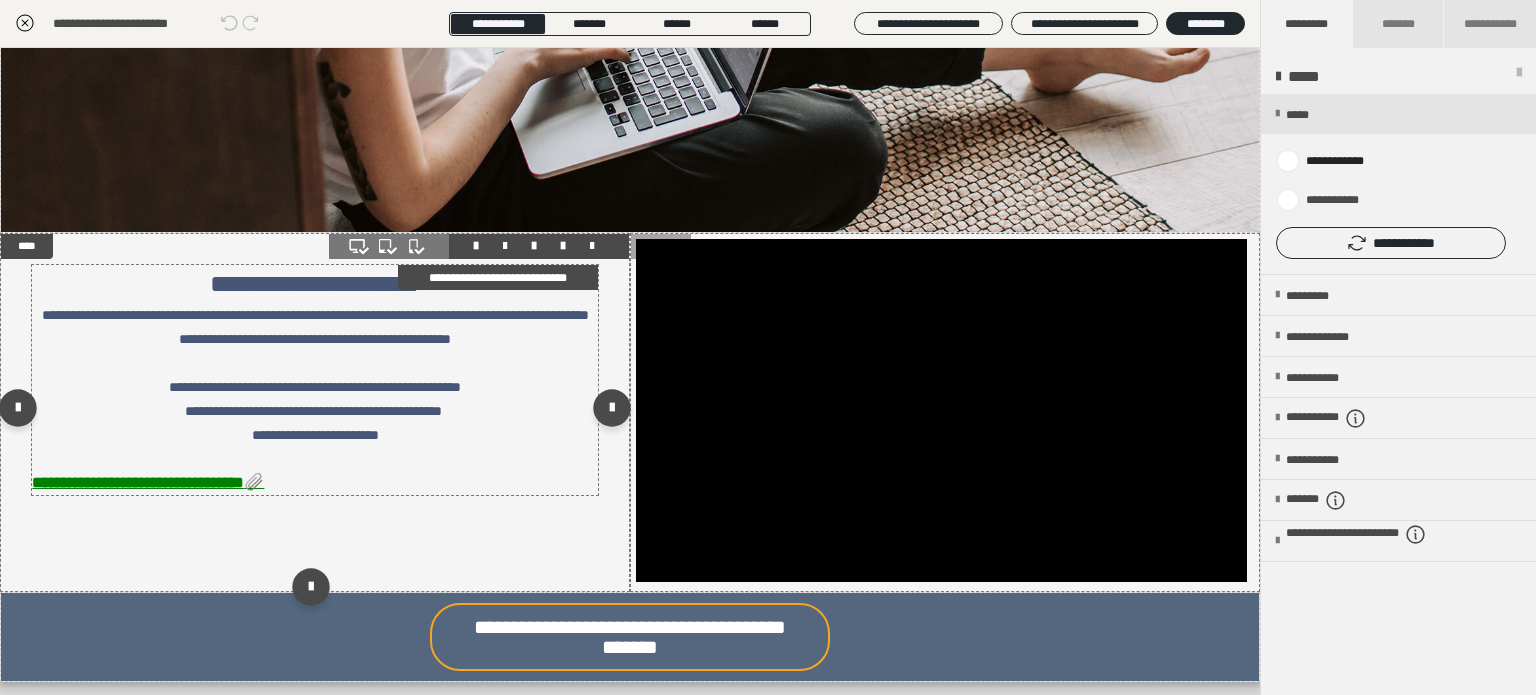 click on "**********" at bounding box center [138, 482] 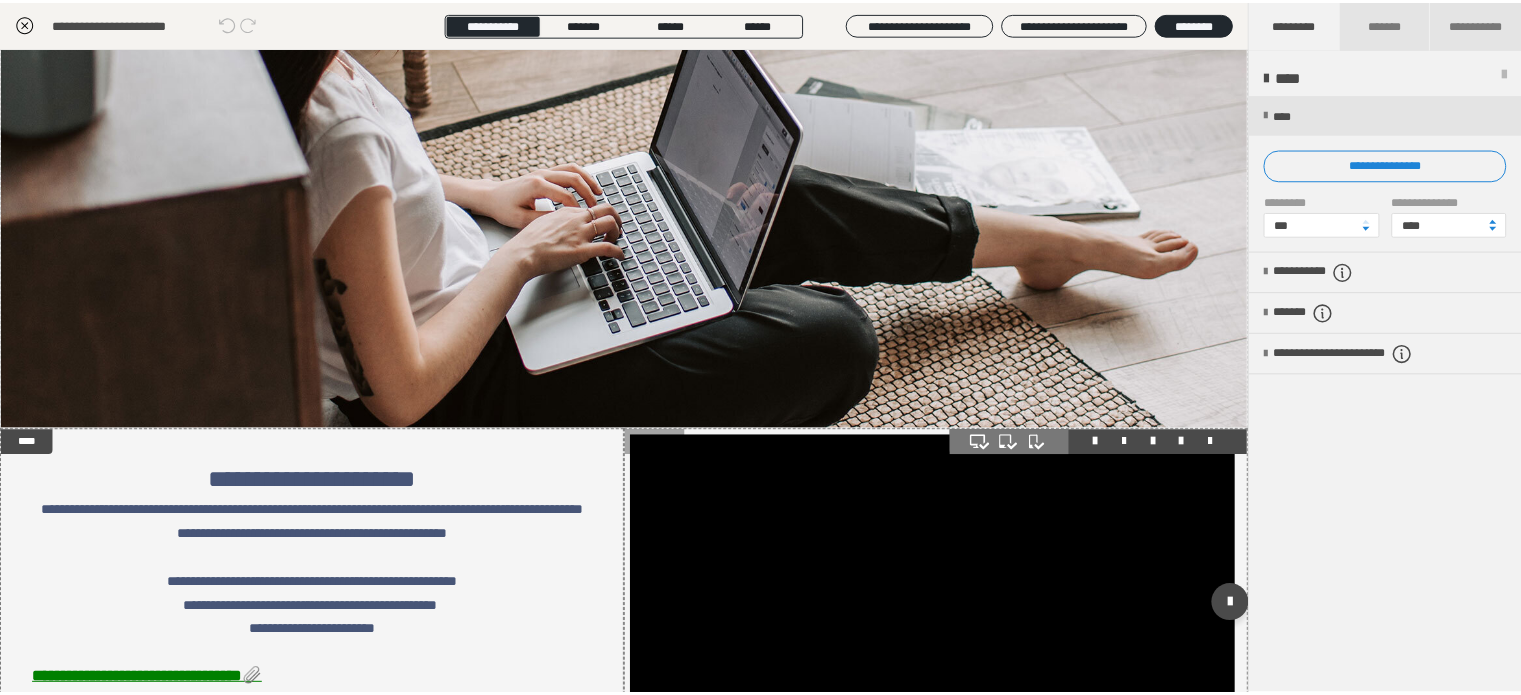 scroll, scrollTop: 200, scrollLeft: 0, axis: vertical 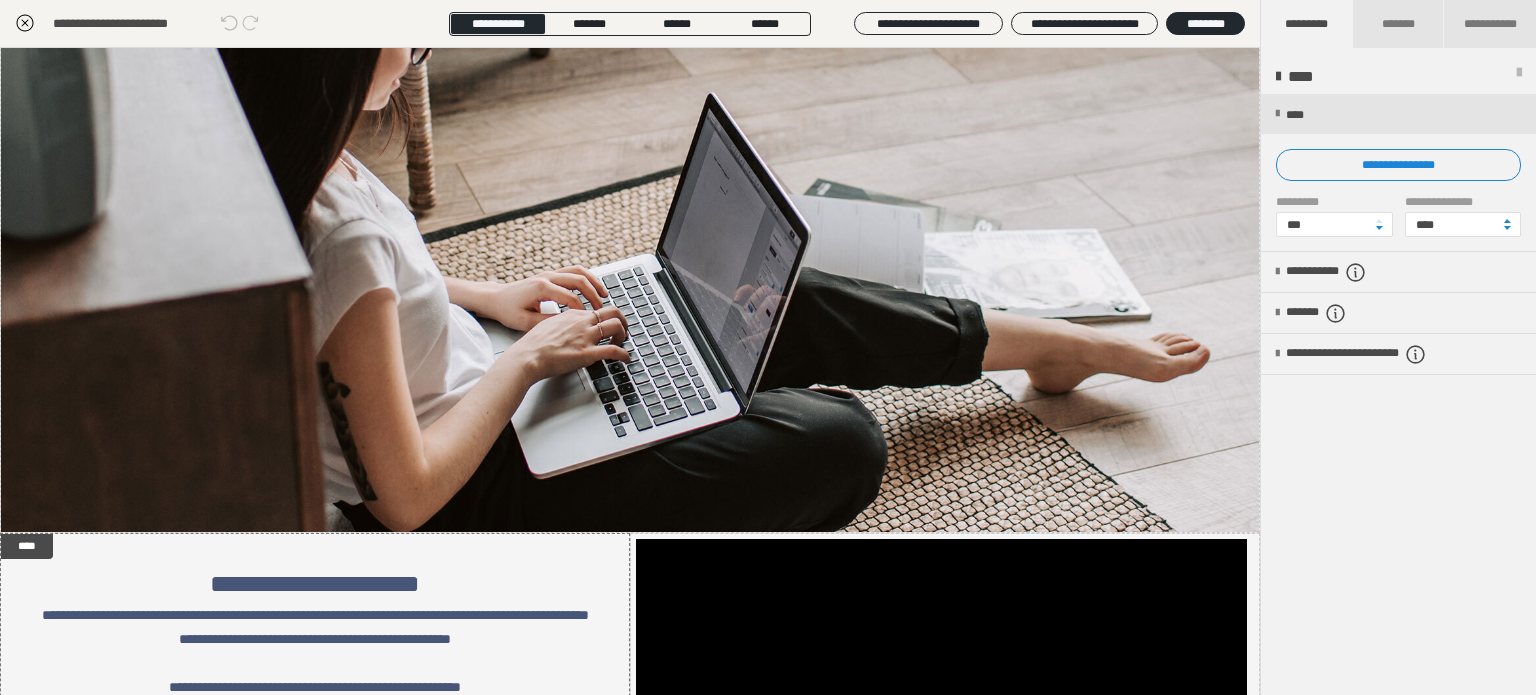 click 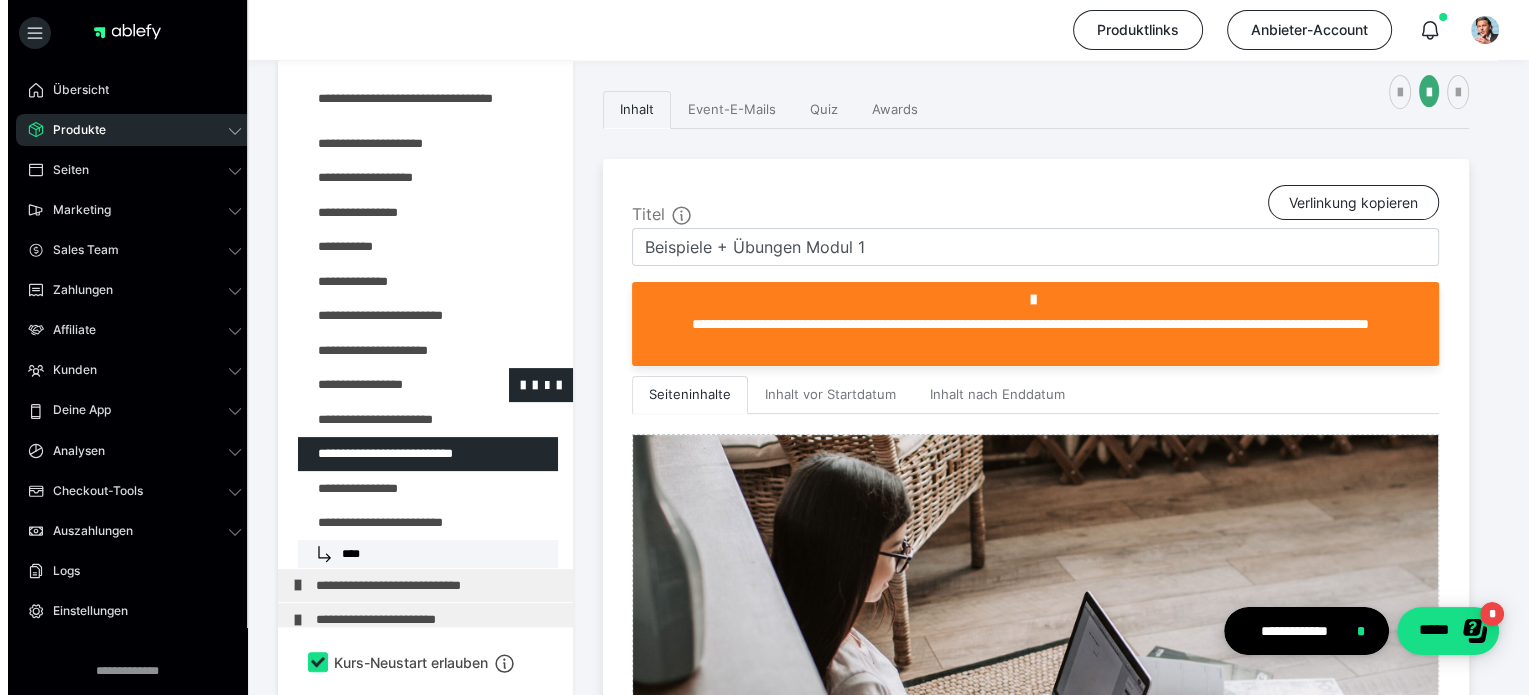 scroll, scrollTop: 600, scrollLeft: 0, axis: vertical 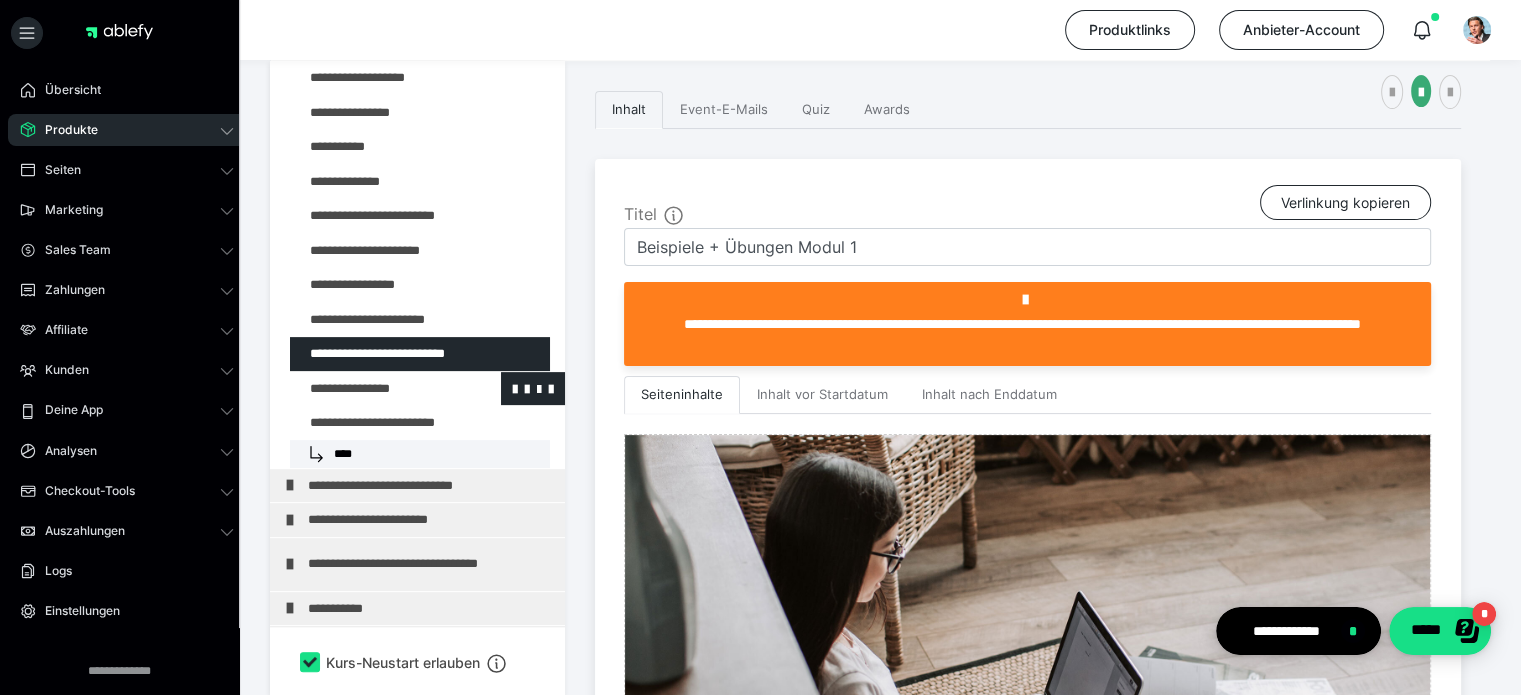 click at bounding box center [375, 389] 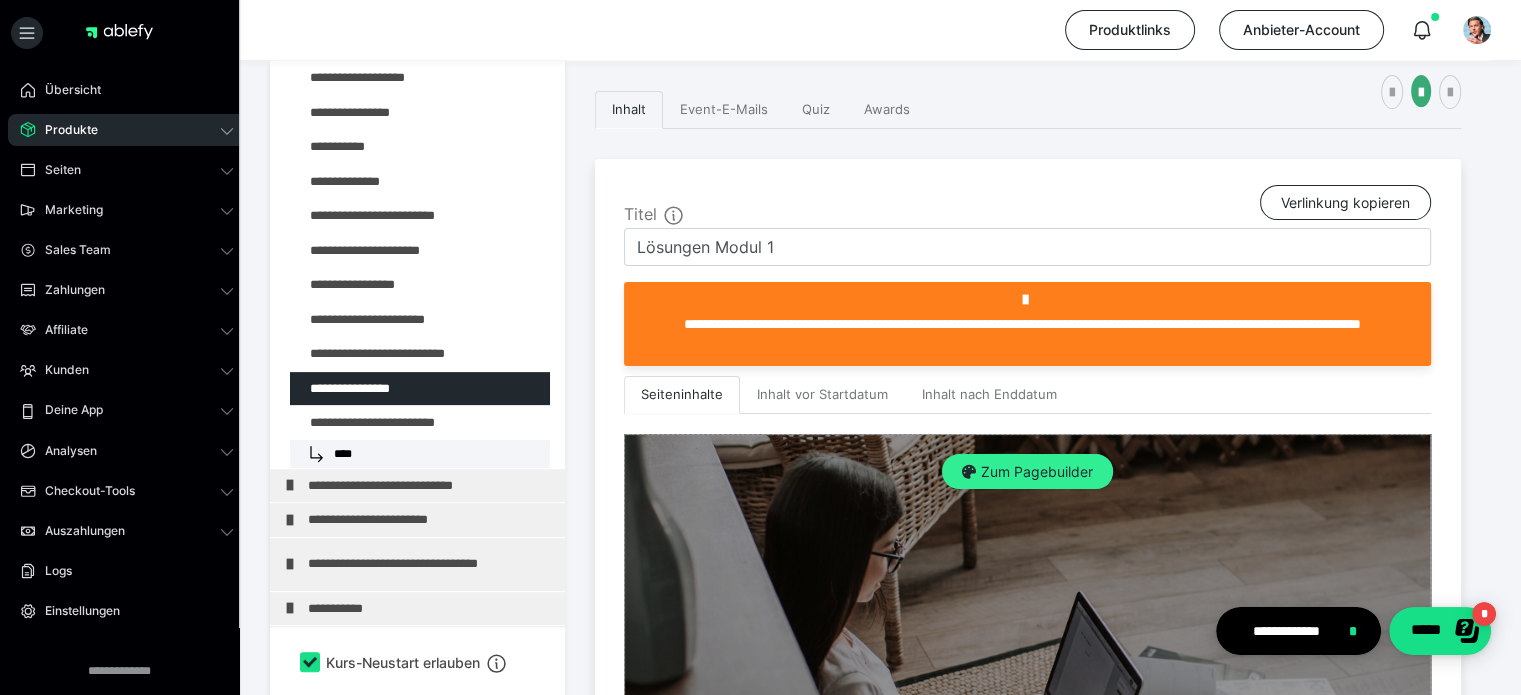 click on "Zum Pagebuilder" at bounding box center (1027, 472) 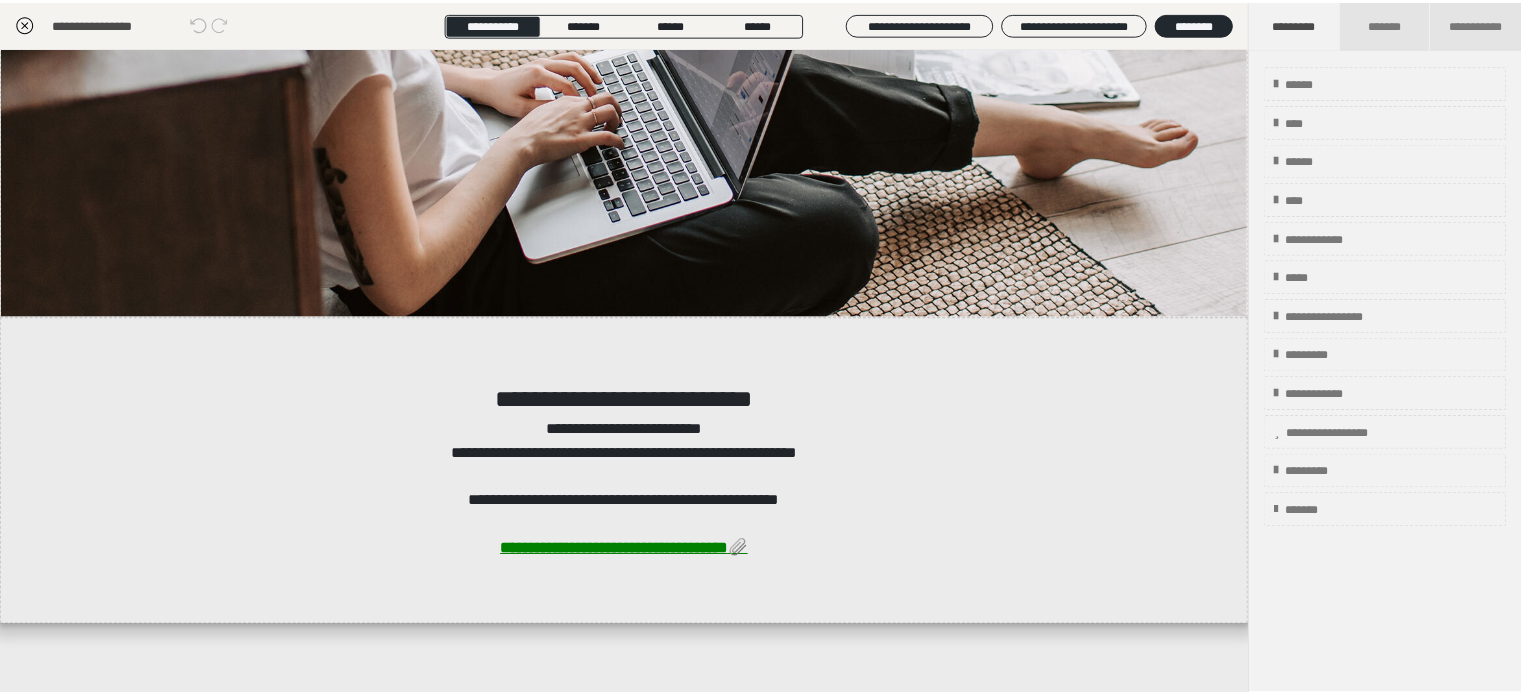 scroll, scrollTop: 421, scrollLeft: 0, axis: vertical 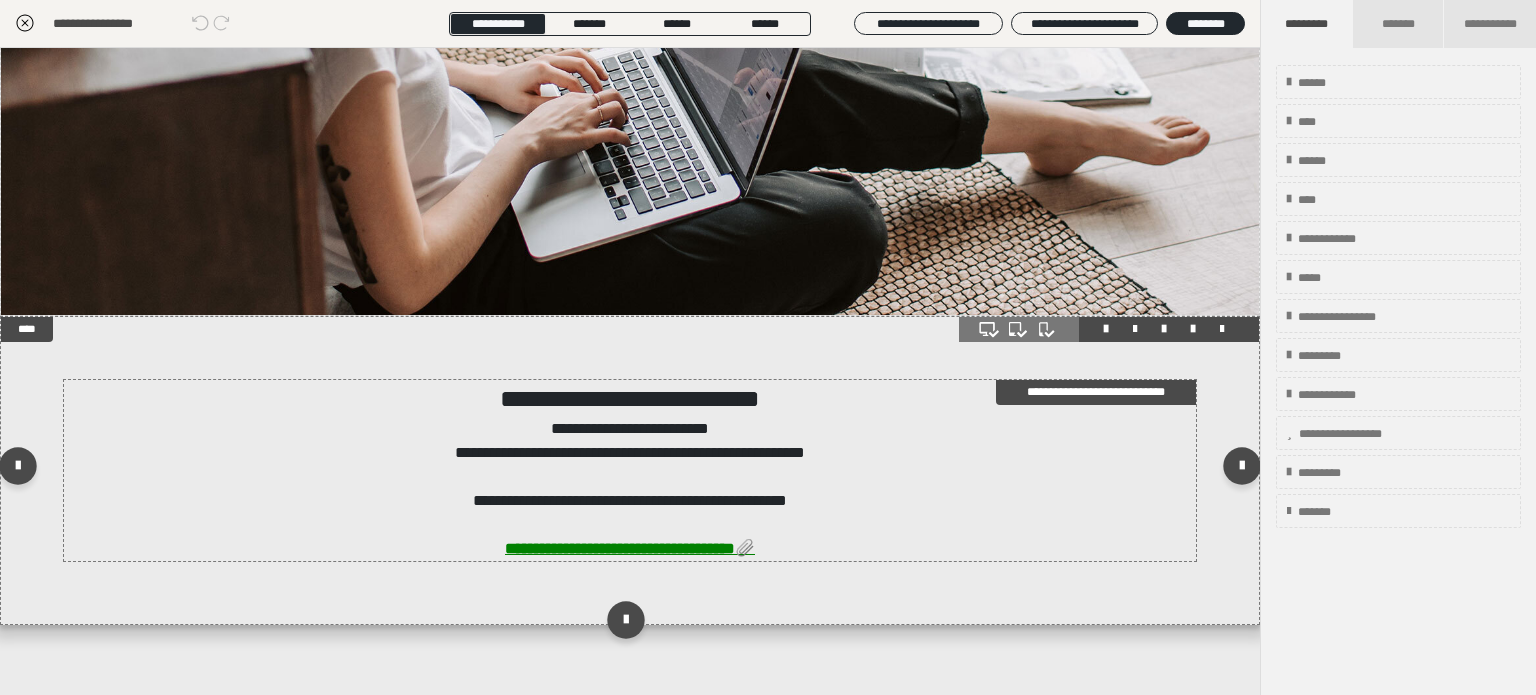 click on "**********" at bounding box center [620, 548] 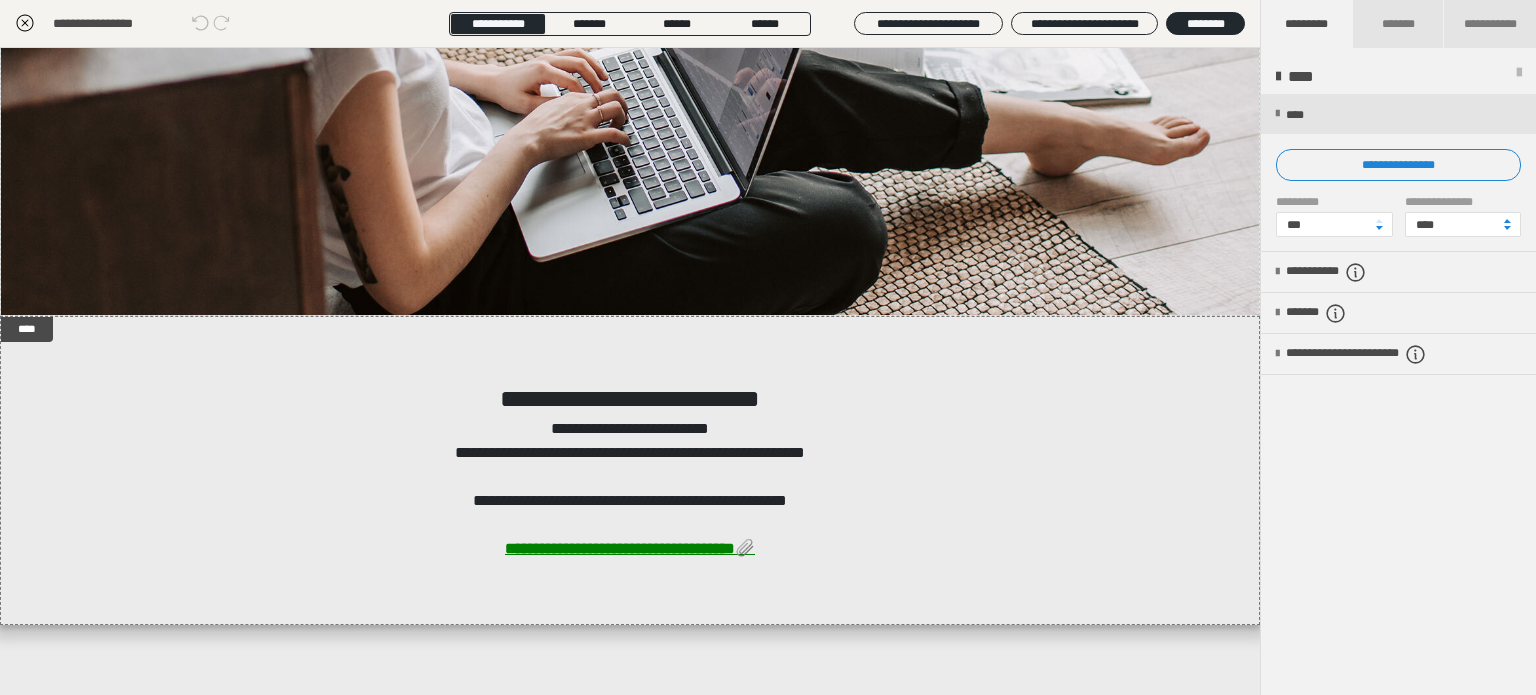 click 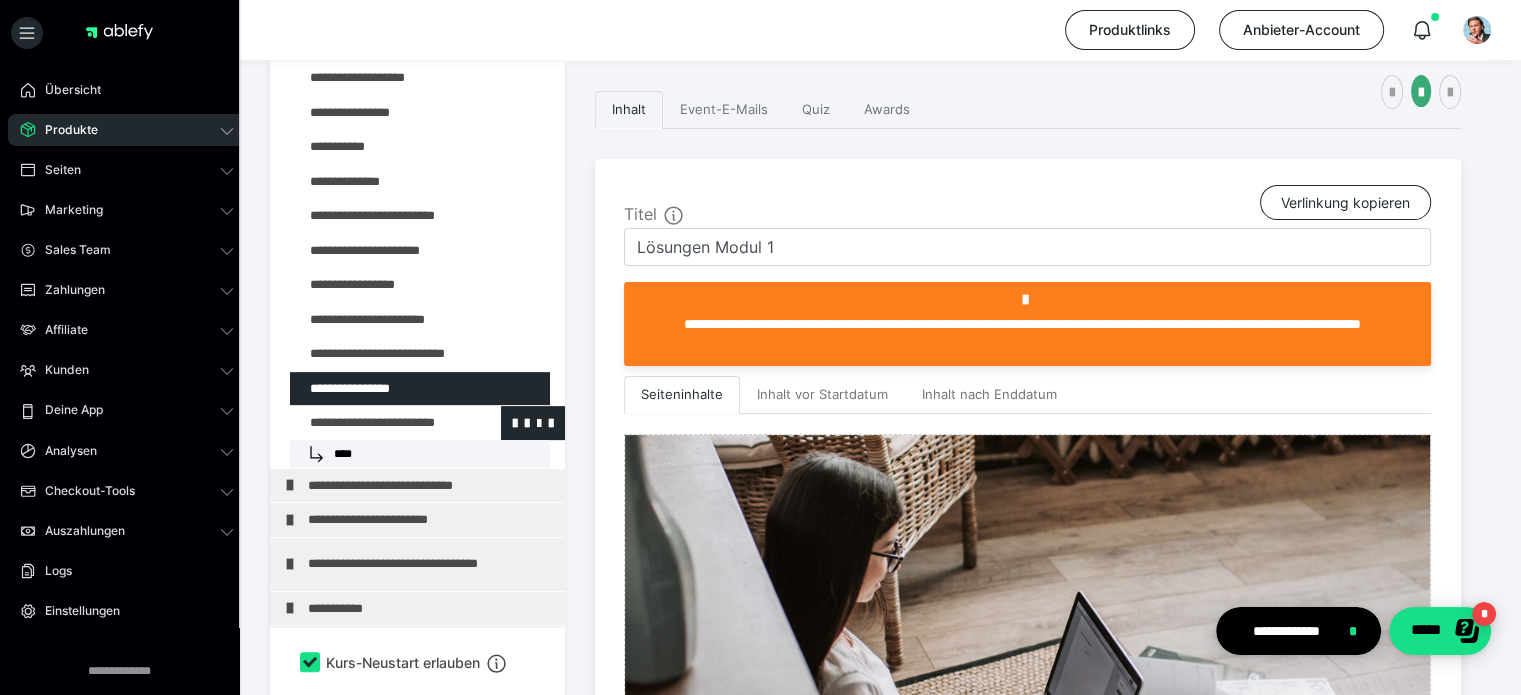 click at bounding box center [375, 423] 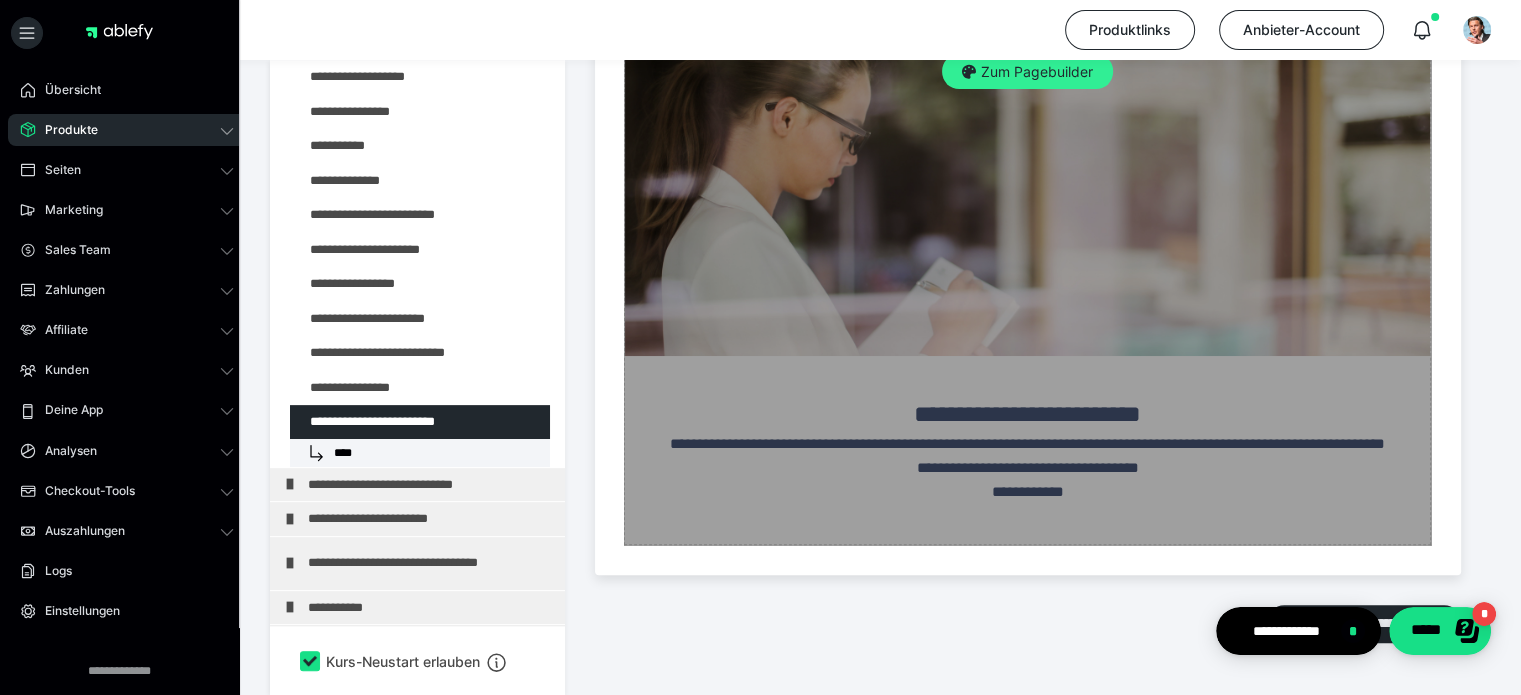 scroll, scrollTop: 819, scrollLeft: 0, axis: vertical 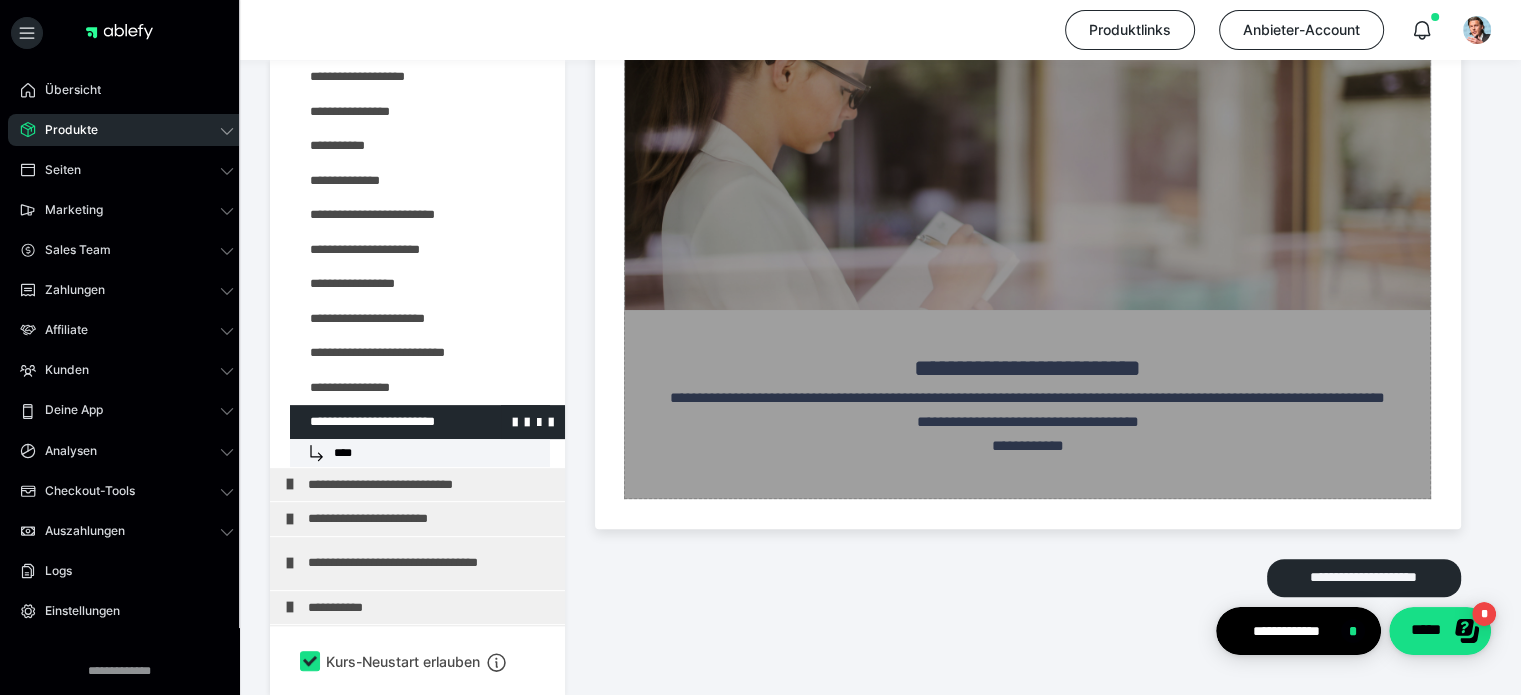 click on "****" at bounding box center (420, 453) 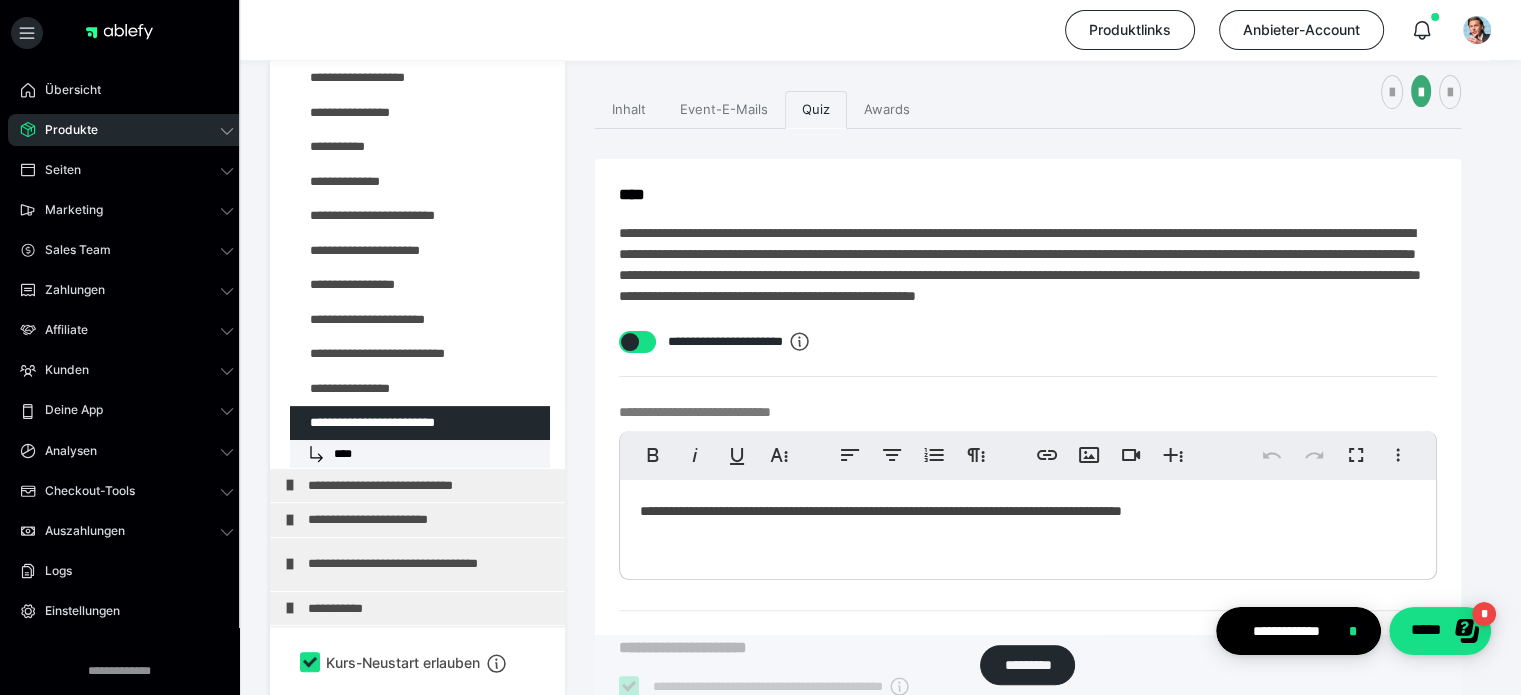 click at bounding box center [375, 389] 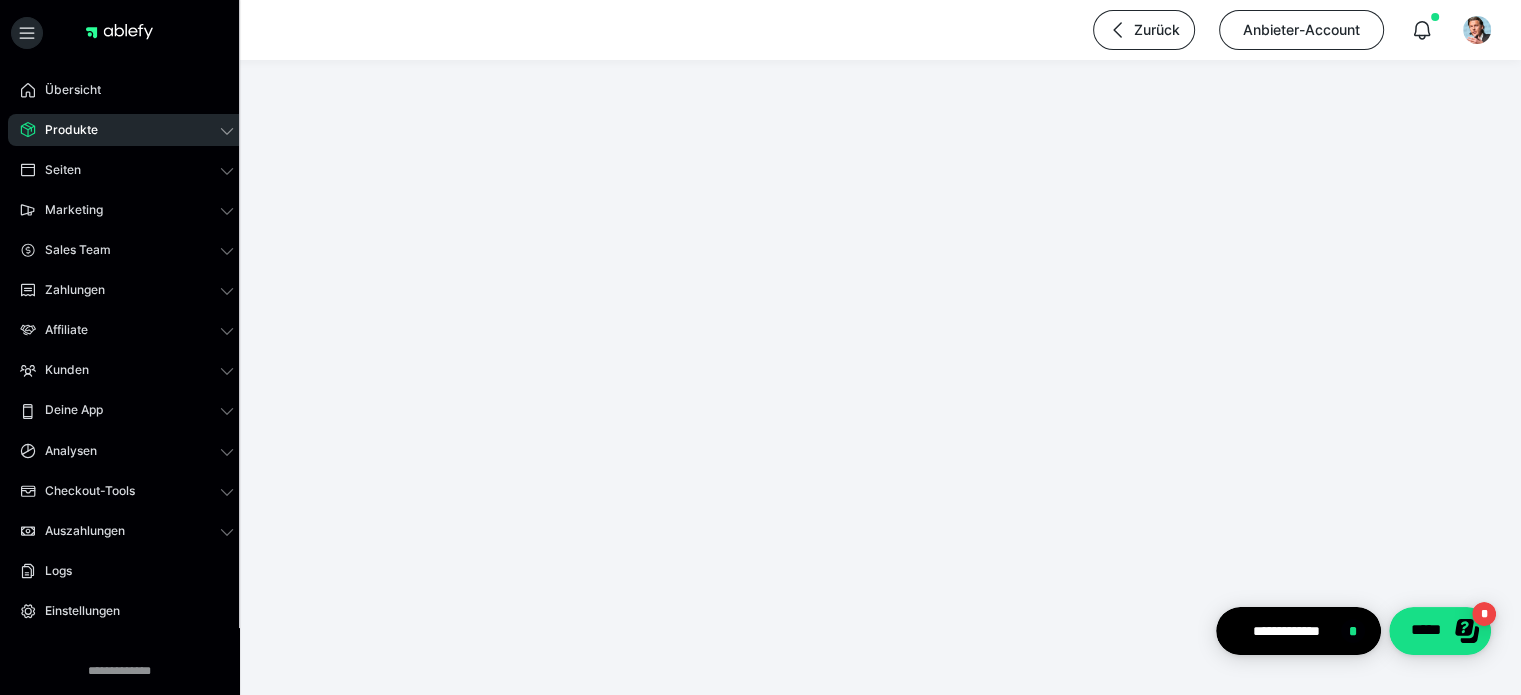 scroll, scrollTop: 0, scrollLeft: 0, axis: both 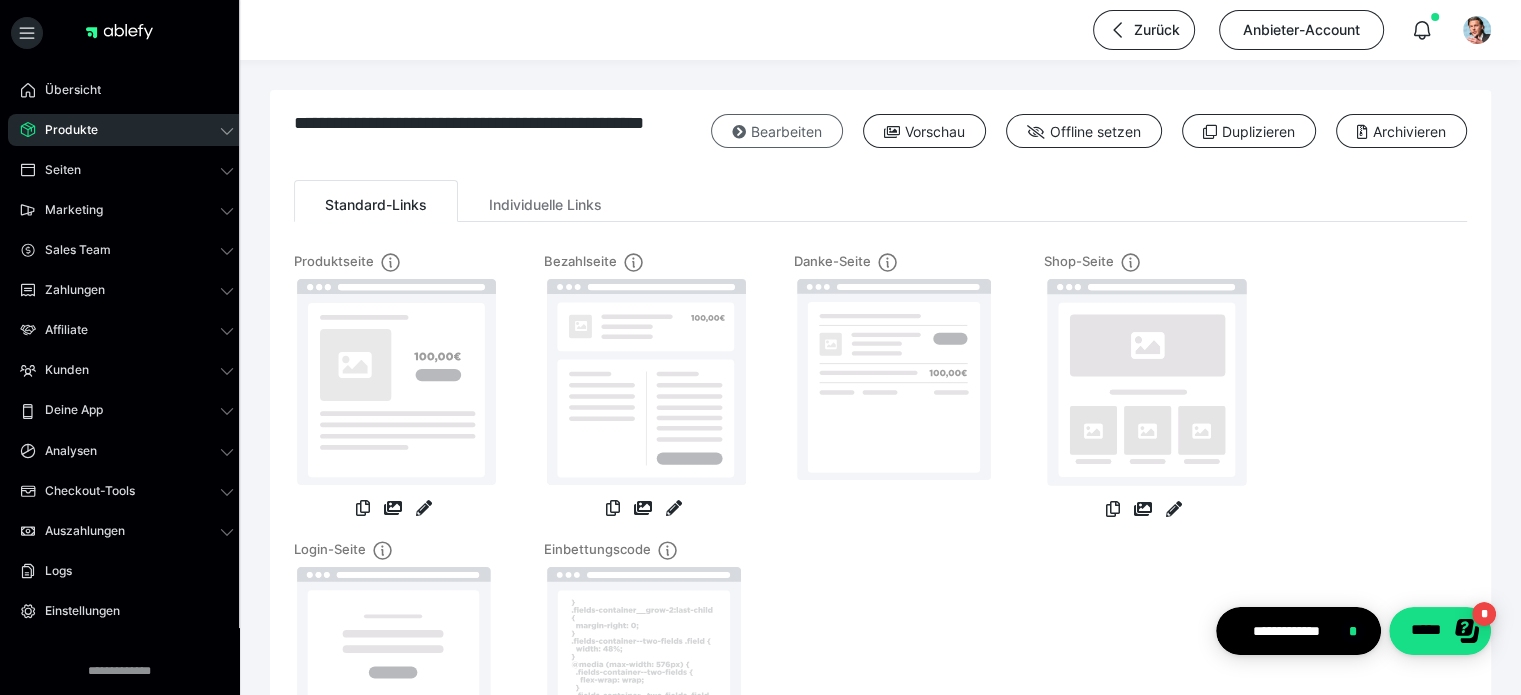 click on "Bearbeiten" at bounding box center (777, 131) 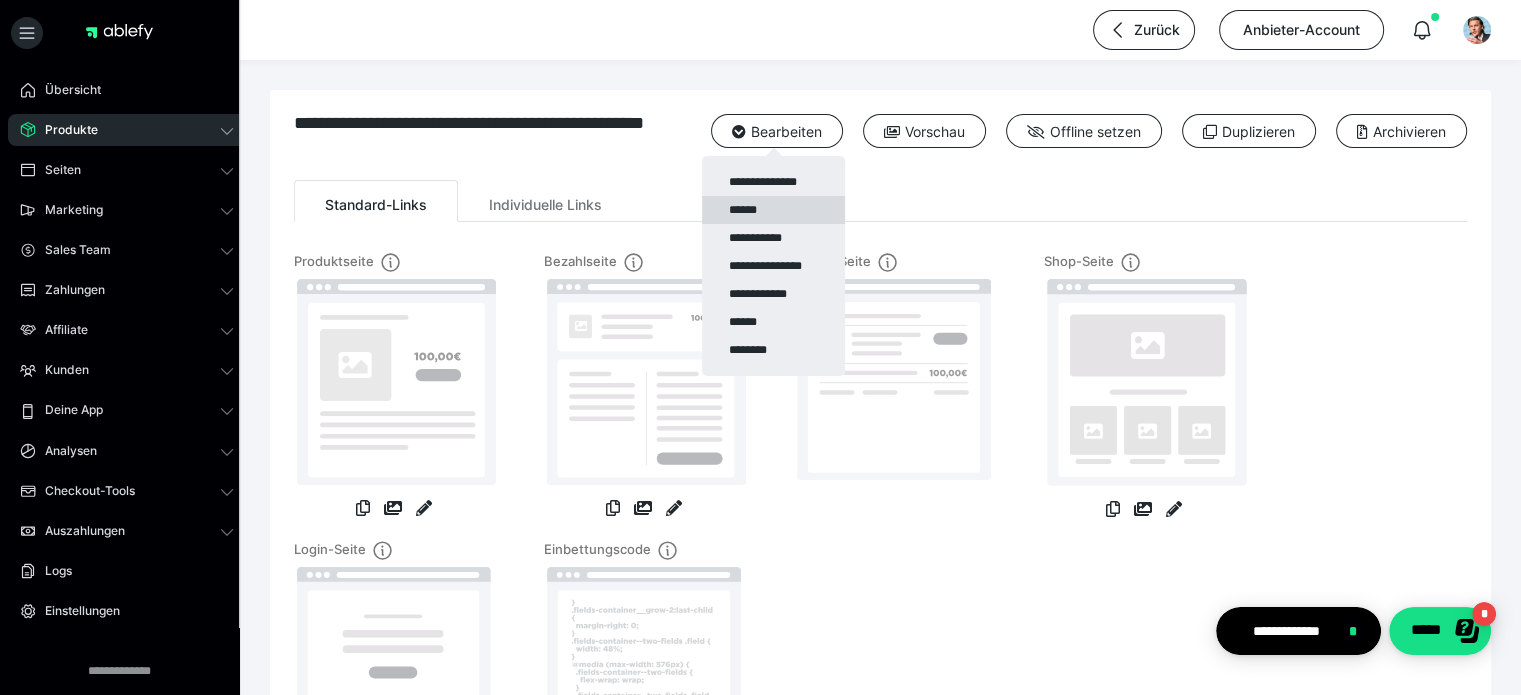 click on "******" at bounding box center [773, 210] 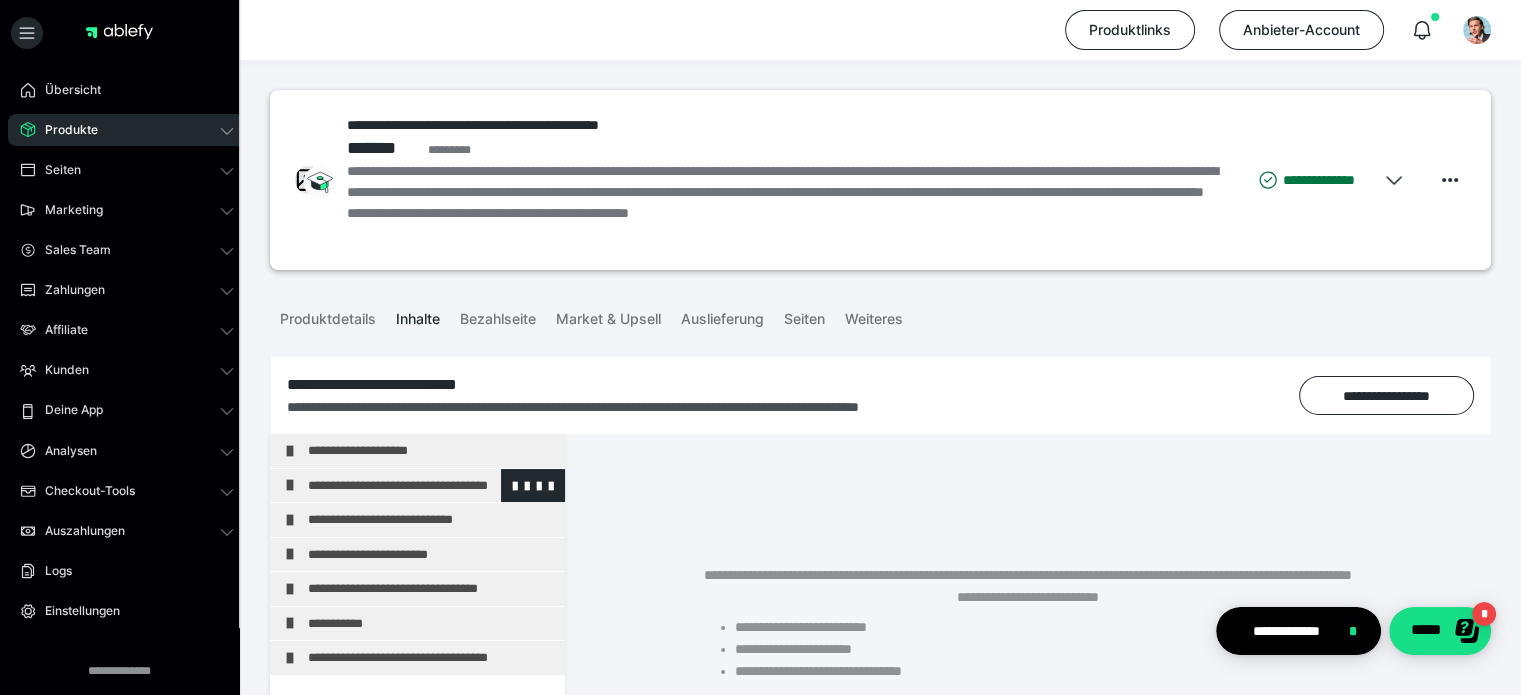click on "**********" at bounding box center (431, 486) 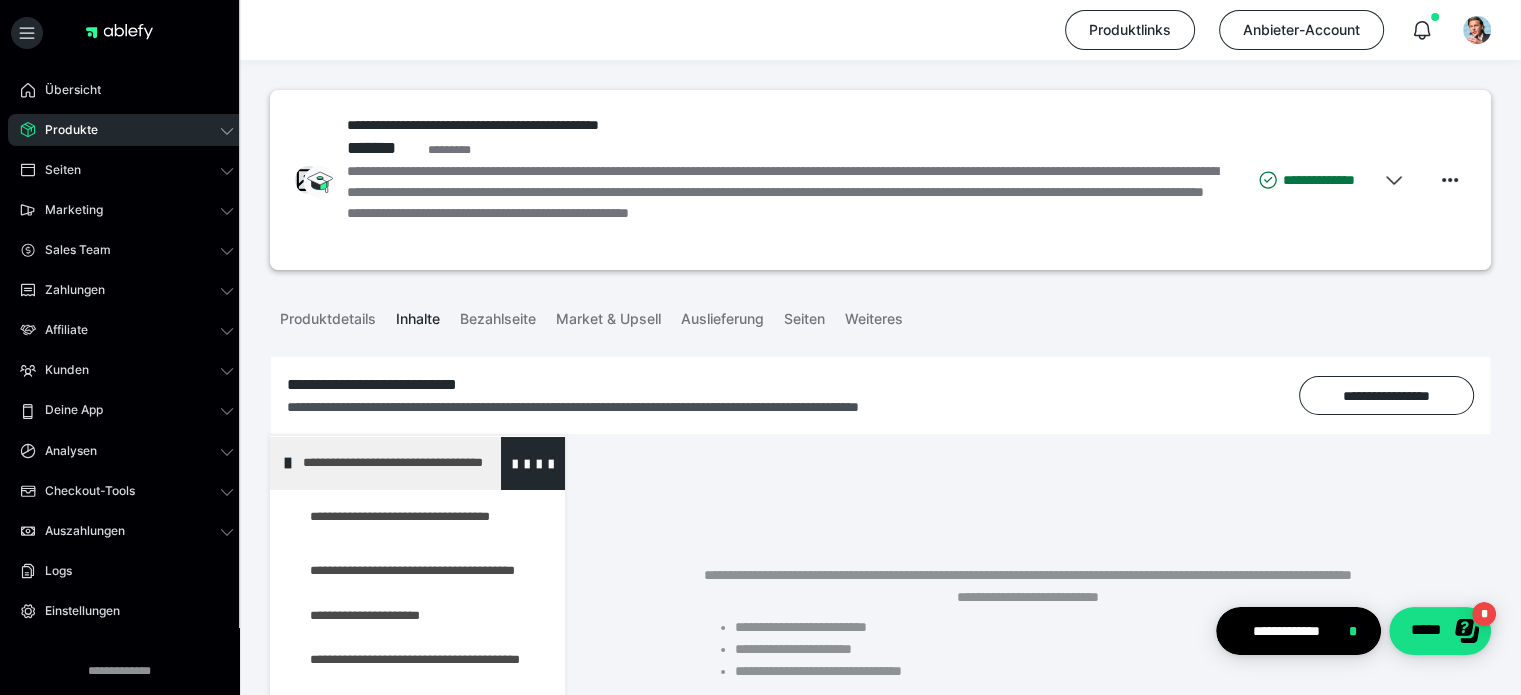 scroll, scrollTop: 0, scrollLeft: 0, axis: both 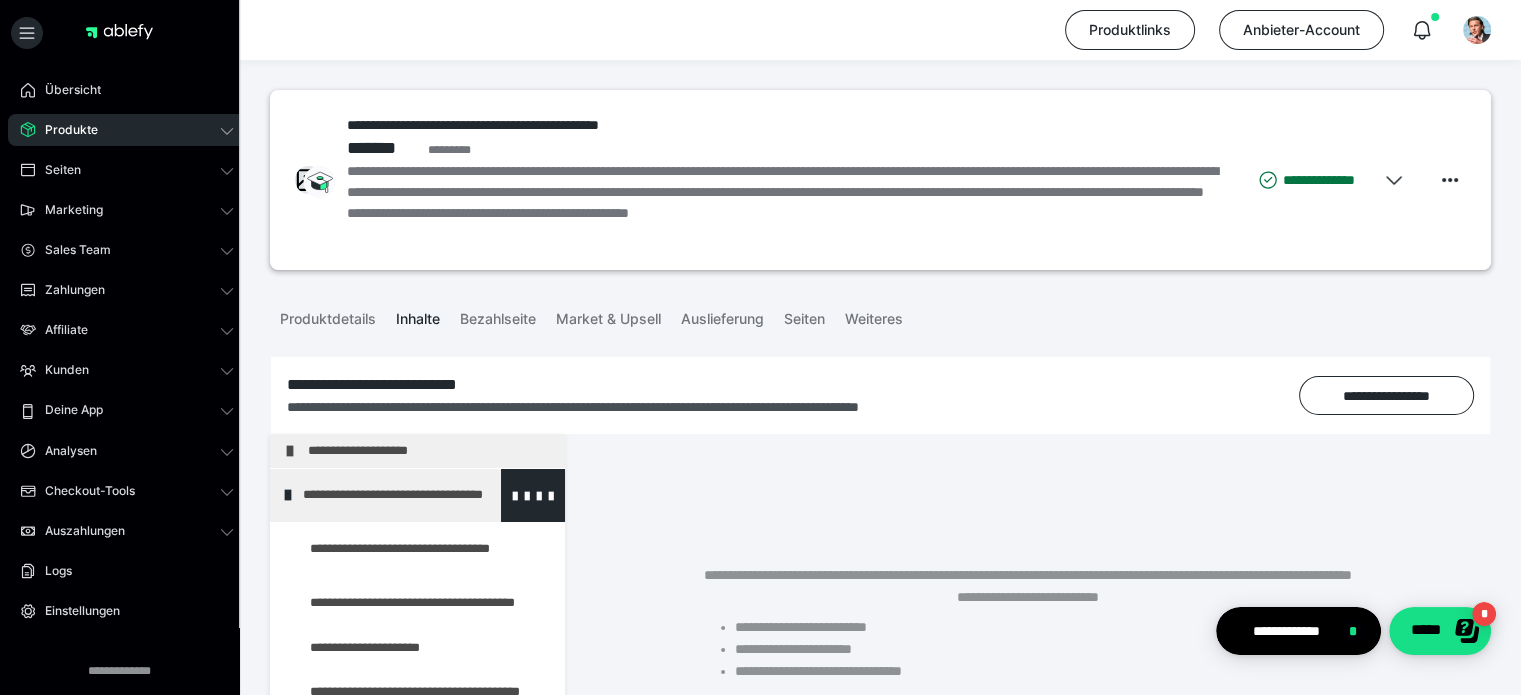 click on "**********" at bounding box center (418, 495) 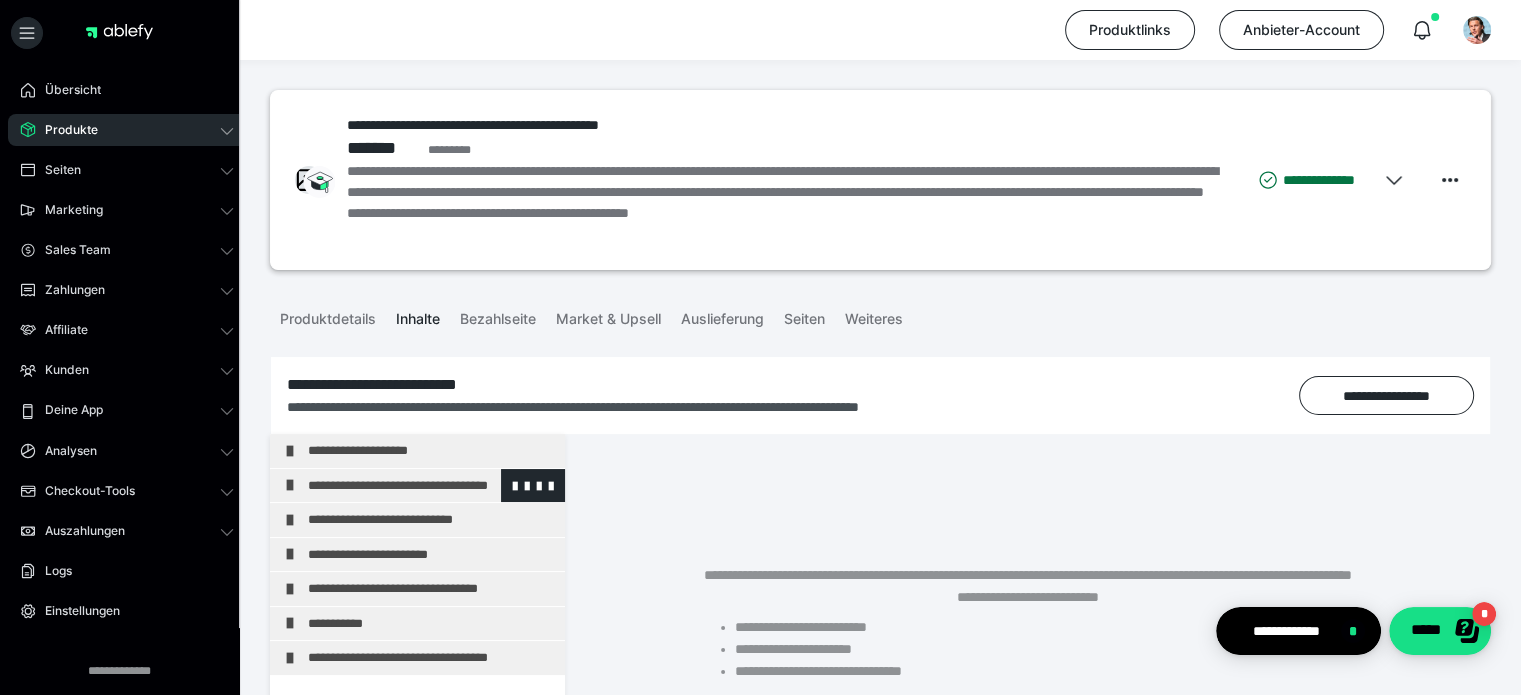 click on "**********" at bounding box center (431, 486) 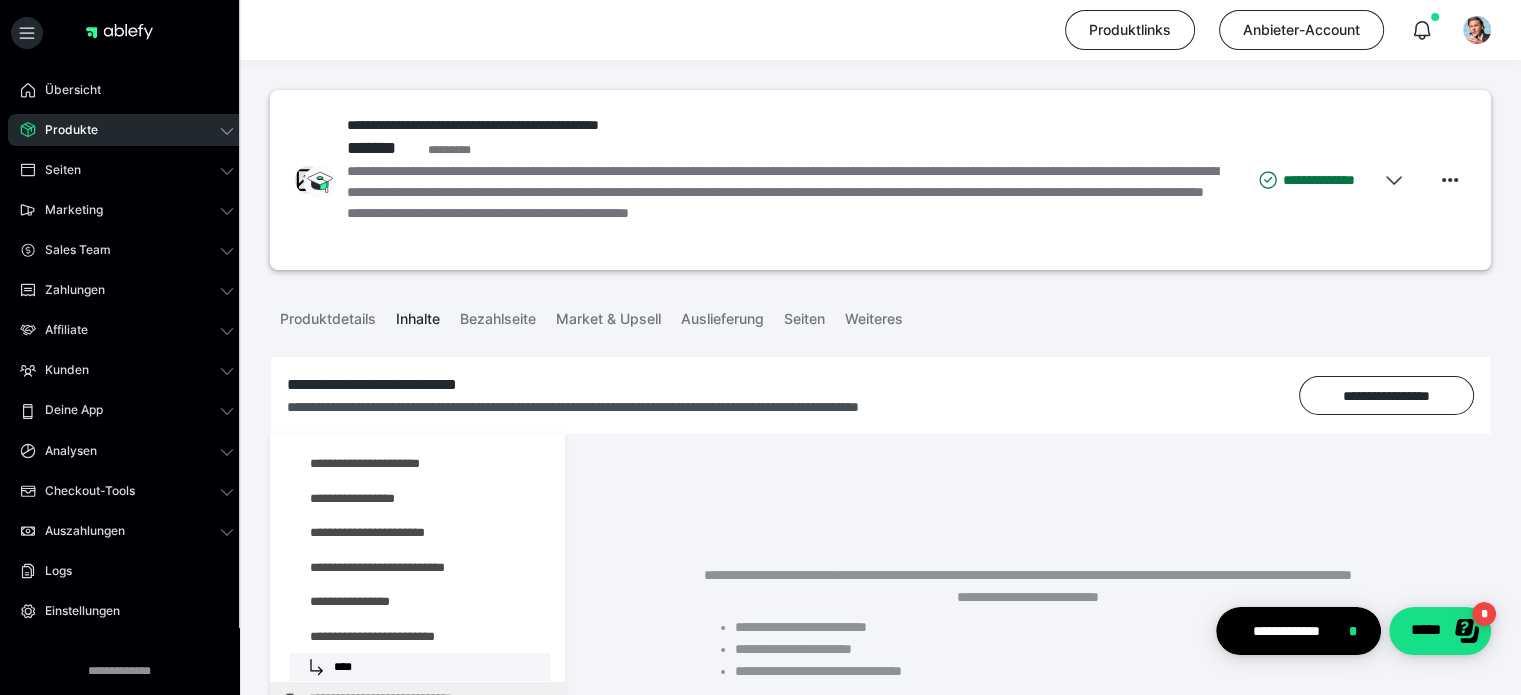 scroll, scrollTop: 621, scrollLeft: 0, axis: vertical 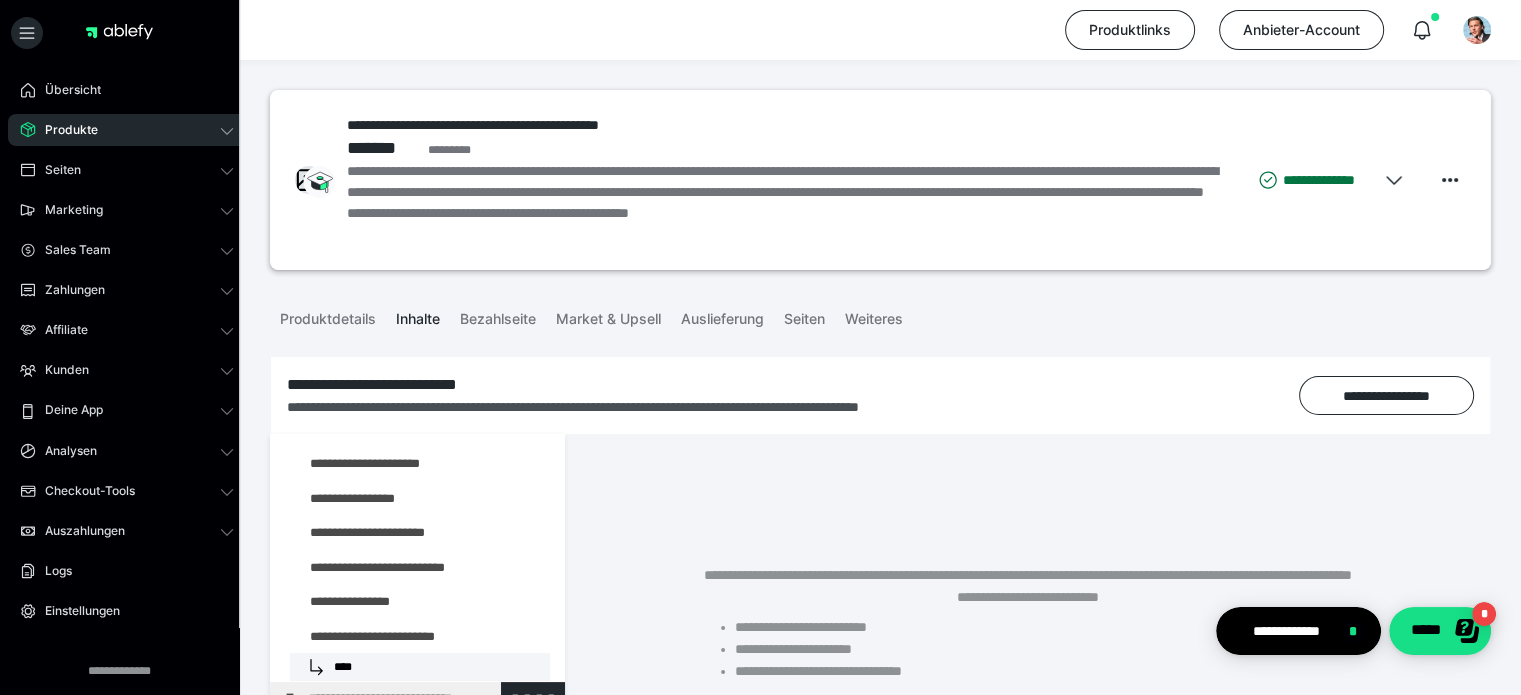 click on "**********" at bounding box center [423, 699] 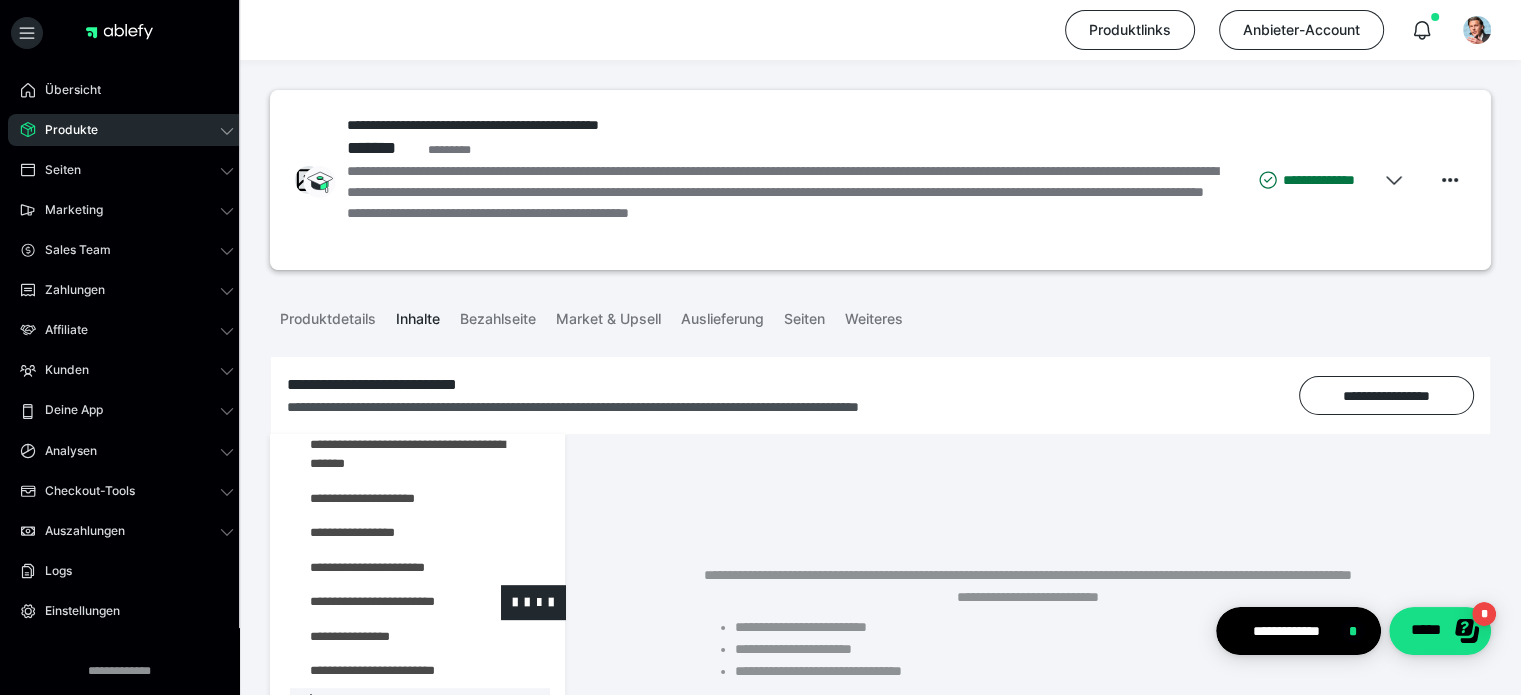 scroll, scrollTop: 1186, scrollLeft: 0, axis: vertical 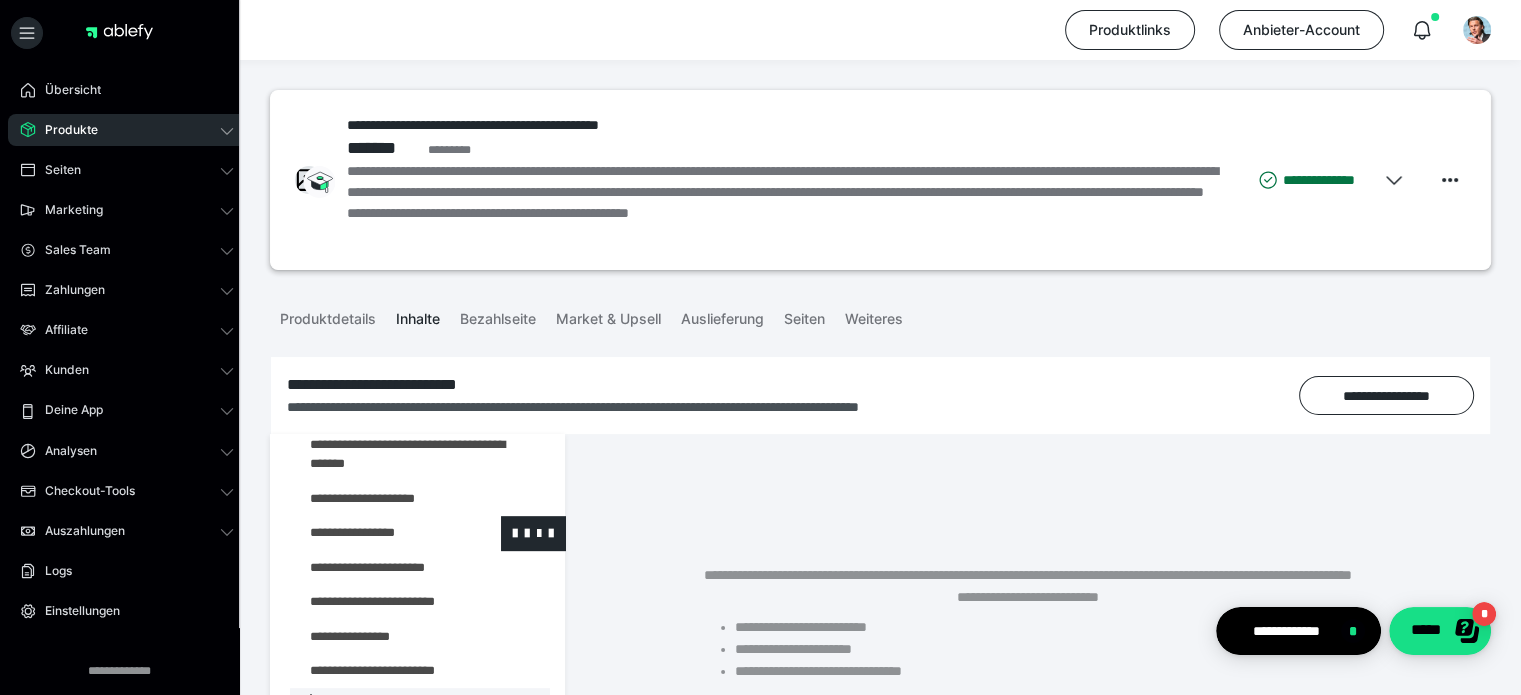 click at bounding box center (375, 533) 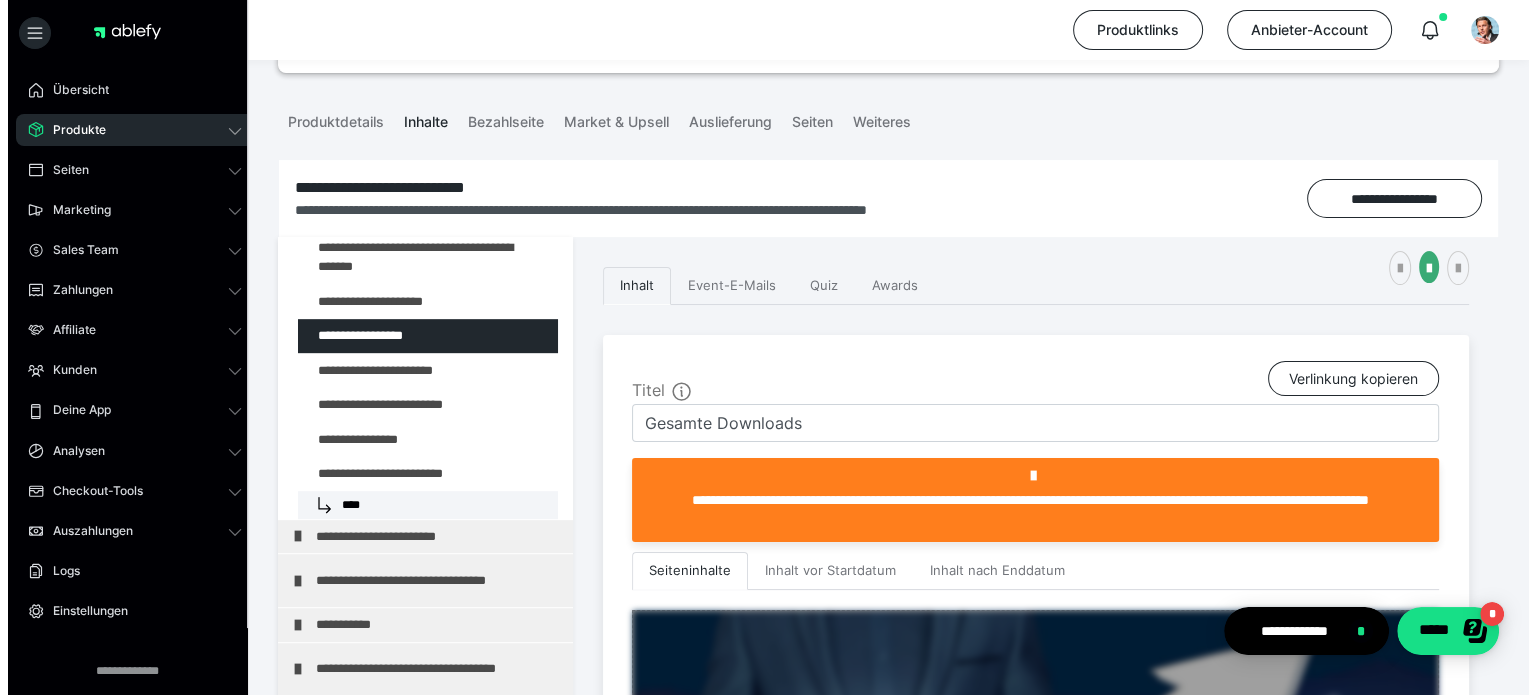 scroll, scrollTop: 200, scrollLeft: 0, axis: vertical 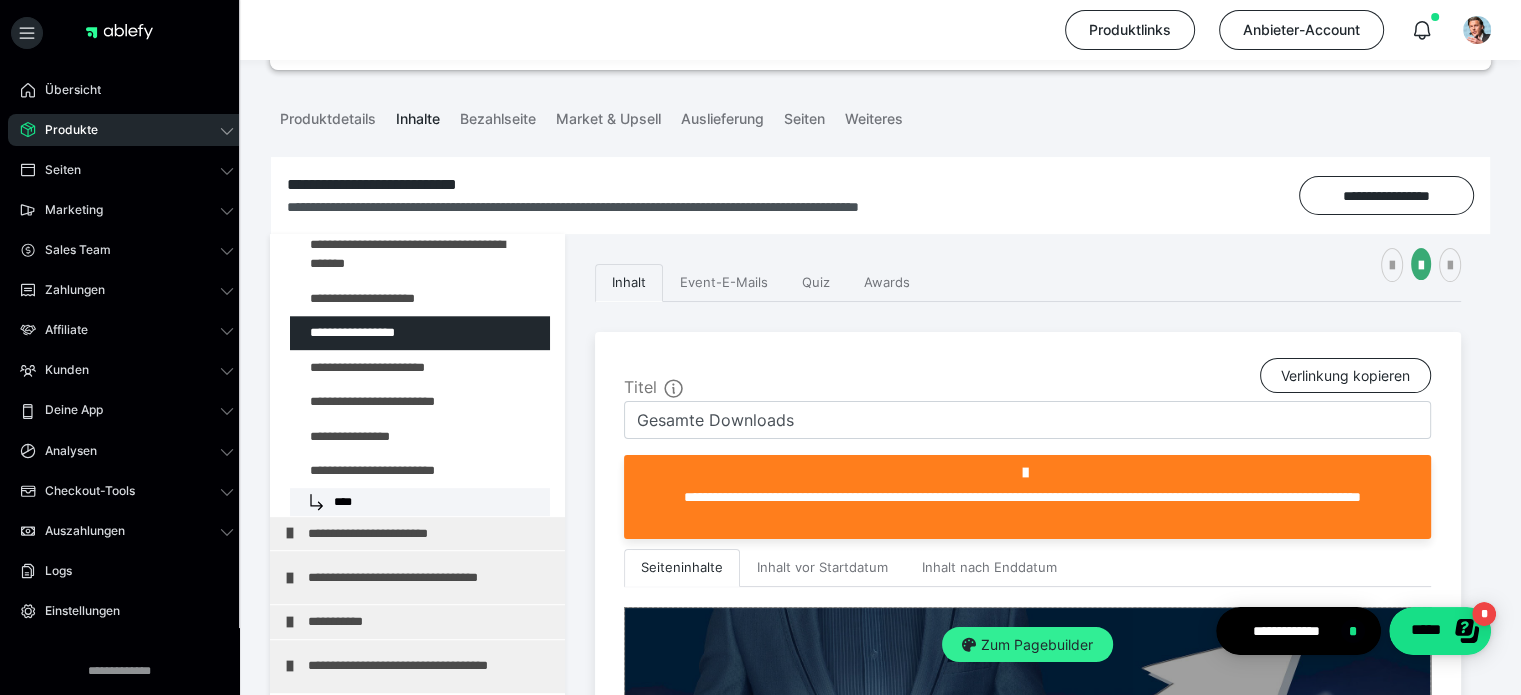 click on "Zum Pagebuilder" at bounding box center (1027, 645) 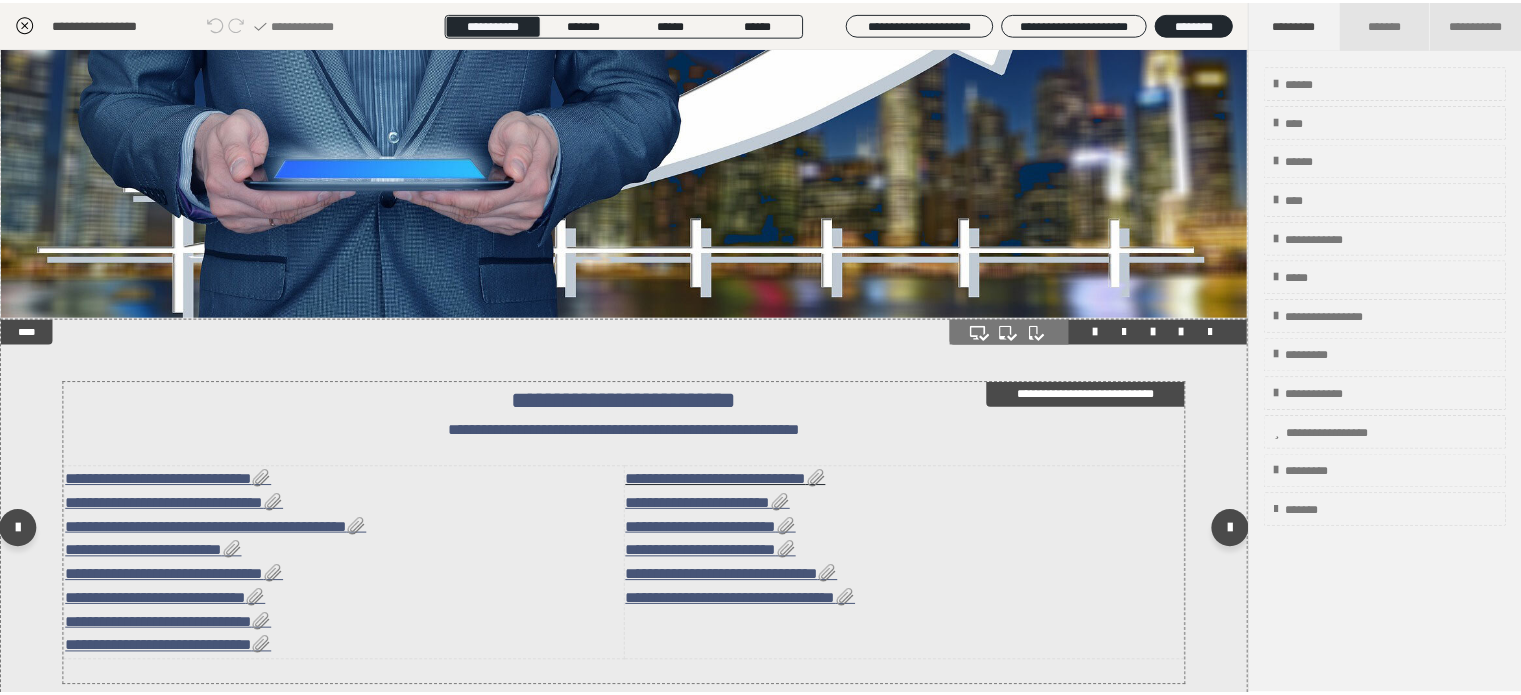 scroll, scrollTop: 200, scrollLeft: 0, axis: vertical 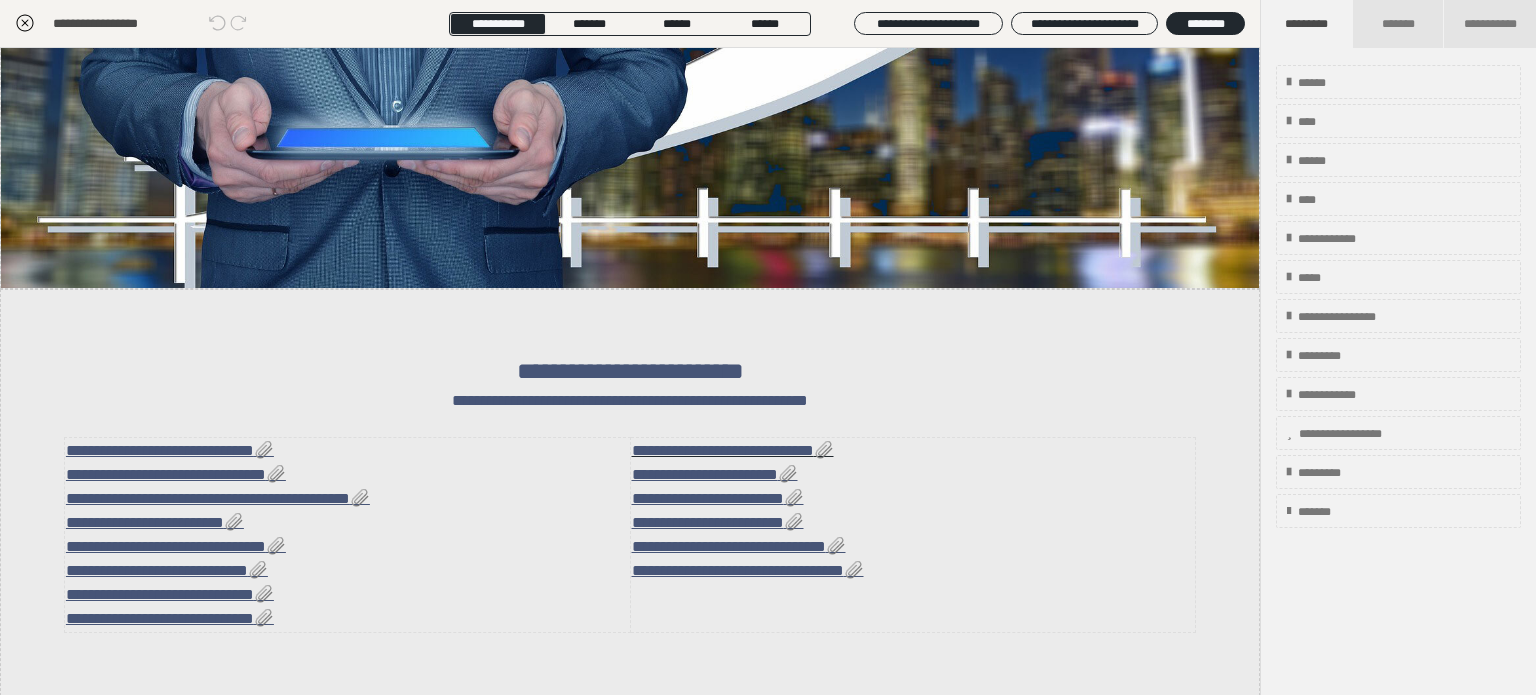 click 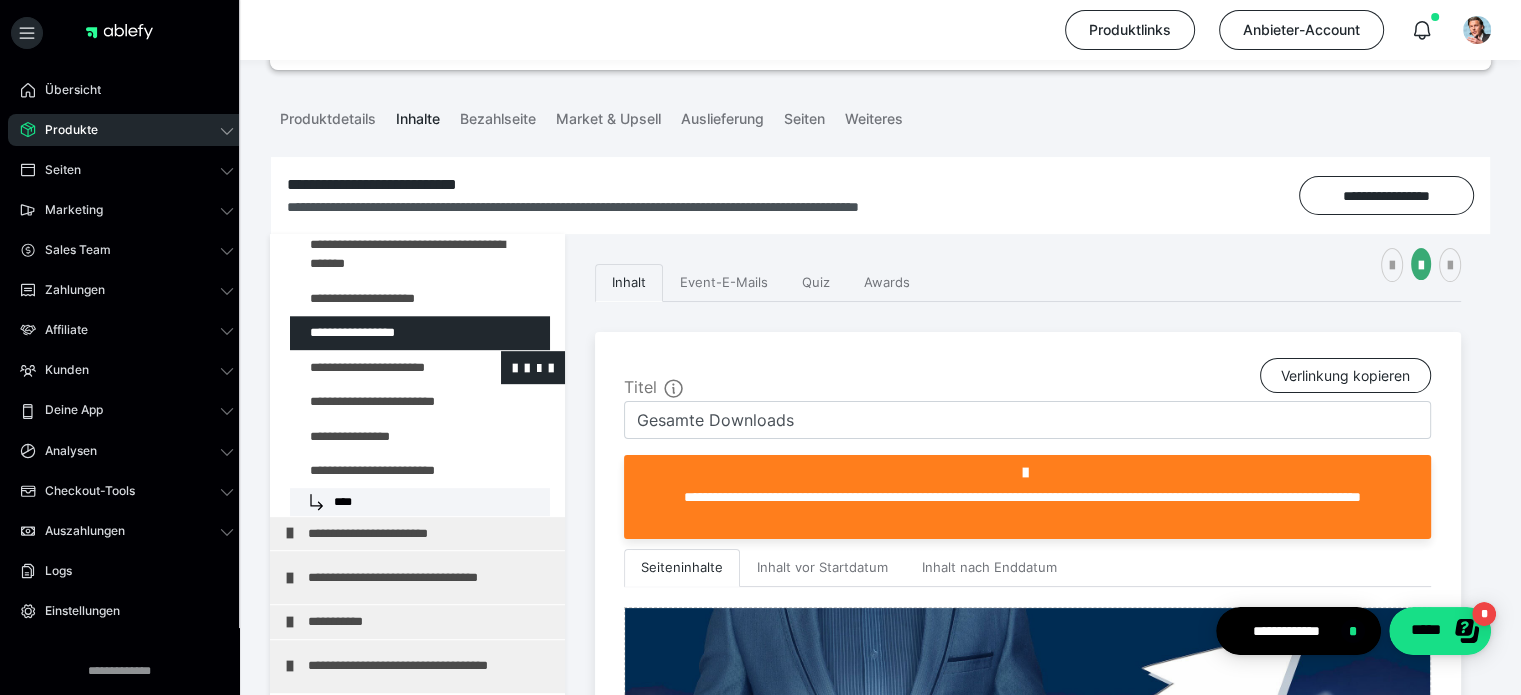 click at bounding box center [375, 368] 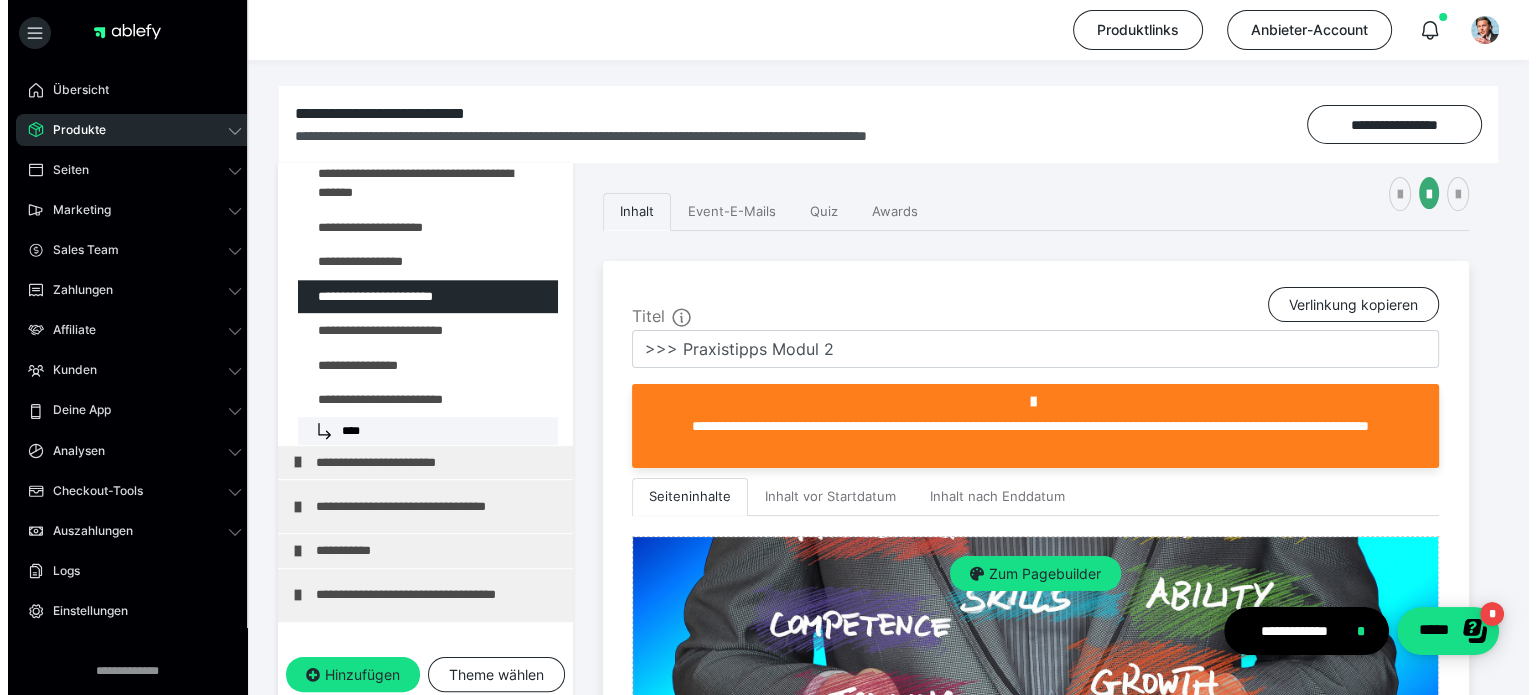 scroll, scrollTop: 300, scrollLeft: 0, axis: vertical 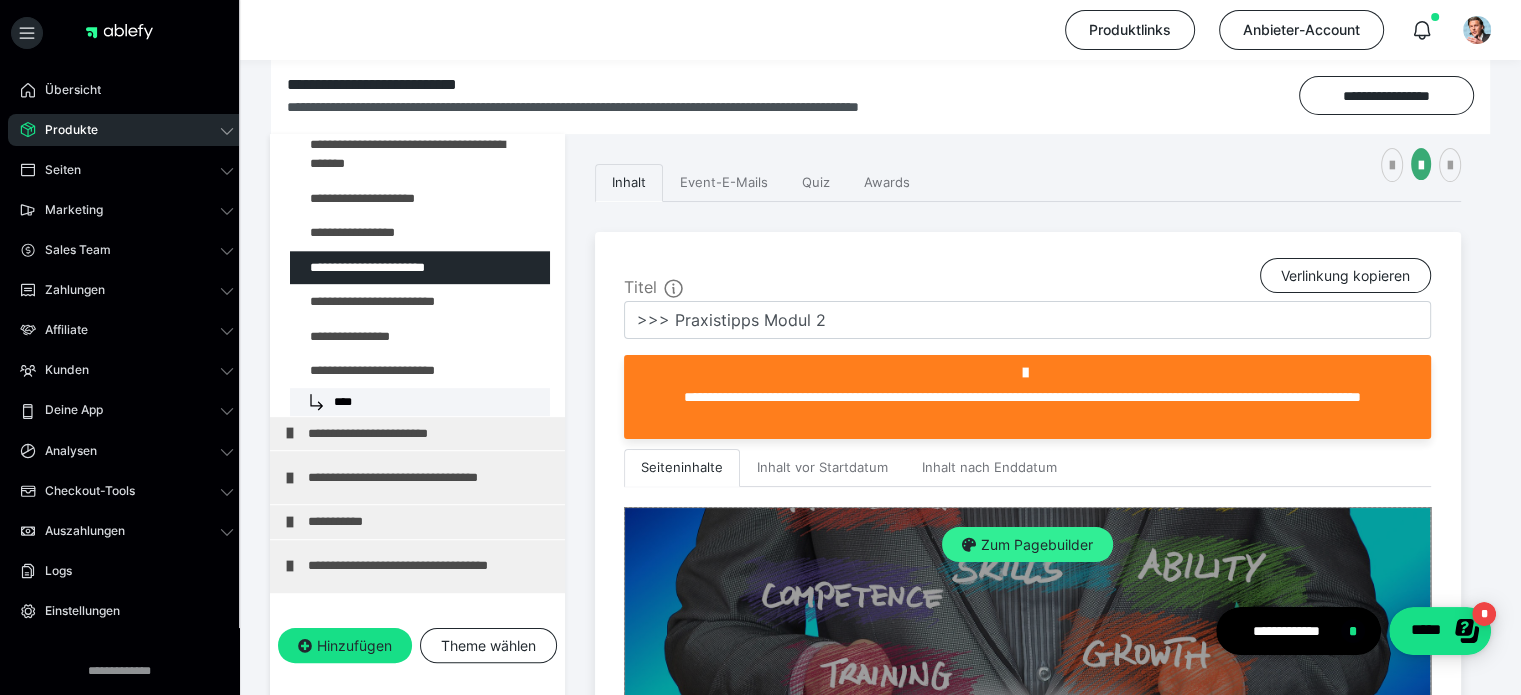 click on "Zum Pagebuilder" at bounding box center (1027, 545) 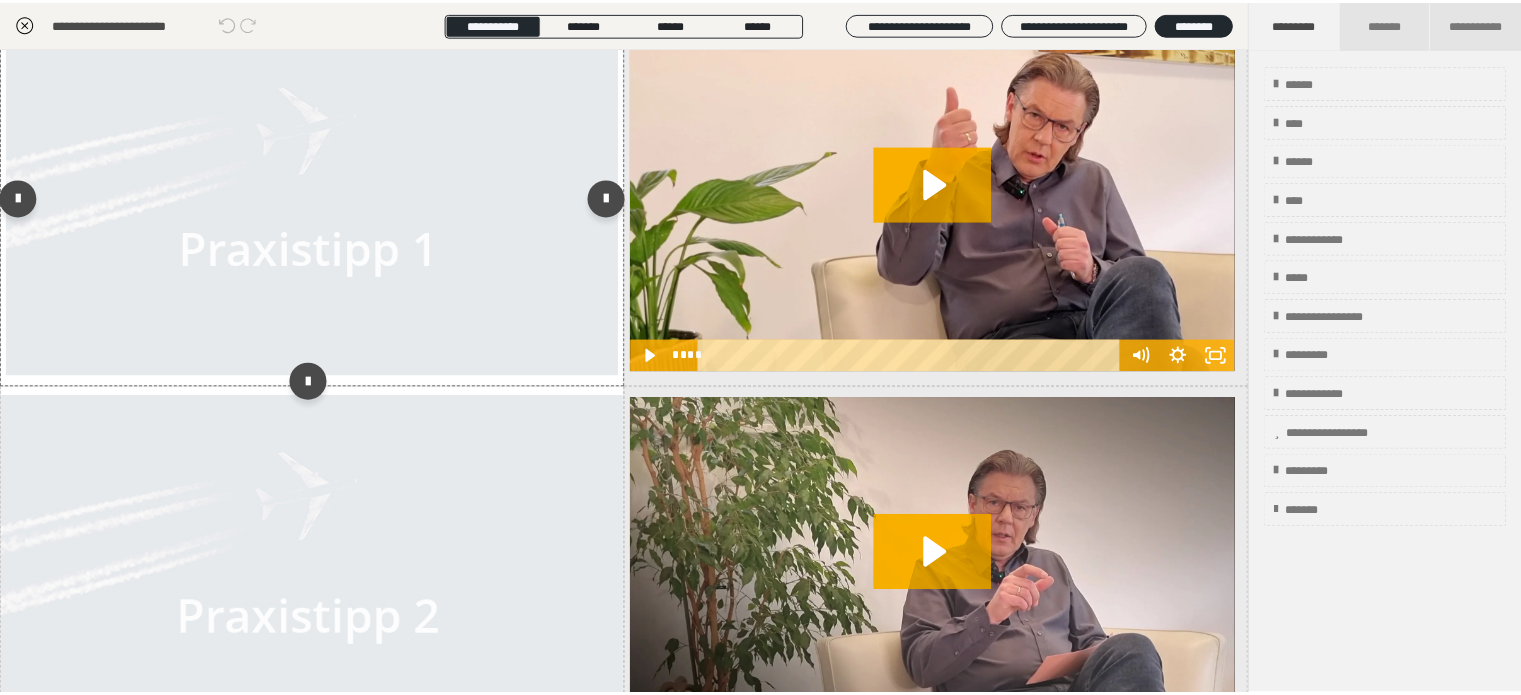 scroll, scrollTop: 669, scrollLeft: 0, axis: vertical 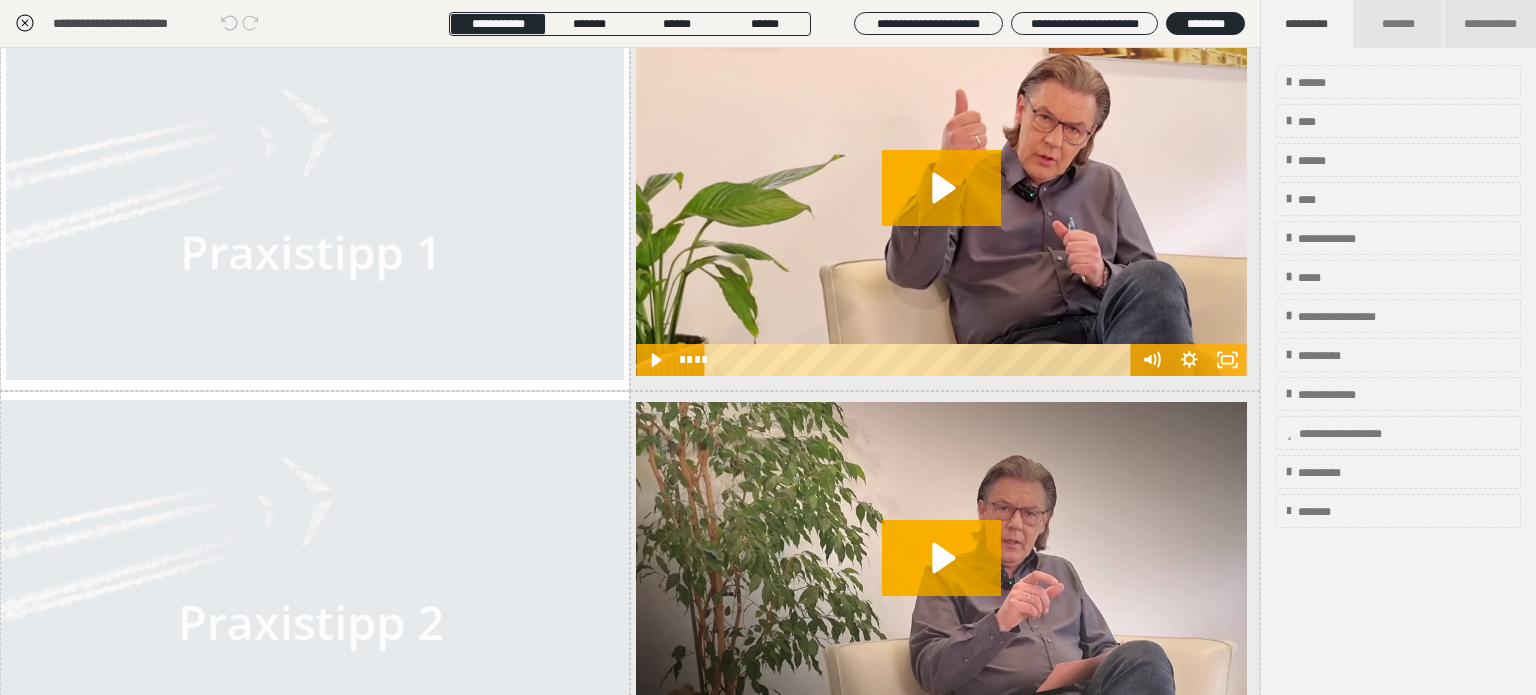 click 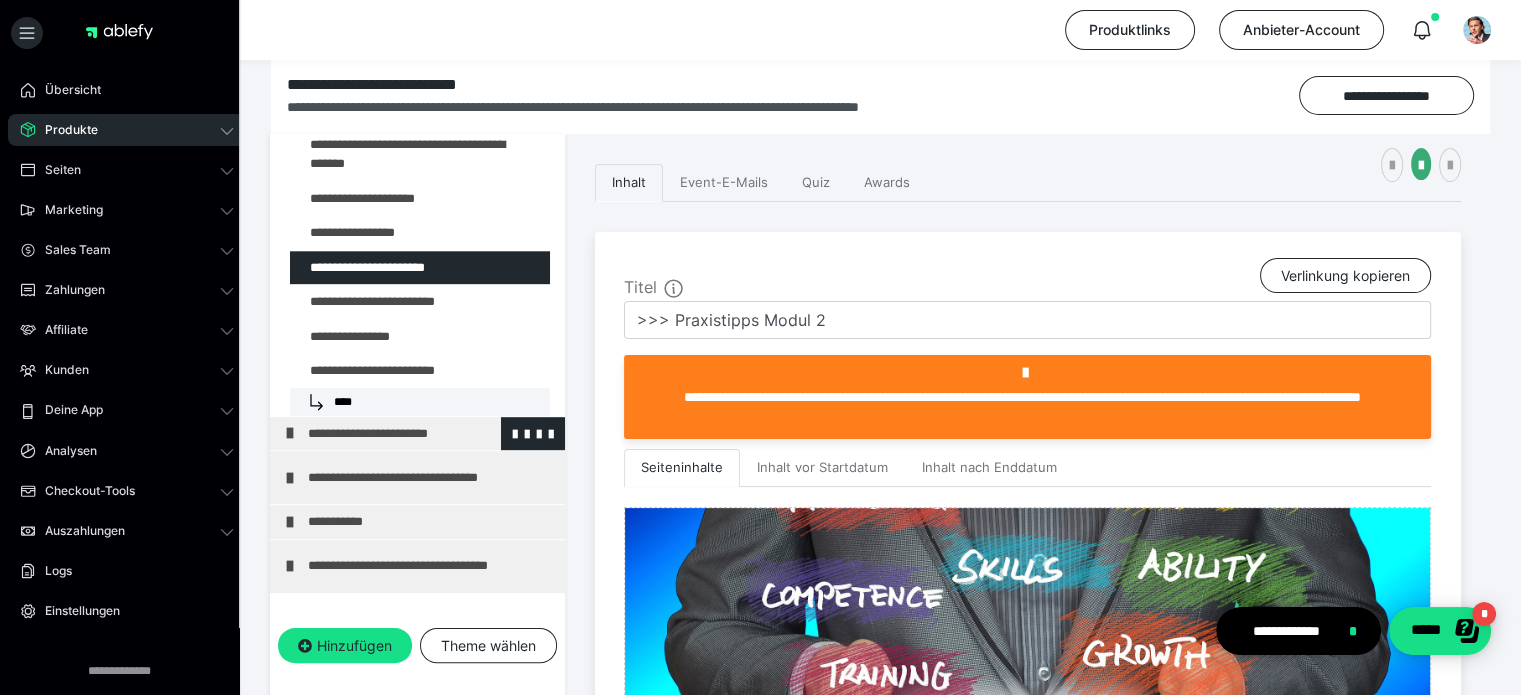 click on "**********" at bounding box center (423, 434) 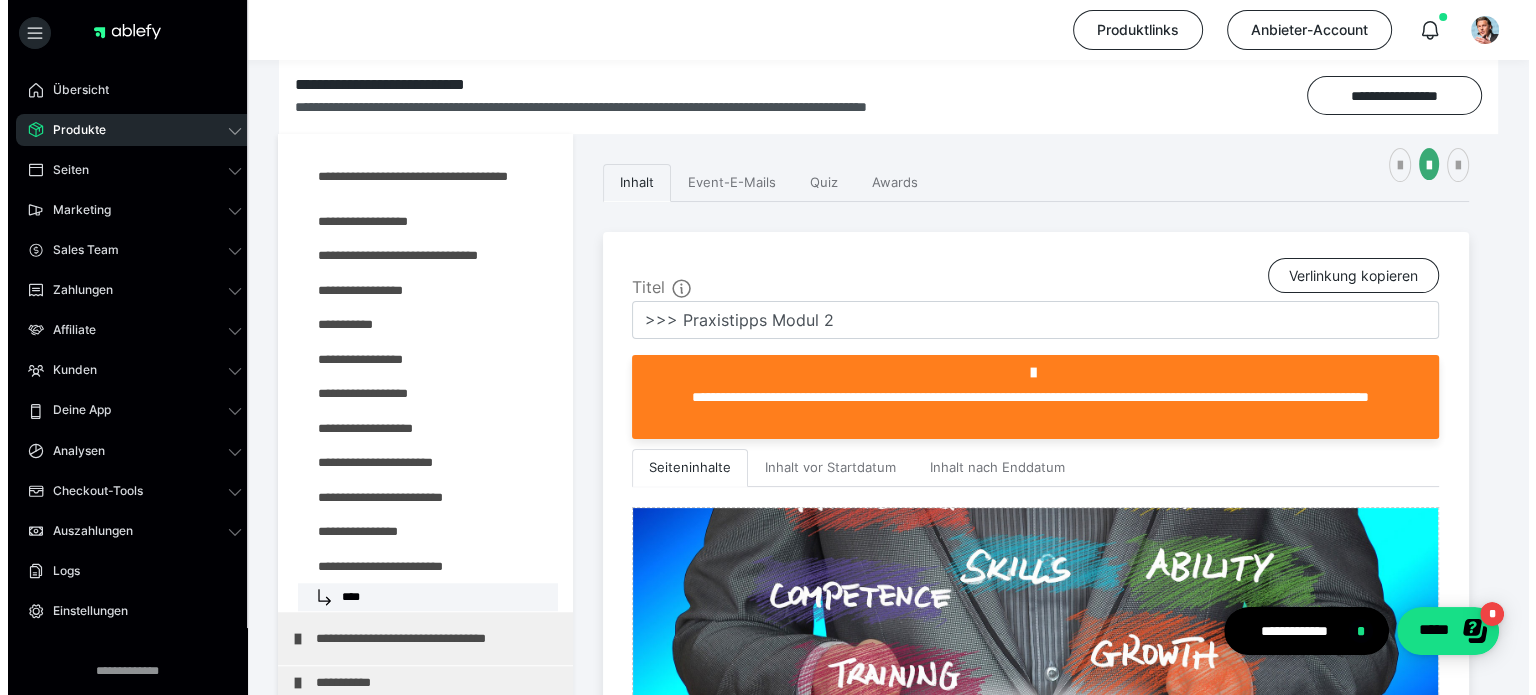 scroll, scrollTop: 1686, scrollLeft: 0, axis: vertical 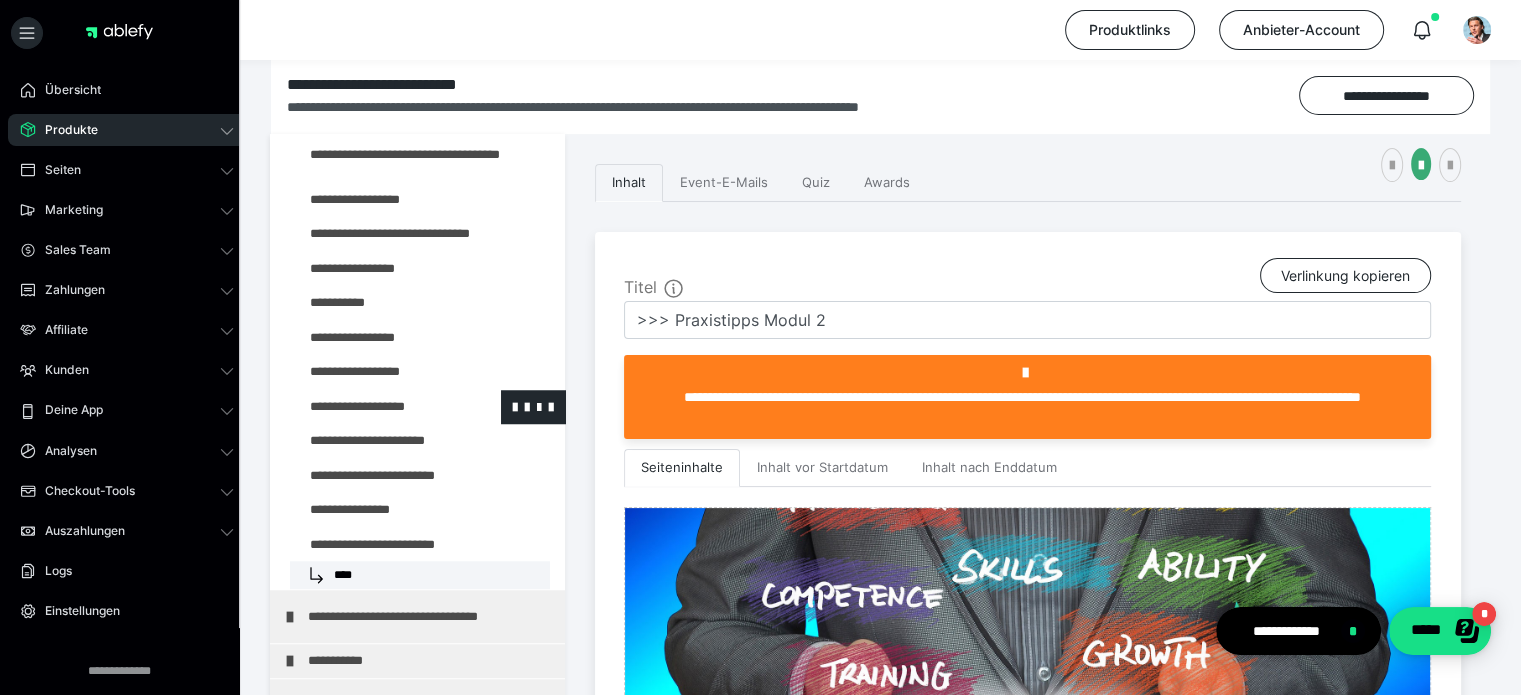 click at bounding box center [375, 407] 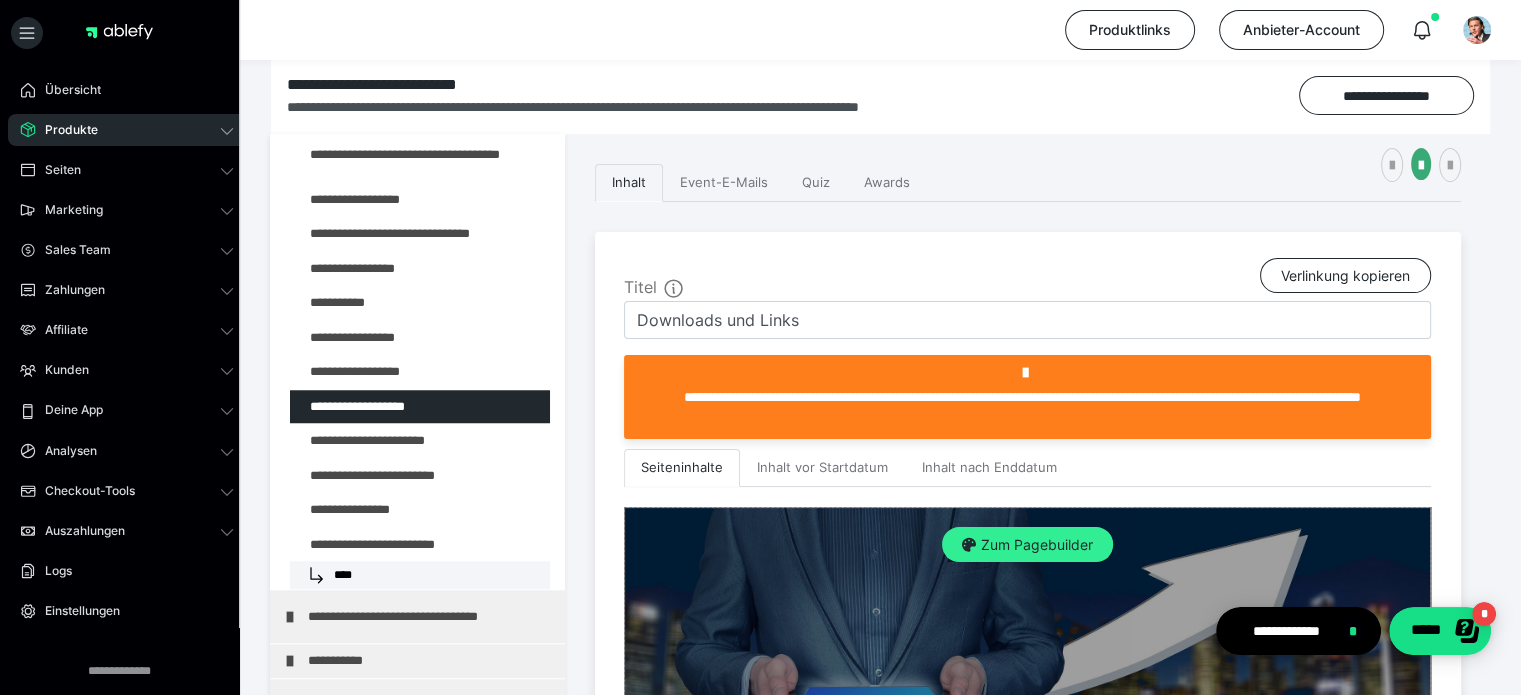 click on "Zum Pagebuilder" at bounding box center [1027, 545] 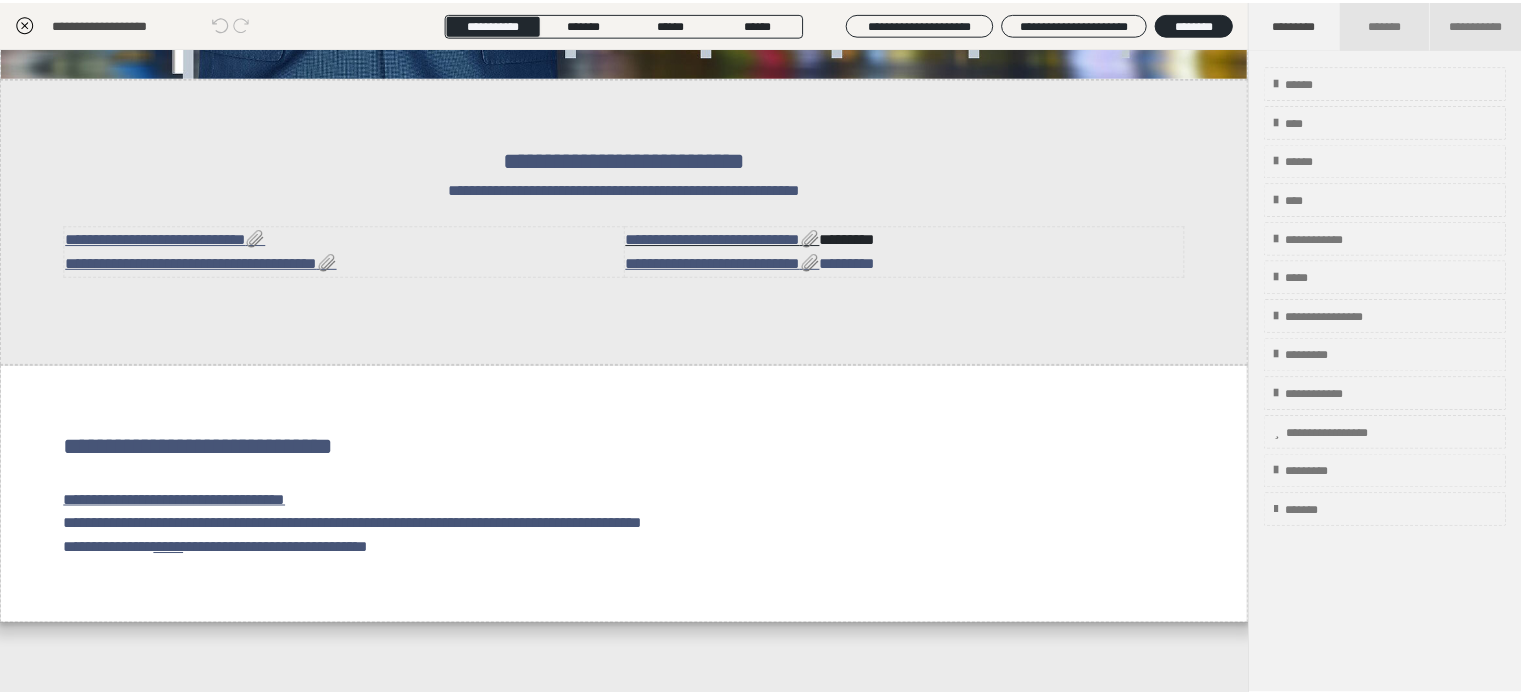 scroll, scrollTop: 416, scrollLeft: 0, axis: vertical 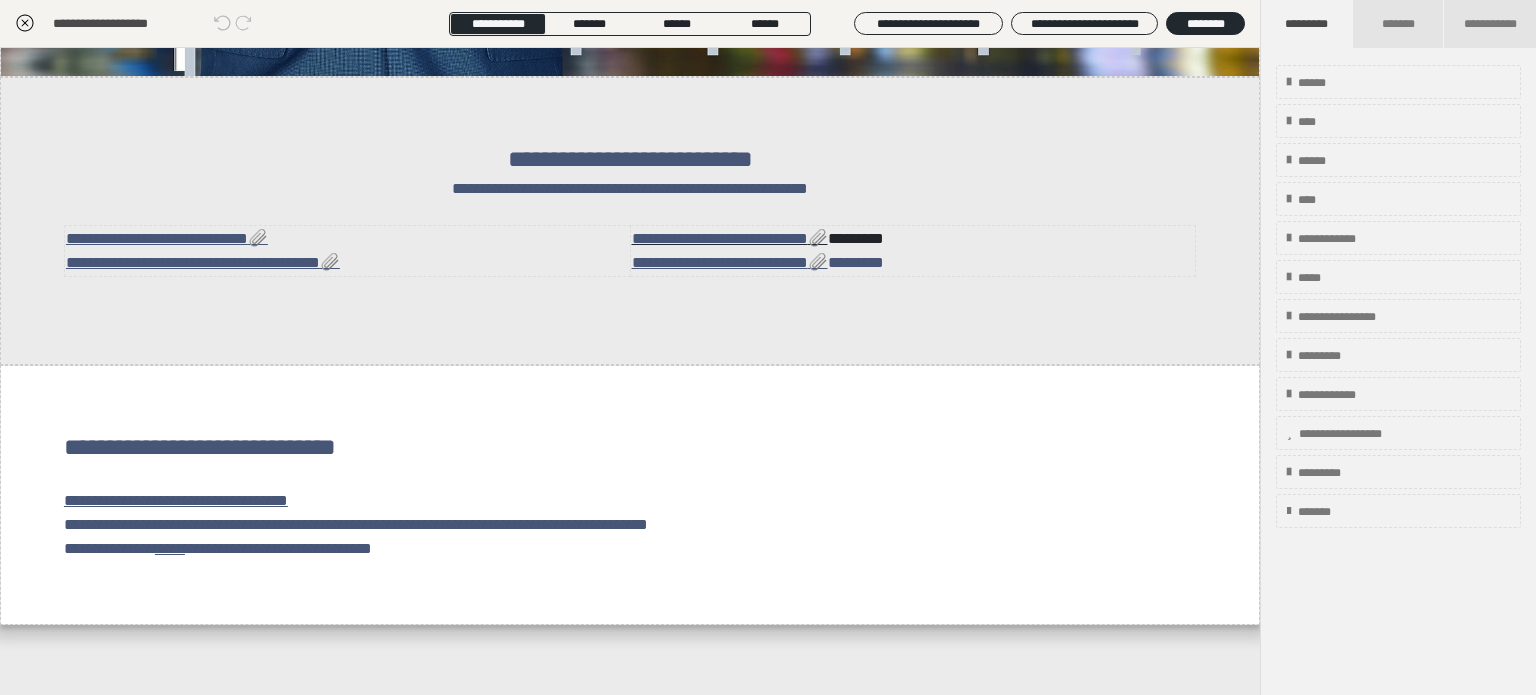 click 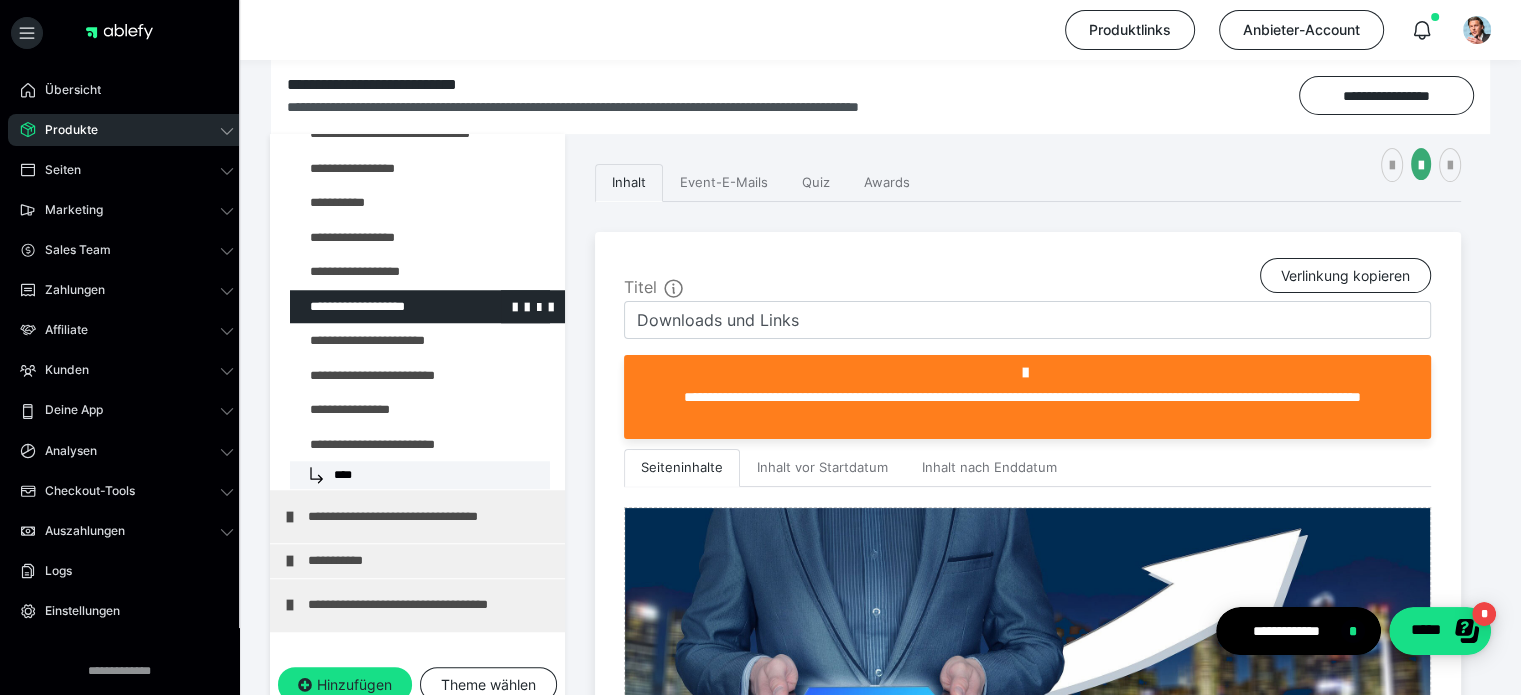scroll, scrollTop: 1859, scrollLeft: 0, axis: vertical 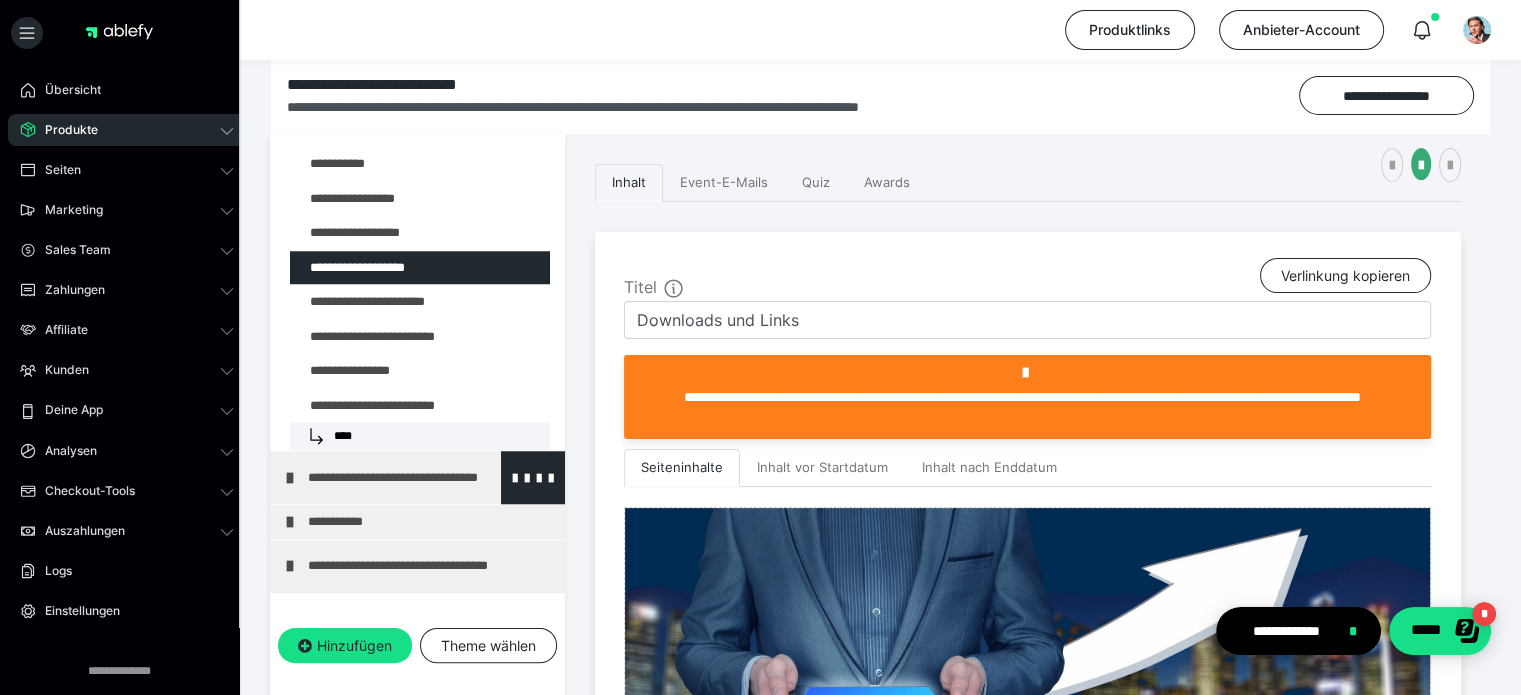 click on "**********" at bounding box center (423, 477) 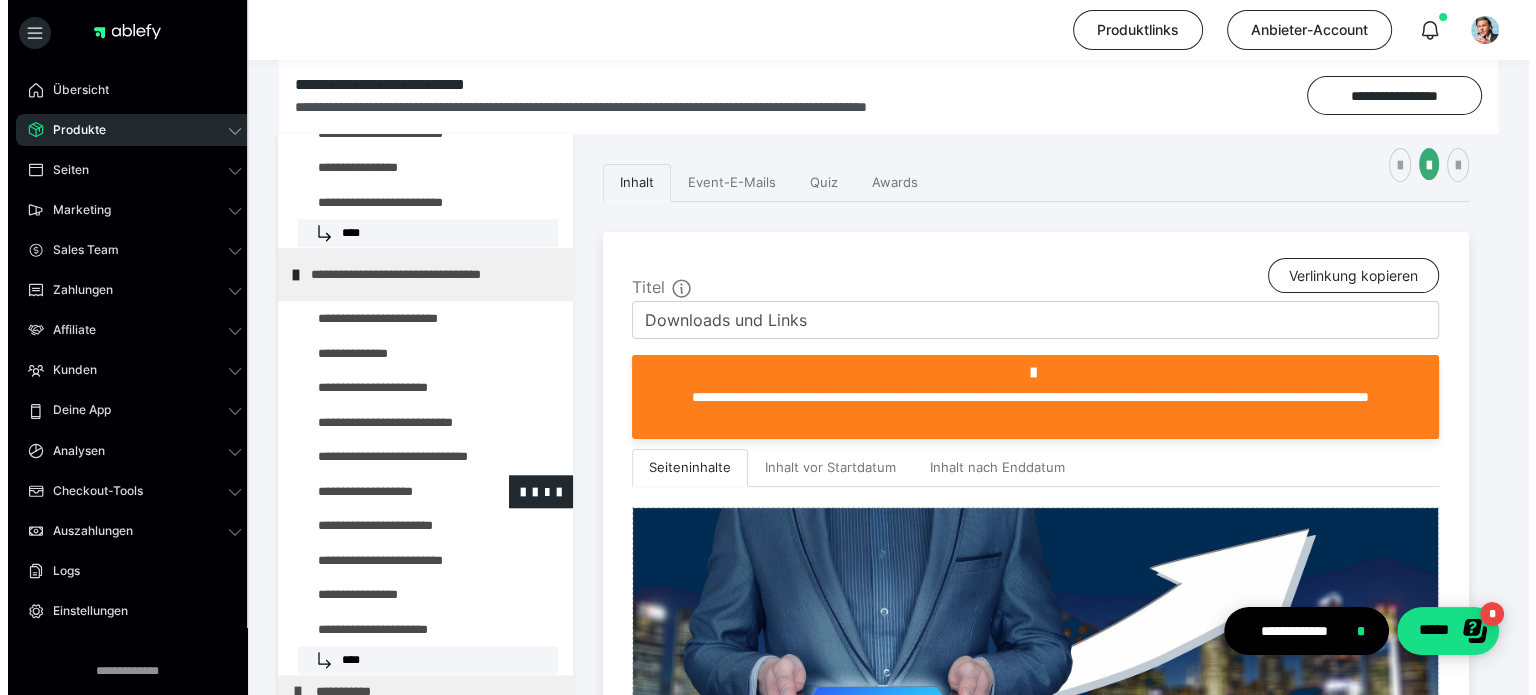 scroll, scrollTop: 2059, scrollLeft: 0, axis: vertical 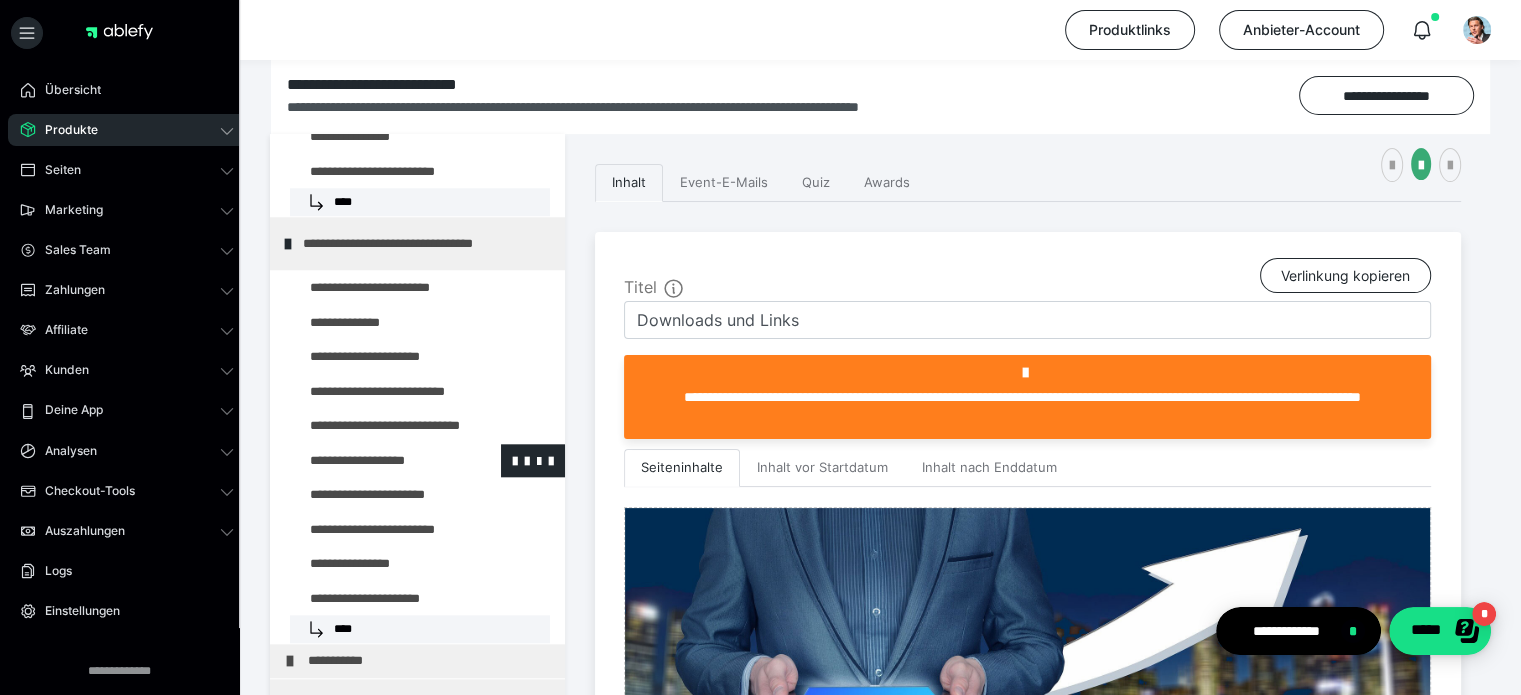 click at bounding box center [375, 461] 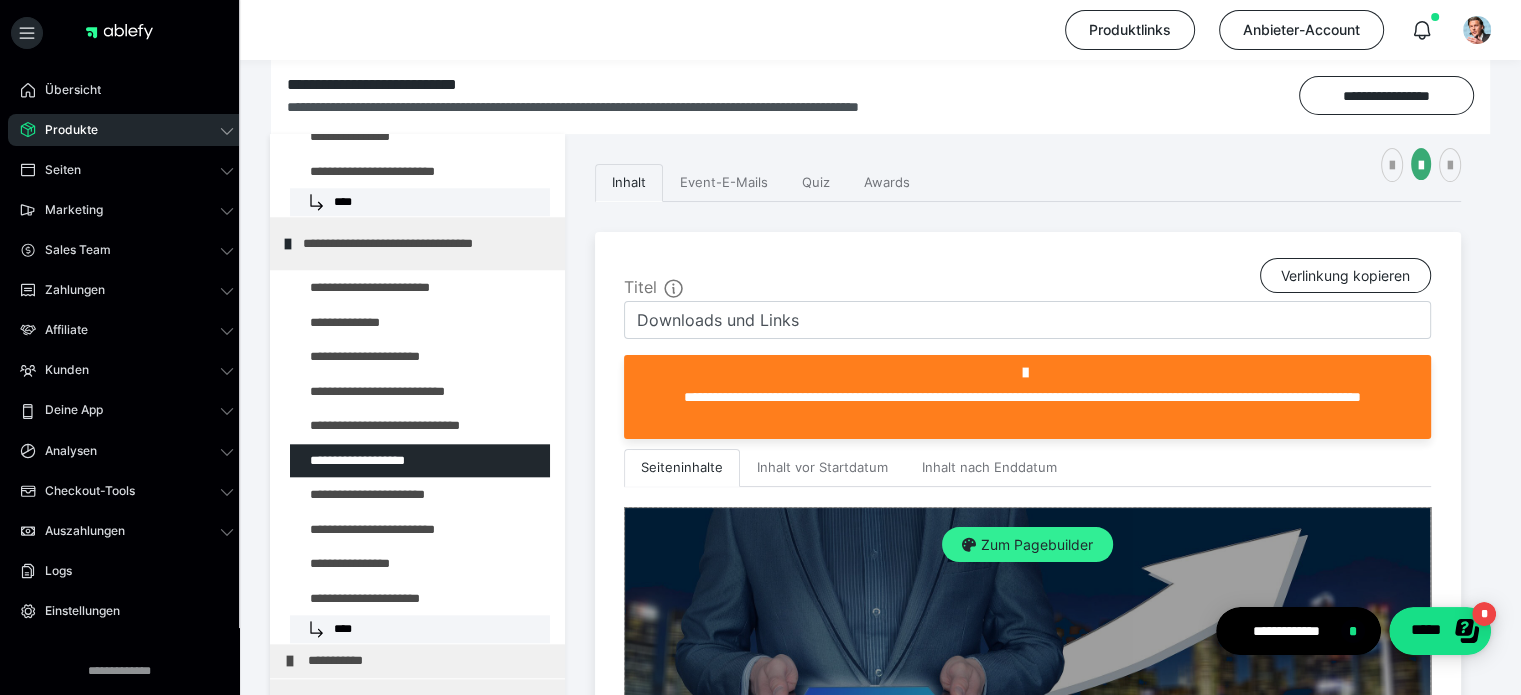 click on "Zum Pagebuilder" at bounding box center (1027, 545) 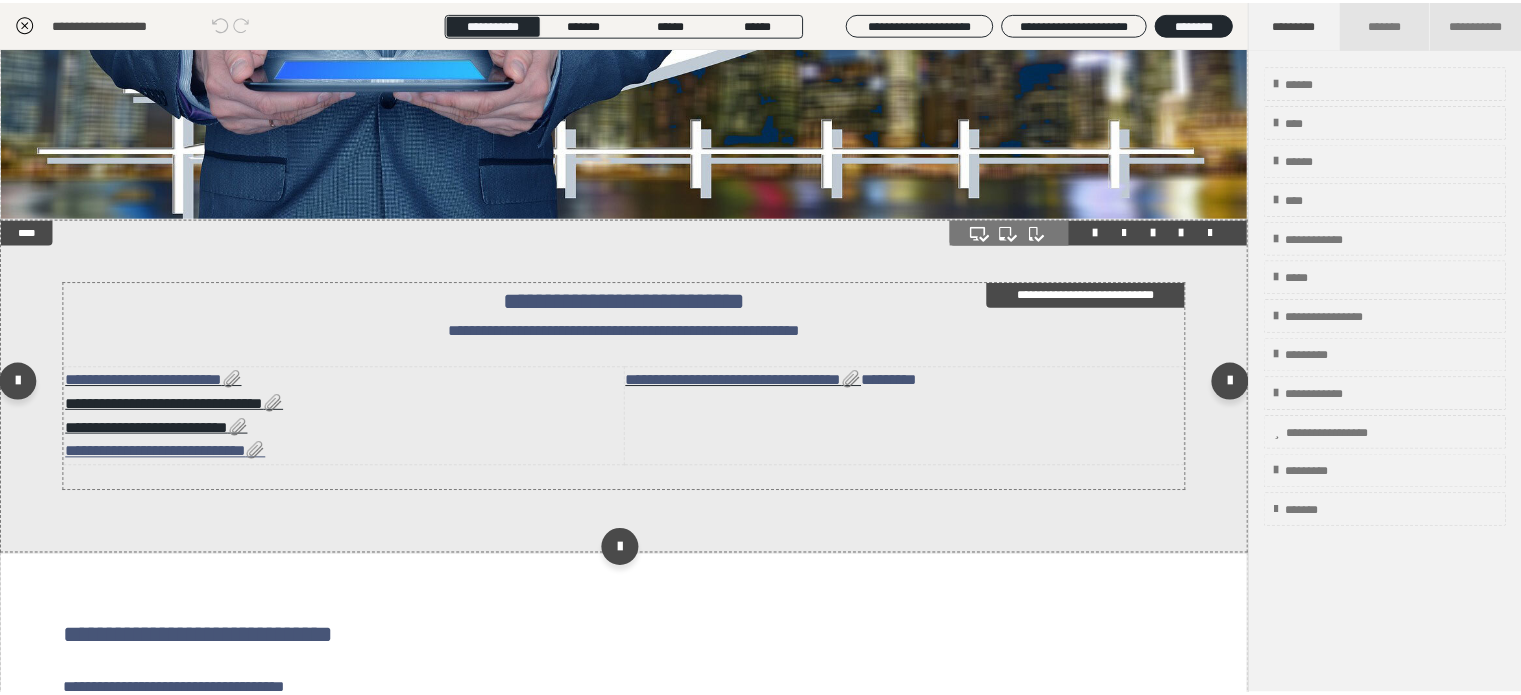 scroll, scrollTop: 300, scrollLeft: 0, axis: vertical 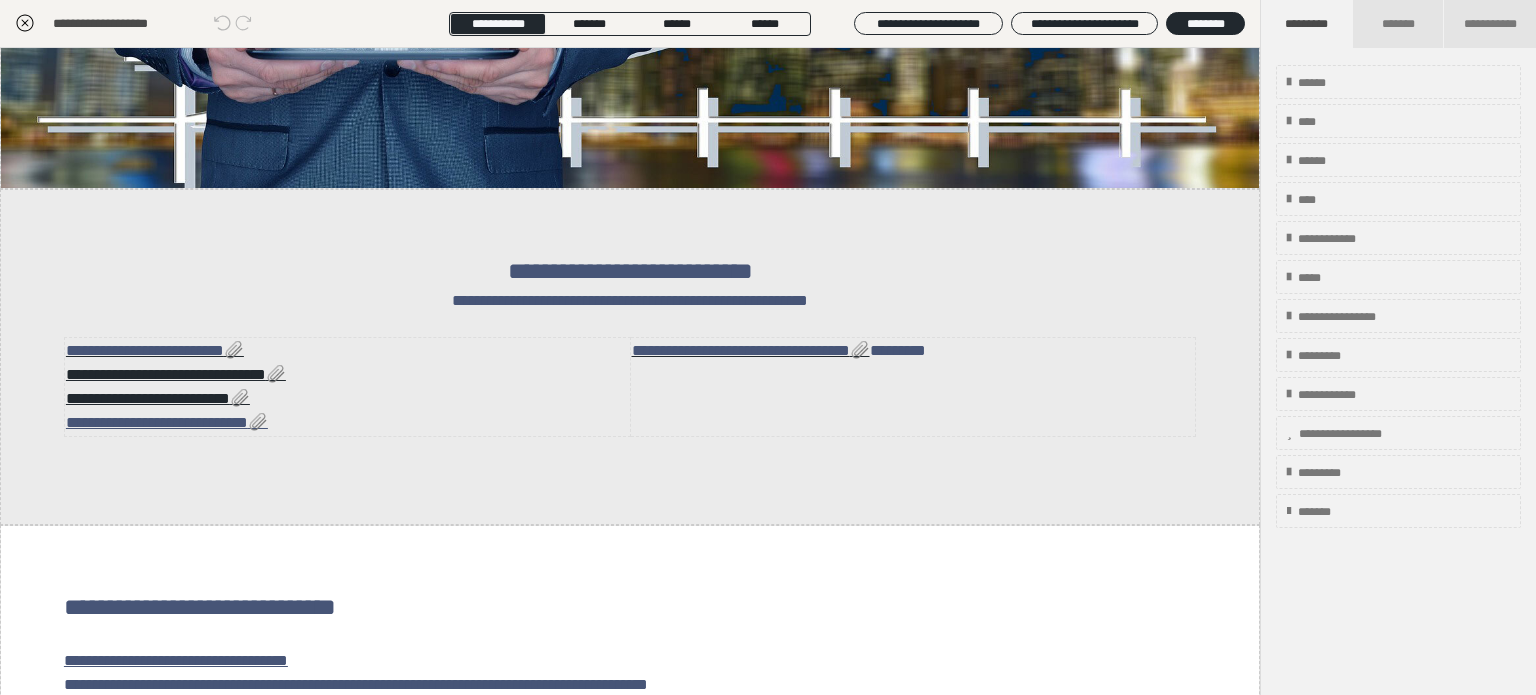 click 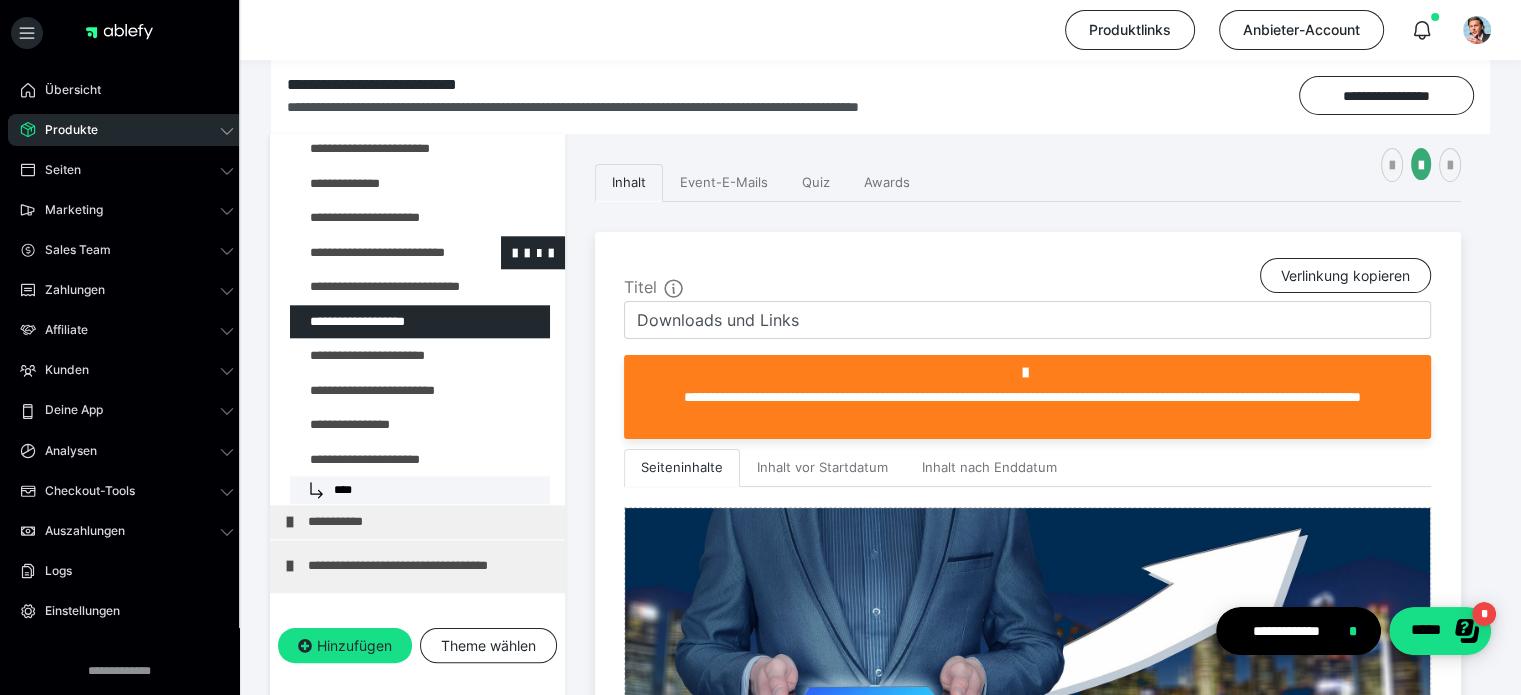 scroll, scrollTop: 2232, scrollLeft: 0, axis: vertical 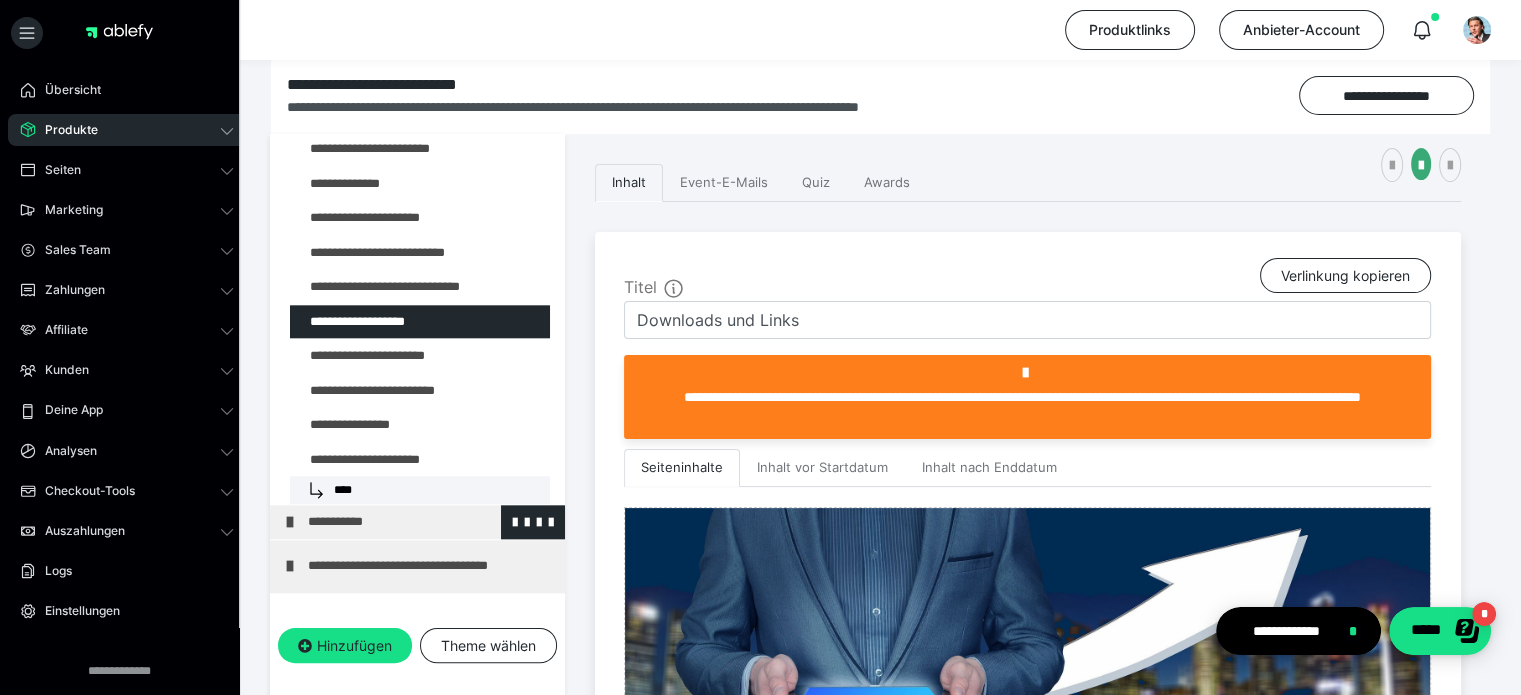 click on "**********" at bounding box center (423, 522) 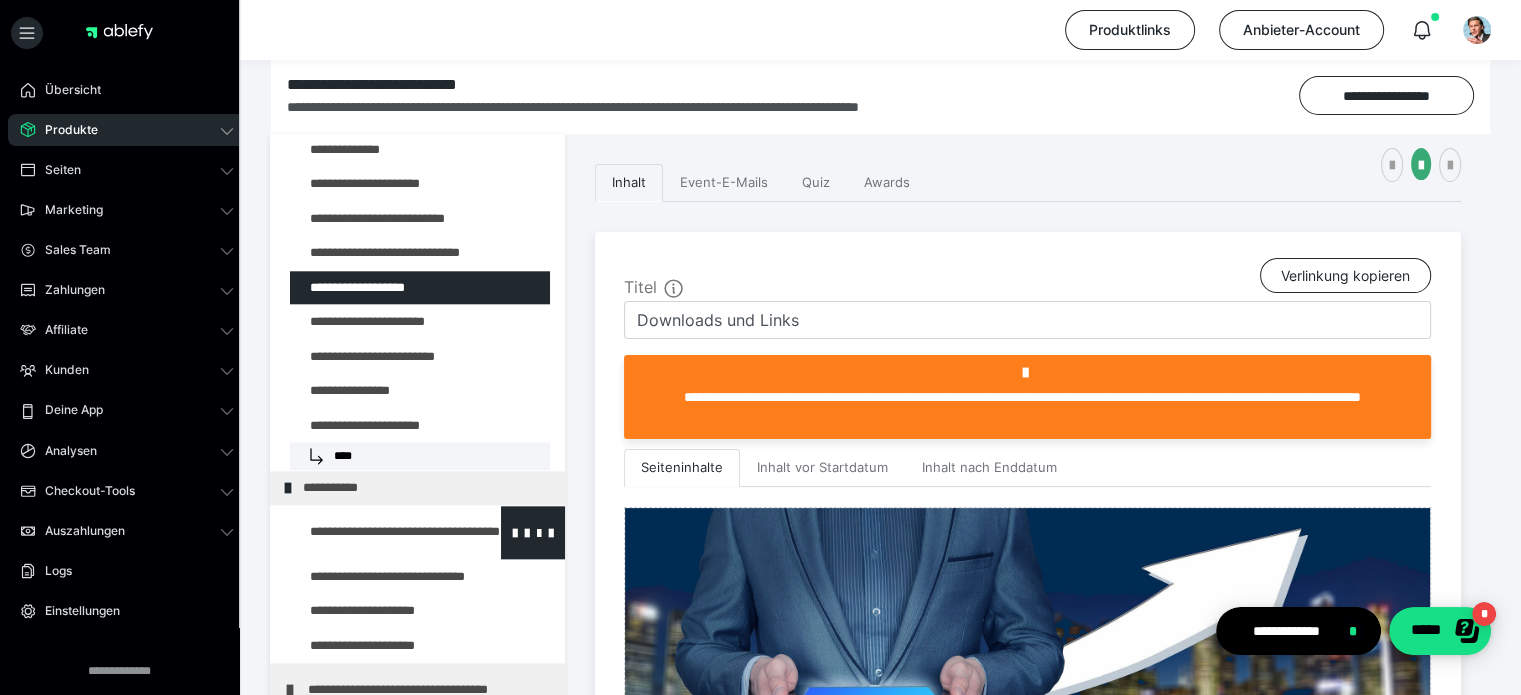 click at bounding box center (375, 532) 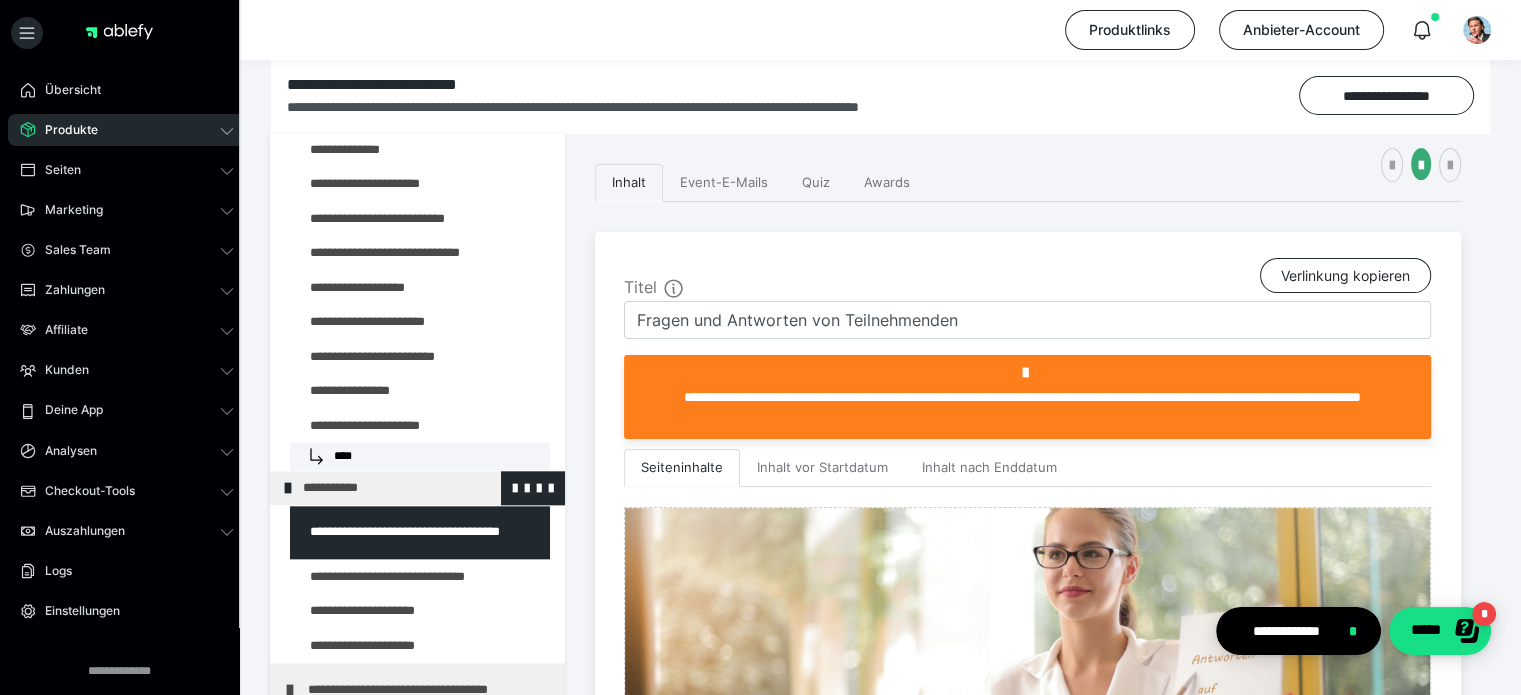 click on "**********" at bounding box center (418, 488) 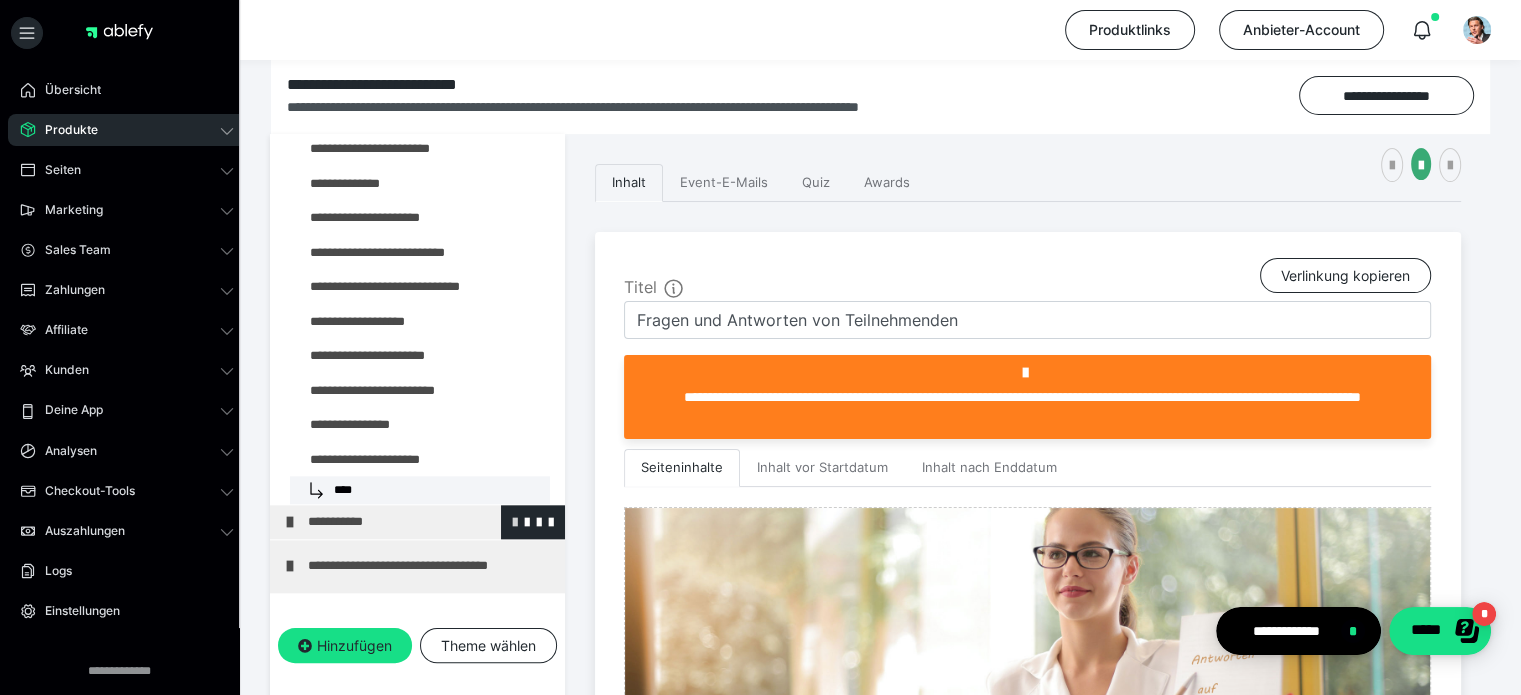 click at bounding box center (515, 521) 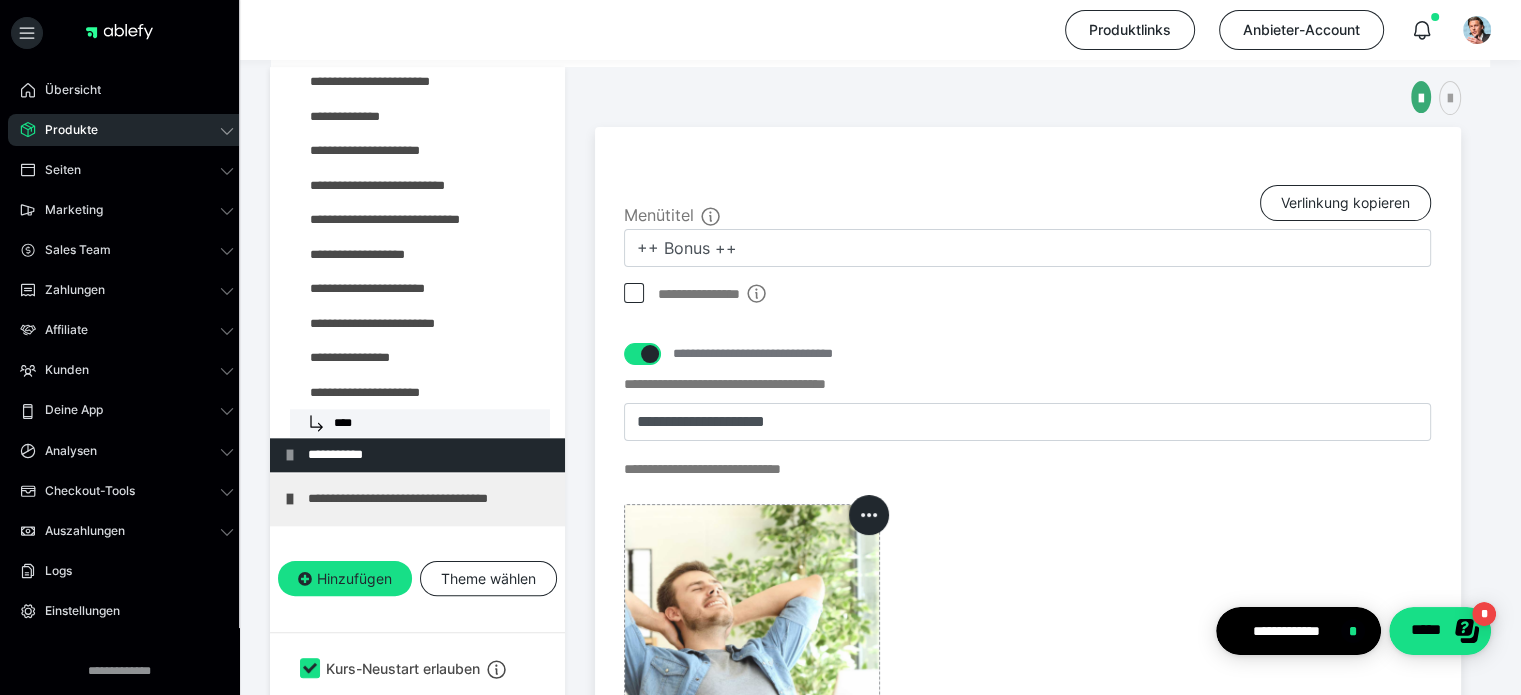 scroll, scrollTop: 400, scrollLeft: 0, axis: vertical 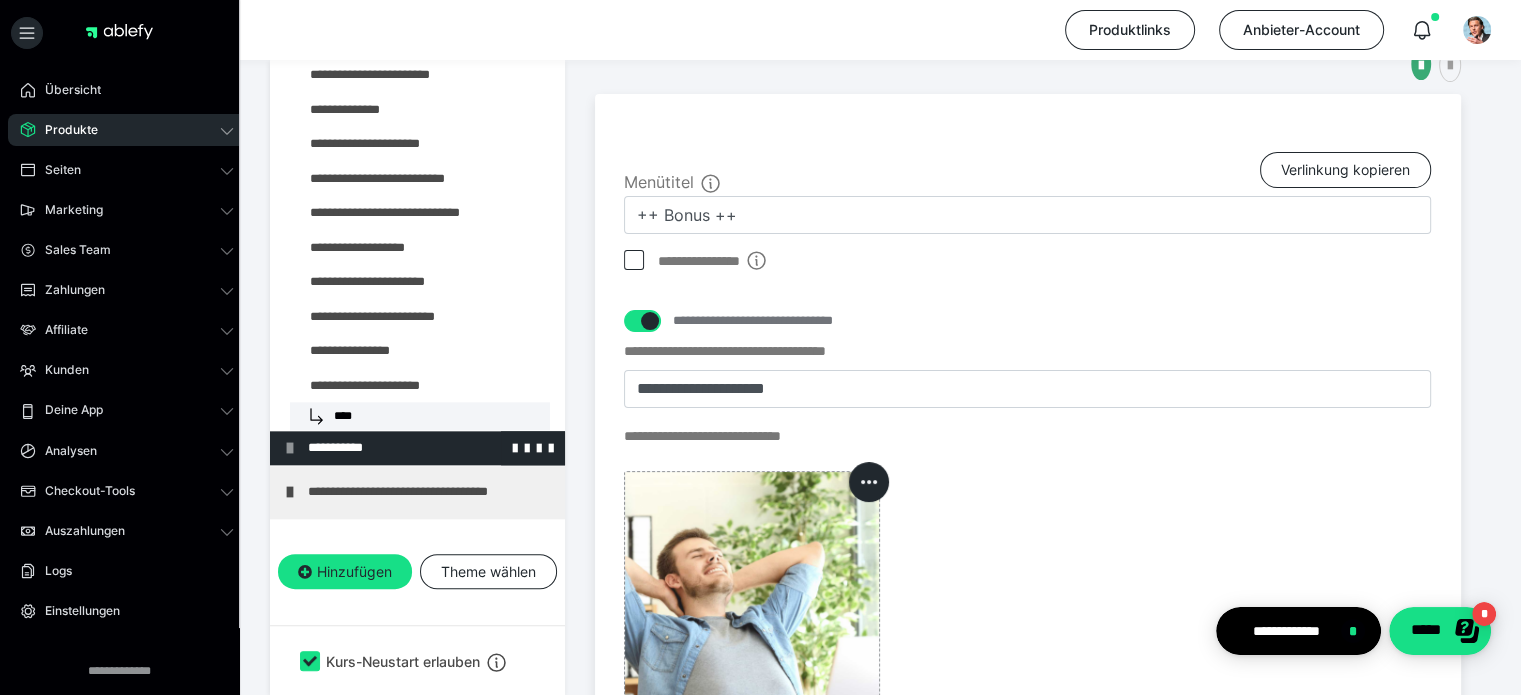 click at bounding box center [290, 448] 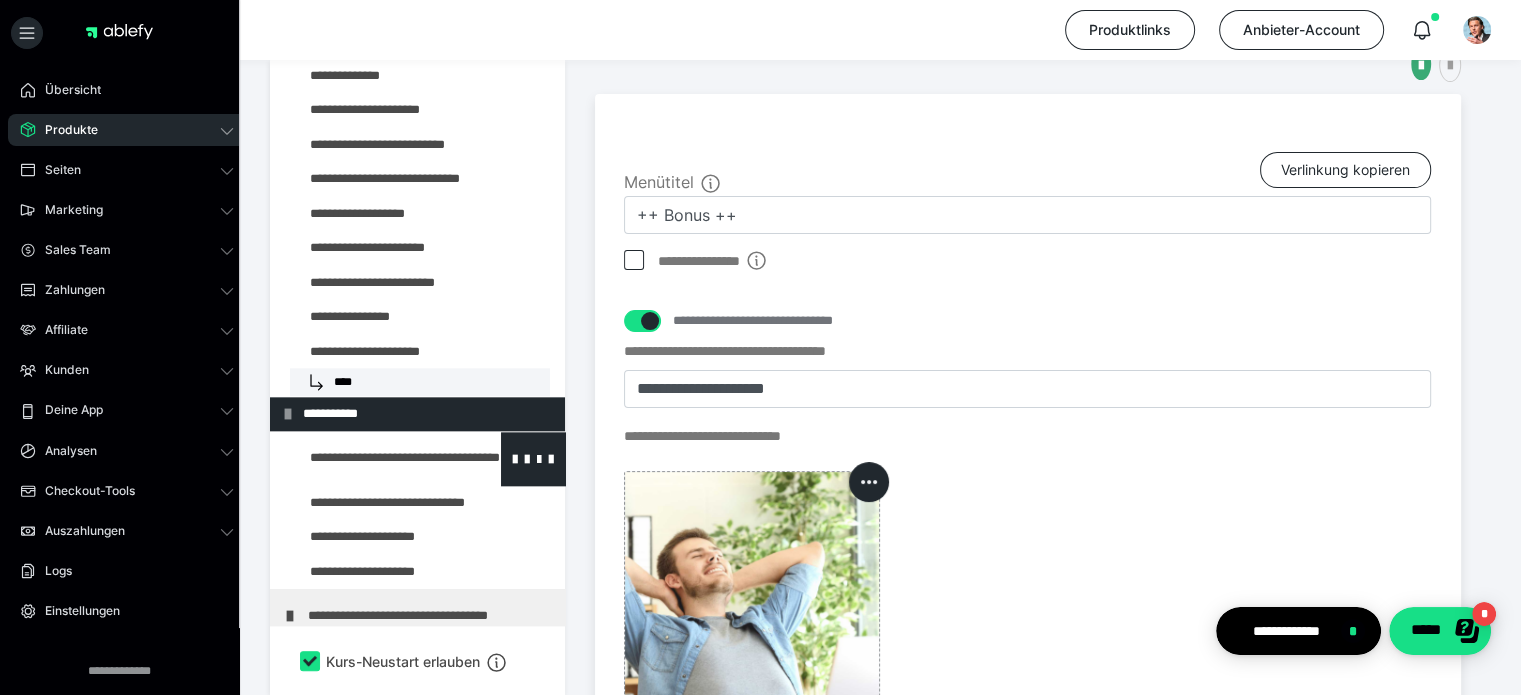 click at bounding box center [375, 458] 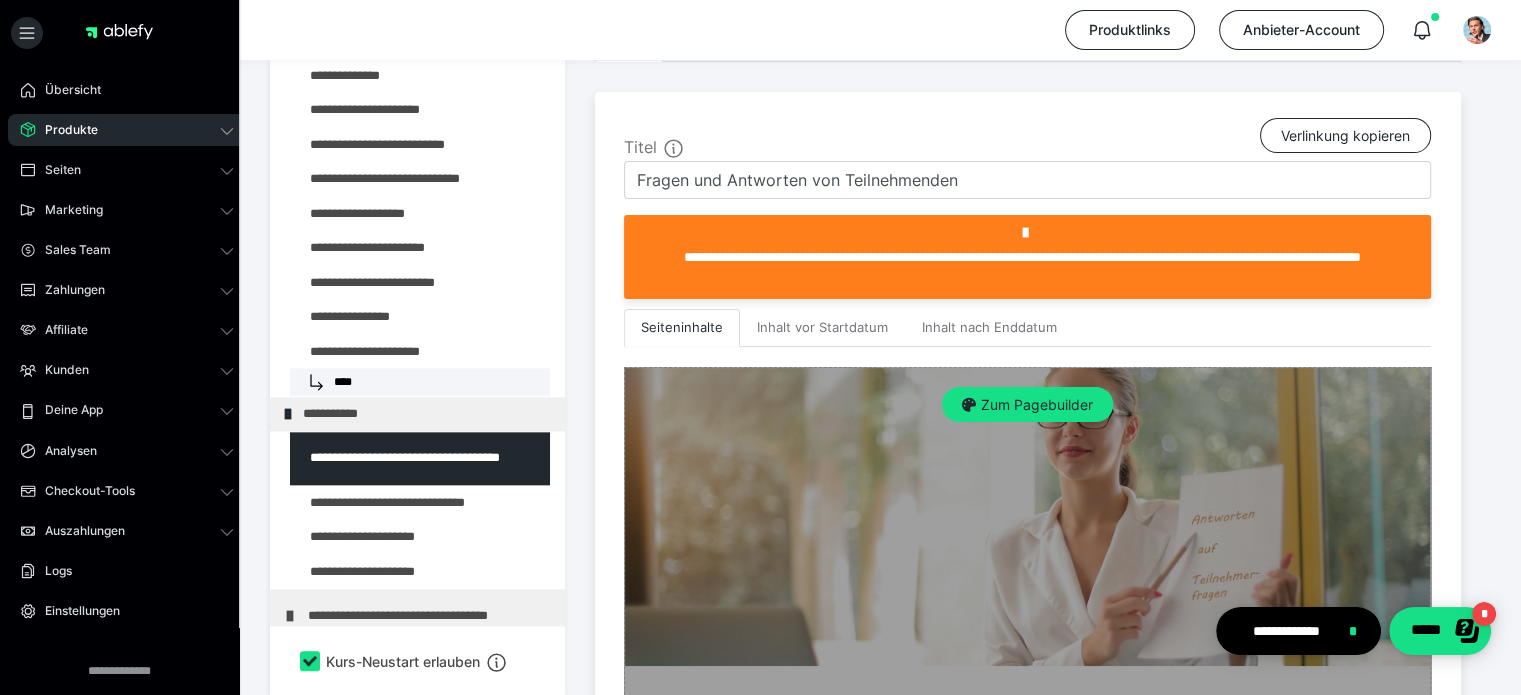 scroll, scrollTop: 515, scrollLeft: 0, axis: vertical 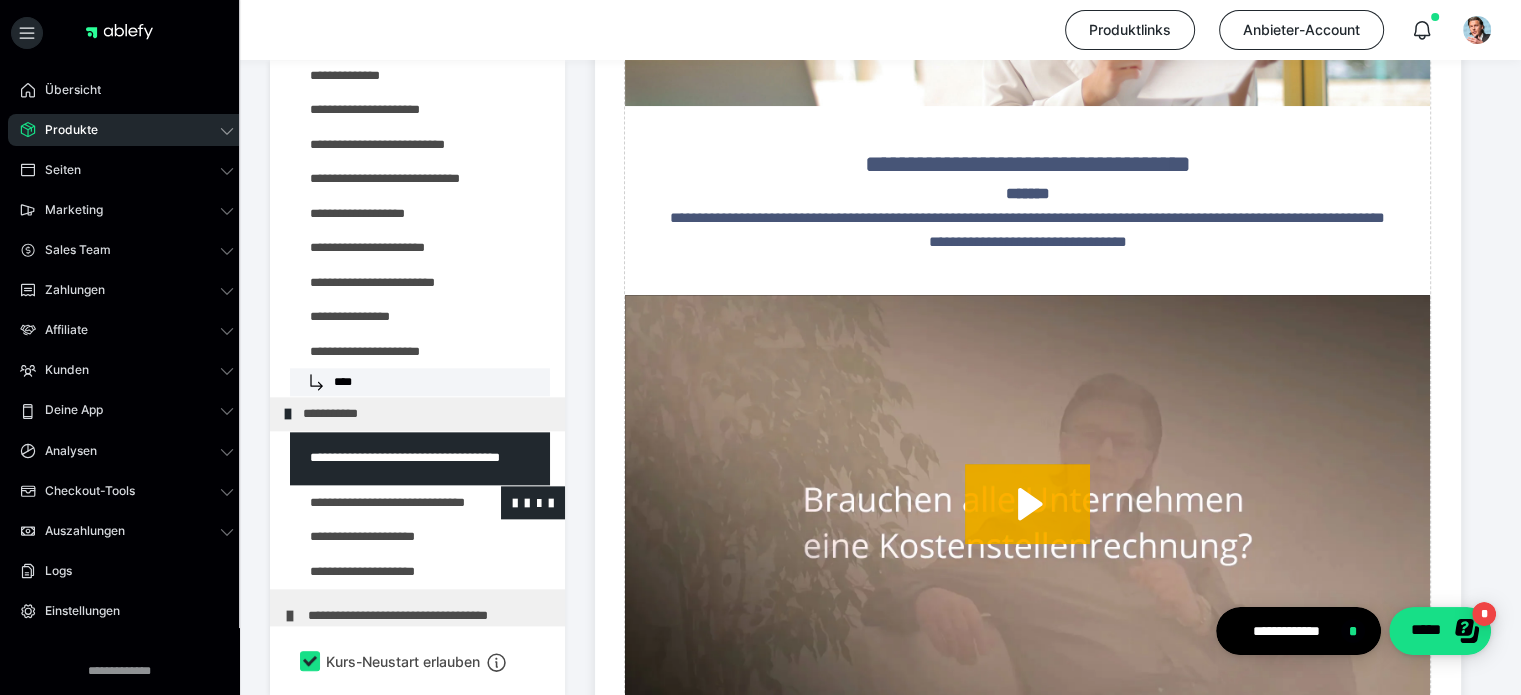 click at bounding box center (375, 503) 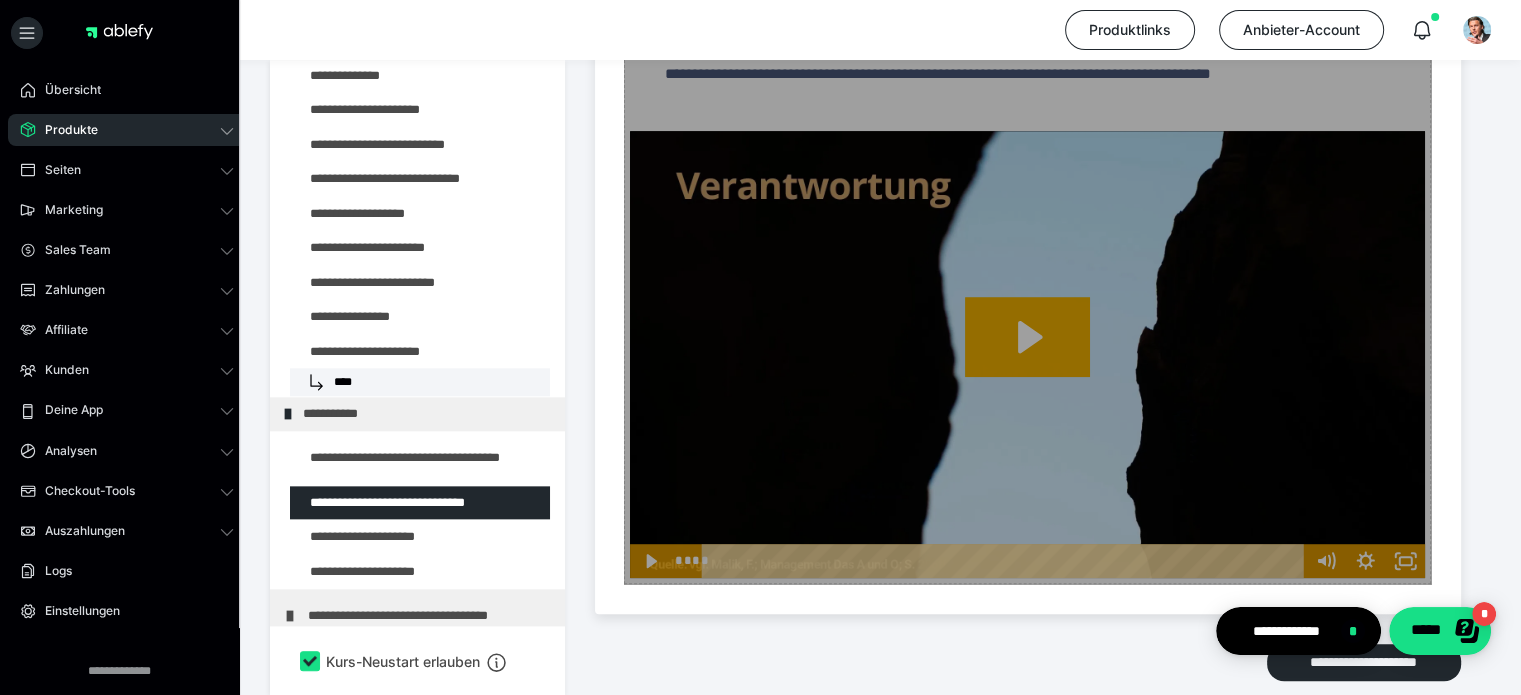 scroll, scrollTop: 1158, scrollLeft: 0, axis: vertical 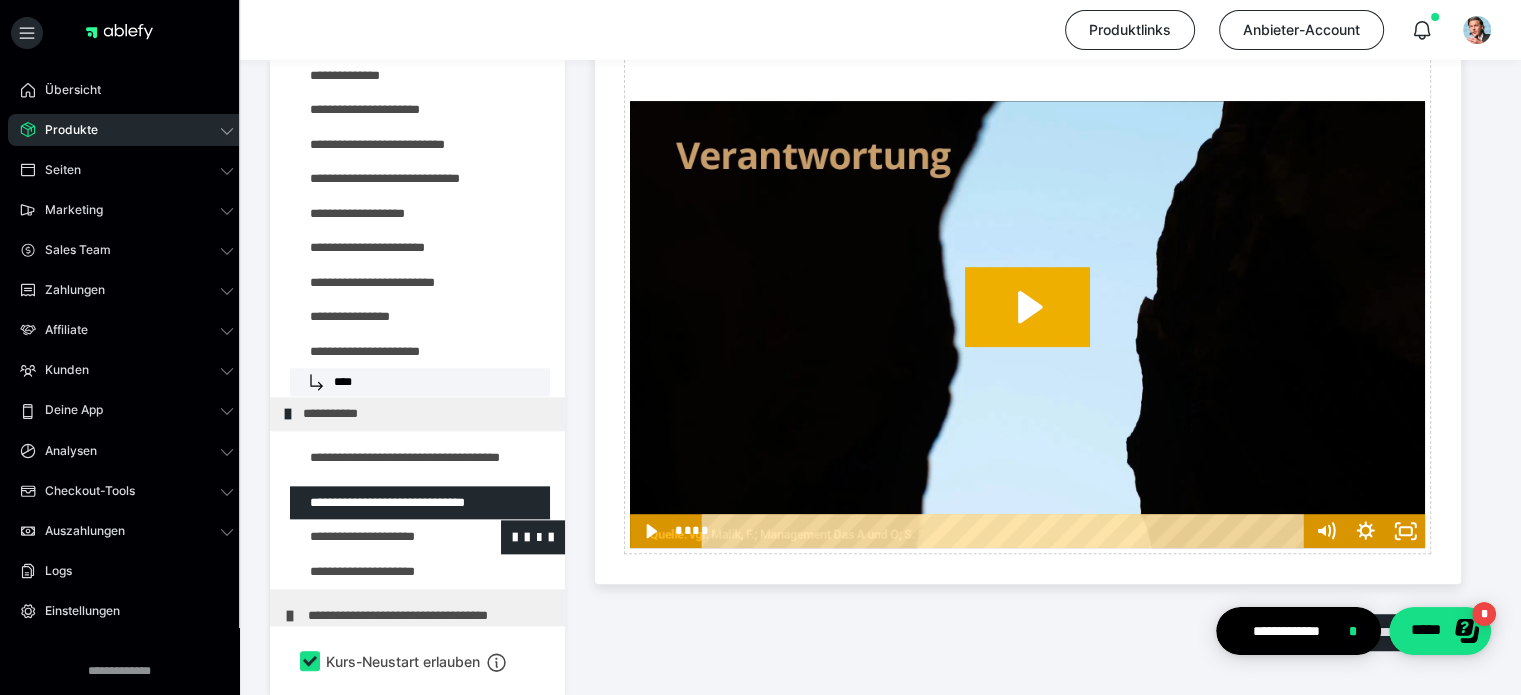 click at bounding box center [375, 537] 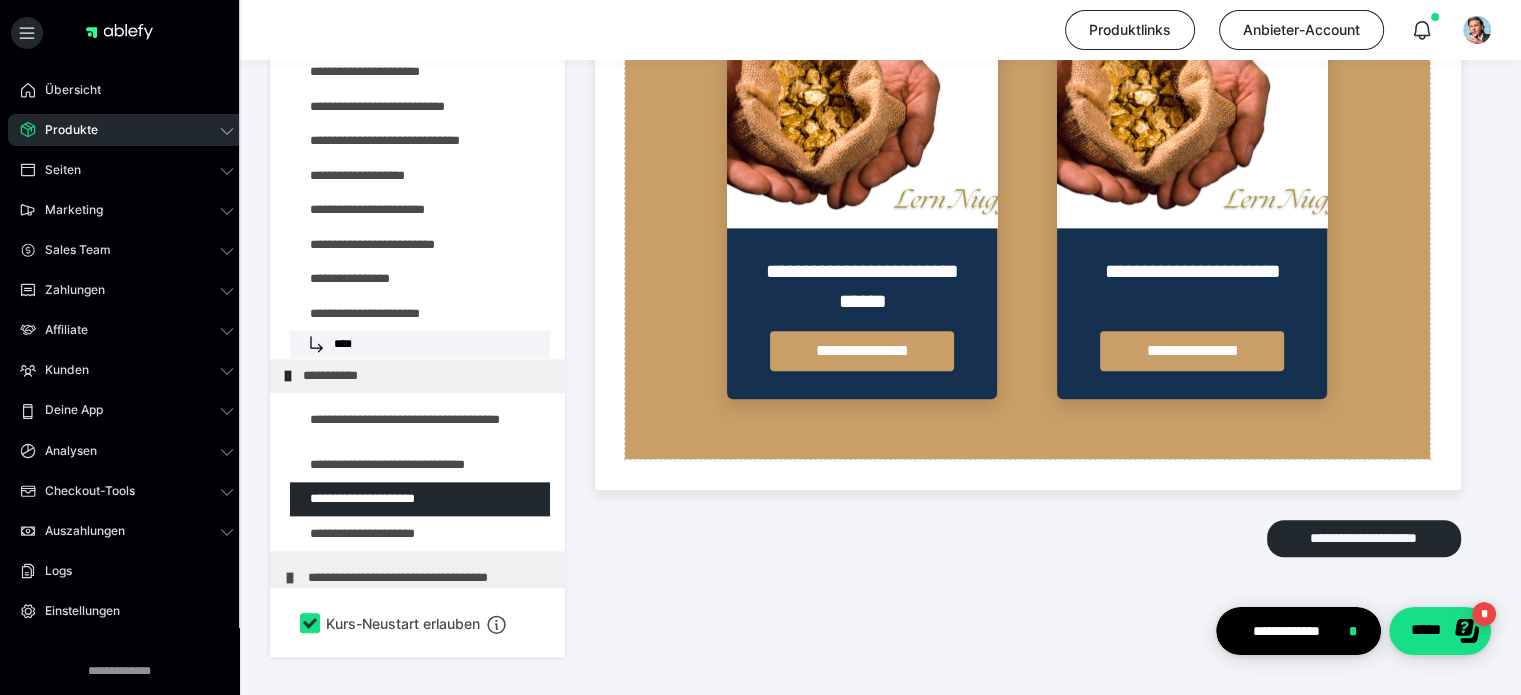 scroll, scrollTop: 1658, scrollLeft: 0, axis: vertical 